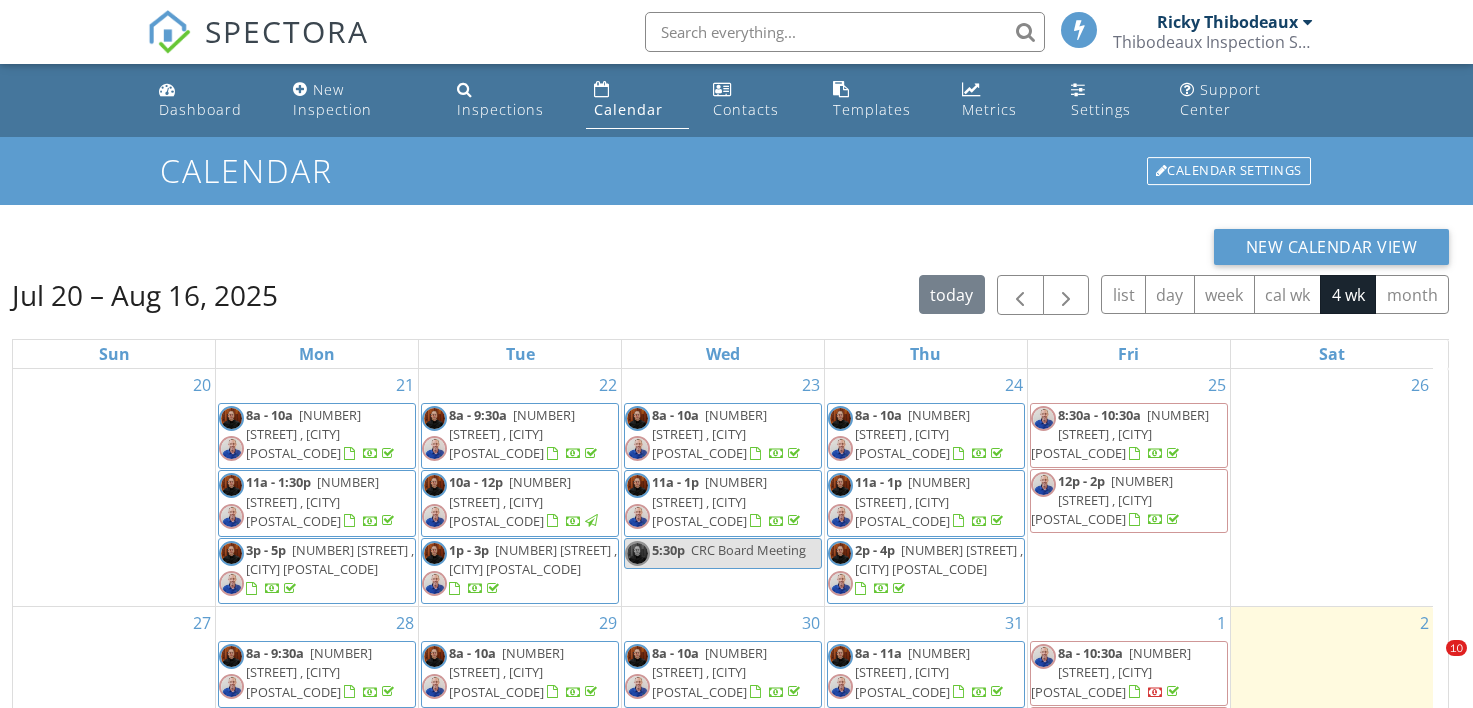 scroll, scrollTop: 286, scrollLeft: 0, axis: vertical 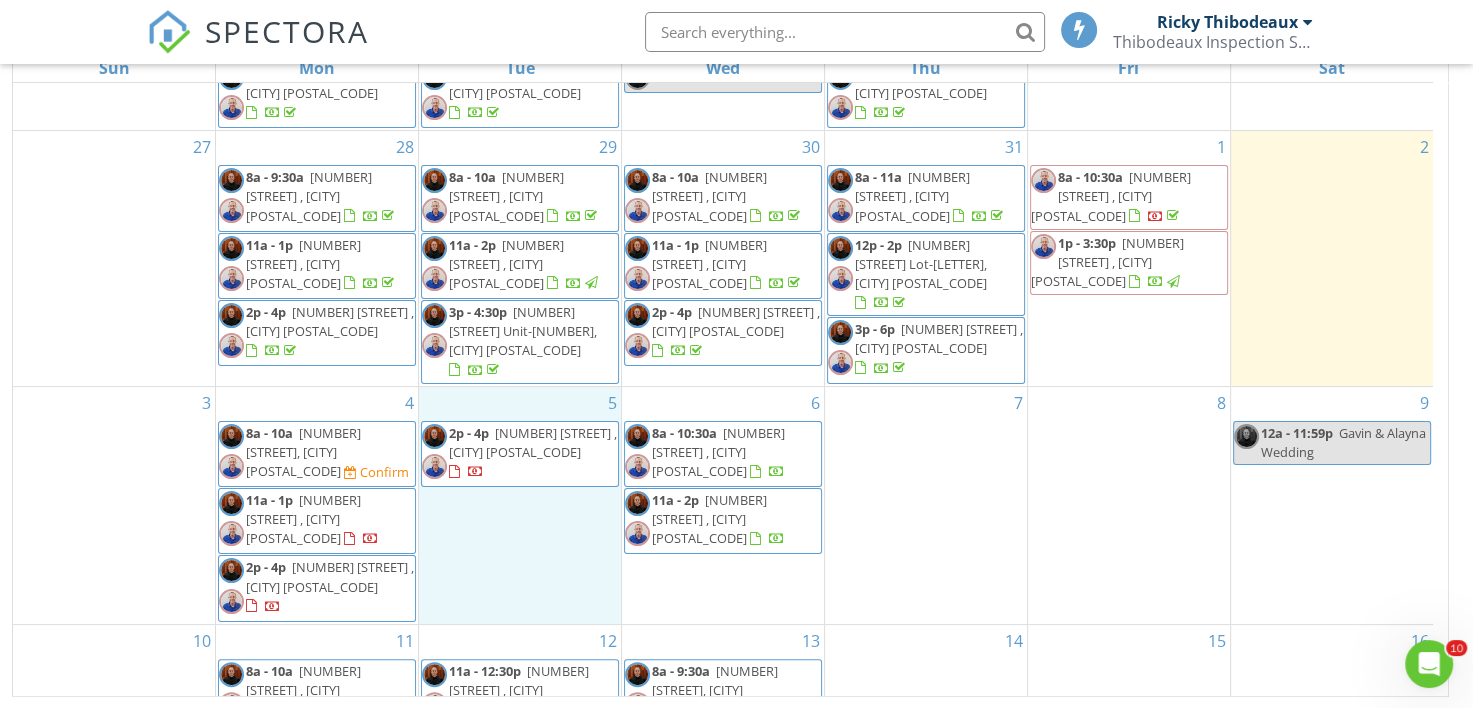 click on "5
2p - 4p
309 S Wakefield Dr , Lafayette 70503" at bounding box center [520, 505] 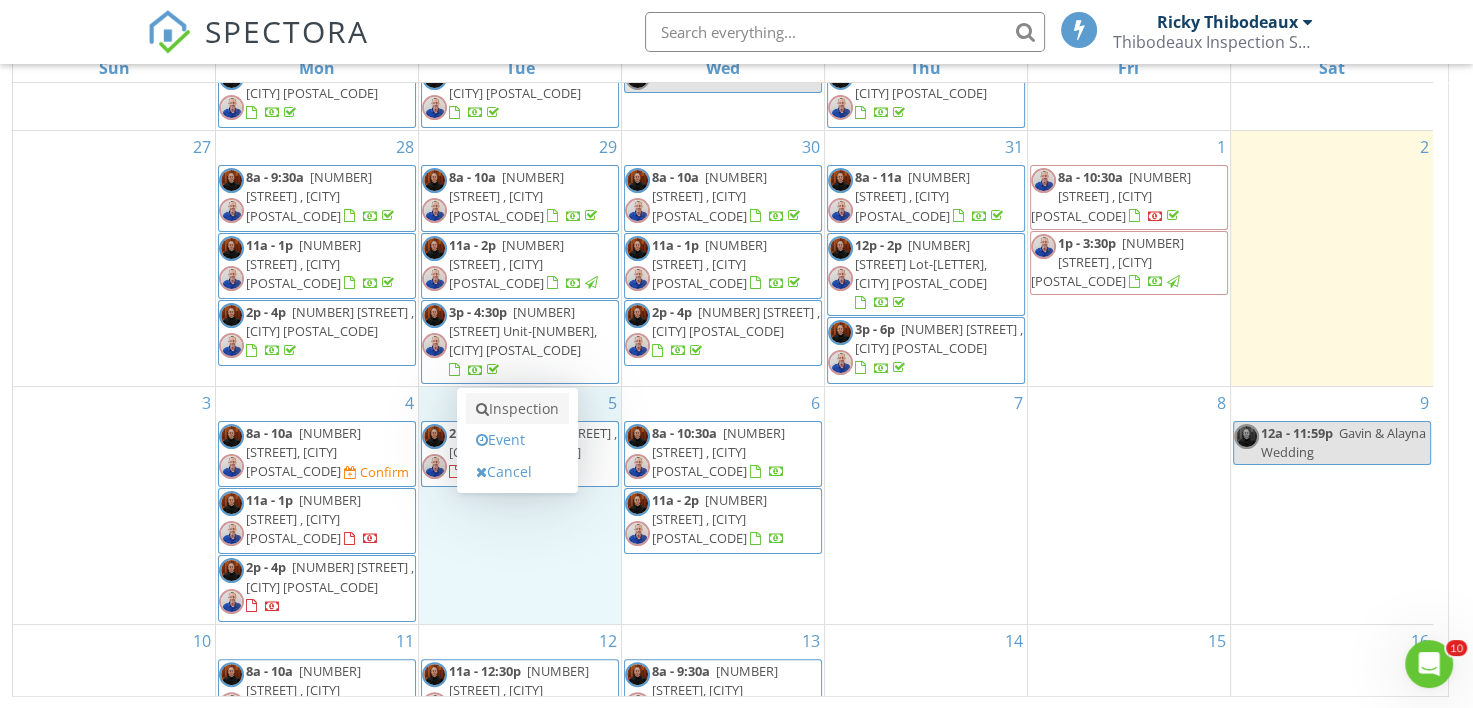 click on "Inspection" at bounding box center (517, 409) 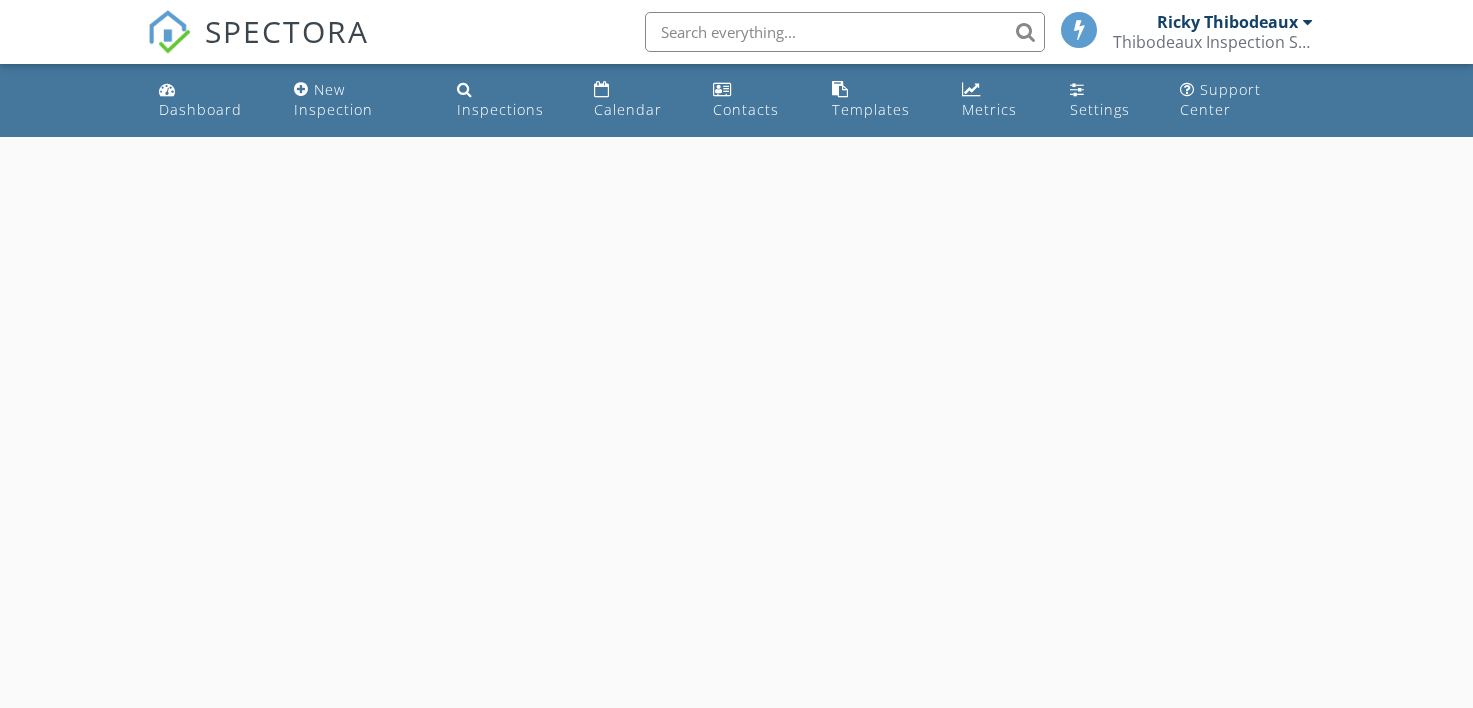 scroll, scrollTop: 0, scrollLeft: 0, axis: both 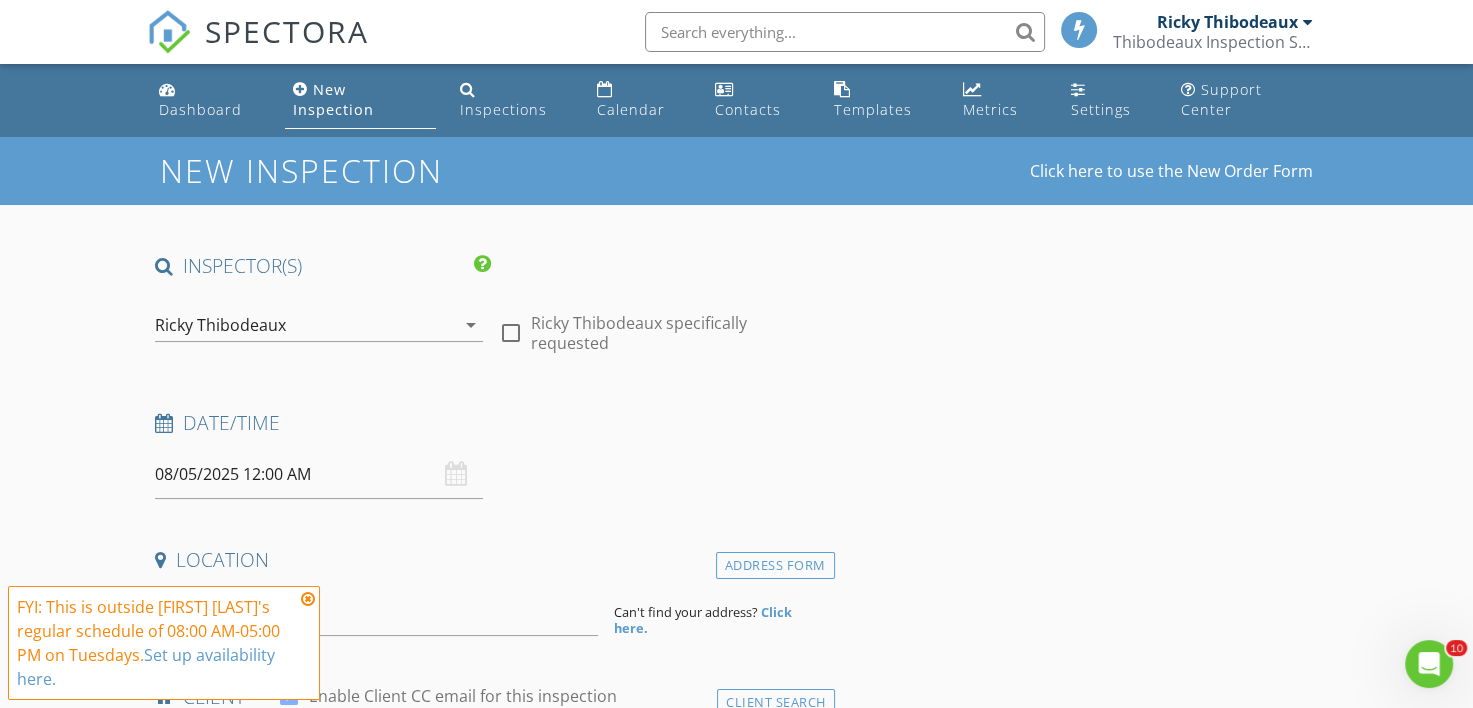 click on "Ricky Thibodeaux" at bounding box center [220, 325] 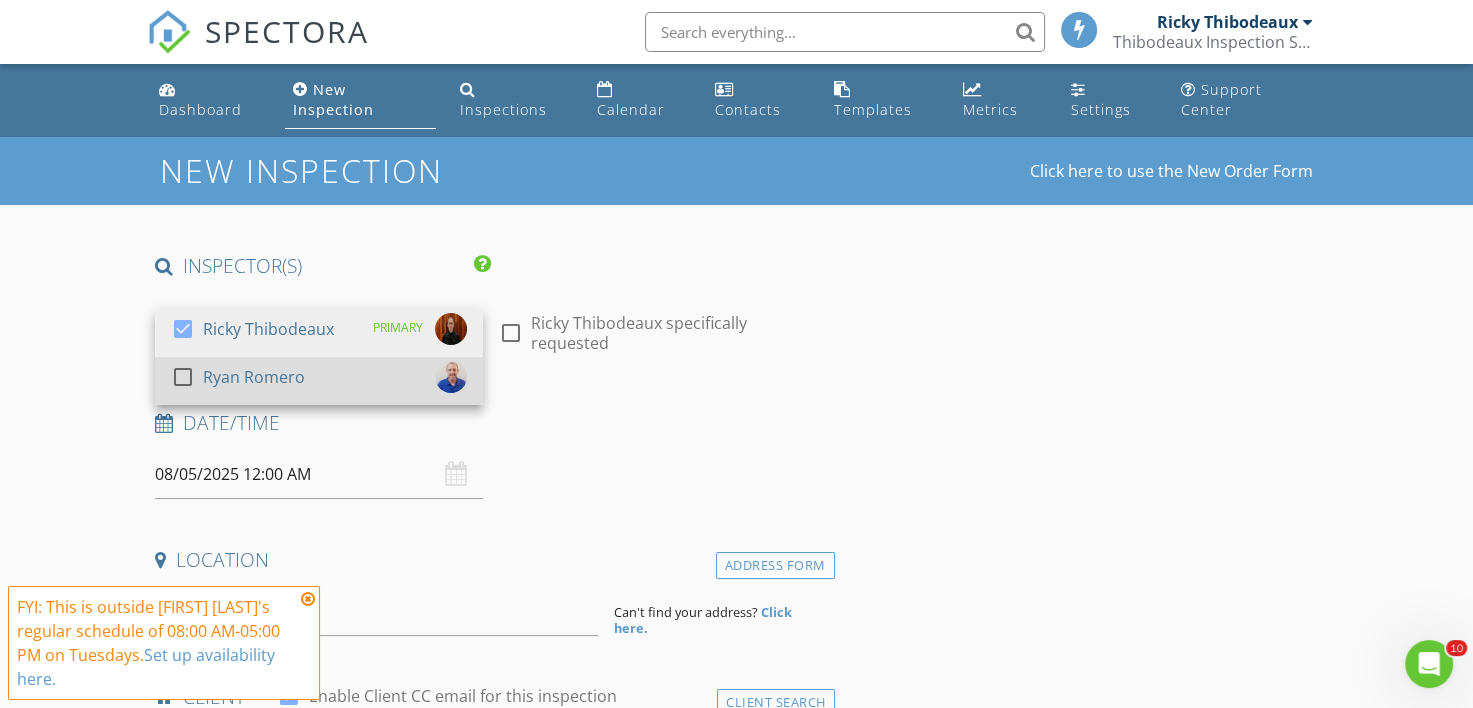 click on "Ryan Romero" at bounding box center [254, 377] 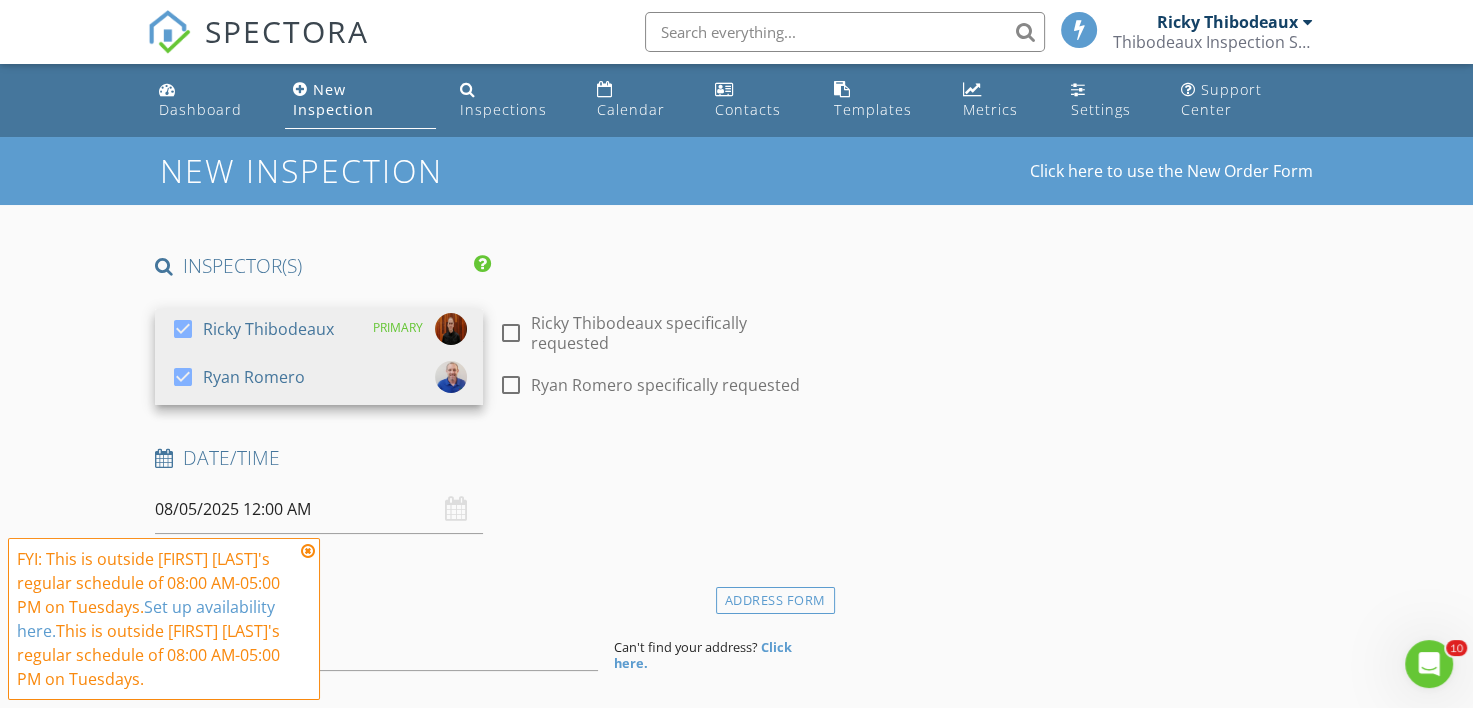 click on "Ricky Thibodeaux specifically requested" at bounding box center [679, 333] 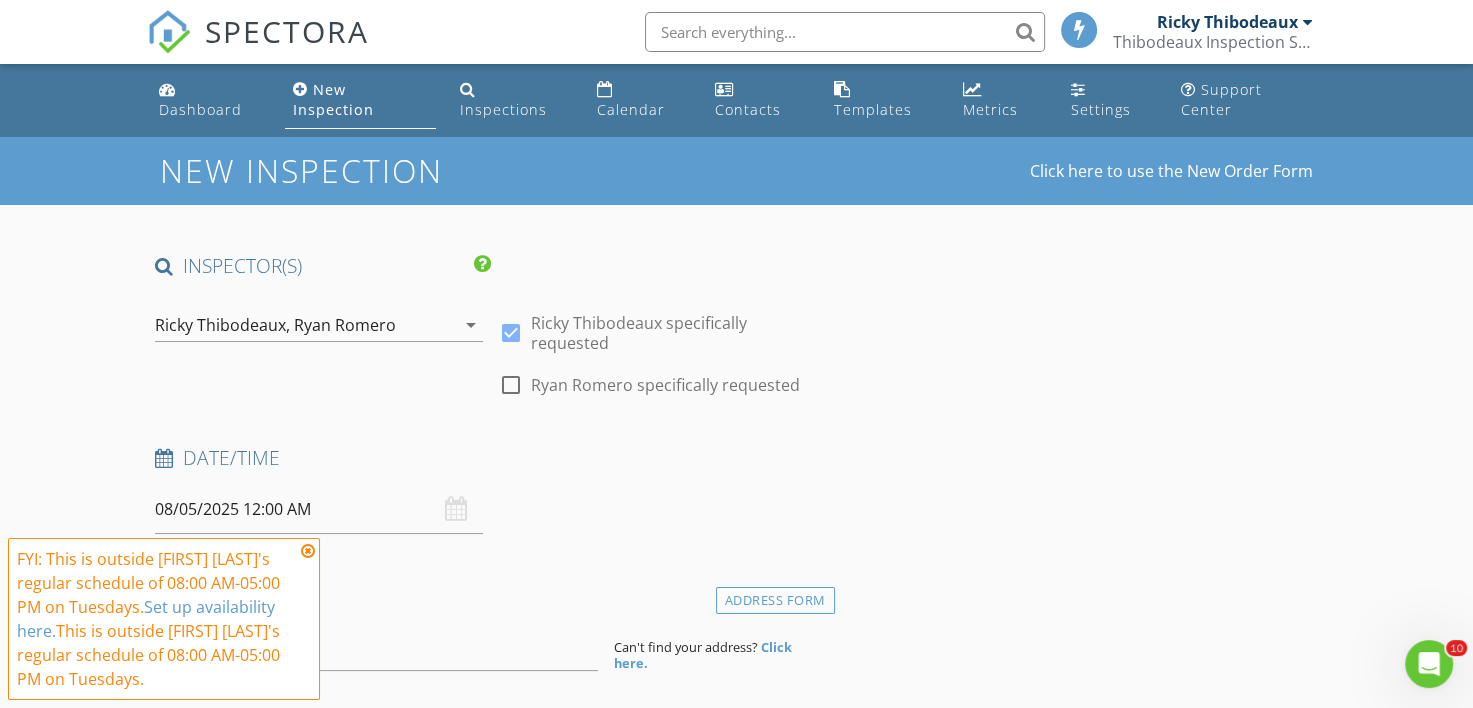 scroll, scrollTop: 200, scrollLeft: 0, axis: vertical 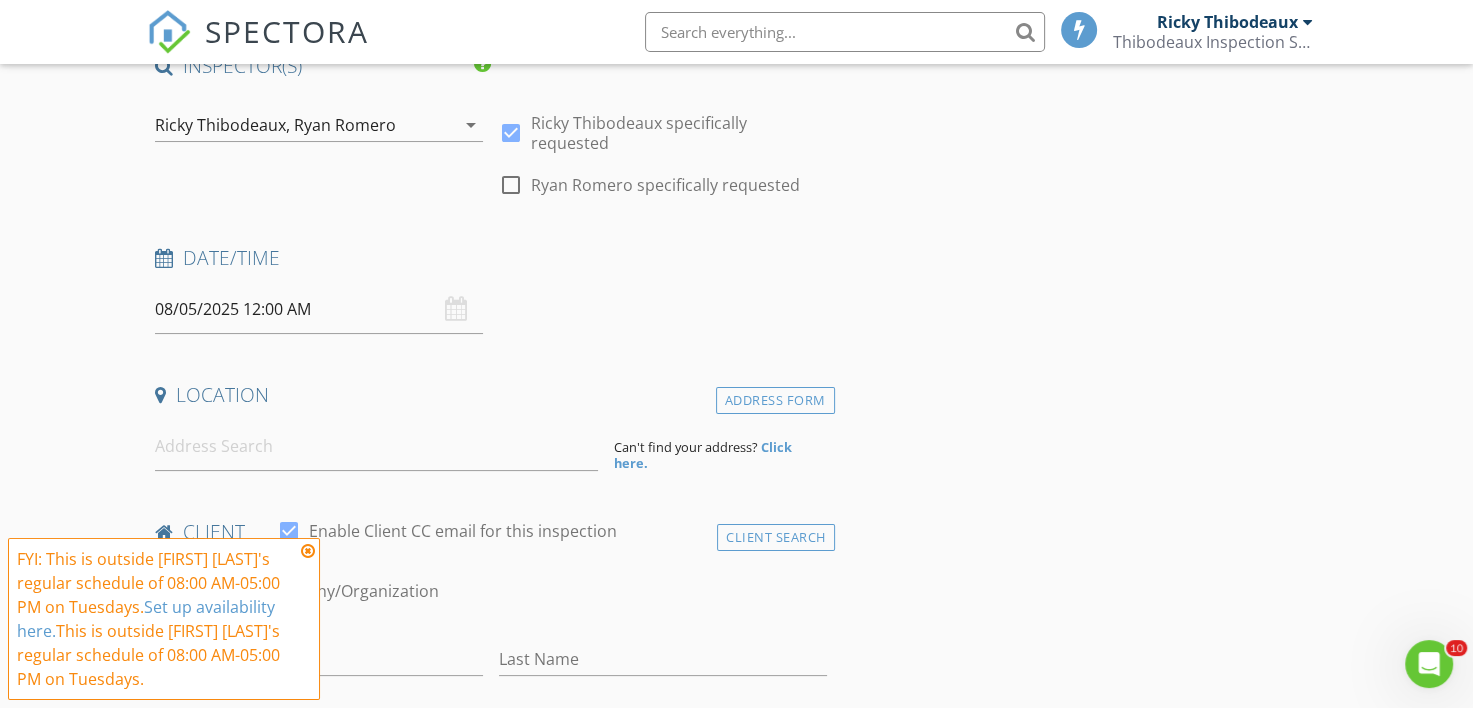 click on "08/05/2025 12:00 AM" at bounding box center [319, 309] 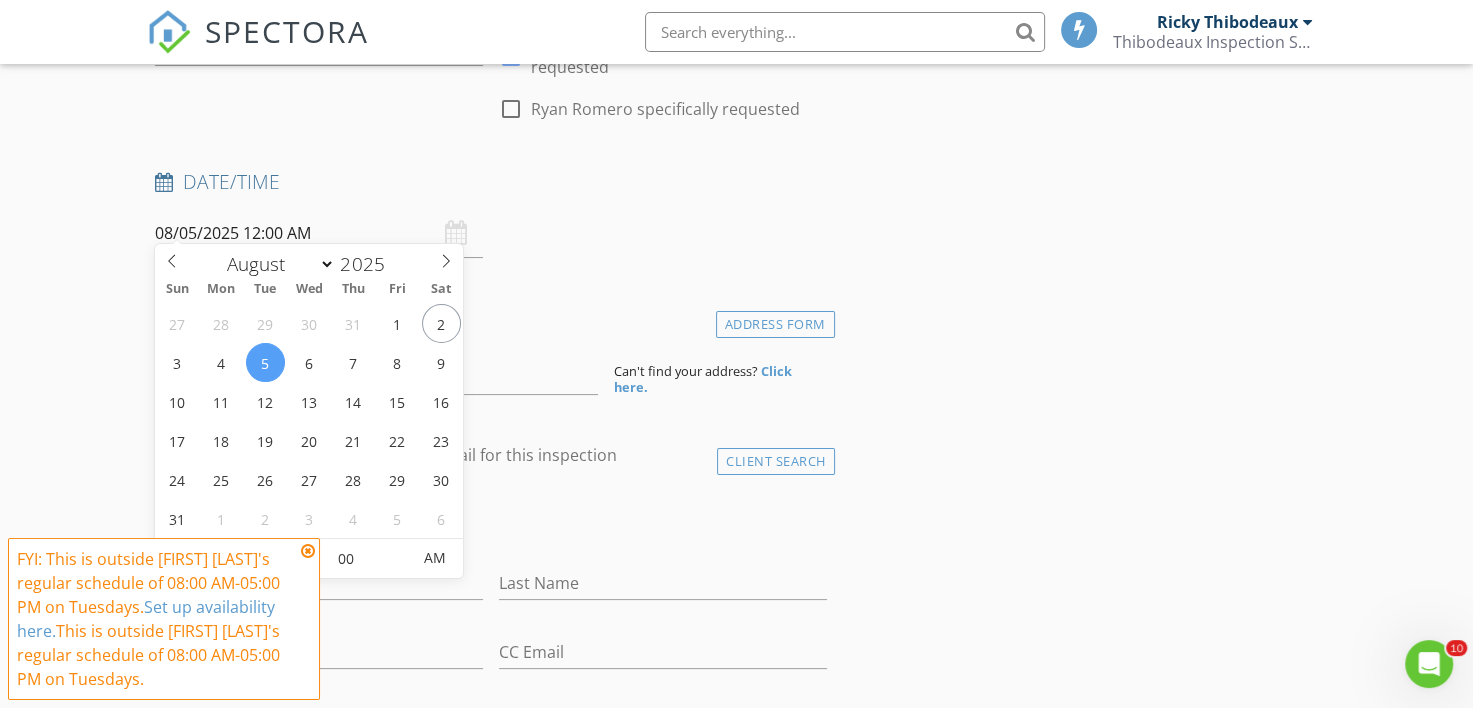 scroll, scrollTop: 400, scrollLeft: 0, axis: vertical 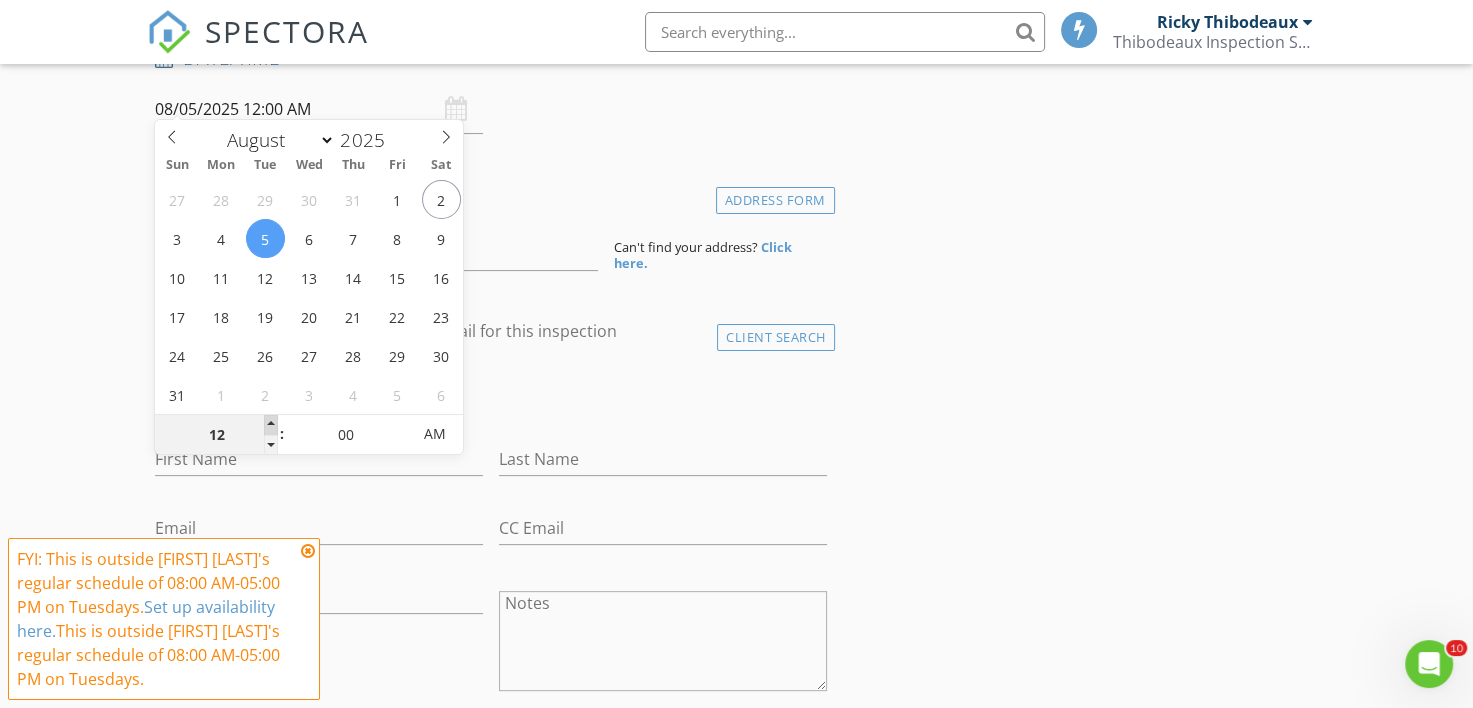 type on "01" 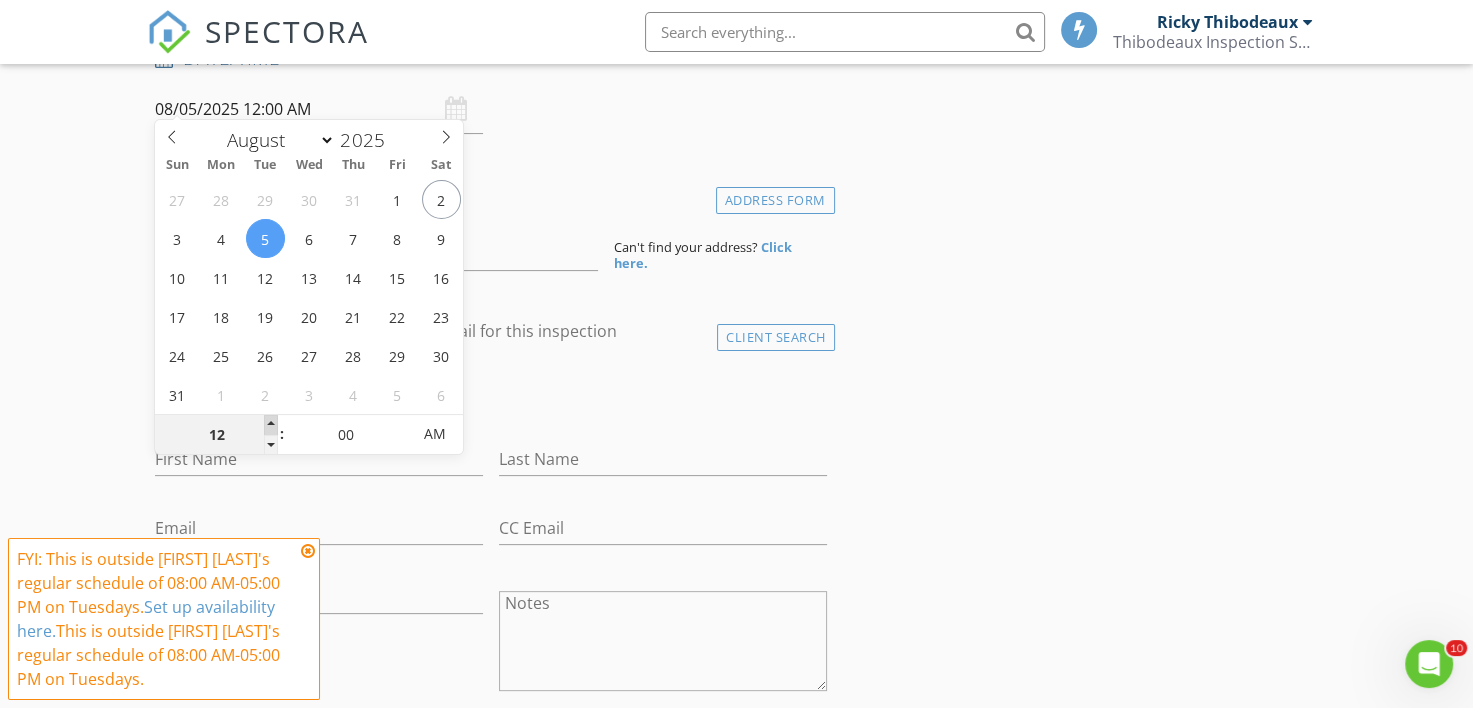 type on "08/05/2025 1:00 AM" 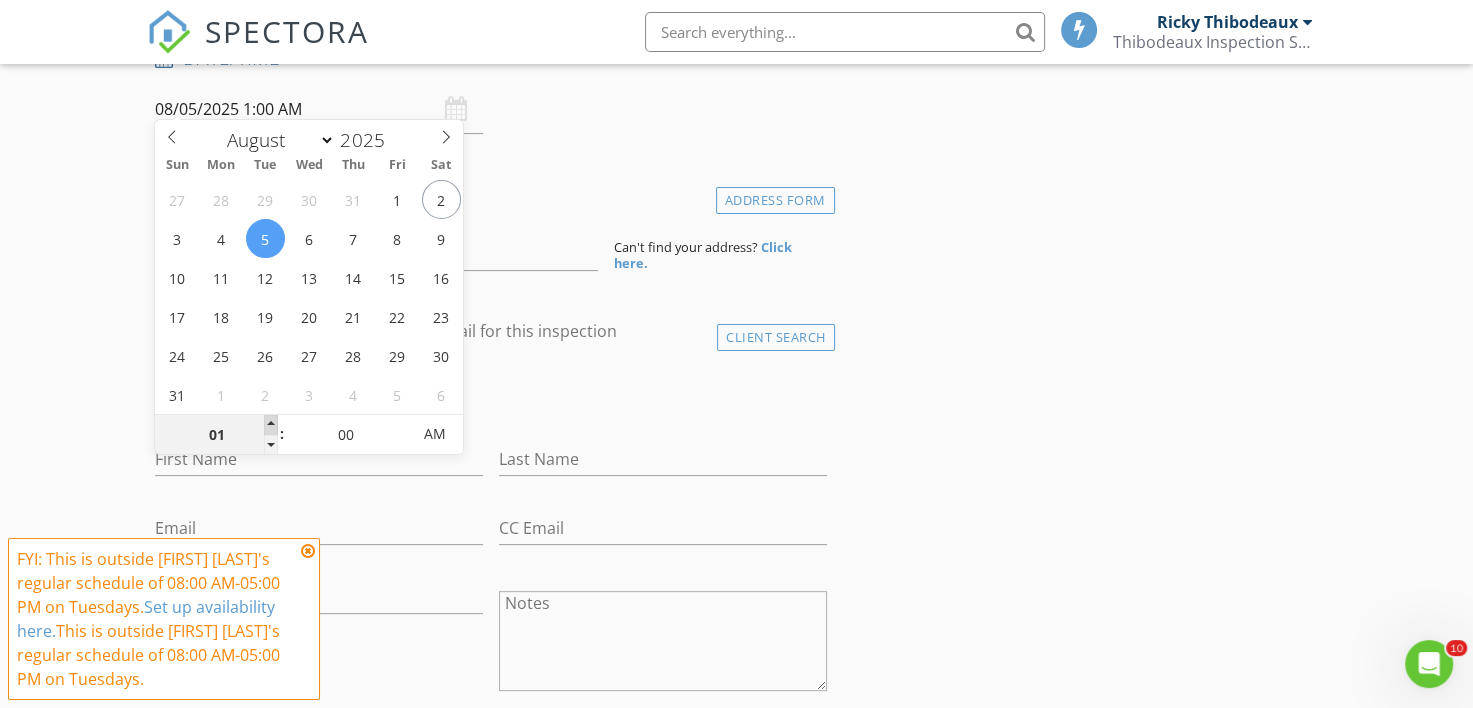 click at bounding box center (271, 425) 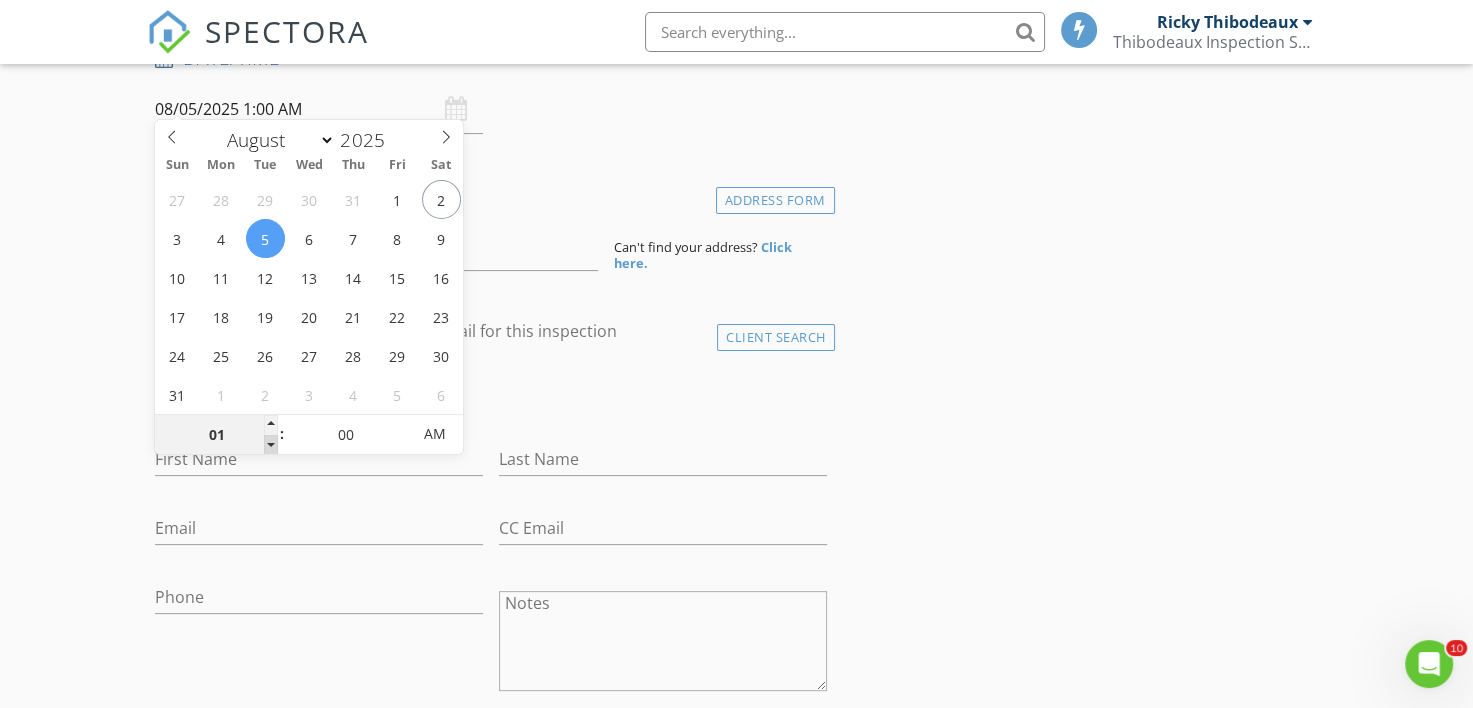 type on "12" 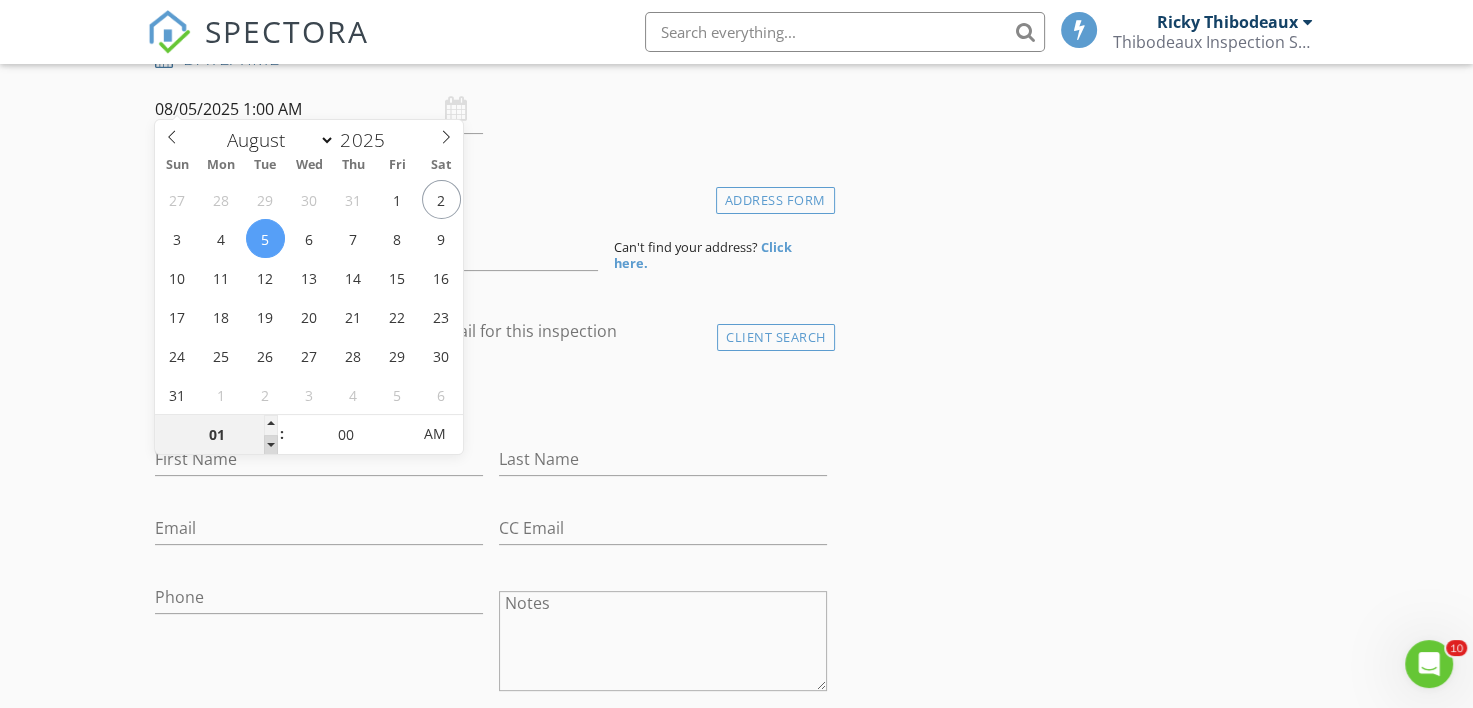 type on "08/05/2025 12:00 AM" 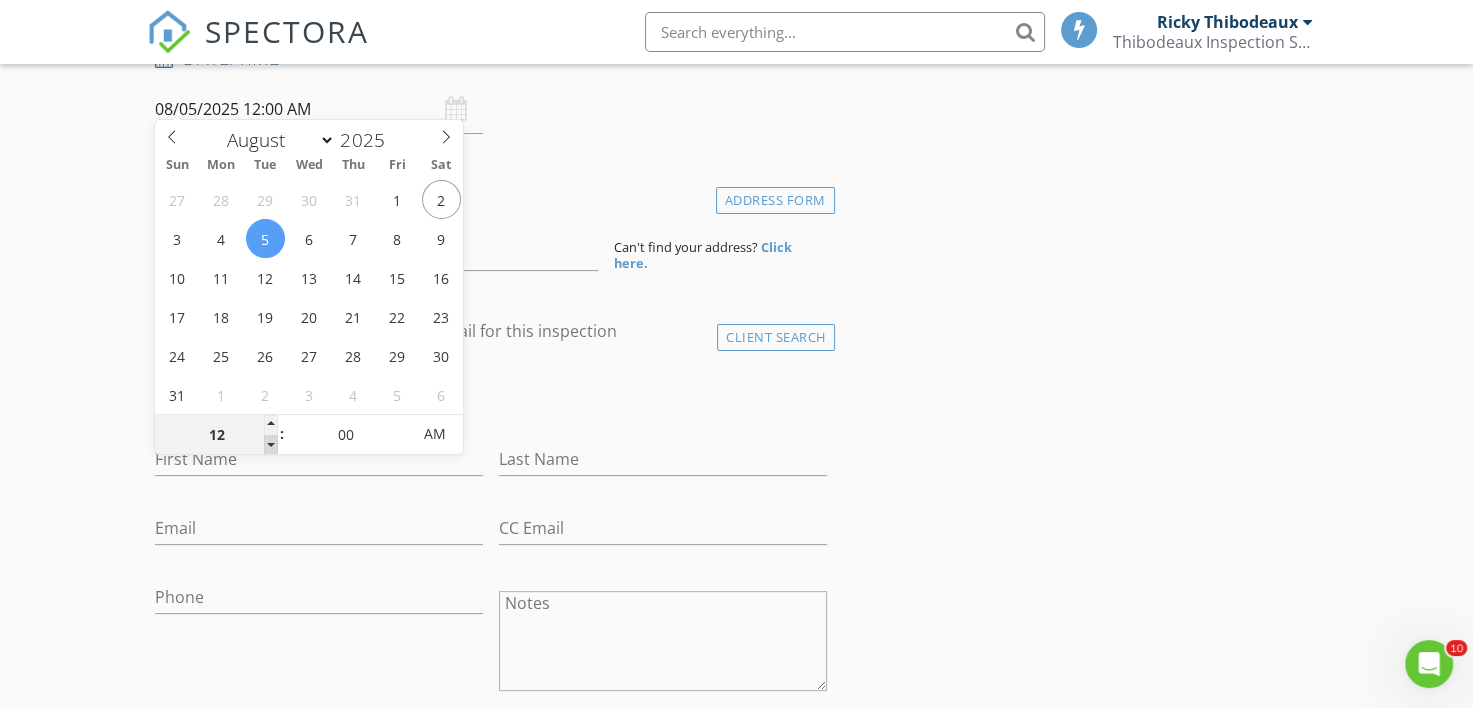 click at bounding box center (271, 445) 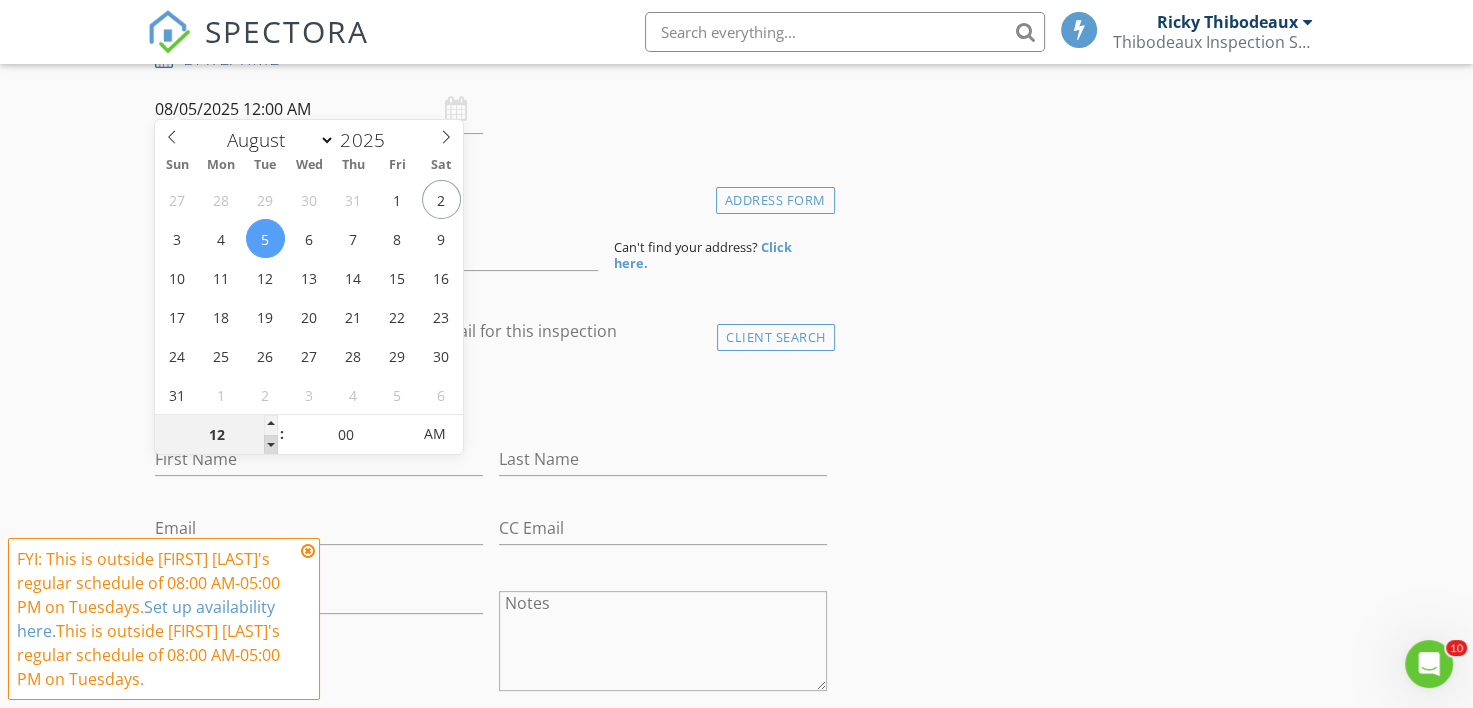 type on "11" 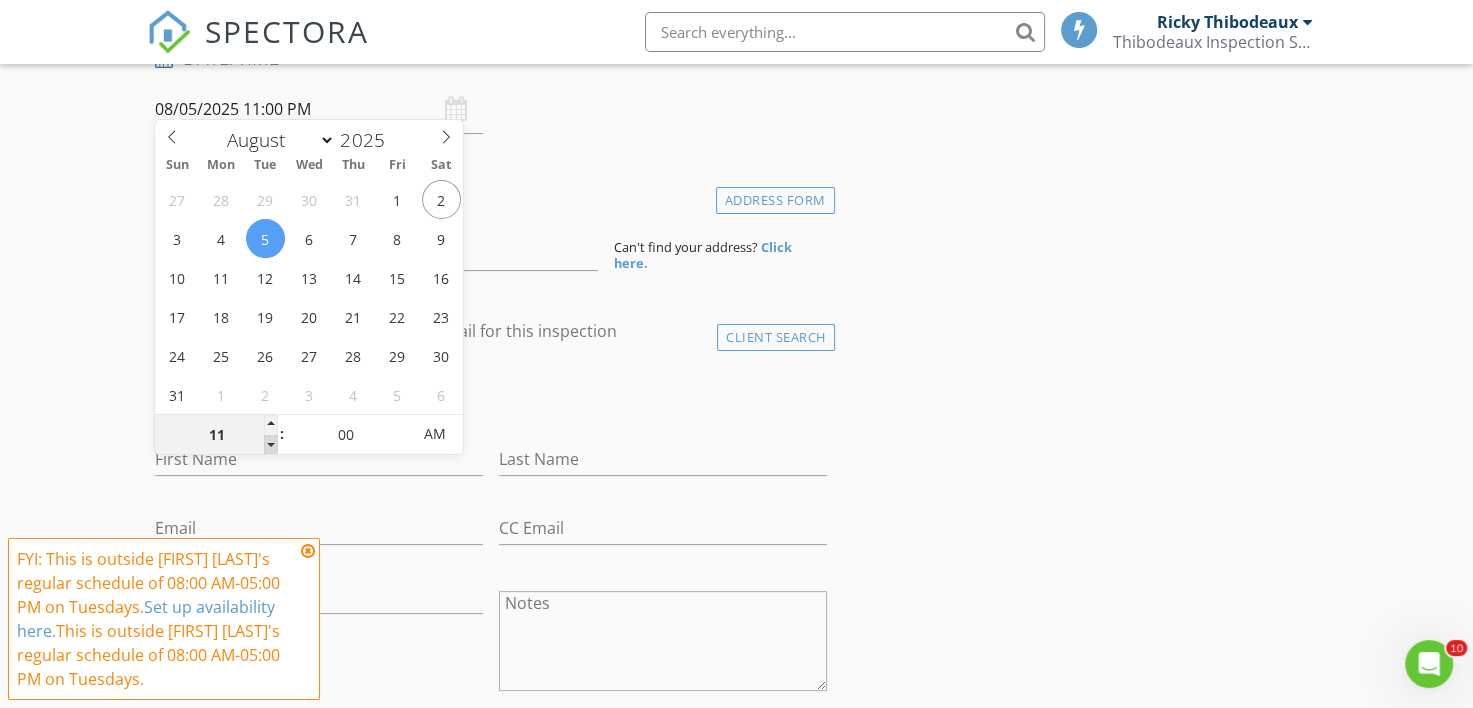 click at bounding box center (271, 445) 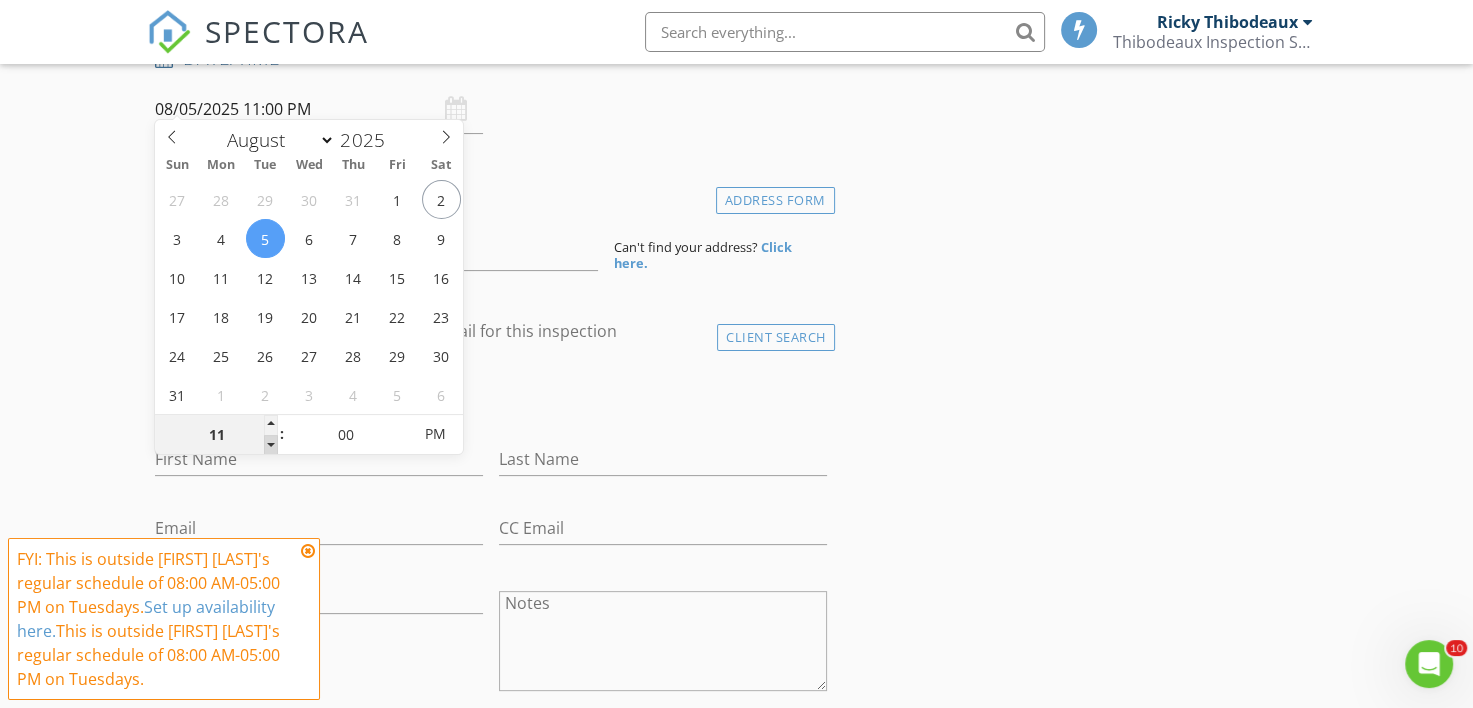 type on "10" 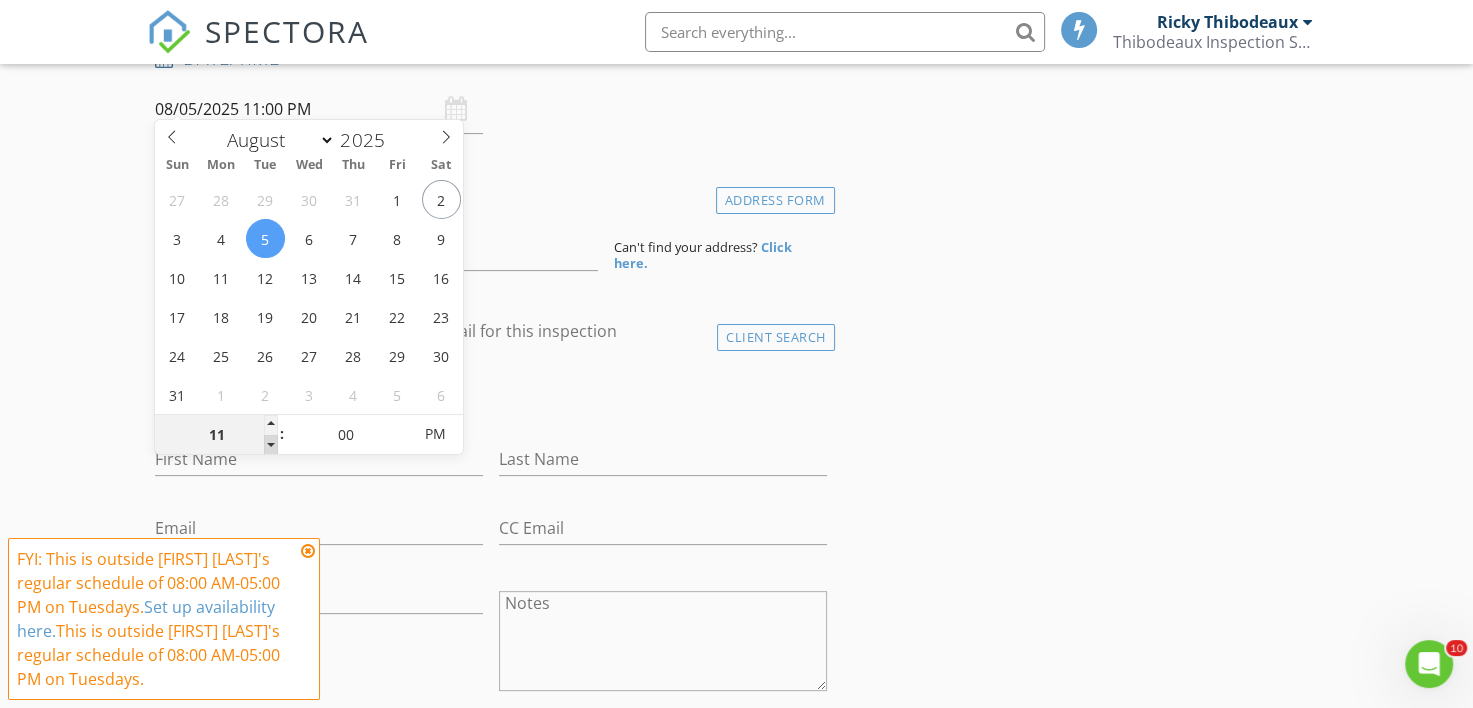 type on "08/05/2025 10:00 PM" 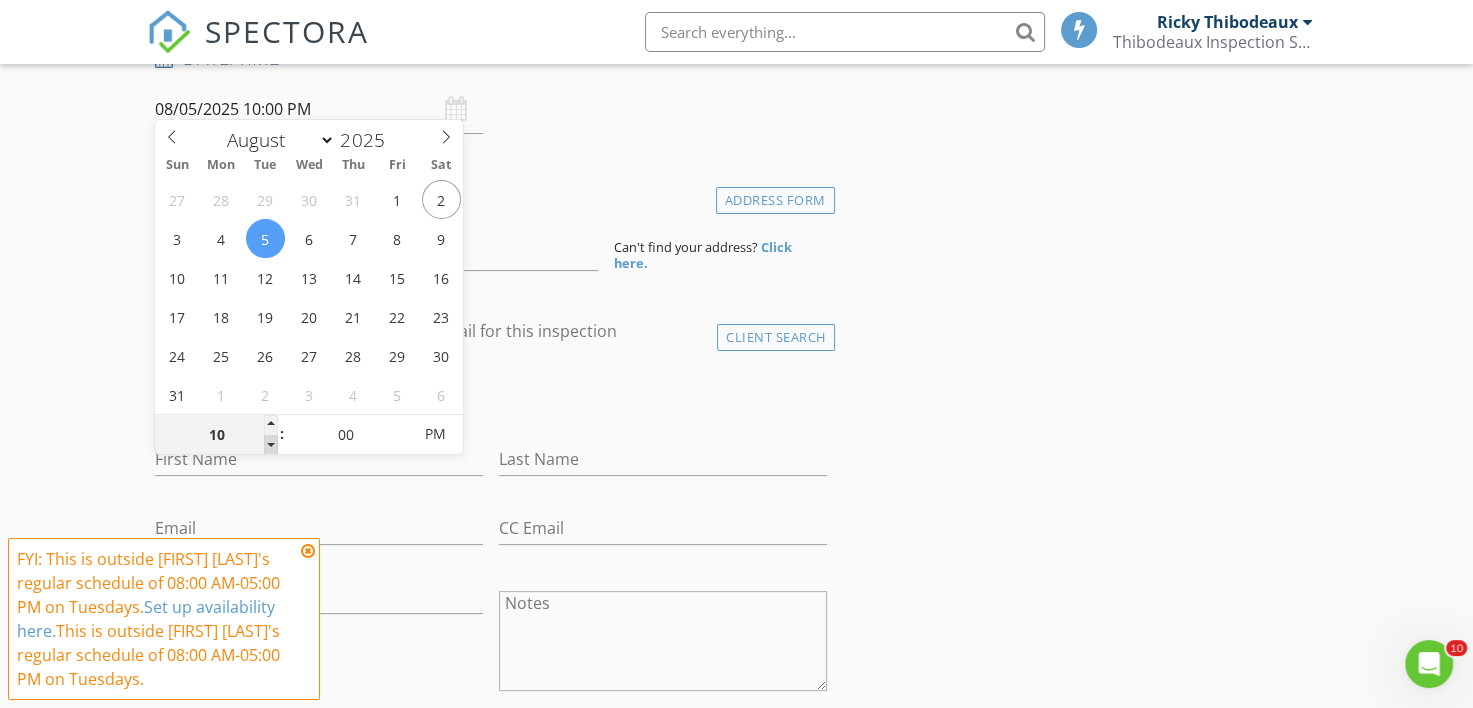 click at bounding box center (271, 445) 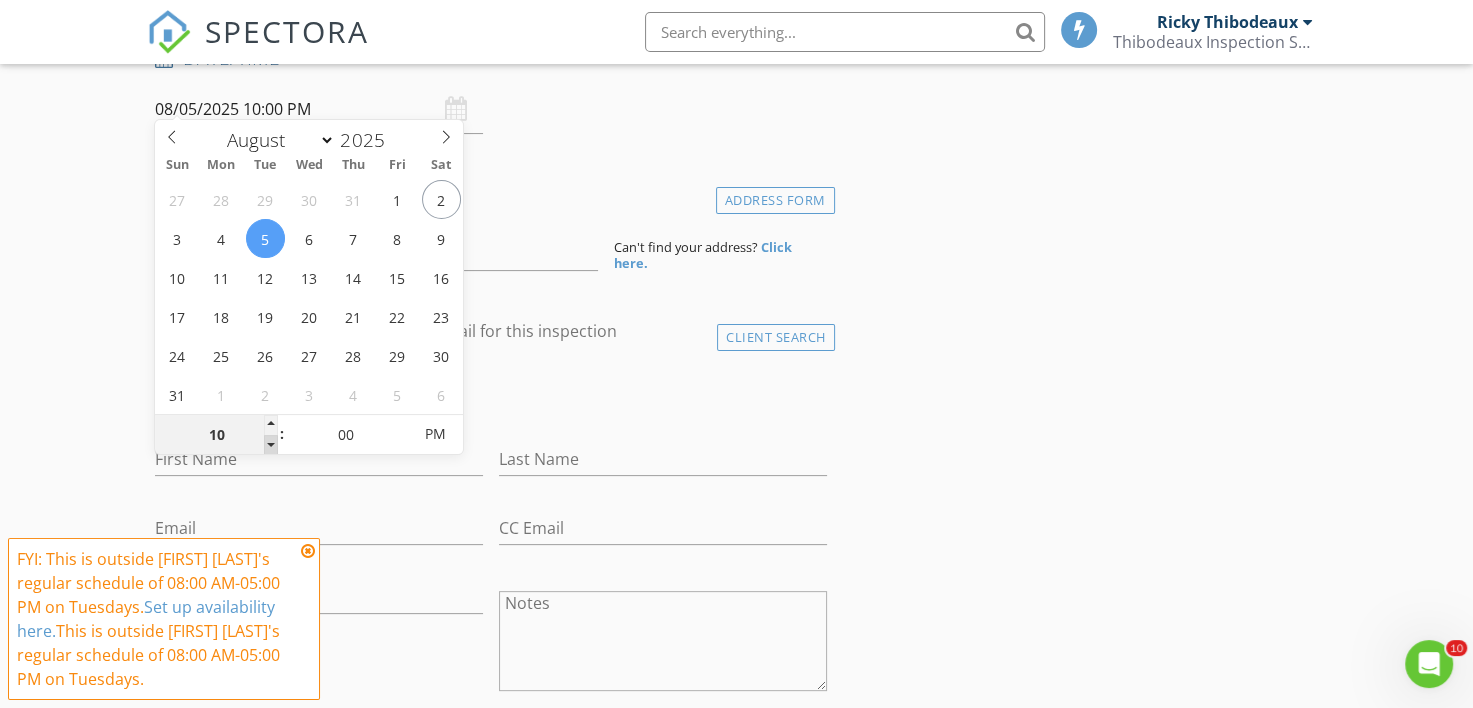 type on "09" 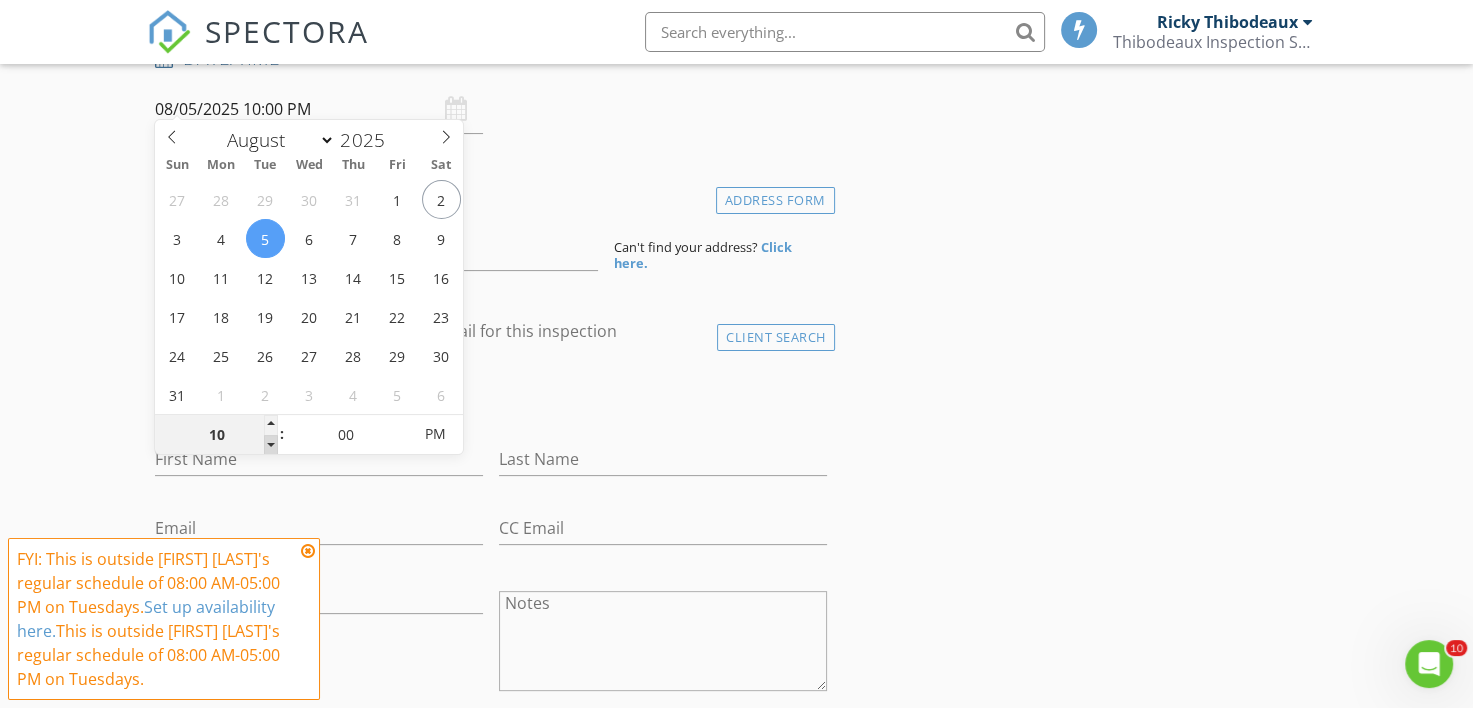 type on "08/05/2025 9:00 PM" 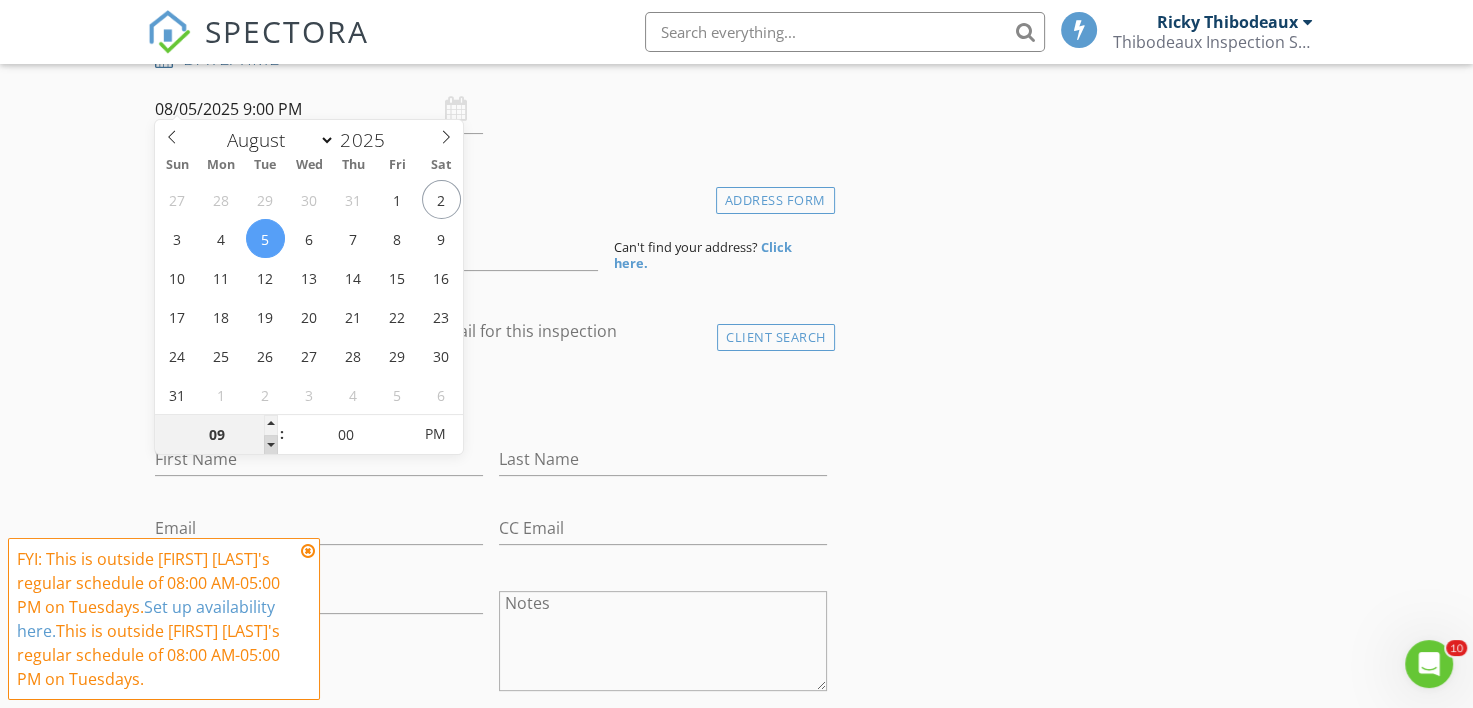 click at bounding box center [271, 445] 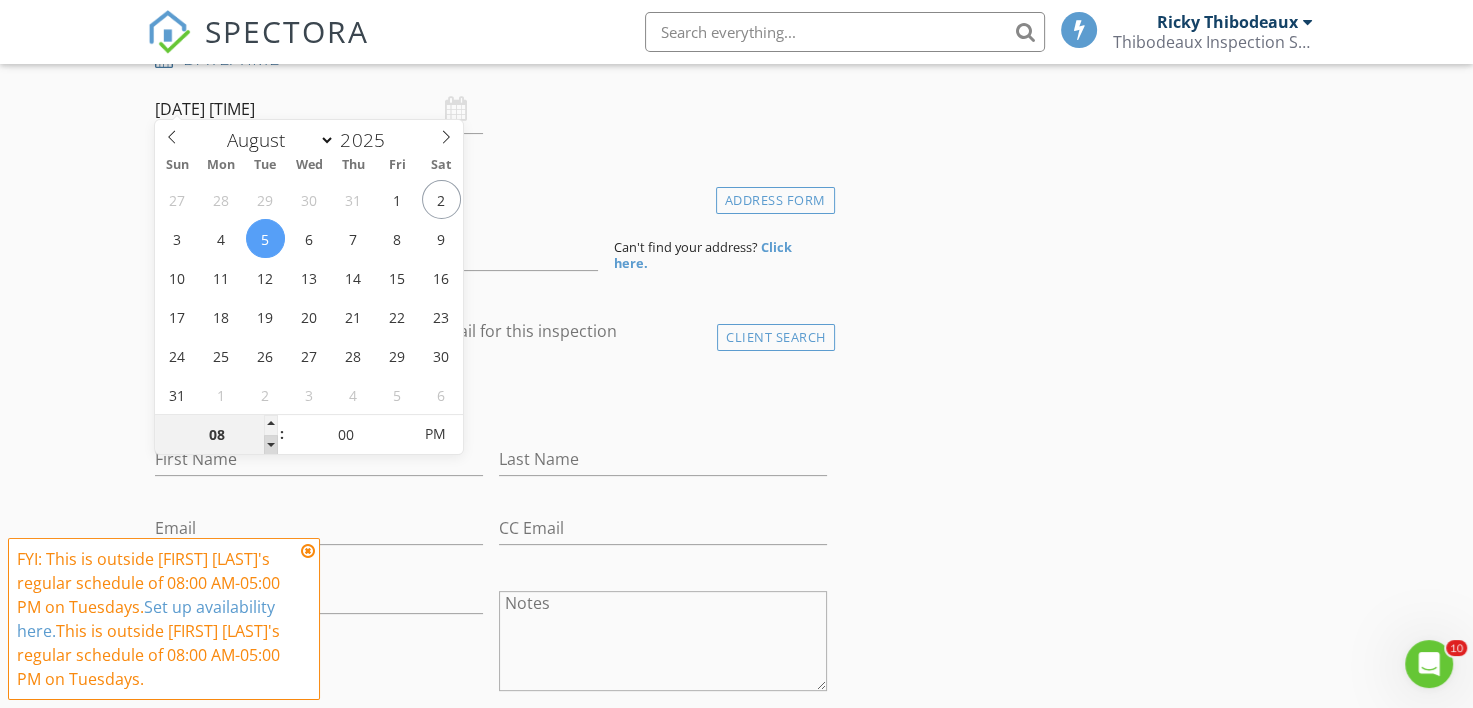 click at bounding box center [271, 445] 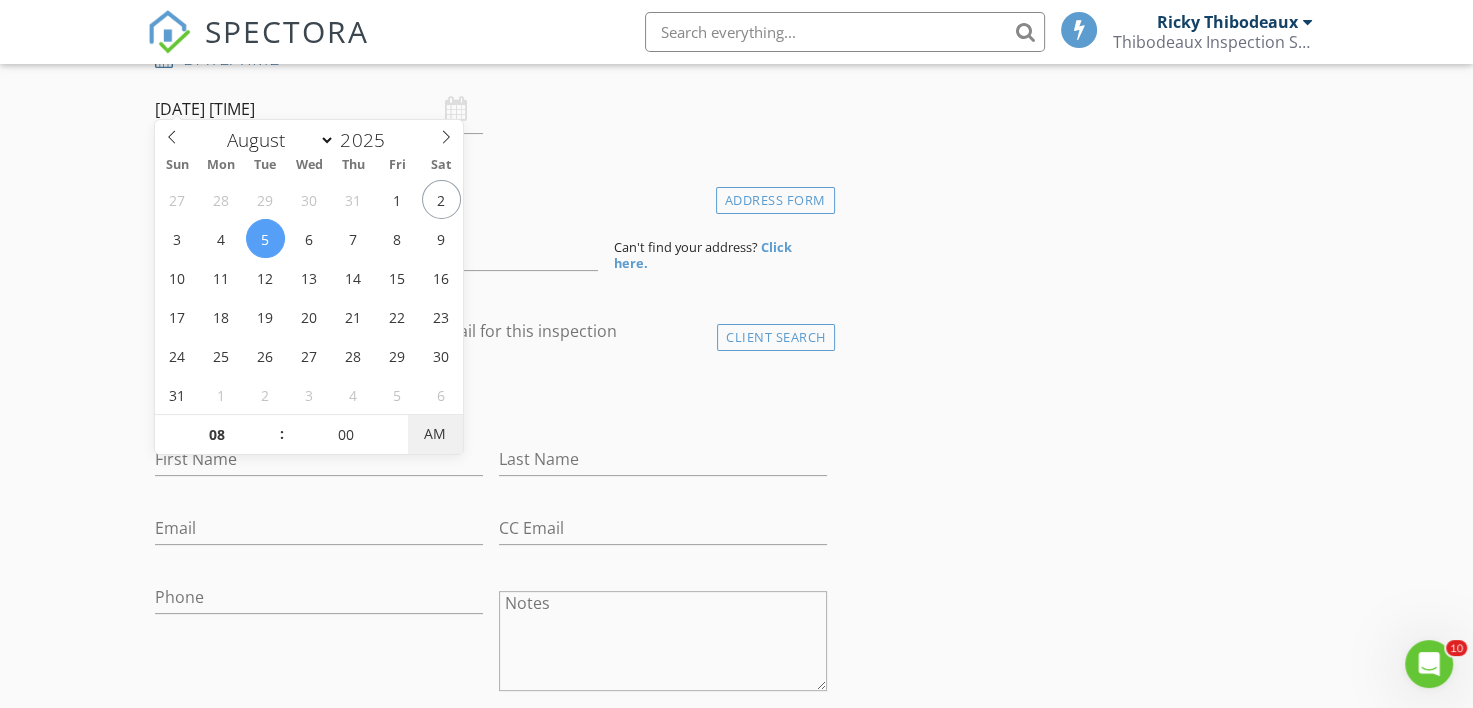 type on "08/05/2025 8:00 AM" 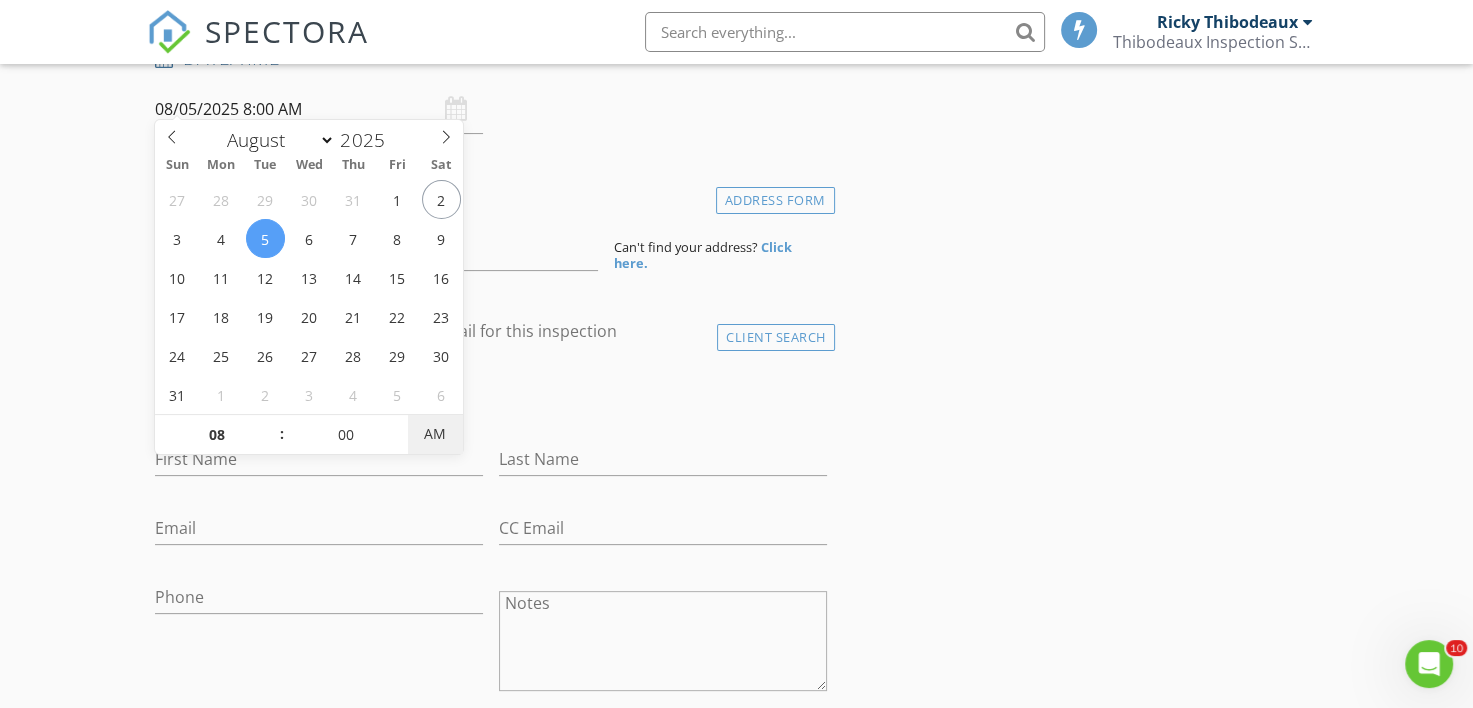 click on "AM" at bounding box center [435, 434] 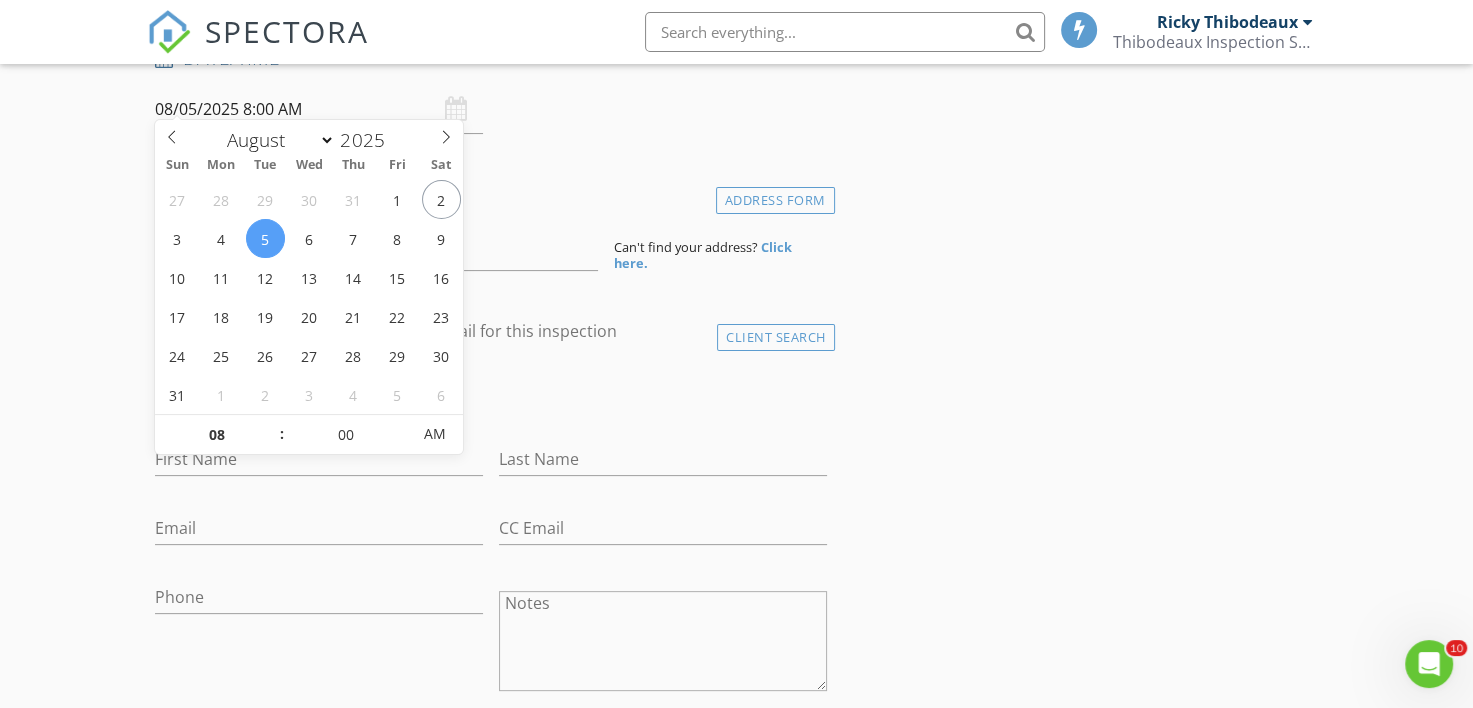 click on "New Inspection
Click here to use the New Order Form
INSPECTOR(S)
check_box   Ricky Thibodeaux   PRIMARY   check_box   Ryan Romero     Ricky Thibodeaux,  Ryan Romero arrow_drop_down   check_box Ricky Thibodeaux specifically requested check_box_outline_blank Ryan Romero specifically requested
Date/Time
08/05/2025 8:00 AM
Location
Address Form       Can't find your address?   Click here.
client
check_box Enable Client CC email for this inspection   Client Search     check_box_outline_blank Client is a Company/Organization     First Name   Last Name   Email   CC Email   Phone           Notes   Private Notes
ADD ADDITIONAL client
SERVICES
check_box_outline_blank   0-1000 sqft Inspection   Standard Inspection up to 1000 sqft check_box_outline_blank" at bounding box center (736, 1271) 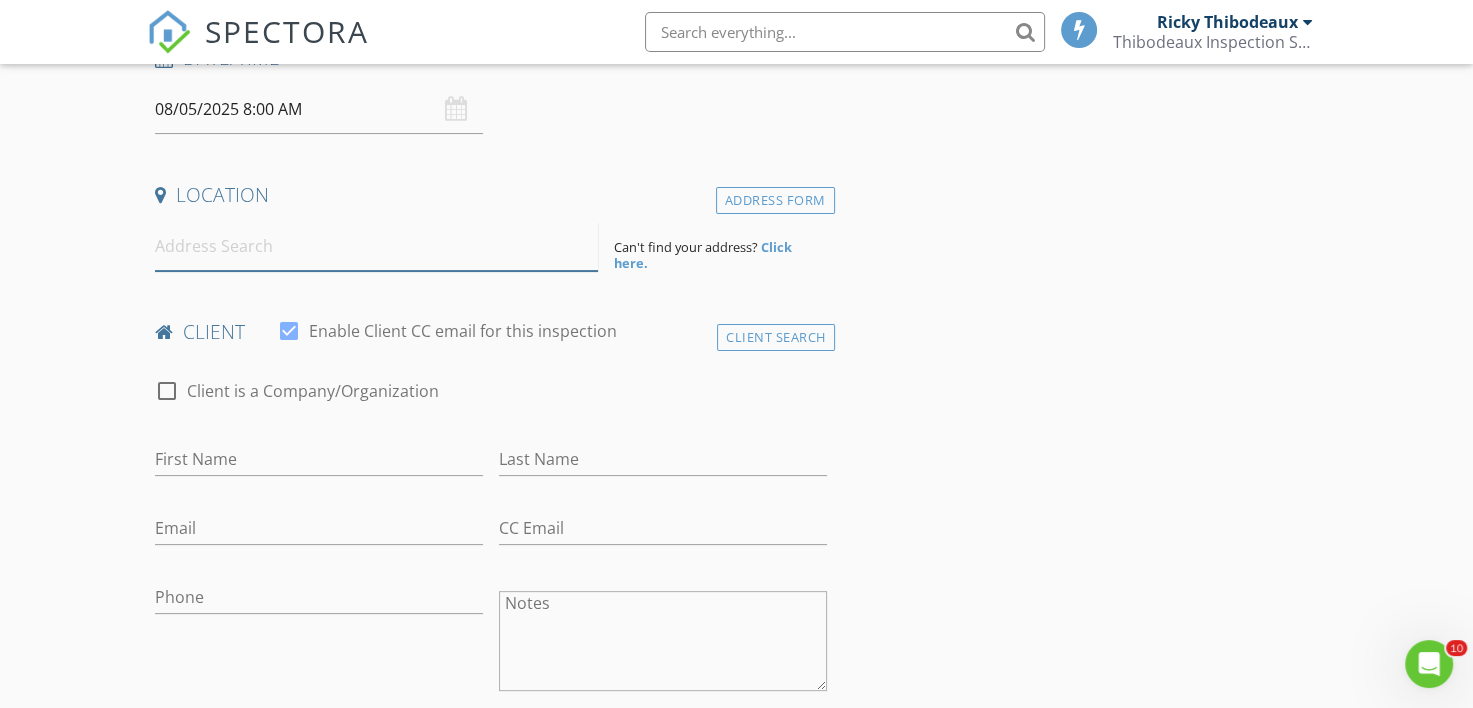 click at bounding box center [376, 246] 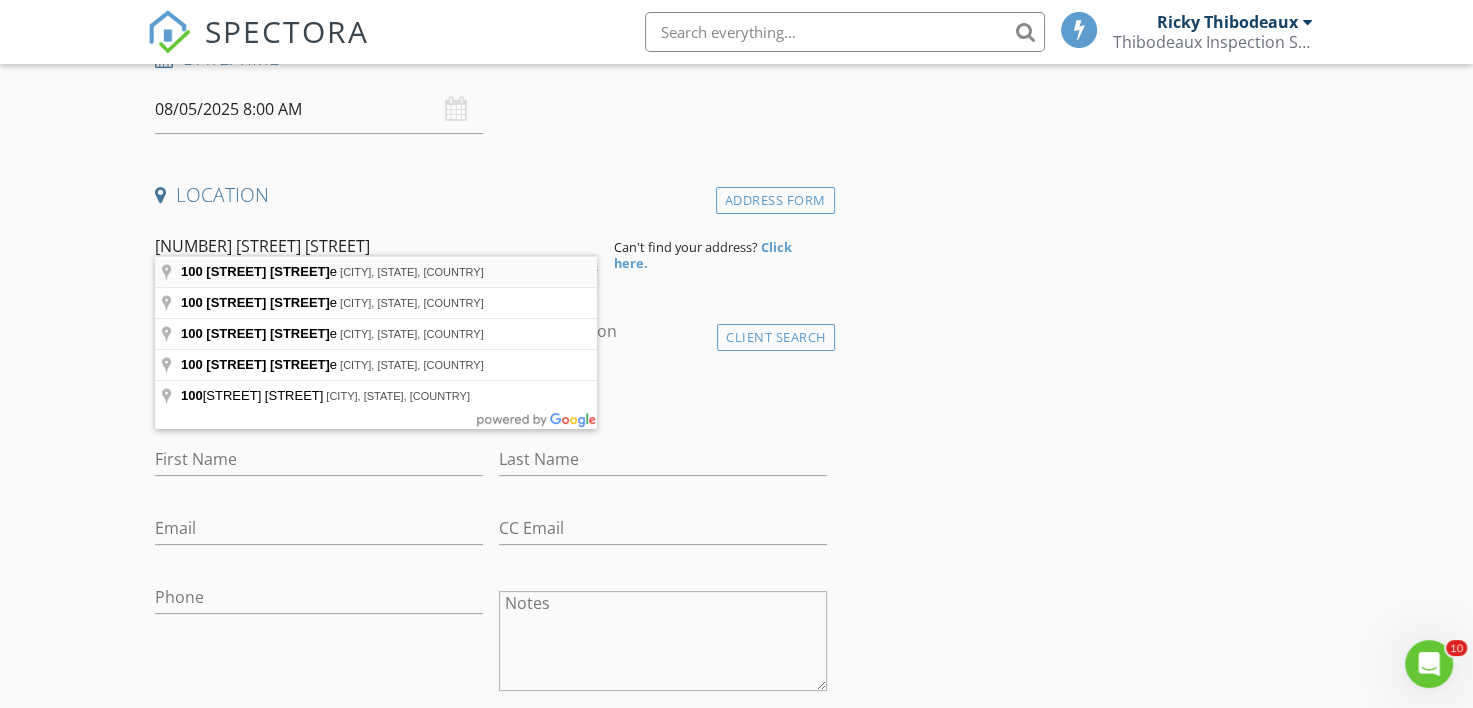 type on "100 Teal Lane, Lafayette, LA, USA" 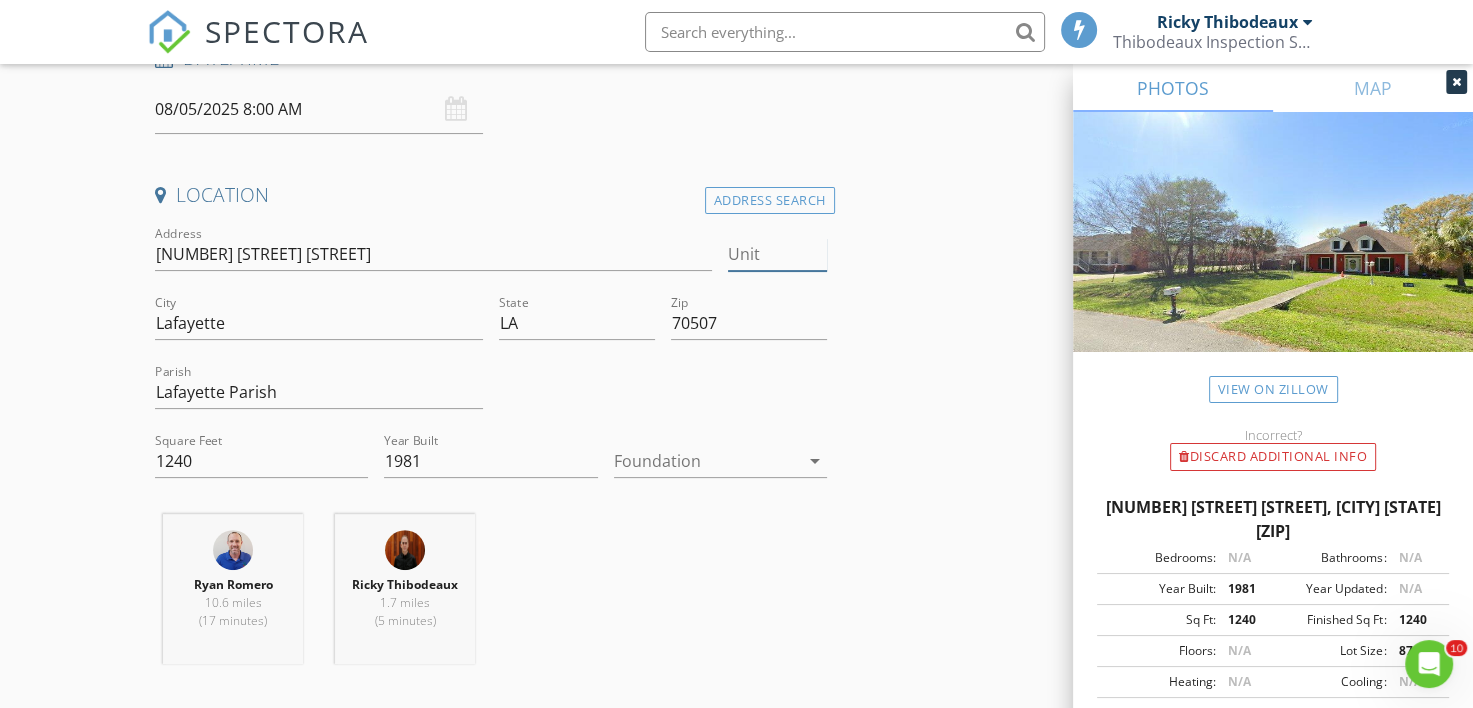 click on "Unit" at bounding box center [777, 254] 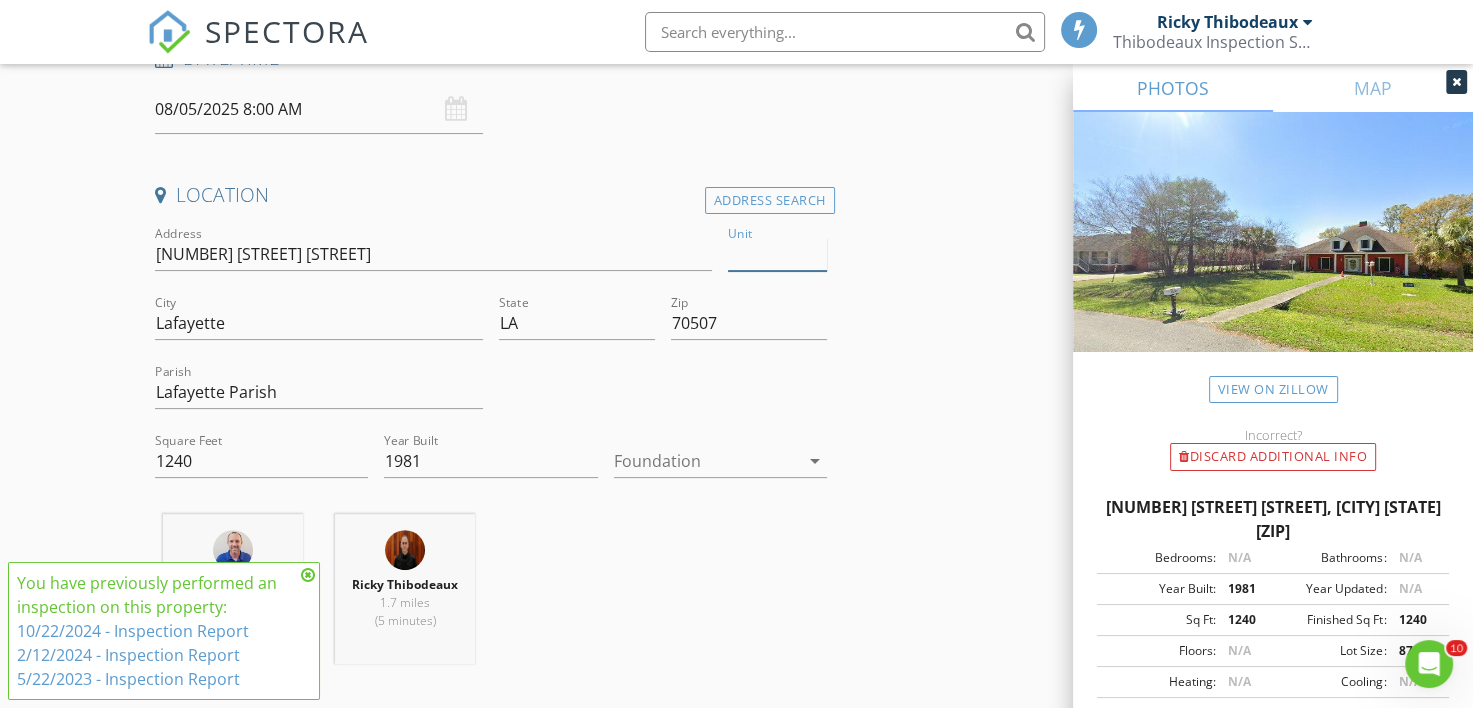 type on "n" 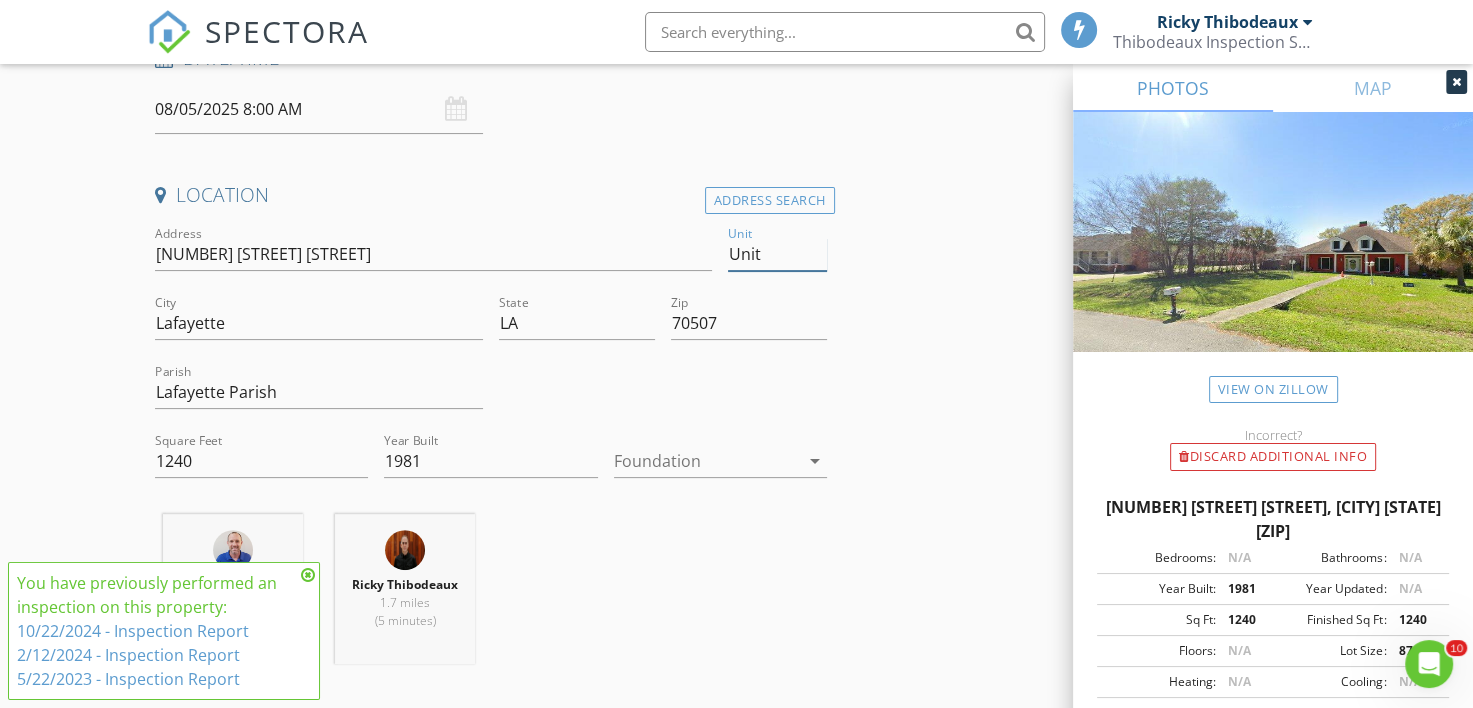 type on "Unit-" 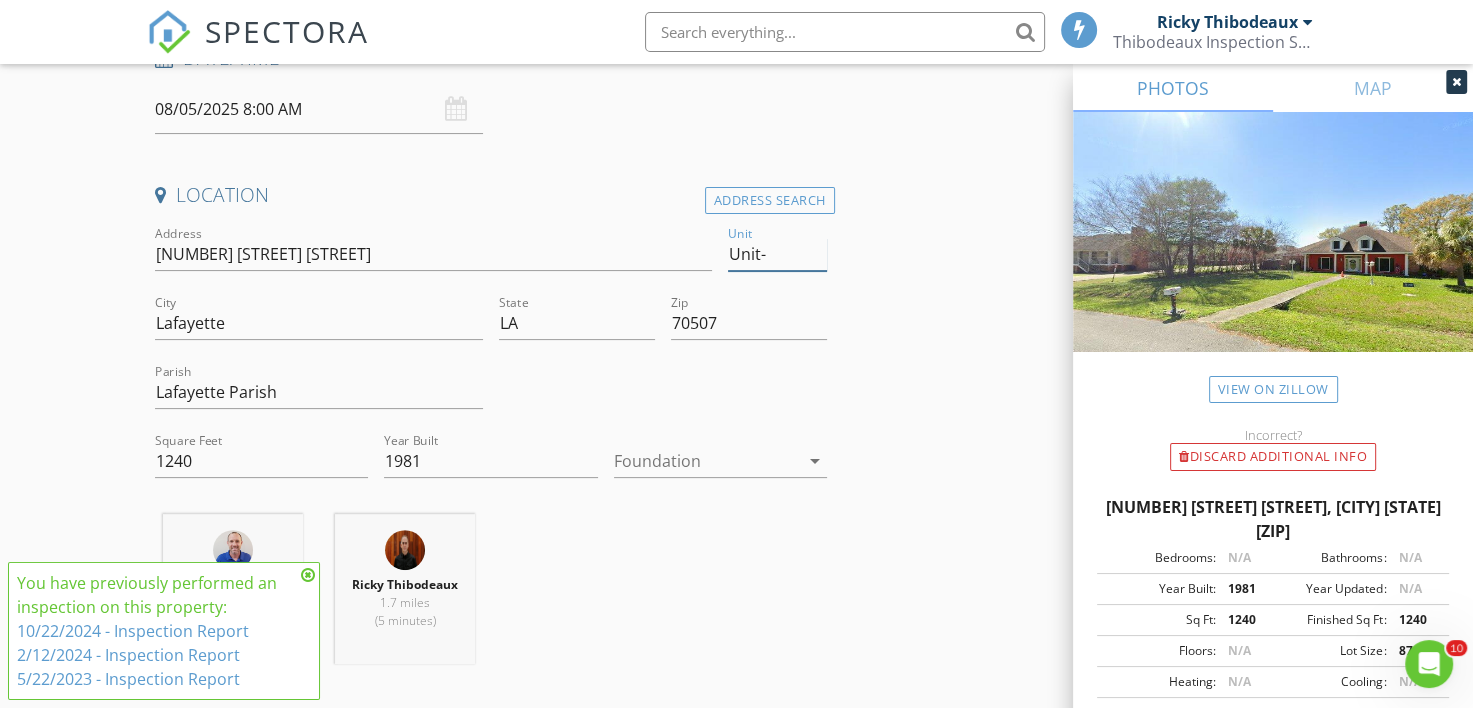 type 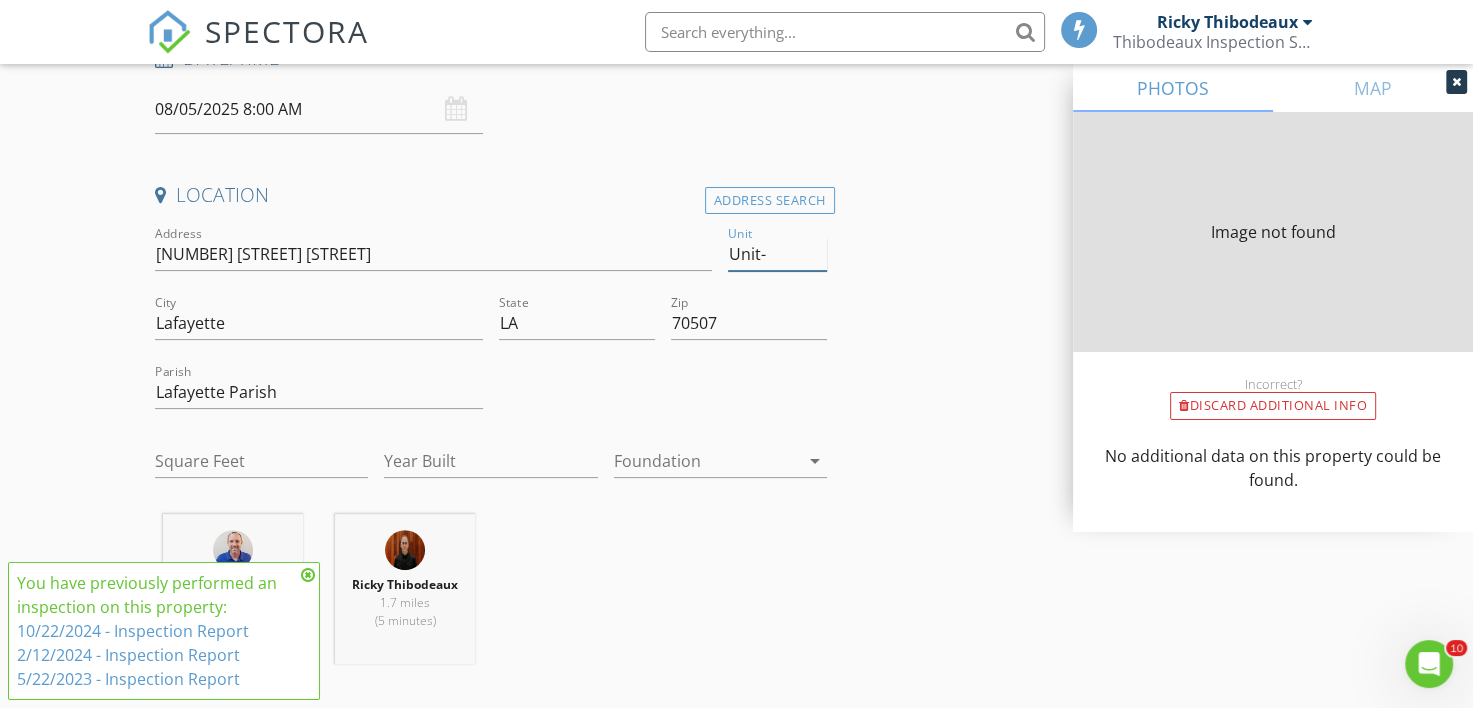 type on "1240" 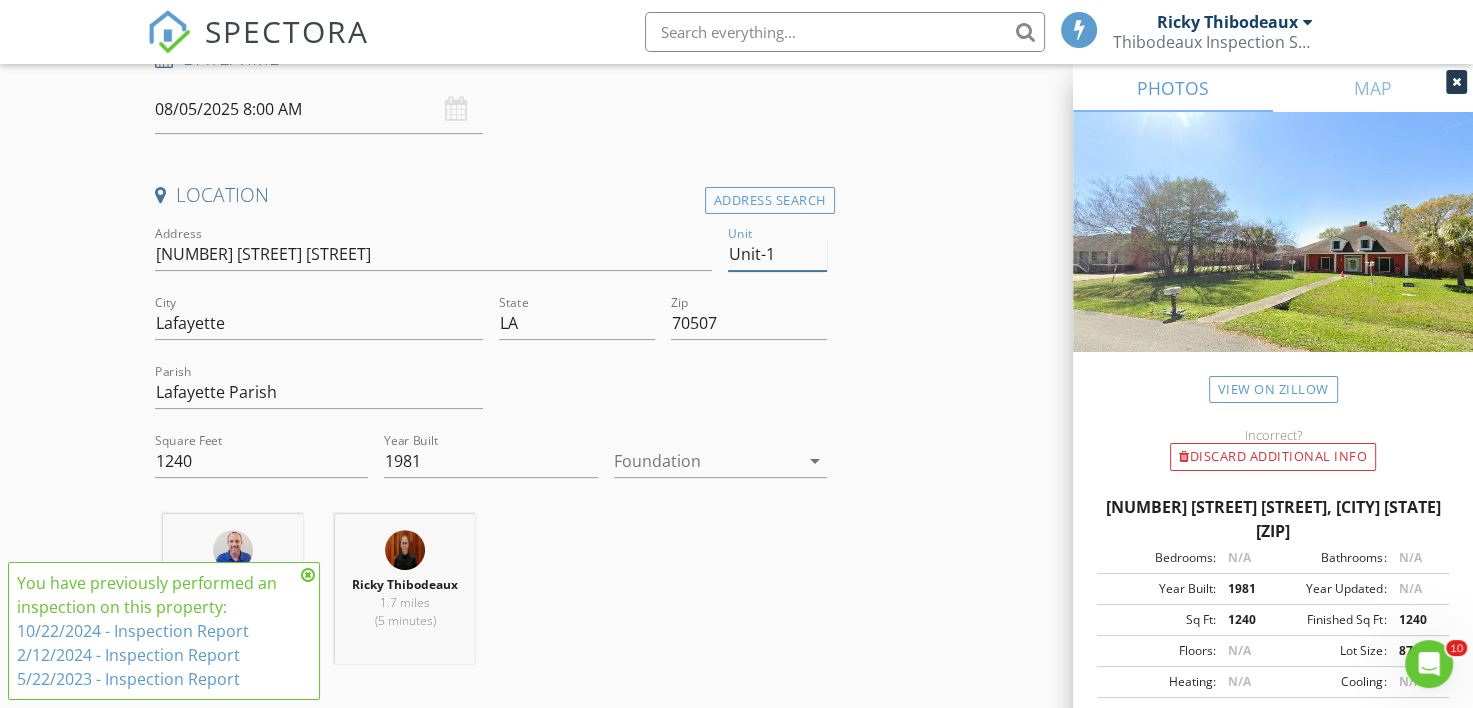 type on "Unit-17" 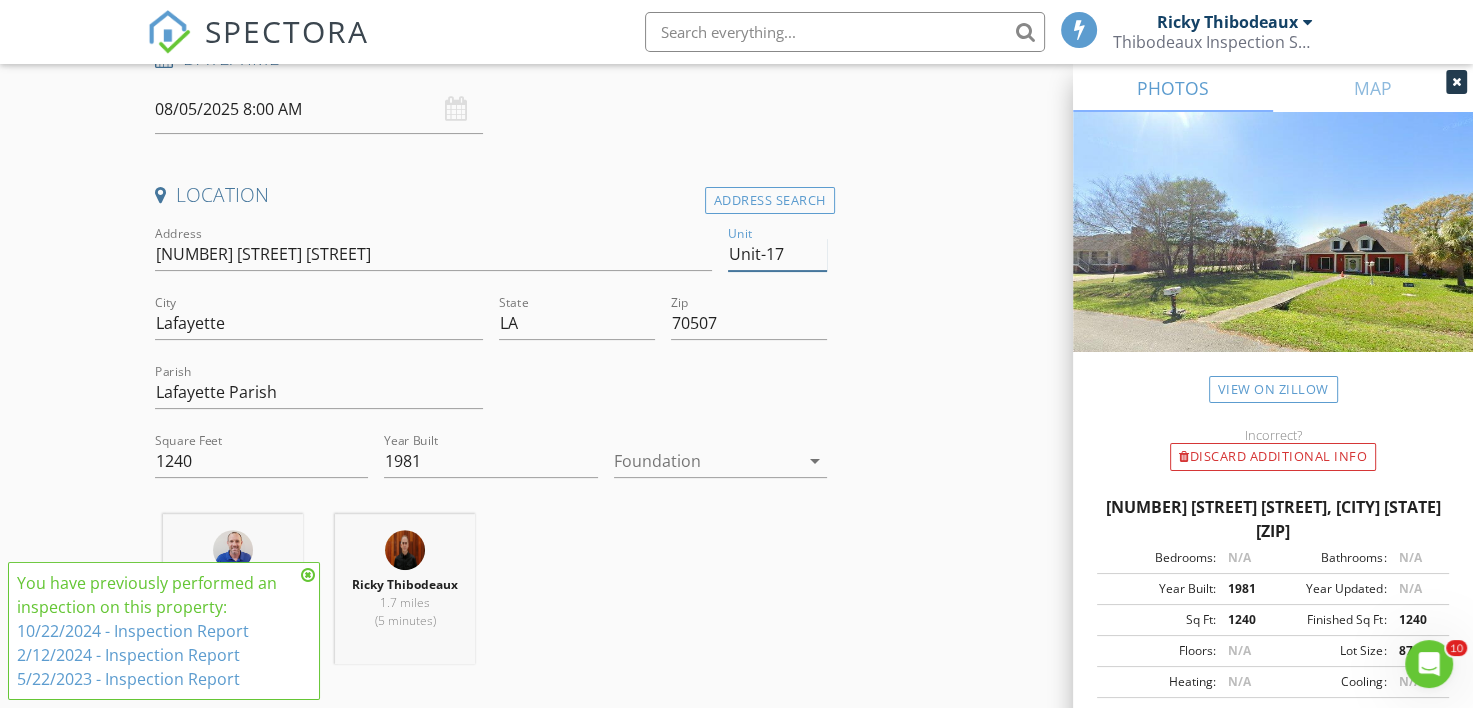 type 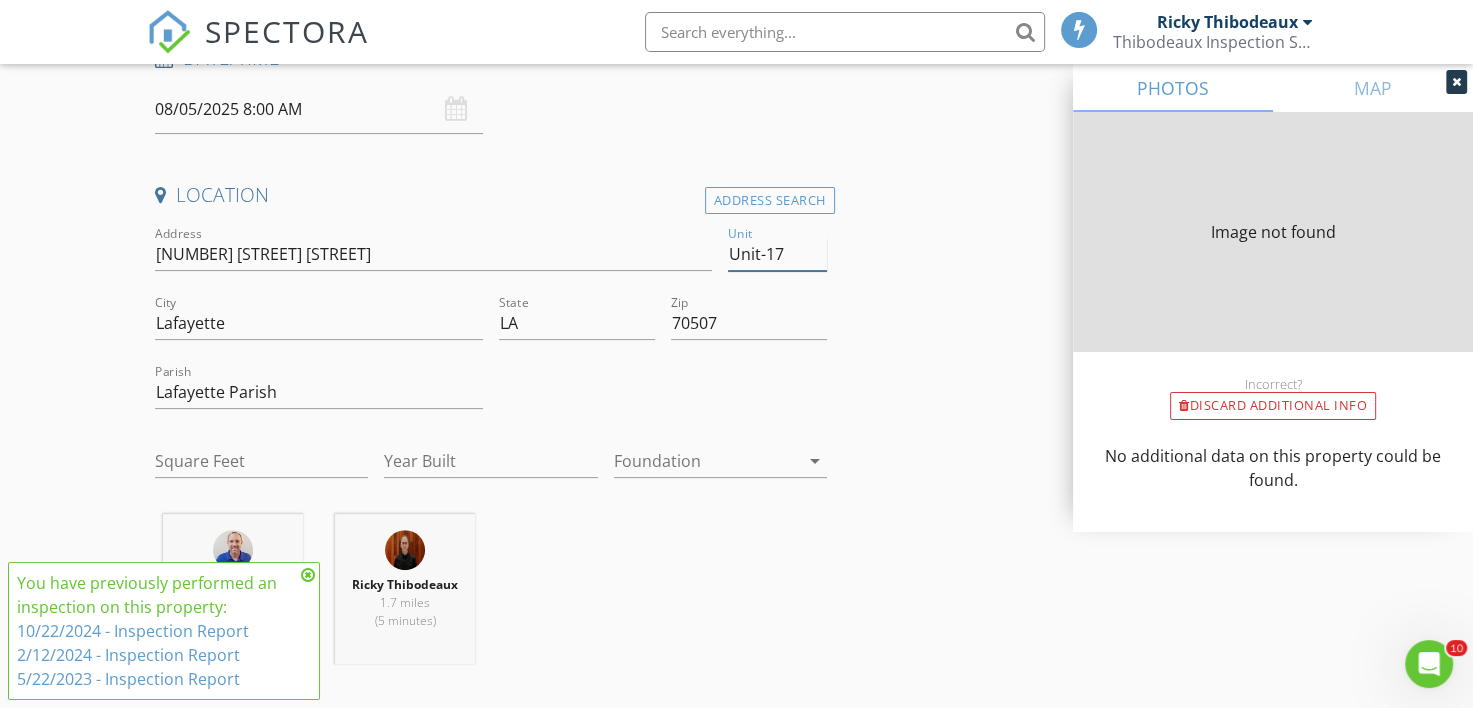 type on "1240" 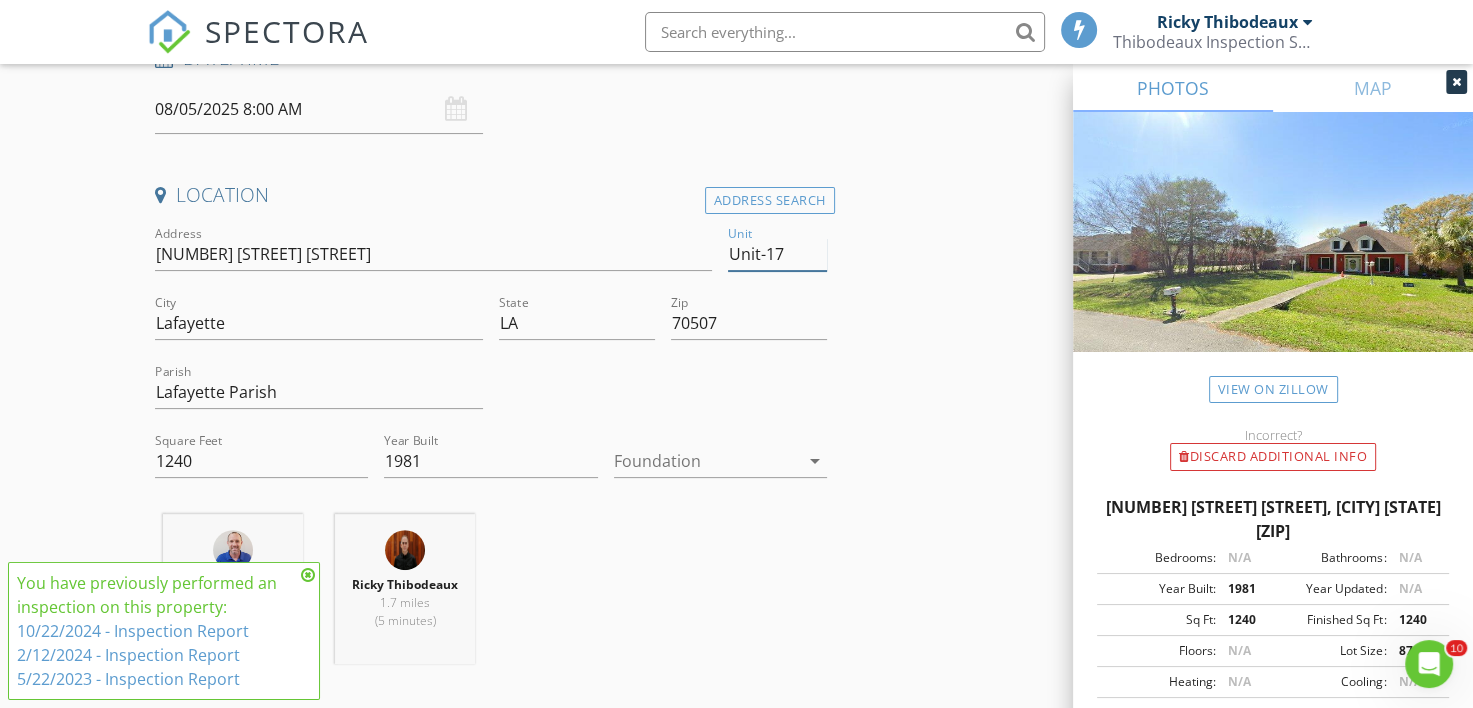 type on "Unit-17" 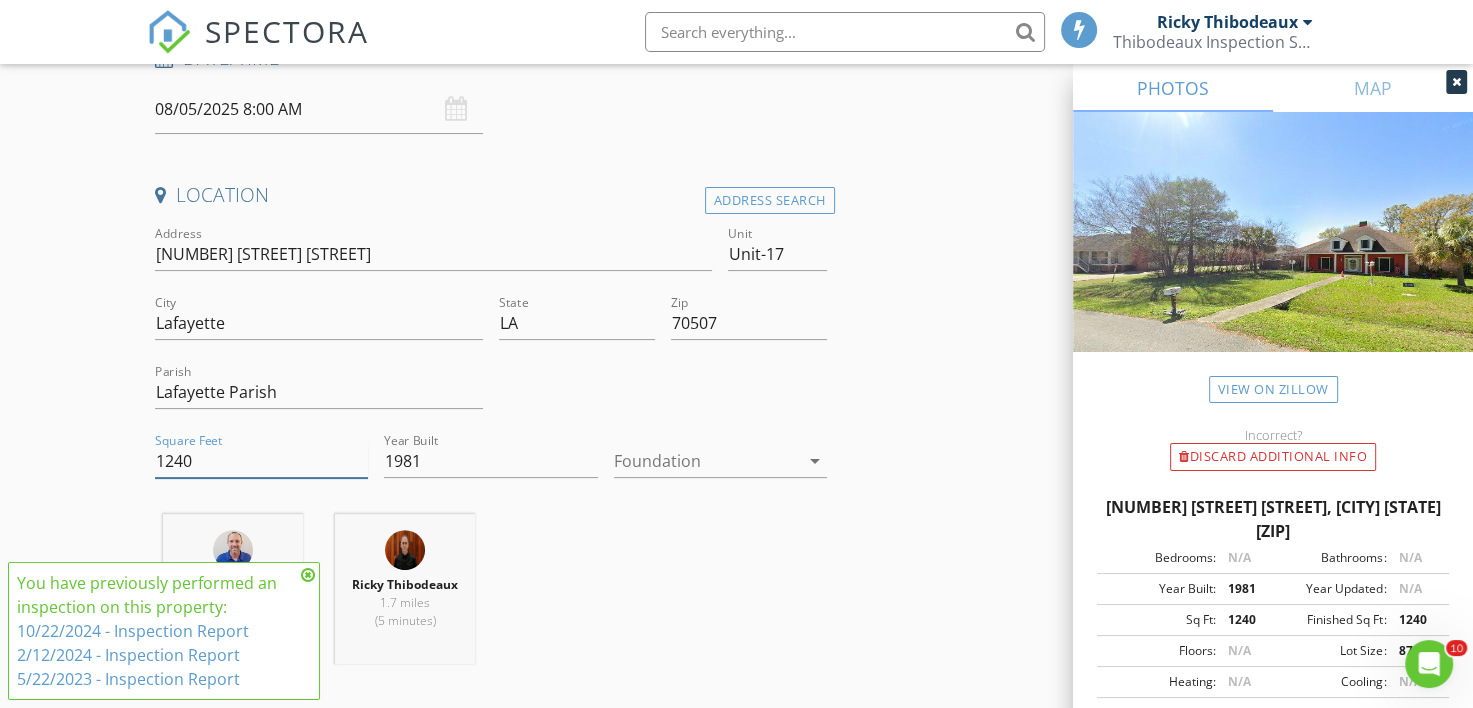 drag, startPoint x: 237, startPoint y: 442, endPoint x: 79, endPoint y: 456, distance: 158.61903 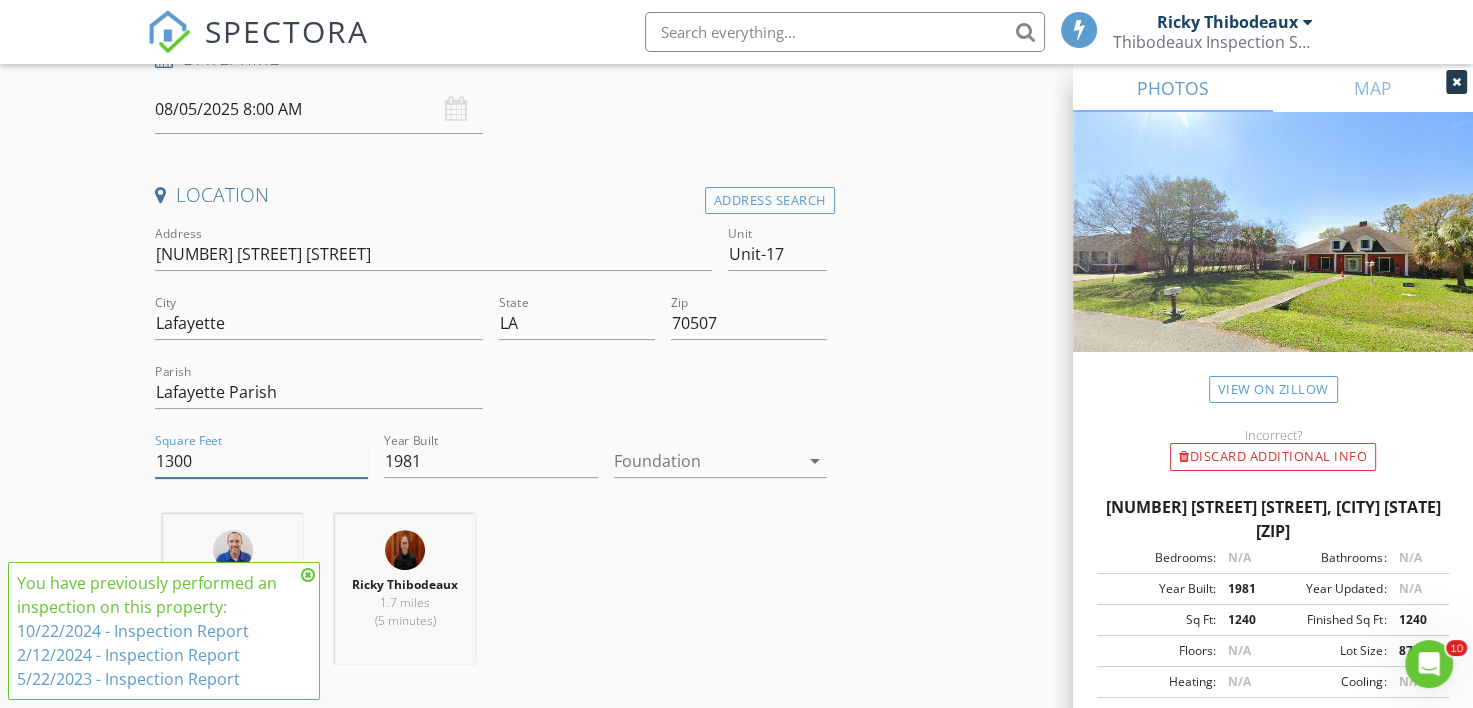type on "1300" 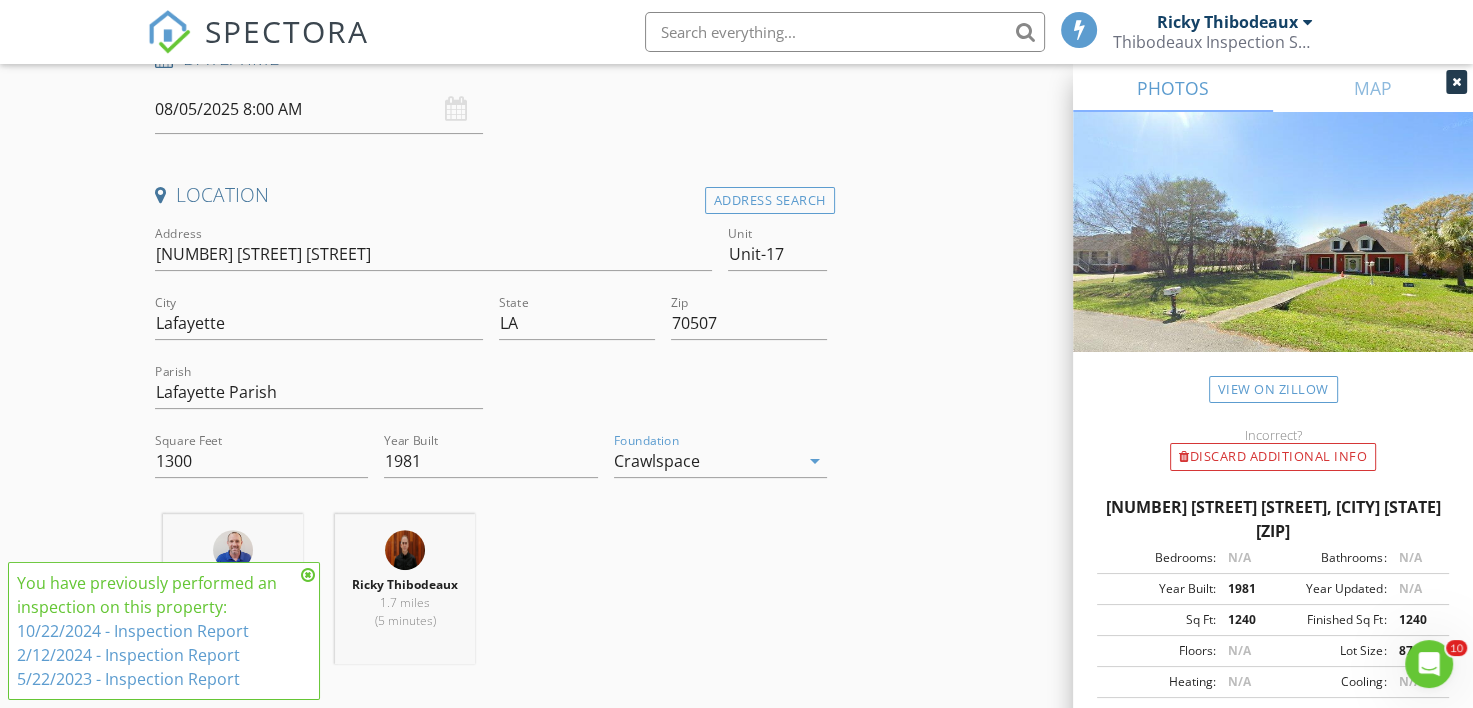 click on "INSPECTOR(S)
check_box   Ricky Thibodeaux   PRIMARY   check_box   Ryan Romero     Ricky Thibodeaux,  Ryan Romero arrow_drop_down   check_box Ricky Thibodeaux specifically requested check_box_outline_blank Ryan Romero specifically requested
Date/Time
08/05/2025 8:00 AM
Location
Address Search       Address 100 Teal Ln   Unit Unit-17   City Lafayette   State LA   Zip 70507   Parish Lafayette Parish     Square Feet 1300   Year Built 1981   Foundation Crawlspace arrow_drop_down     Ryan Romero     10.6 miles     (17 minutes)         Ricky Thibodeaux     1.7 miles     (5 minutes)
client
check_box Enable Client CC email for this inspection   Client Search     check_box_outline_blank Client is a Company/Organization     First Name   Last Name   Email   CC Email   Phone           Notes   Private Notes
ADD ADDITIONAL client" at bounding box center [736, 1509] 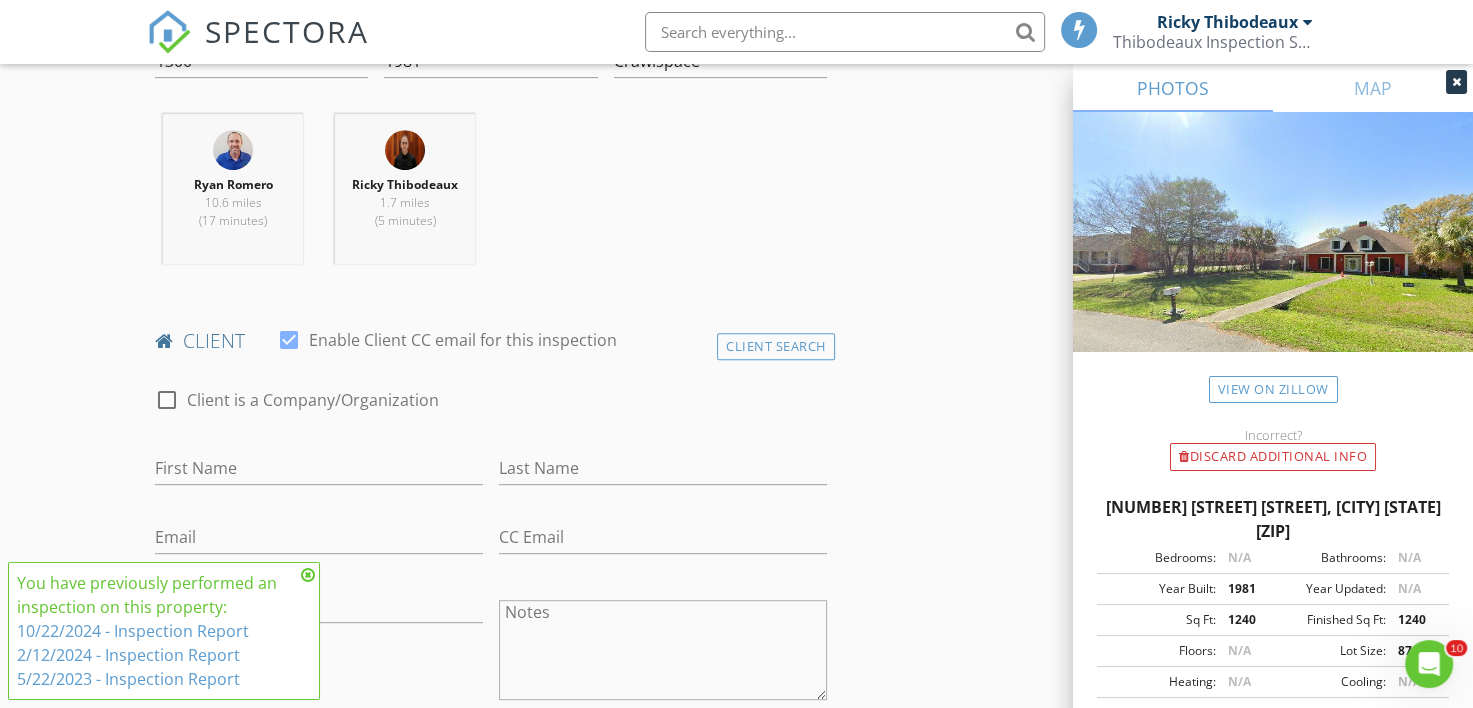 scroll, scrollTop: 1000, scrollLeft: 0, axis: vertical 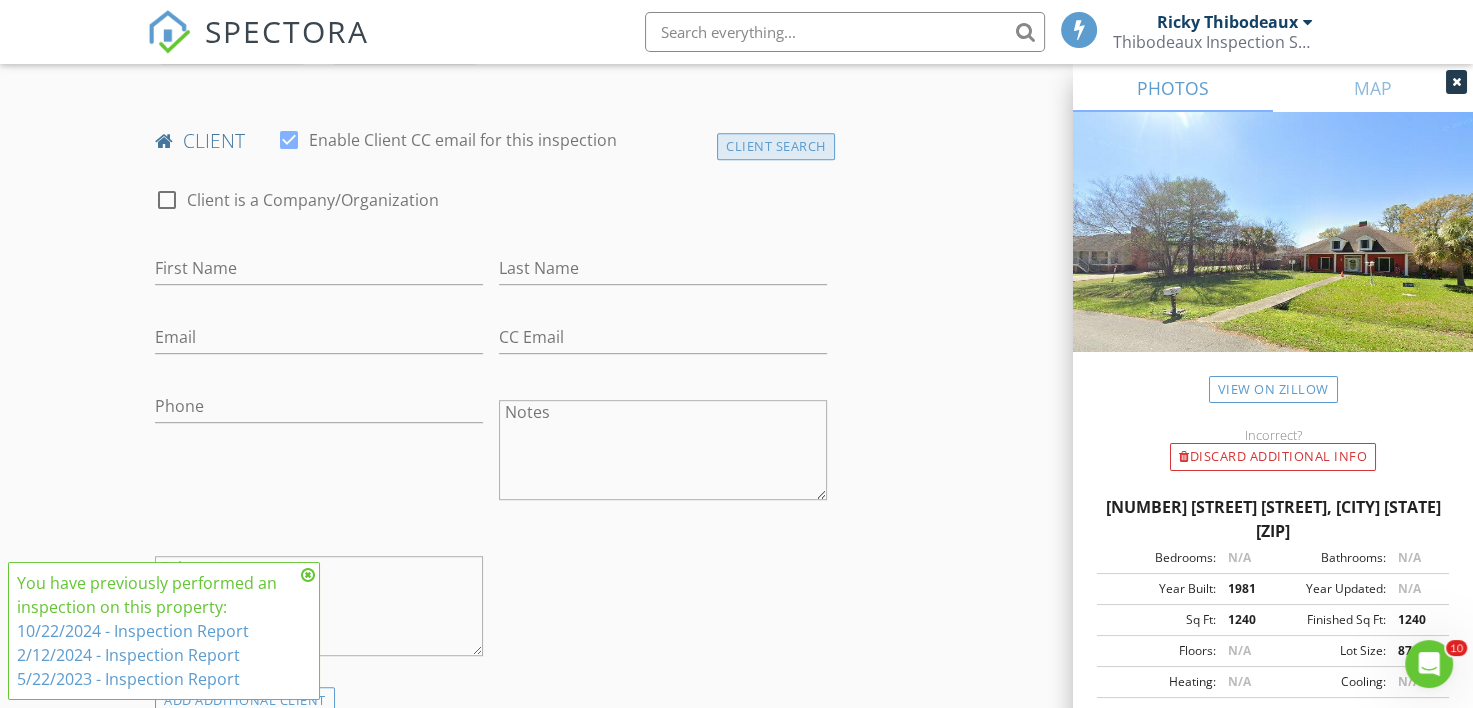 click on "Client Search" at bounding box center [776, 146] 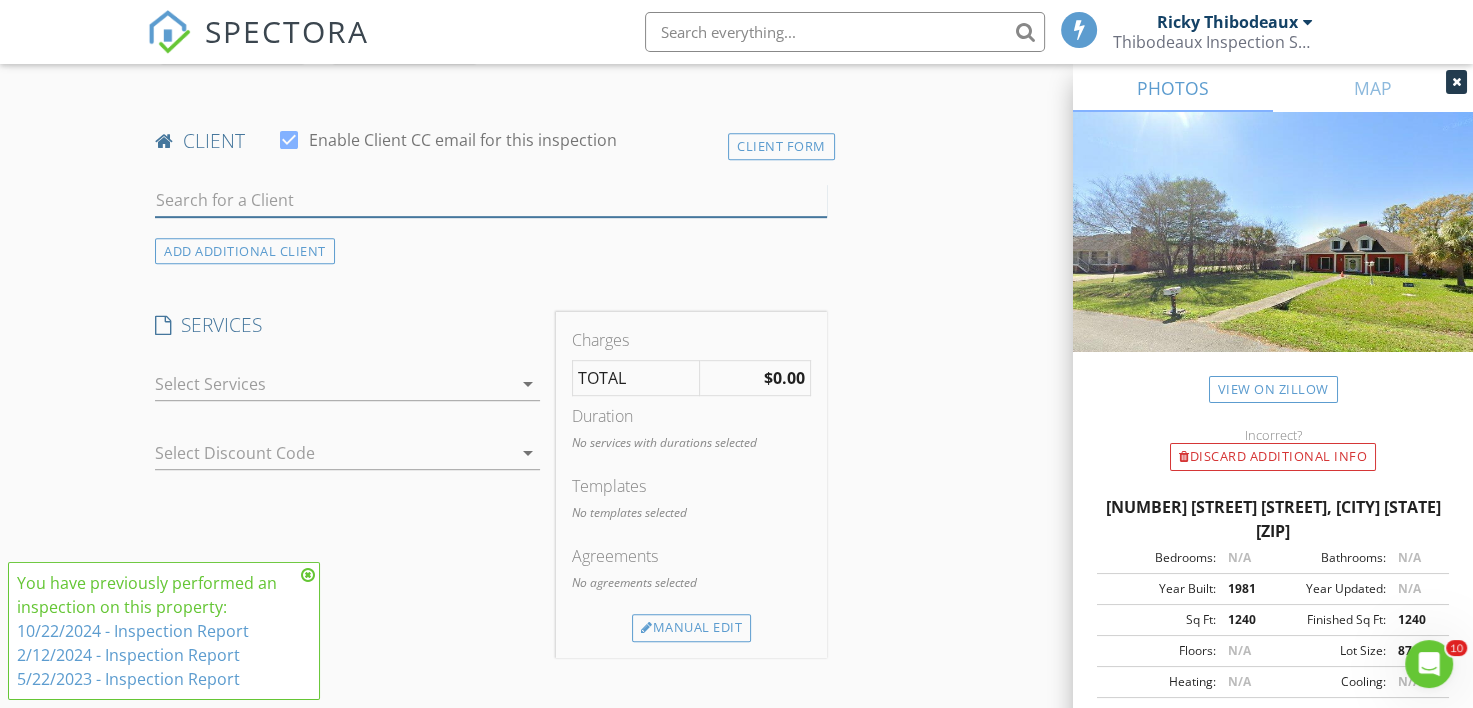 click at bounding box center [490, 200] 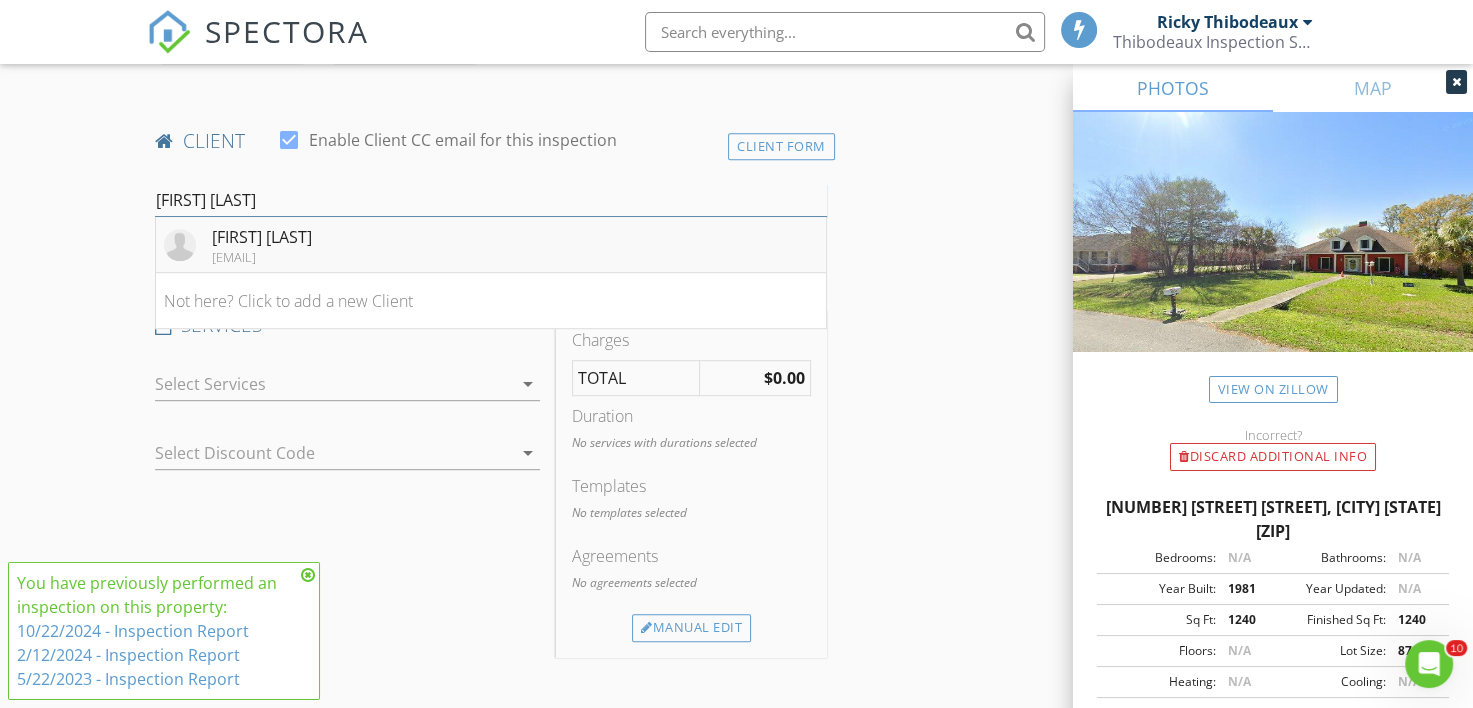 type on "jill hebert" 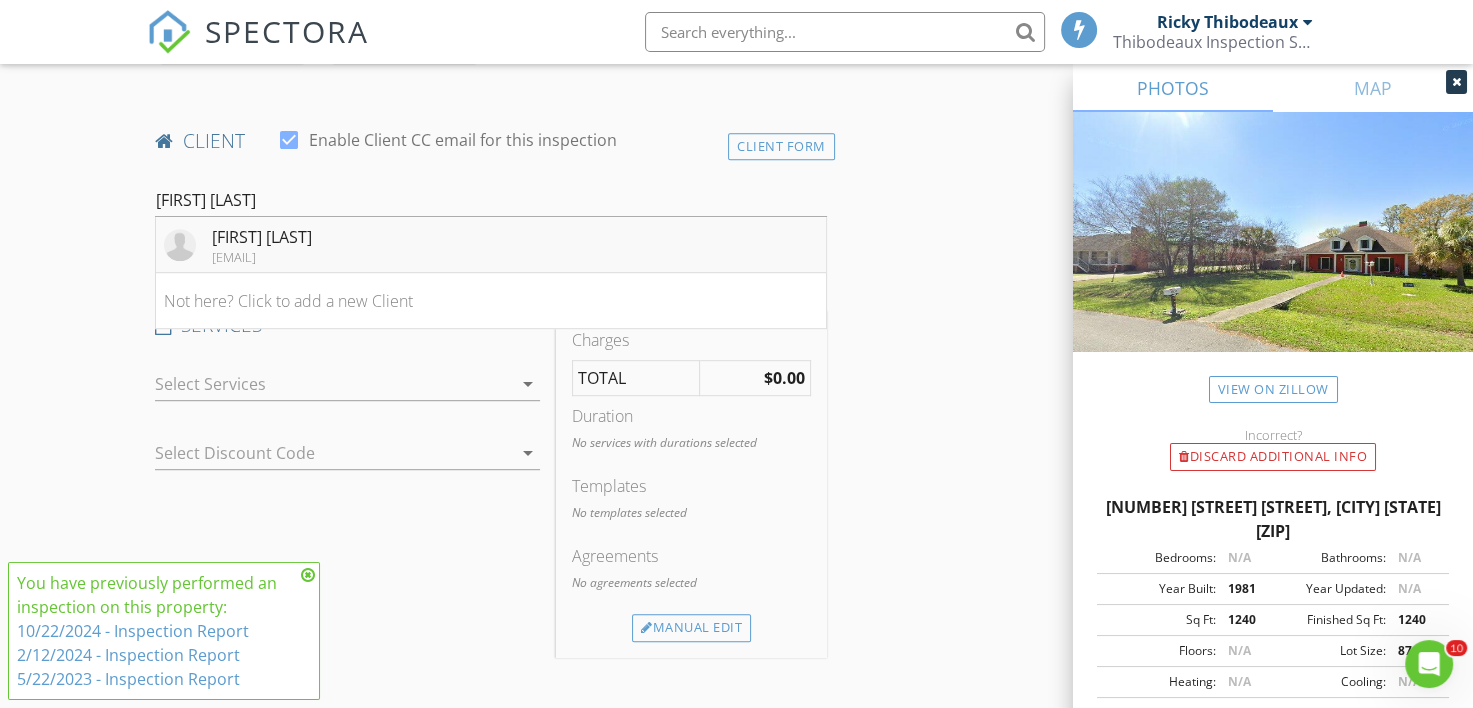 click on "heyitsjill@gmail.com" at bounding box center [262, 257] 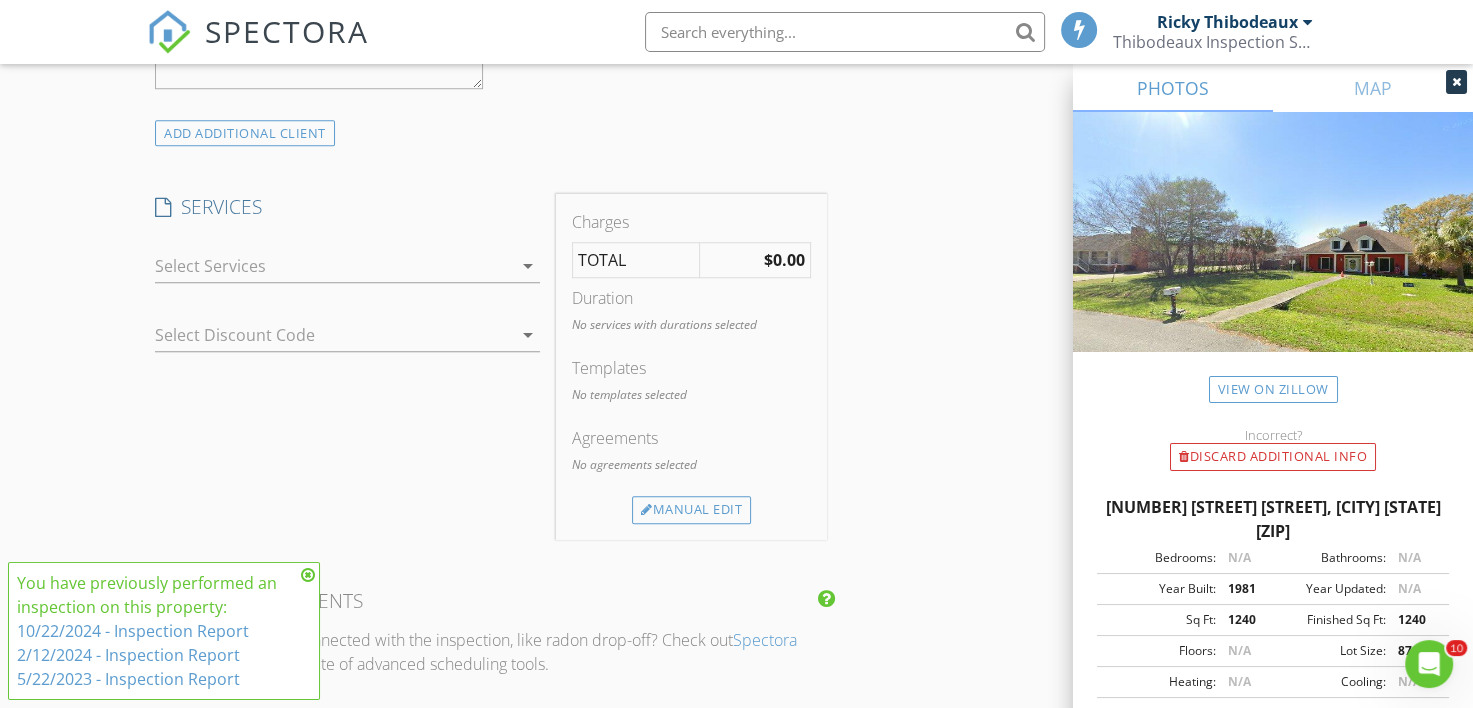 scroll, scrollTop: 1600, scrollLeft: 0, axis: vertical 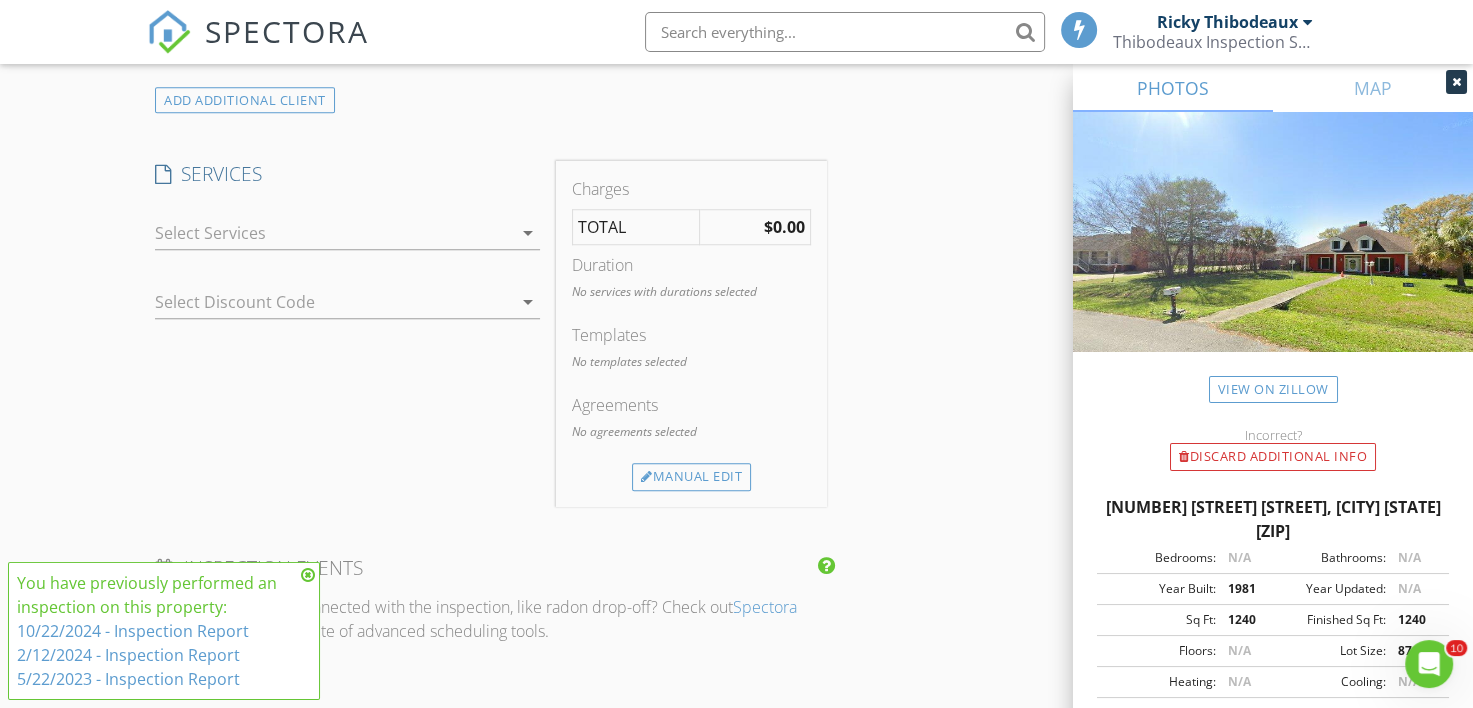 click at bounding box center (333, 233) 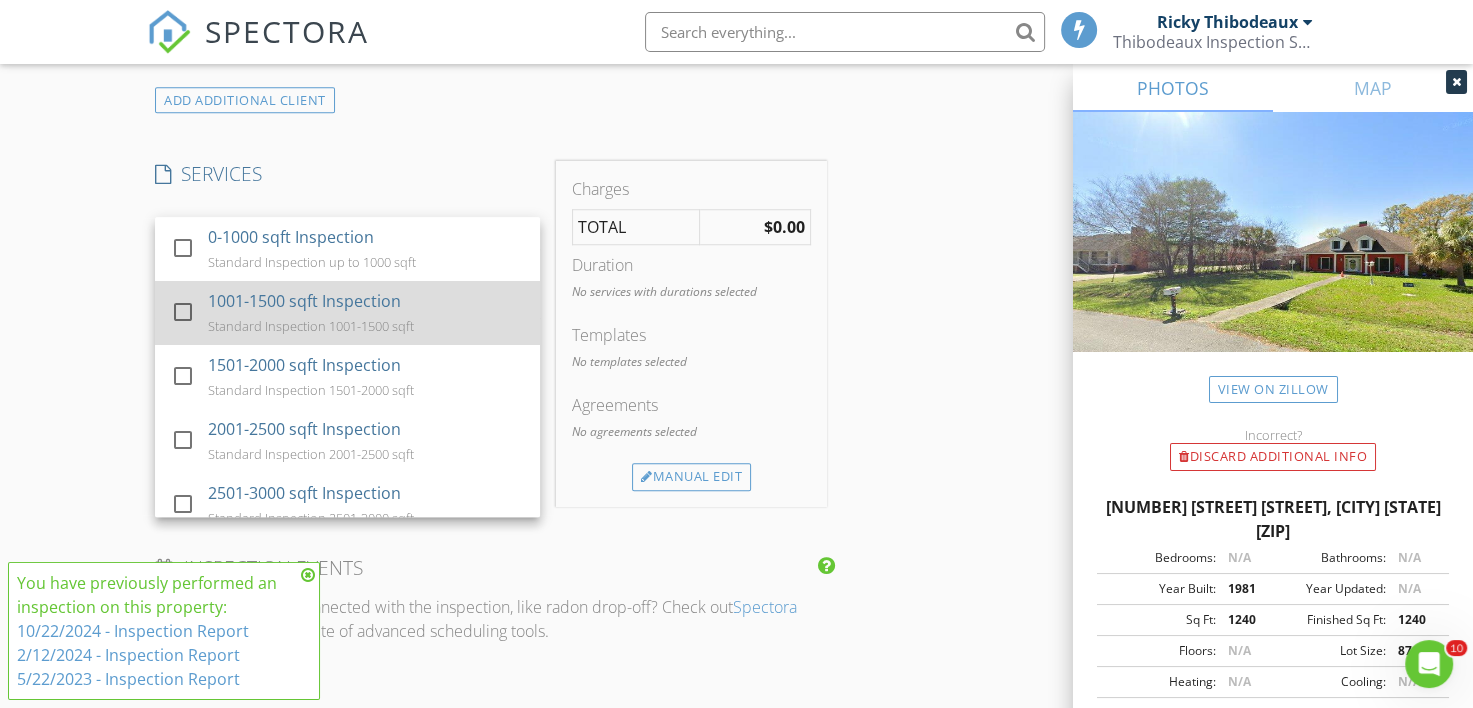 click on "1001-1500 sqft Inspection" at bounding box center [305, 301] 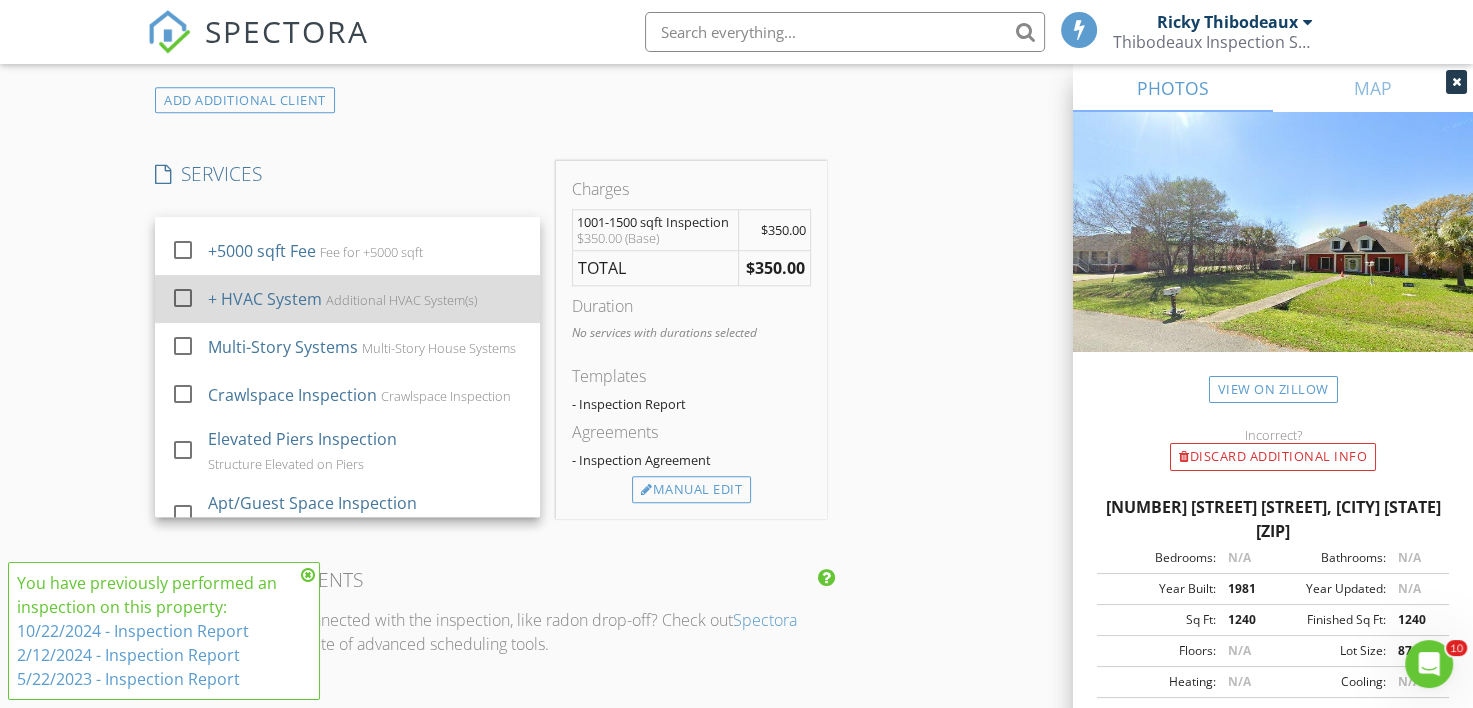 scroll, scrollTop: 600, scrollLeft: 0, axis: vertical 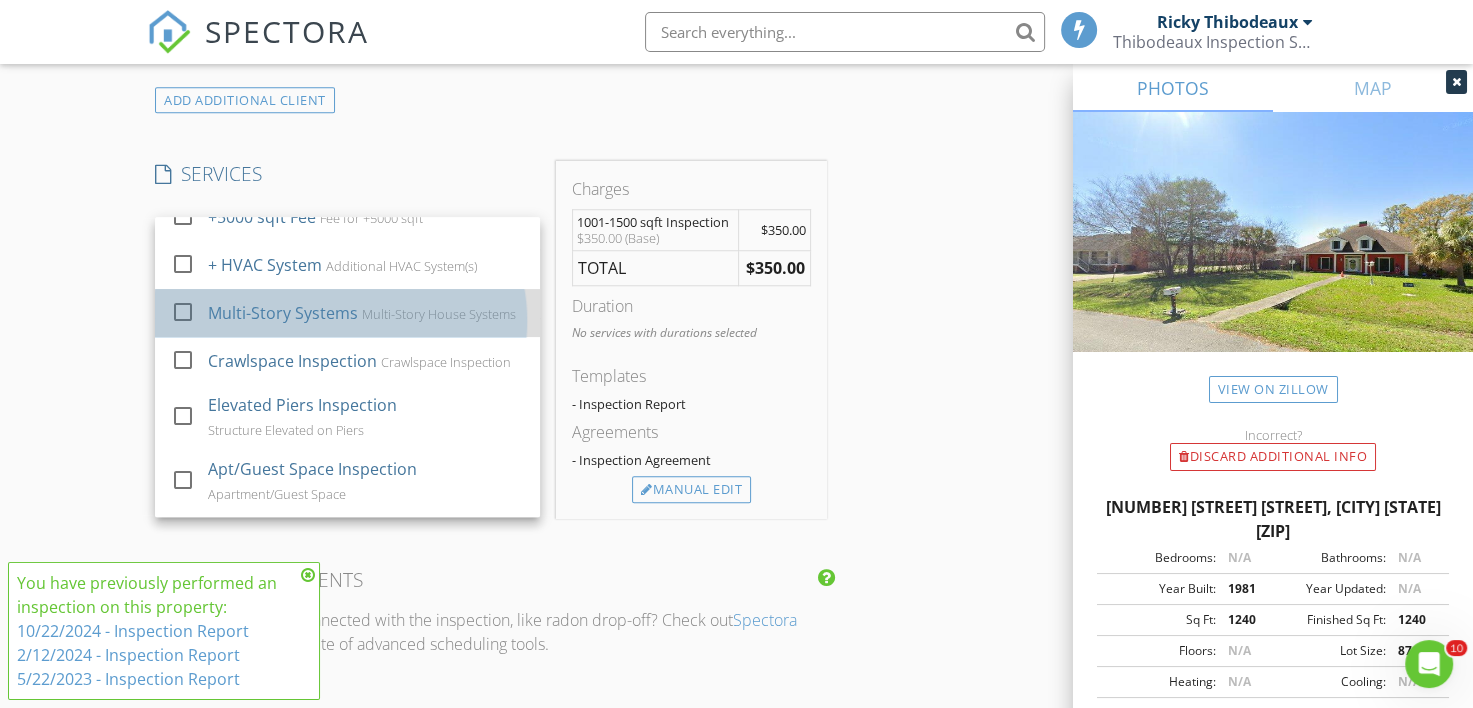 click on "Multi-Story Systems" at bounding box center (284, 313) 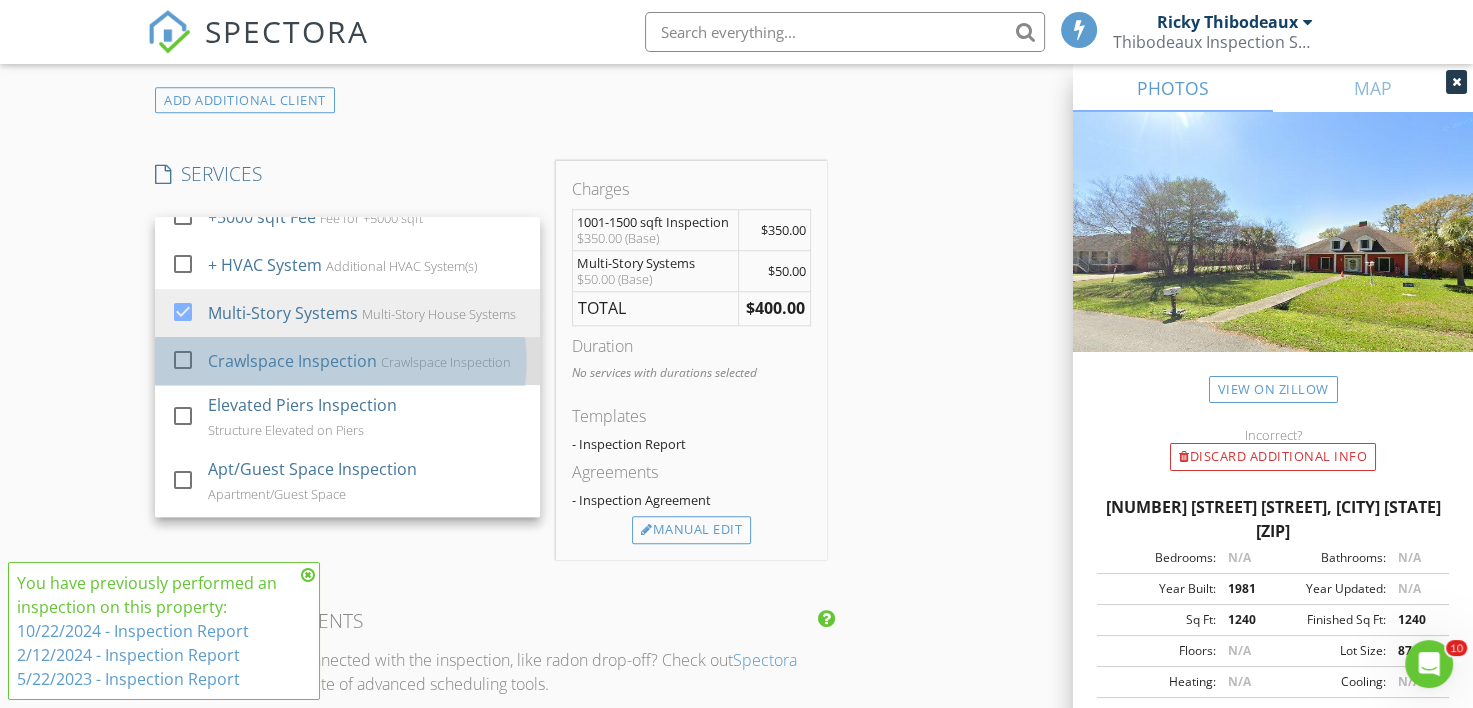 click on "Crawlspace Inspection" at bounding box center (293, 361) 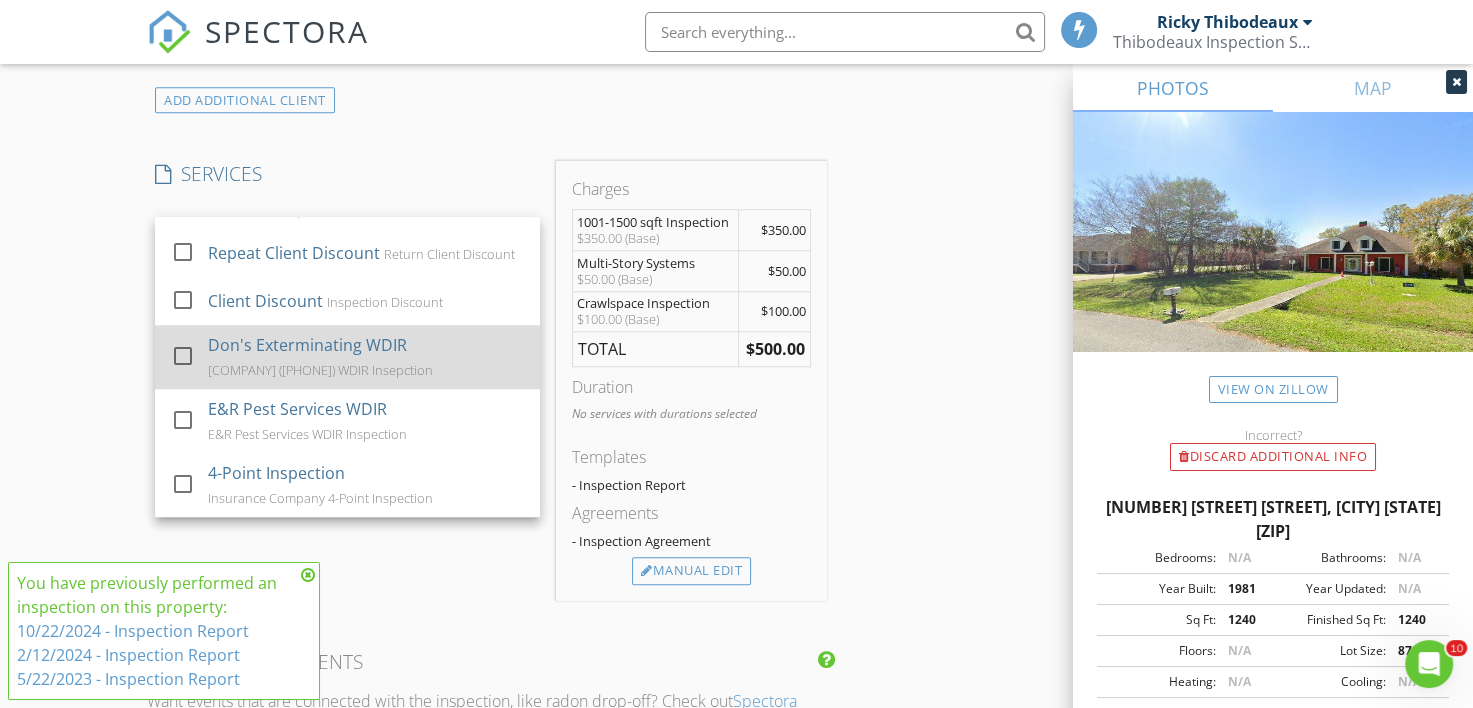 scroll, scrollTop: 1759, scrollLeft: 0, axis: vertical 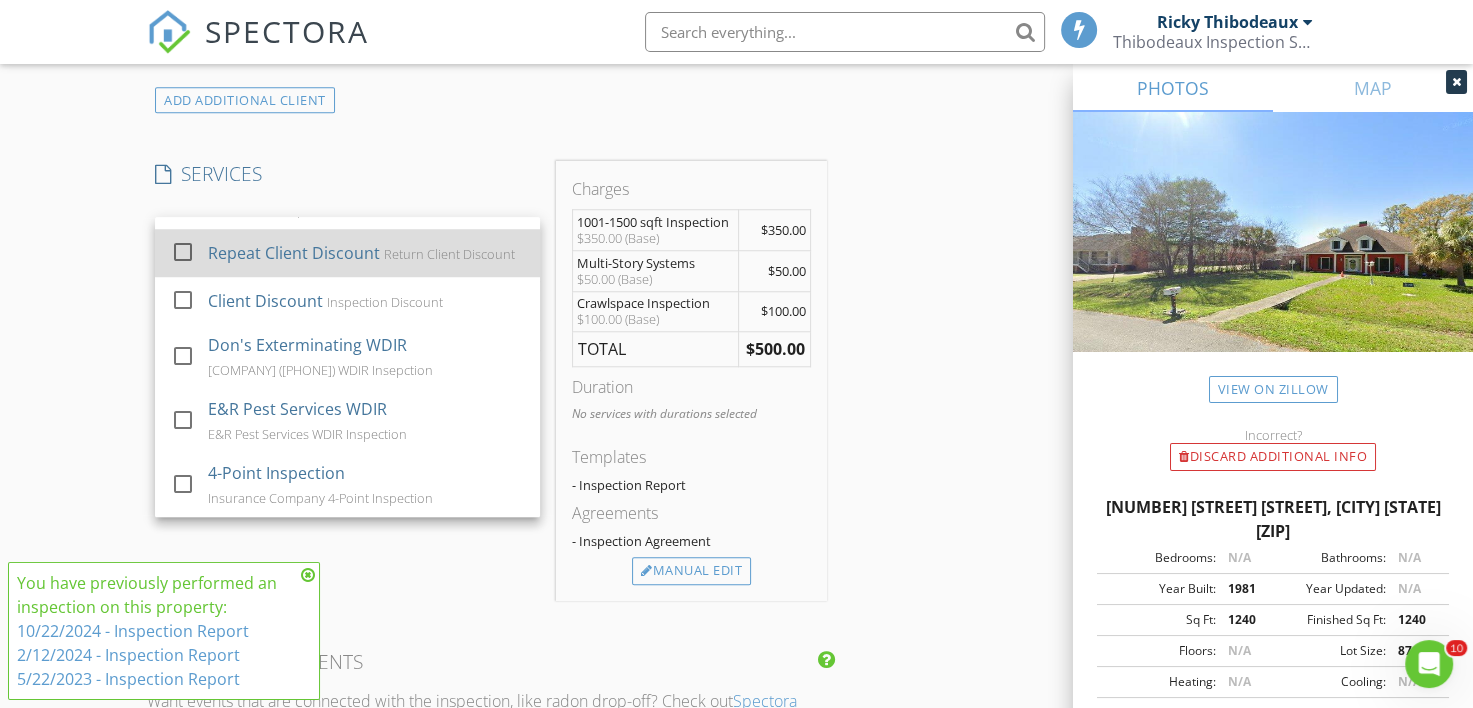 click on "Repeat Client Discount" at bounding box center (295, 253) 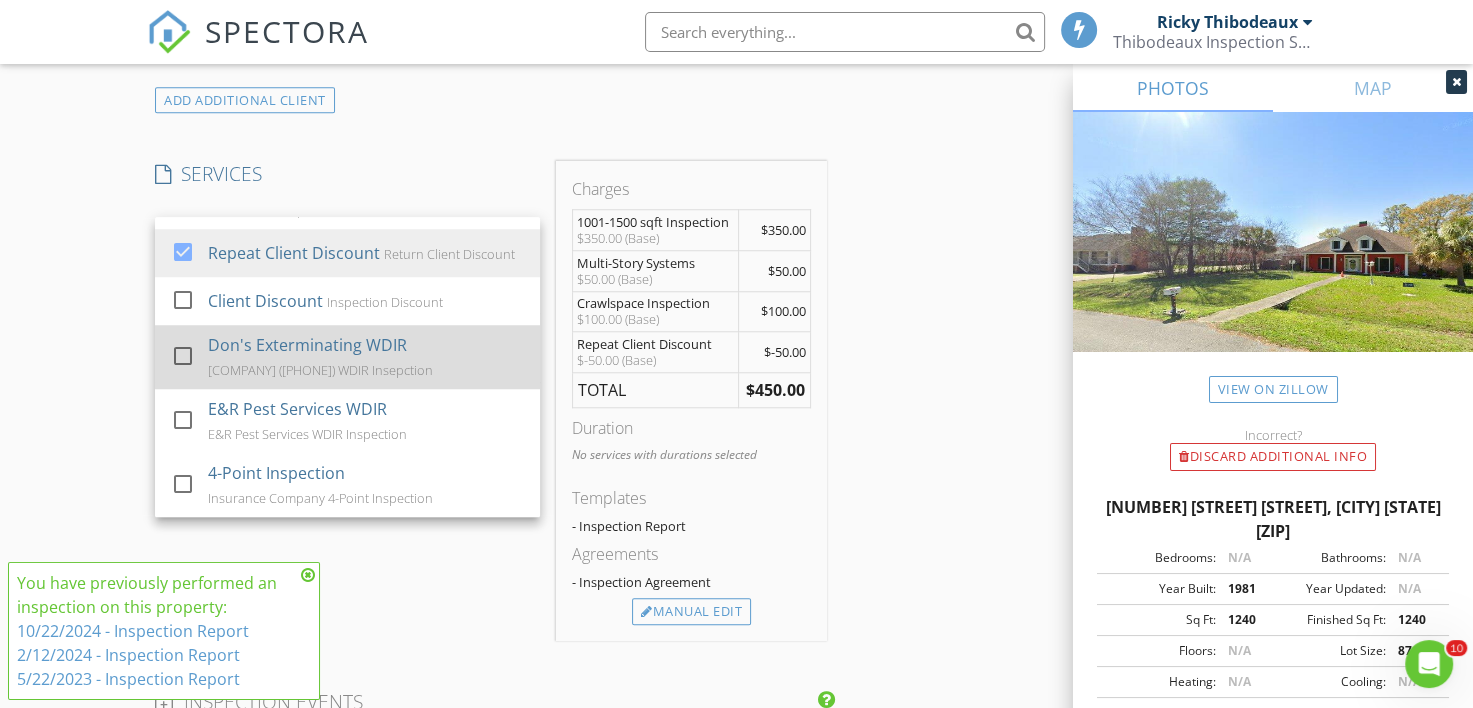 click on "Don's Exterminating Co (337-235-0056) WDIR Insepction" at bounding box center (321, 370) 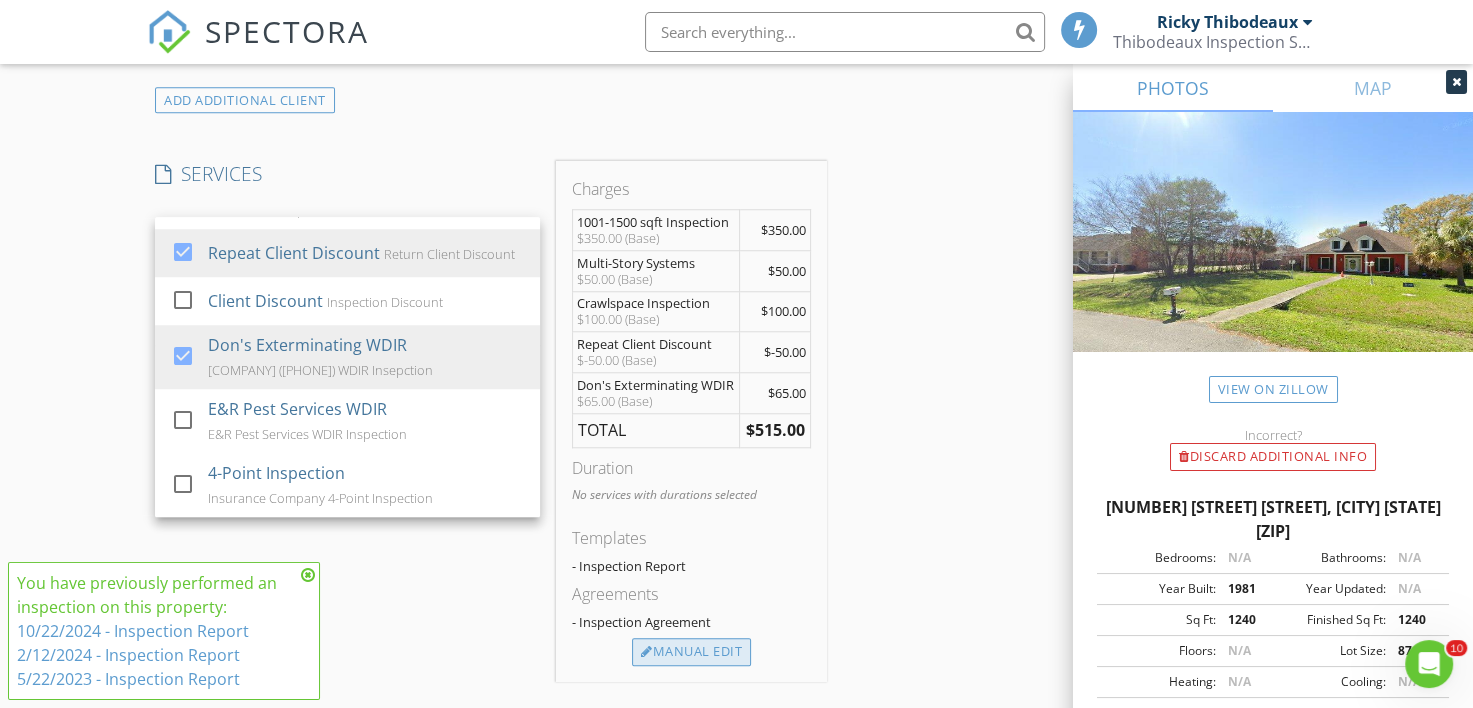 click on "Manual Edit" at bounding box center [691, 652] 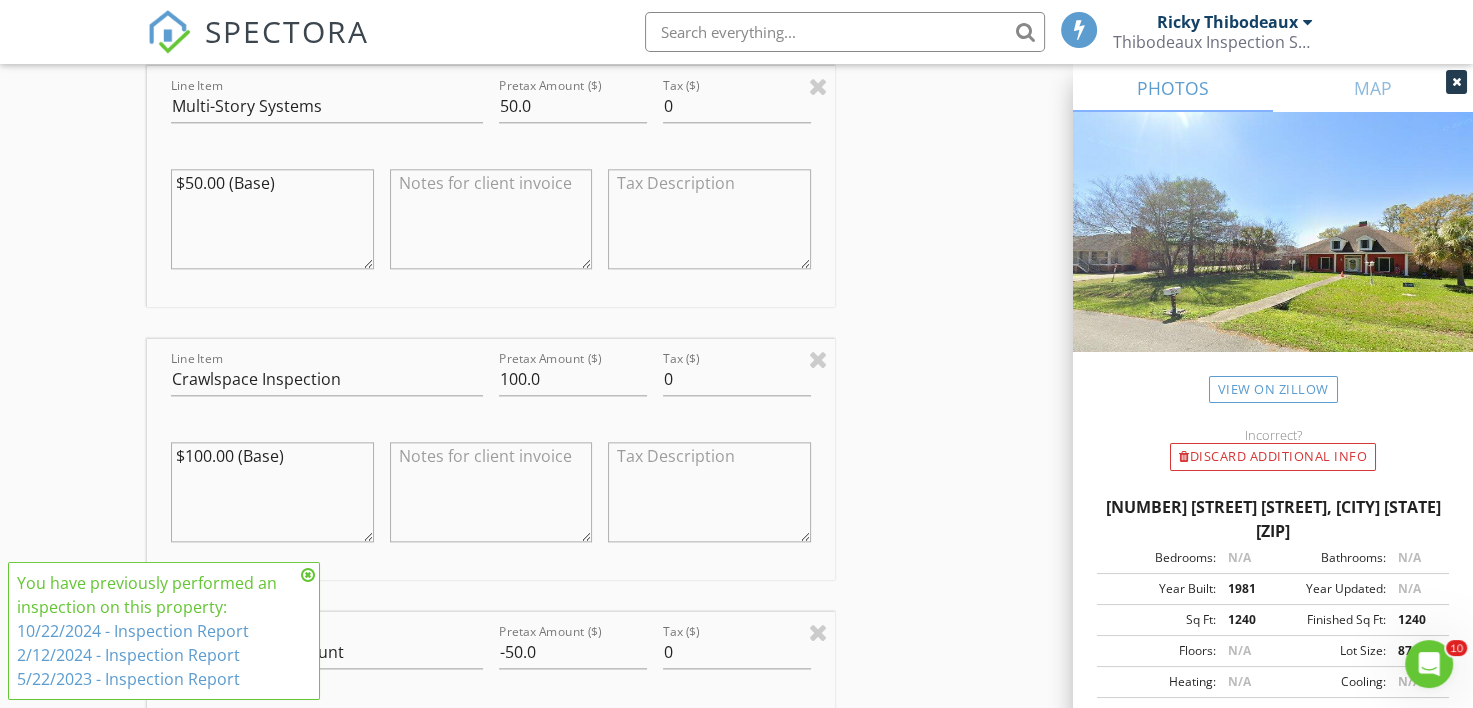 scroll, scrollTop: 2200, scrollLeft: 0, axis: vertical 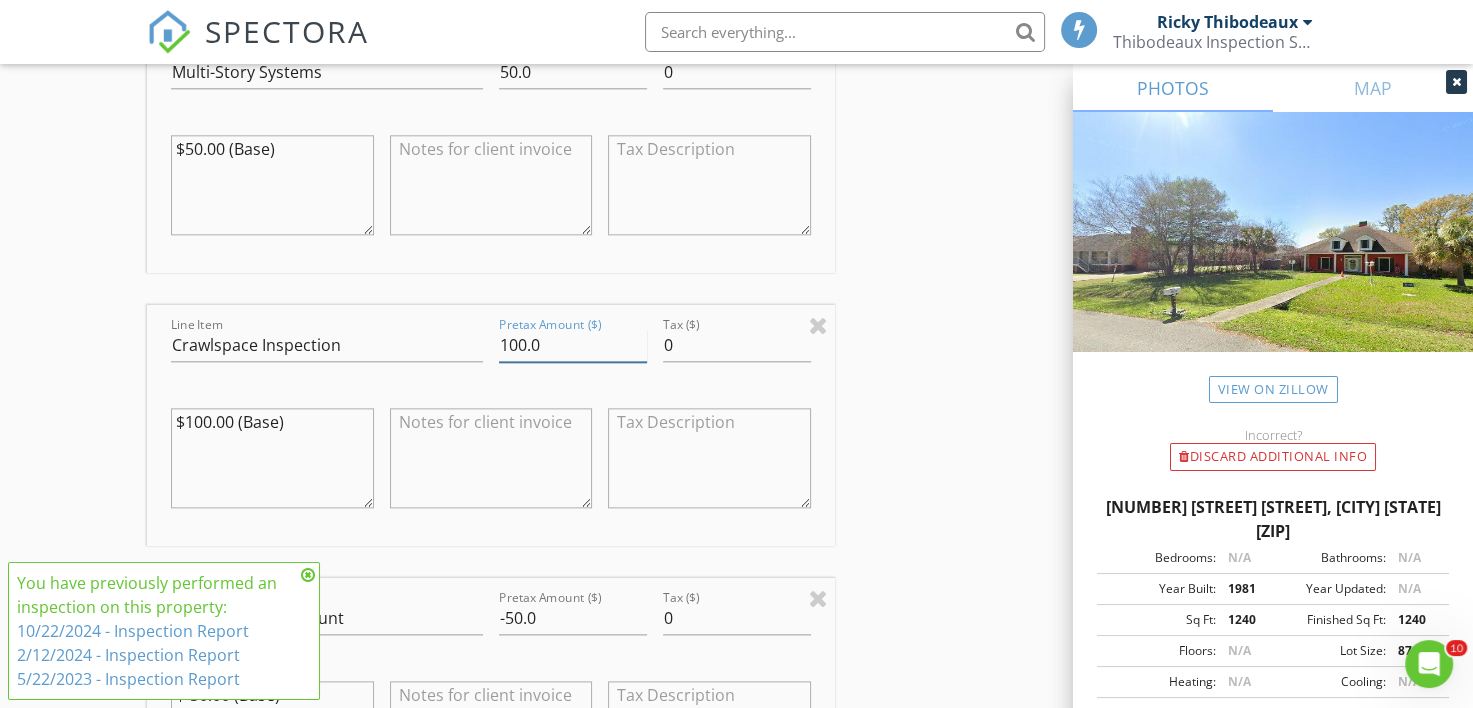 drag, startPoint x: 551, startPoint y: 330, endPoint x: 440, endPoint y: 334, distance: 111.07205 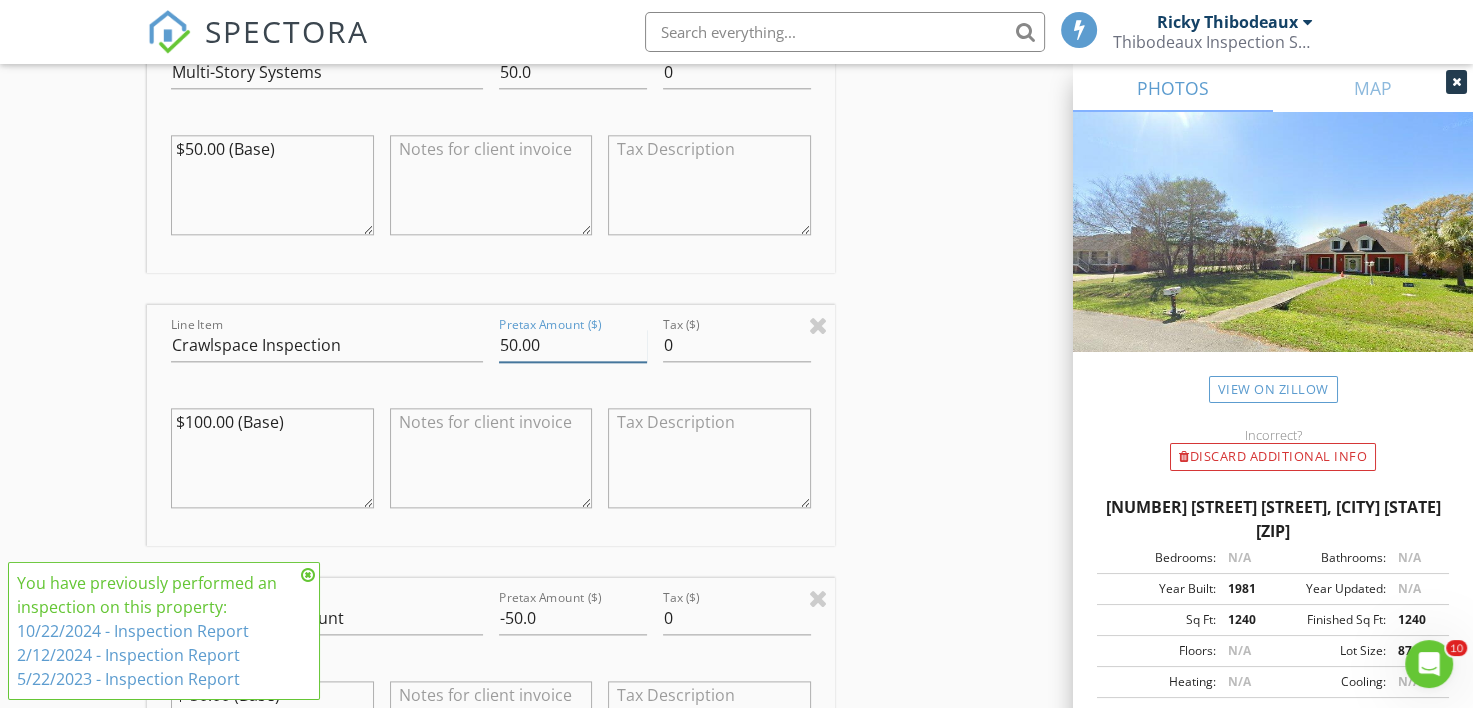 type on "50.00" 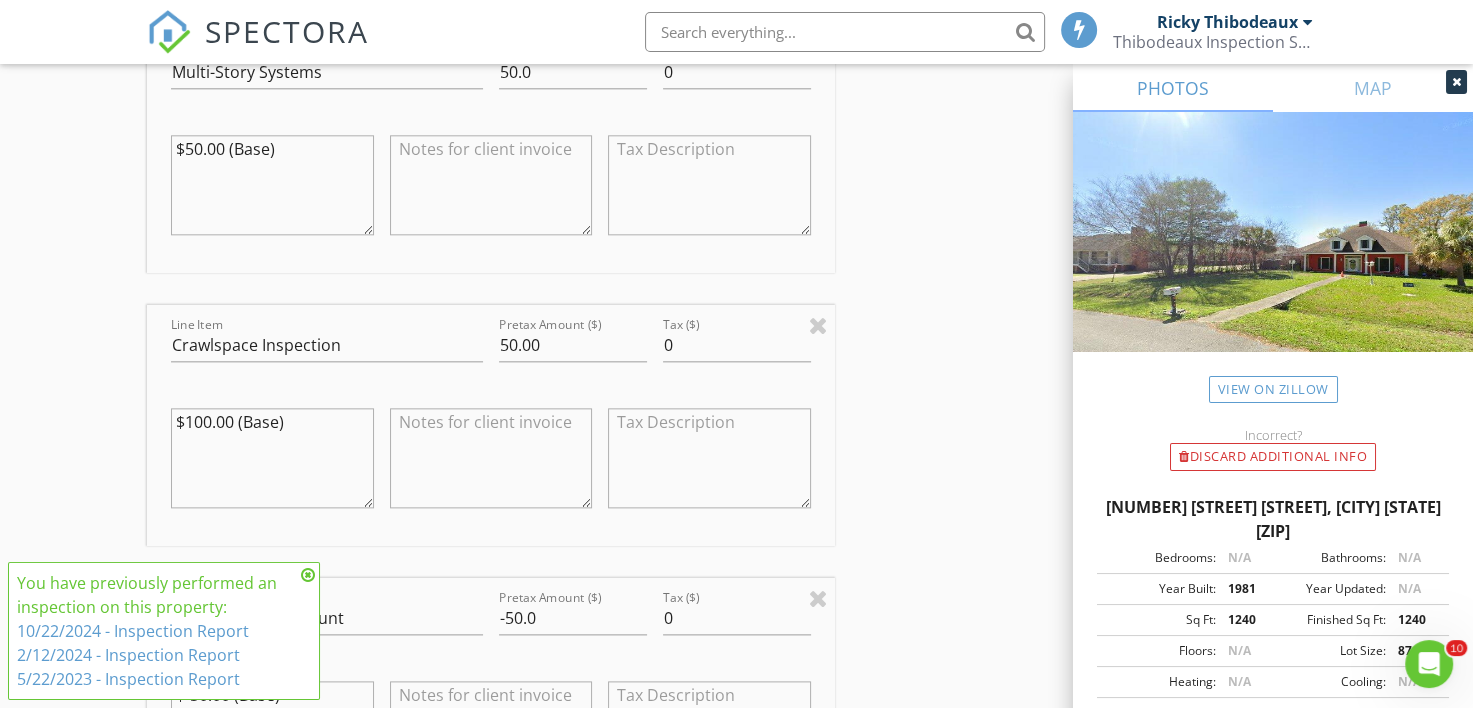 drag, startPoint x: 937, startPoint y: 358, endPoint x: 864, endPoint y: 379, distance: 75.96052 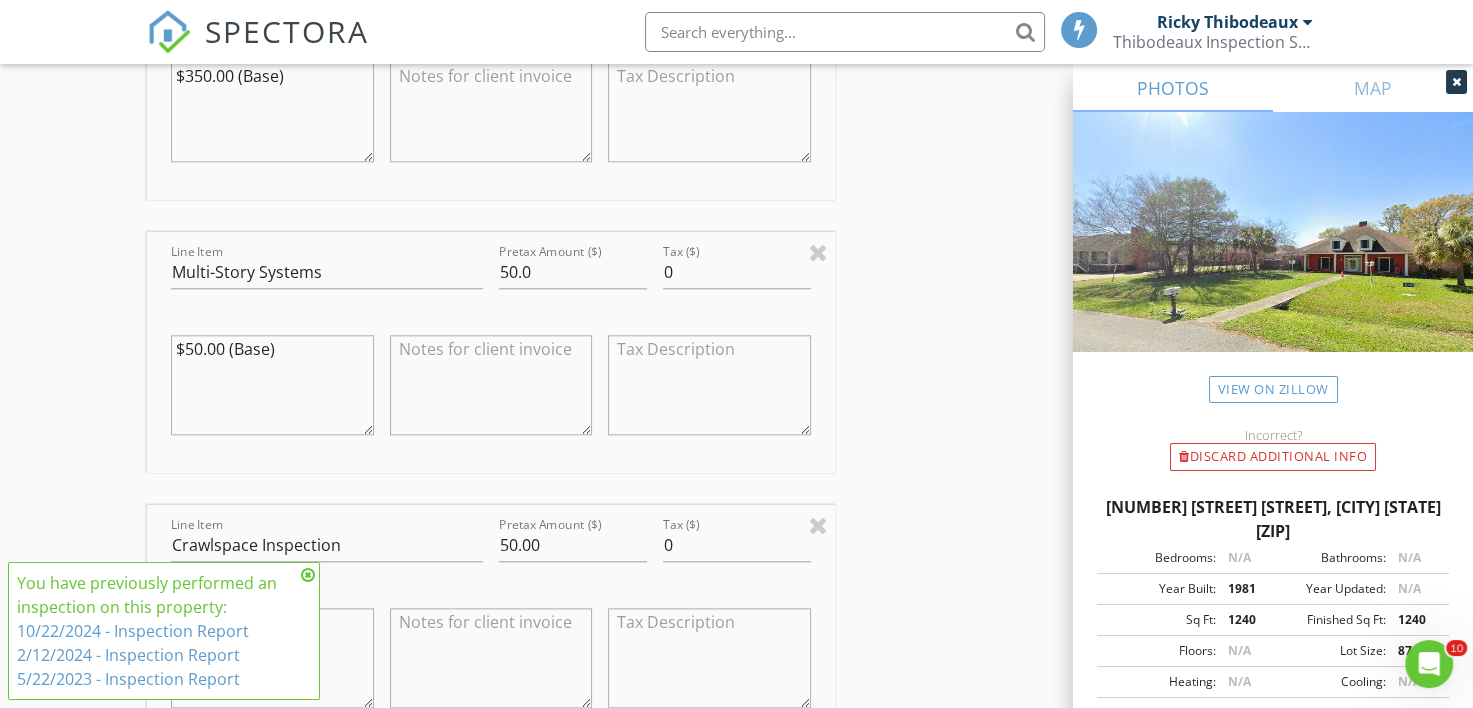 scroll, scrollTop: 1800, scrollLeft: 0, axis: vertical 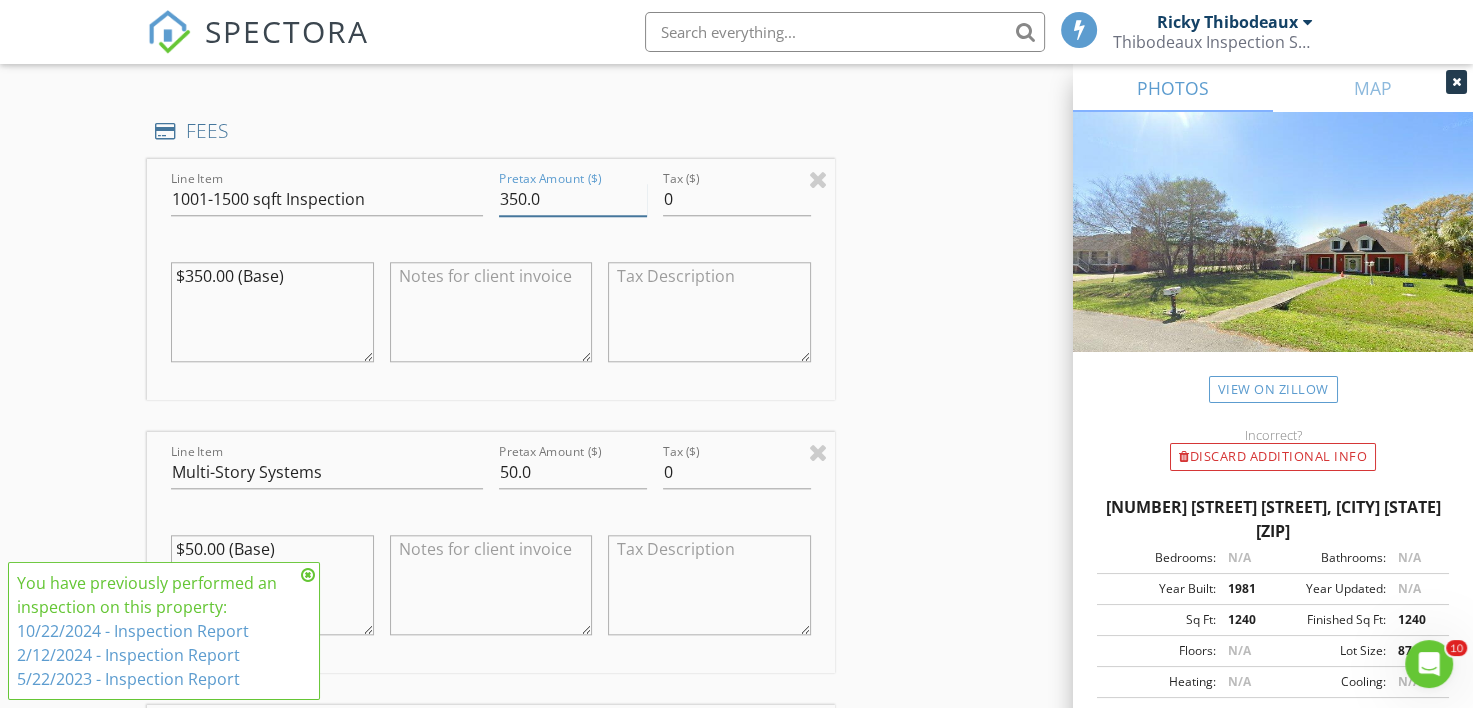 drag, startPoint x: 584, startPoint y: 168, endPoint x: 458, endPoint y: 182, distance: 126.77539 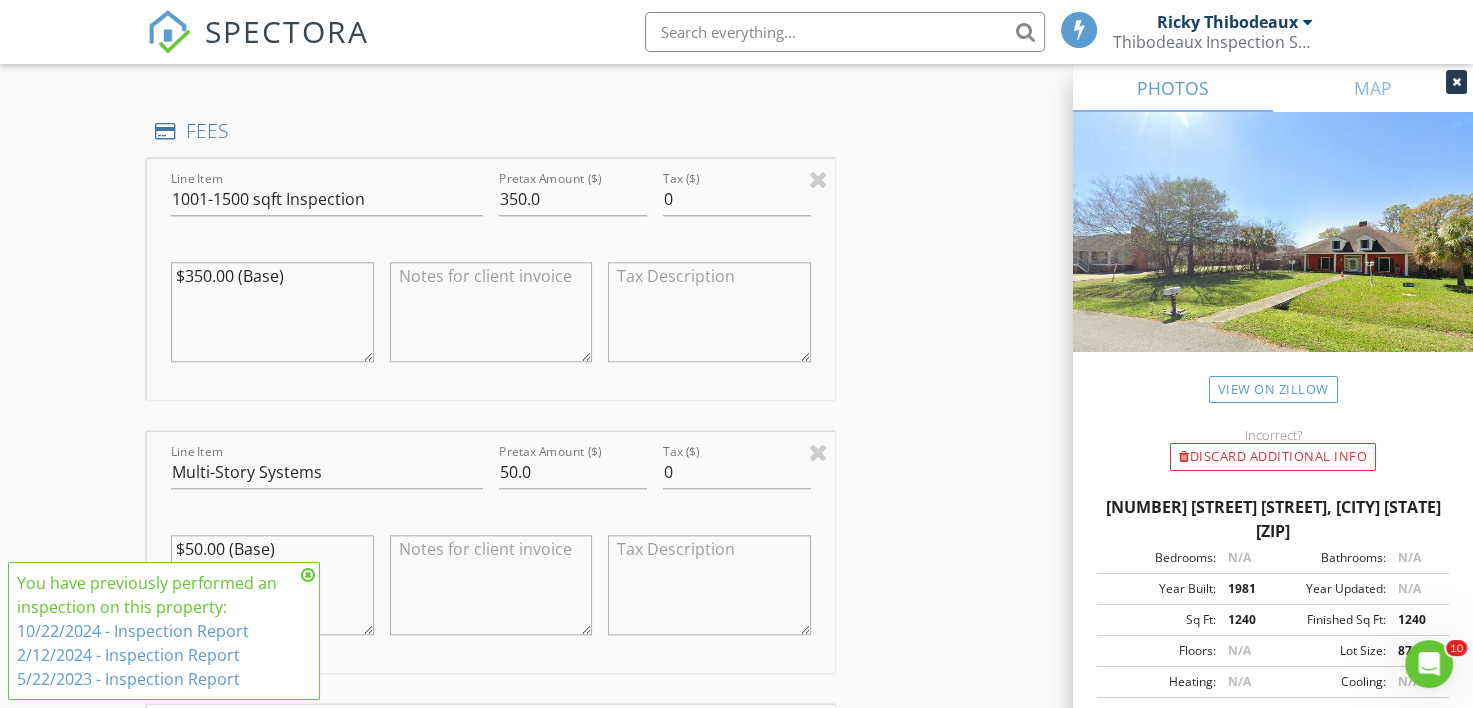 click on "INSPECTOR(S)
check_box   Ricky Thibodeaux   PRIMARY   check_box   Ryan Romero     Ricky Thibodeaux,  Ryan Romero arrow_drop_down   check_box Ricky Thibodeaux specifically requested check_box_outline_blank Ryan Romero specifically requested
Date/Time
08/05/2025 8:00 AM
Location
Address Search       Address 100 Teal Ln   Unit Unit-17   City Lafayette   State LA   Zip 70507   Parish Lafayette Parish     Square Feet 1300   Year Built 1981   Foundation Crawlspace arrow_drop_down     Ryan Romero     10.6 miles     (17 minutes)         Ricky Thibodeaux     1.7 miles     (5 minutes)
client
check_box Enable Client CC email for this inspection   Client Search     check_box_outline_blank Client is a Company/Organization     First Name Jill   Last Name Hebert   Email heyitsjill@gmail.com   CC Email   Phone 337-308-8641           Notes   Private Notes" at bounding box center (736, 765) 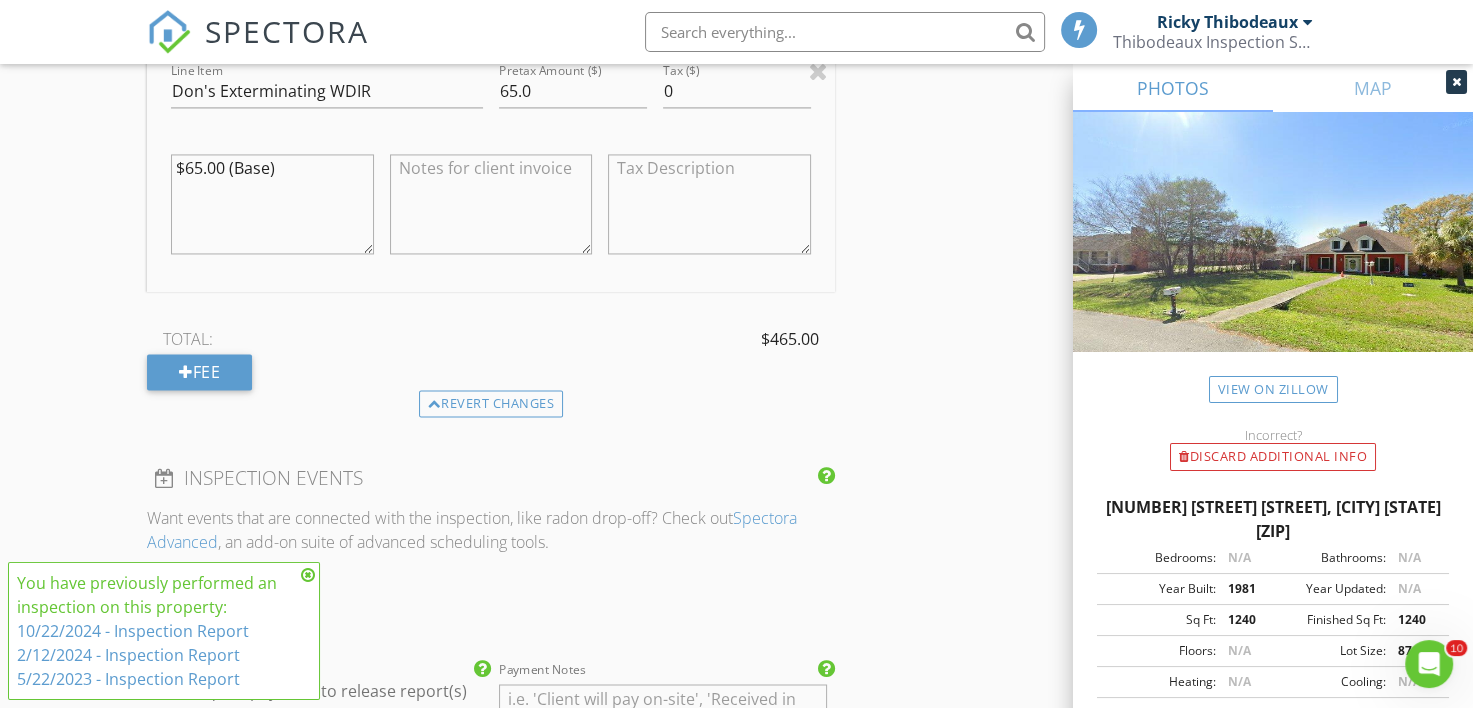 scroll, scrollTop: 2800, scrollLeft: 0, axis: vertical 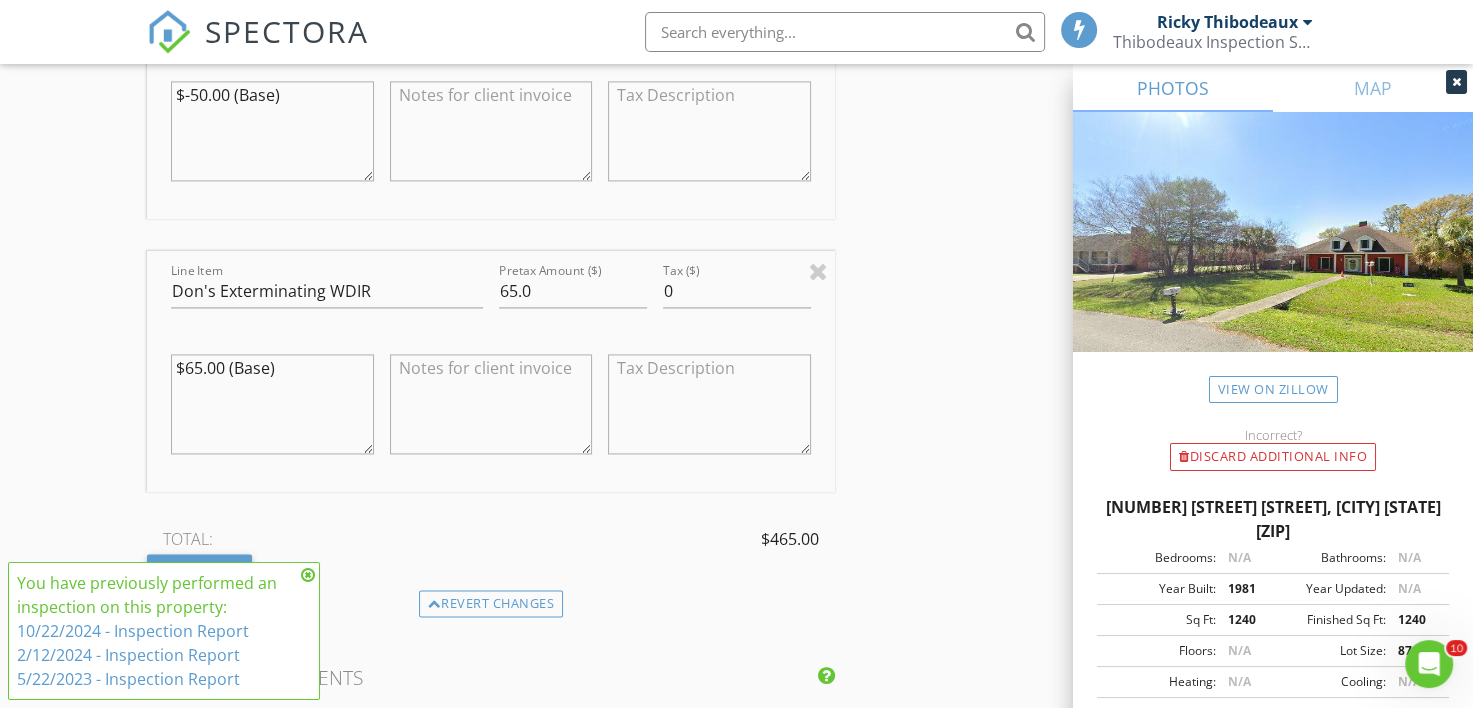 click on "INSPECTOR(S)
check_box   Ricky Thibodeaux   PRIMARY   check_box   Ryan Romero     Ricky Thibodeaux,  Ryan Romero arrow_drop_down   check_box Ricky Thibodeaux specifically requested check_box_outline_blank Ryan Romero specifically requested
Date/Time
08/05/2025 8:00 AM
Location
Address Search       Address 100 Teal Ln   Unit Unit-17   City Lafayette   State LA   Zip 70507   Parish Lafayette Parish     Square Feet 1300   Year Built 1981   Foundation Crawlspace arrow_drop_down     Ryan Romero     10.6 miles     (17 minutes)         Ricky Thibodeaux     1.7 miles     (5 minutes)
client
check_box Enable Client CC email for this inspection   Client Search     check_box_outline_blank Client is a Company/Organization     First Name Jill   Last Name Hebert   Email heyitsjill@gmail.com   CC Email   Phone 337-308-8641           Notes   Private Notes" at bounding box center (736, -235) 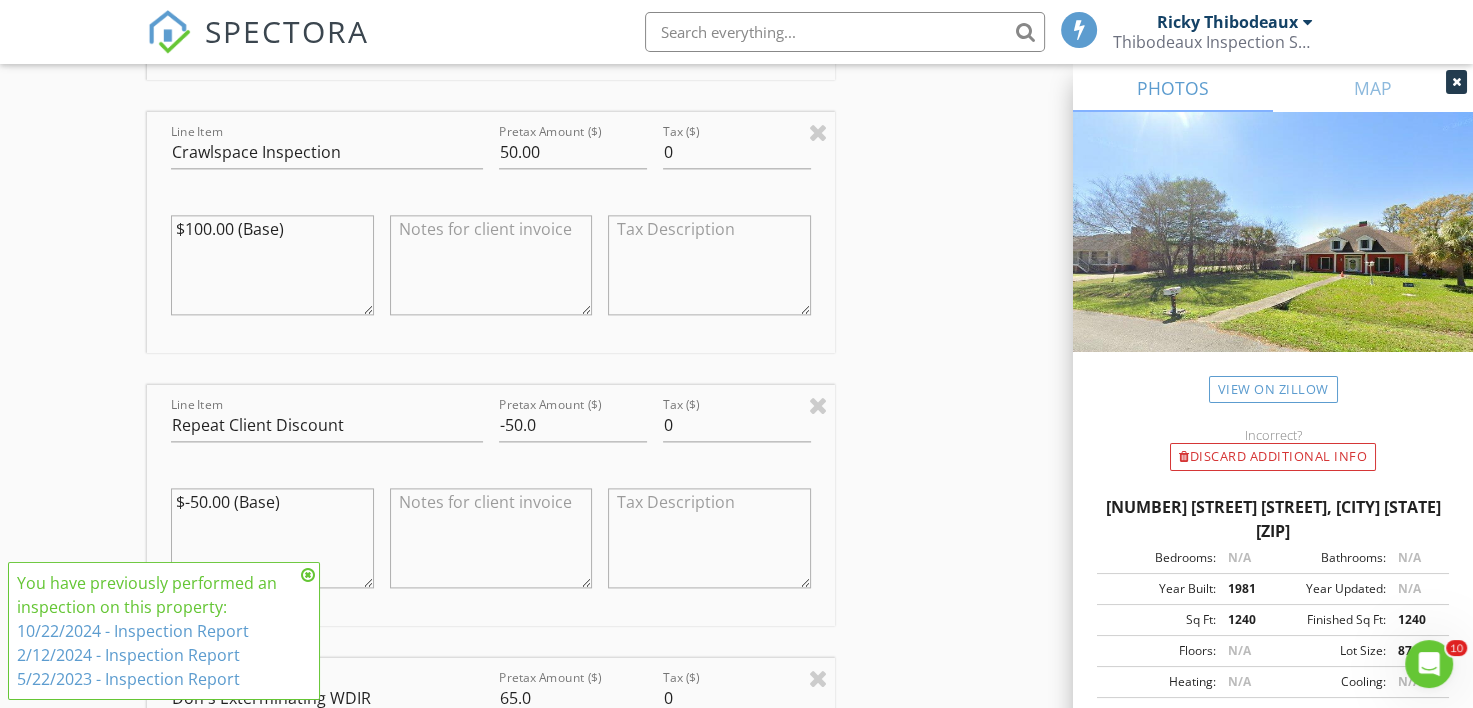 scroll, scrollTop: 2400, scrollLeft: 0, axis: vertical 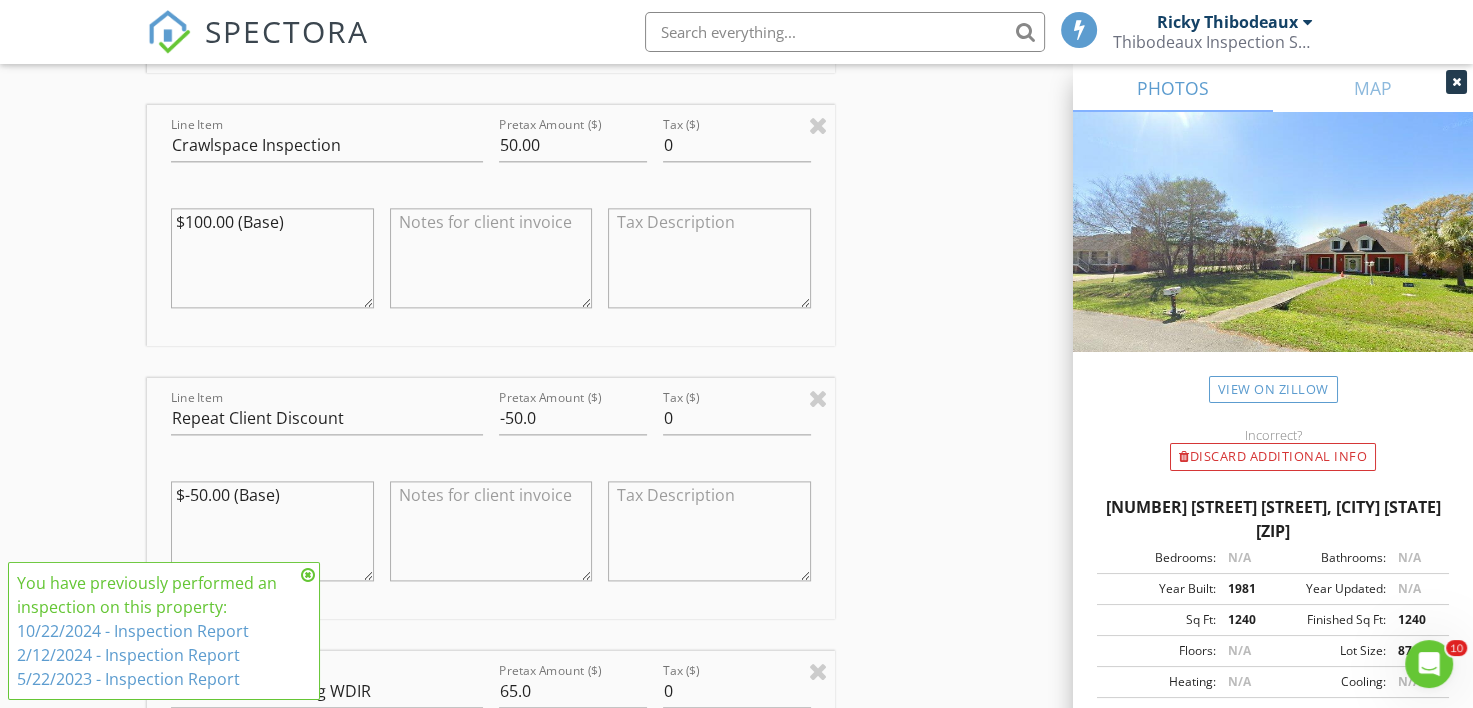 click at bounding box center [308, 575] 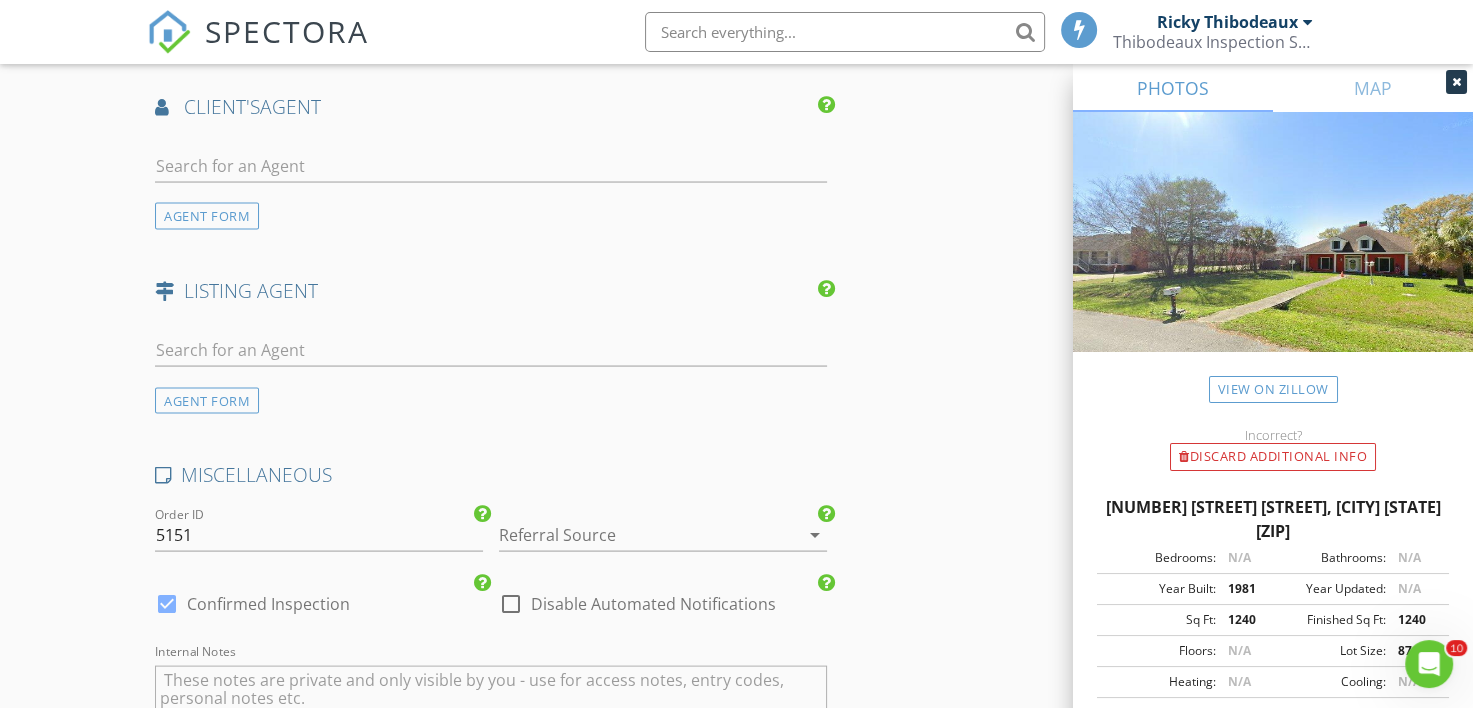 scroll, scrollTop: 3800, scrollLeft: 0, axis: vertical 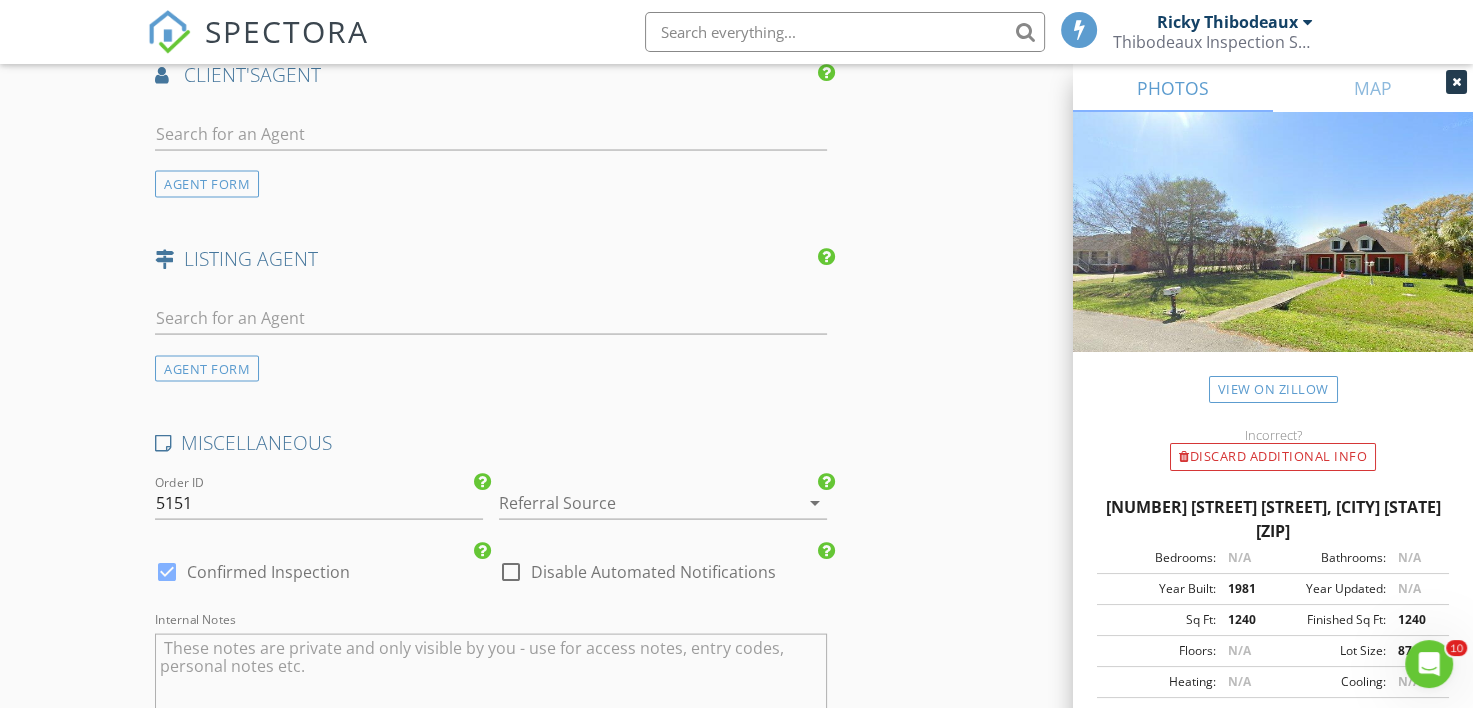 click on "Confirmed Inspection" at bounding box center [268, 572] 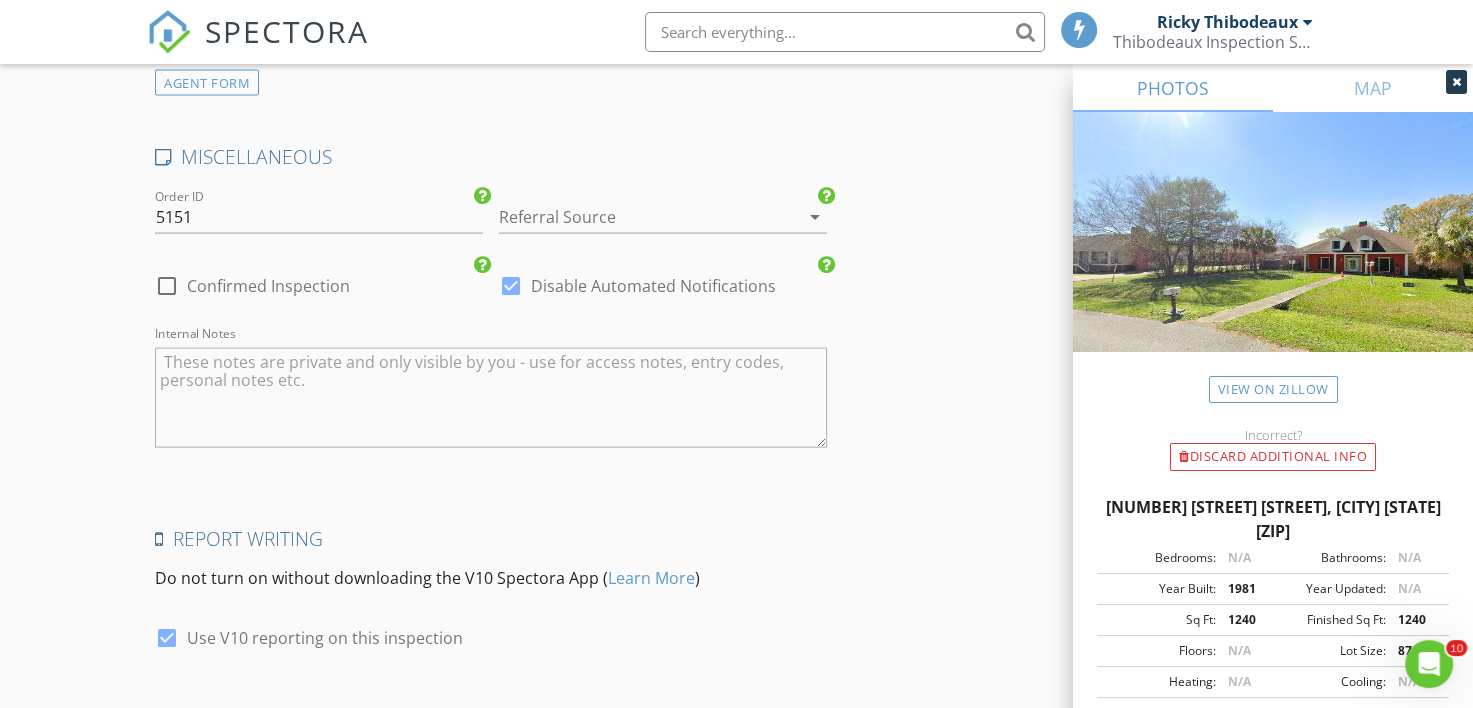 scroll, scrollTop: 4195, scrollLeft: 0, axis: vertical 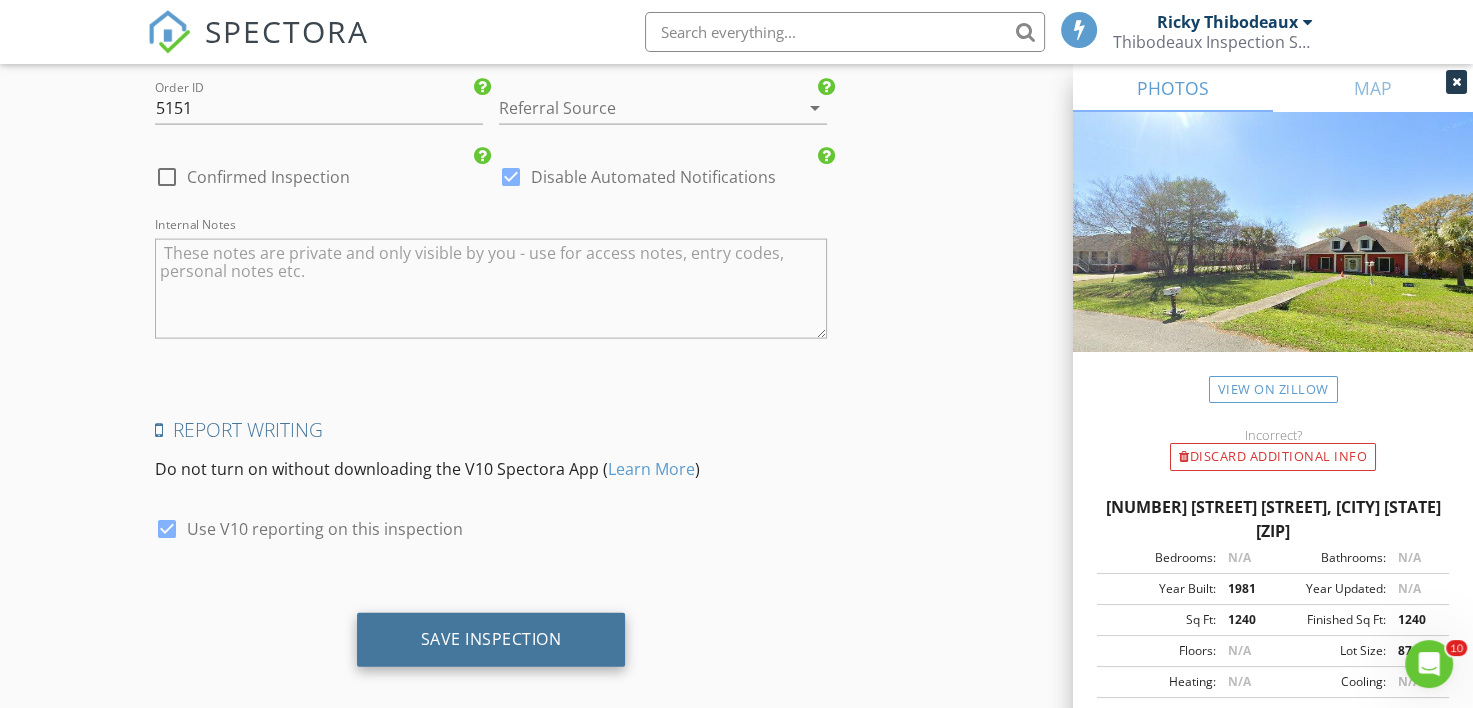click on "Save Inspection" at bounding box center (491, 639) 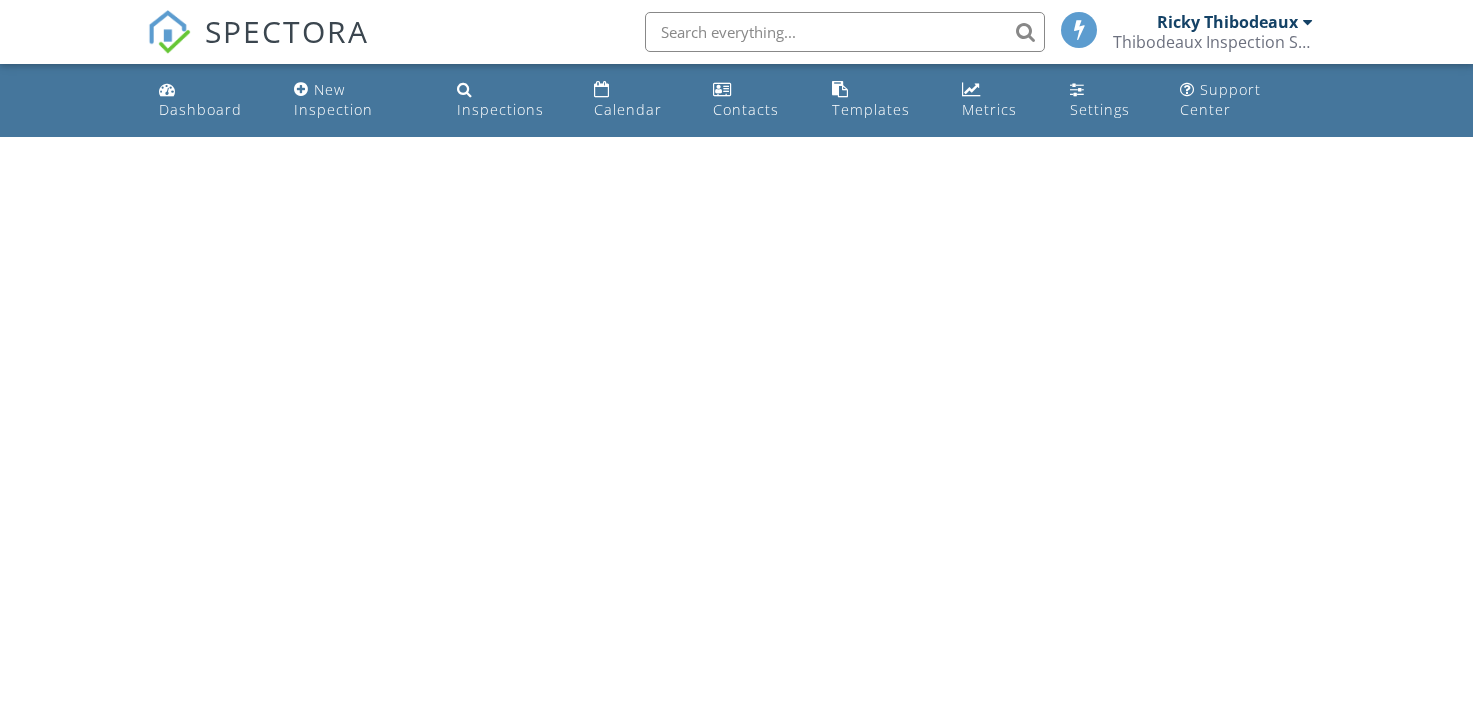 scroll, scrollTop: 0, scrollLeft: 0, axis: both 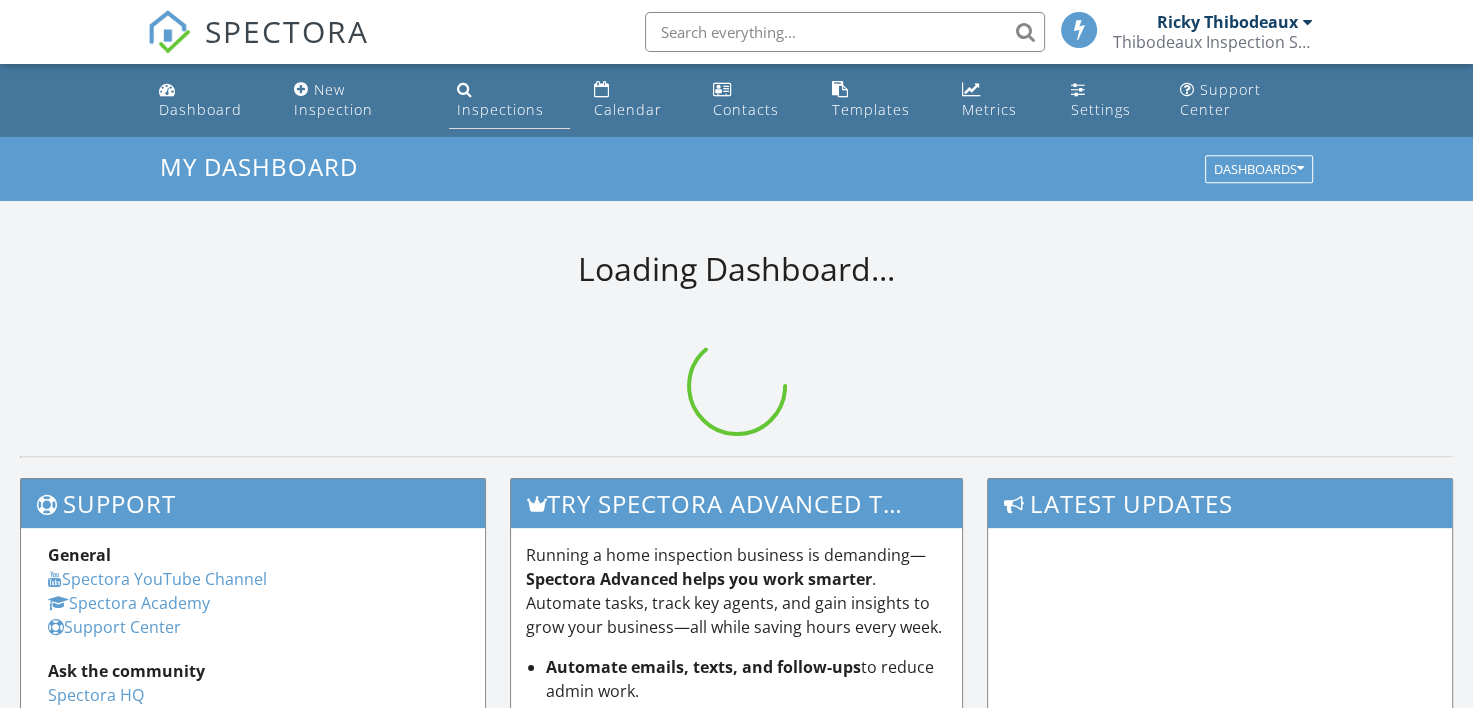 click on "Inspections" at bounding box center (509, 100) 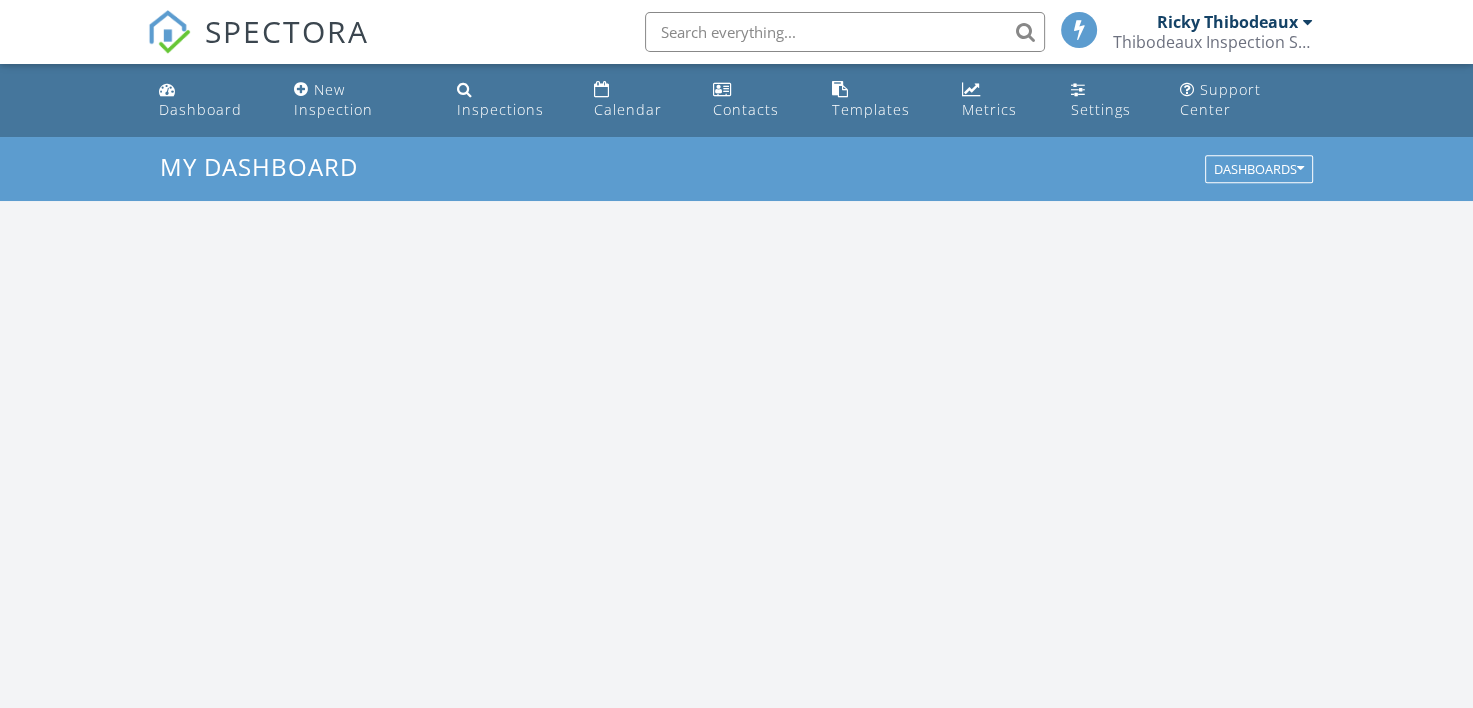 scroll, scrollTop: 9, scrollLeft: 10, axis: both 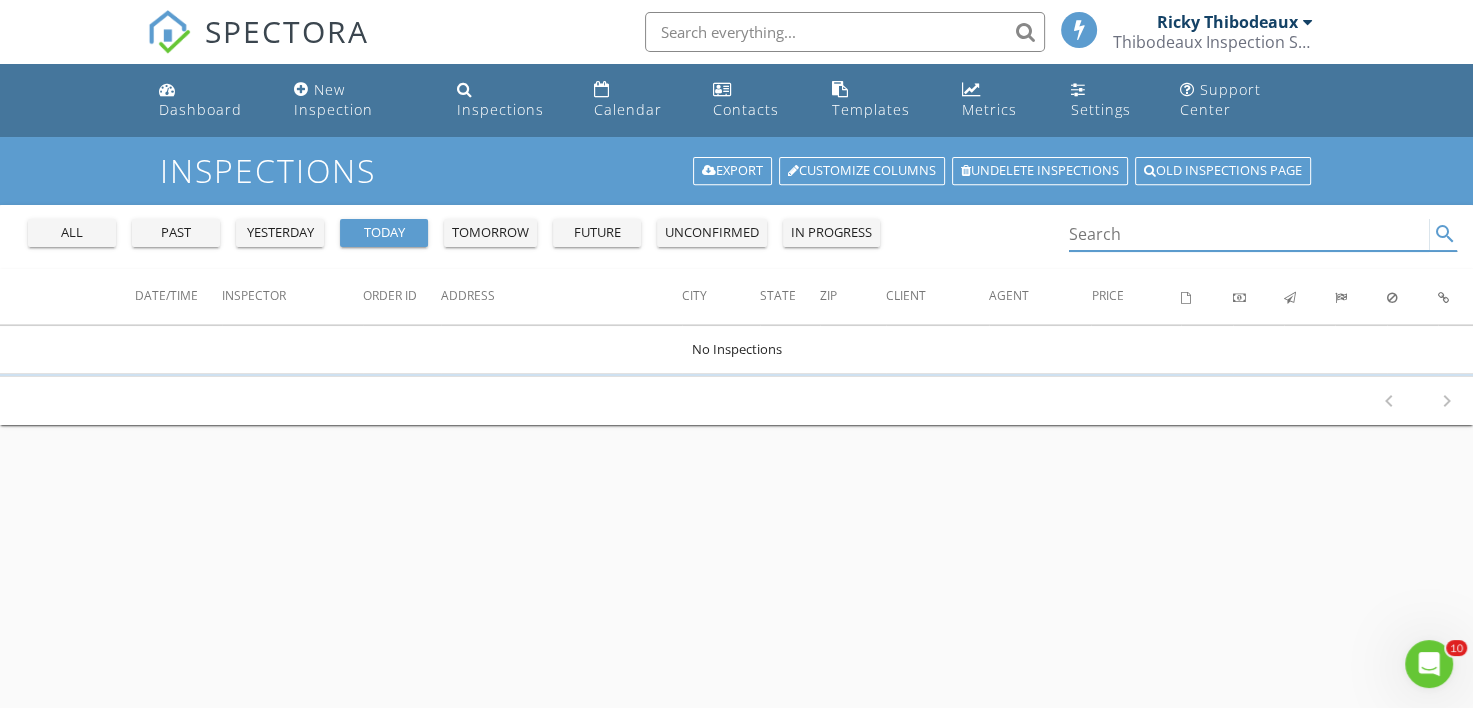 click at bounding box center [1249, 234] 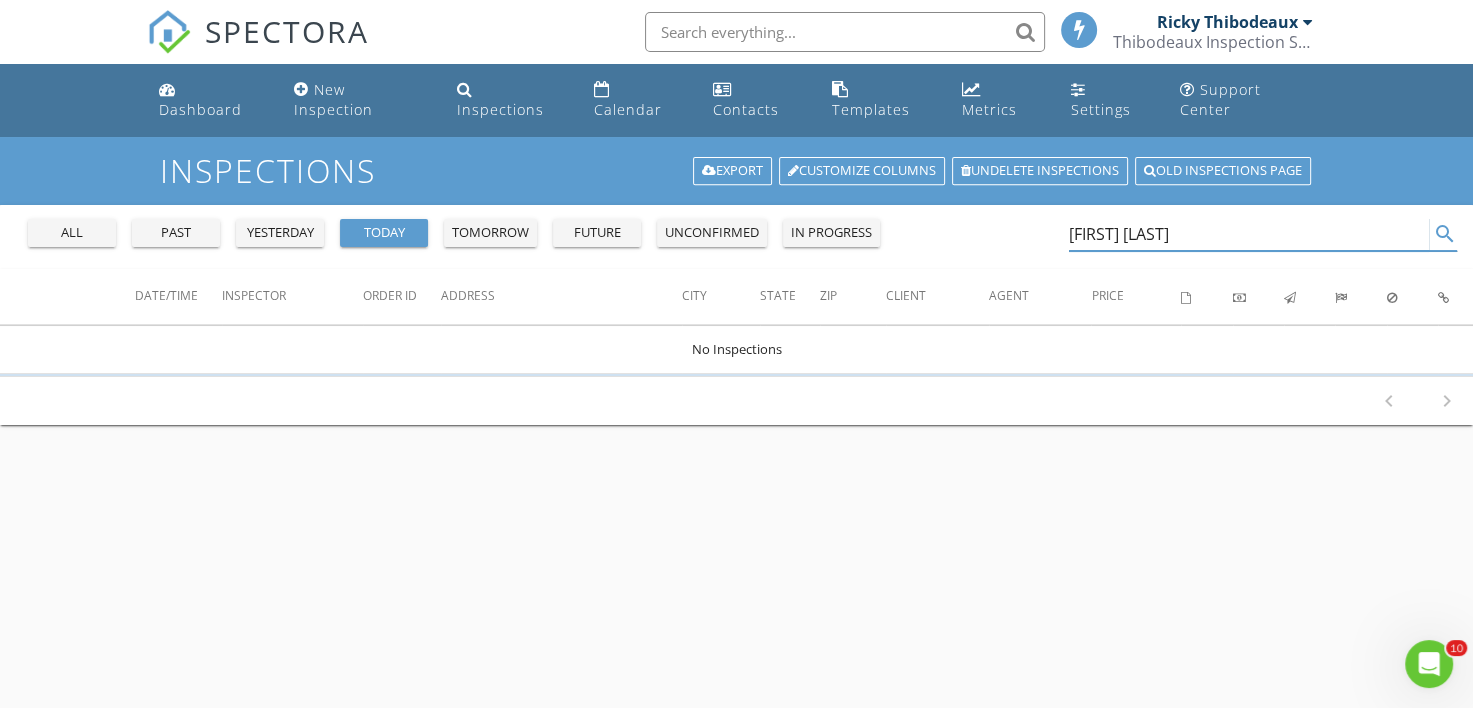 type on "[FIRST] [LAST]" 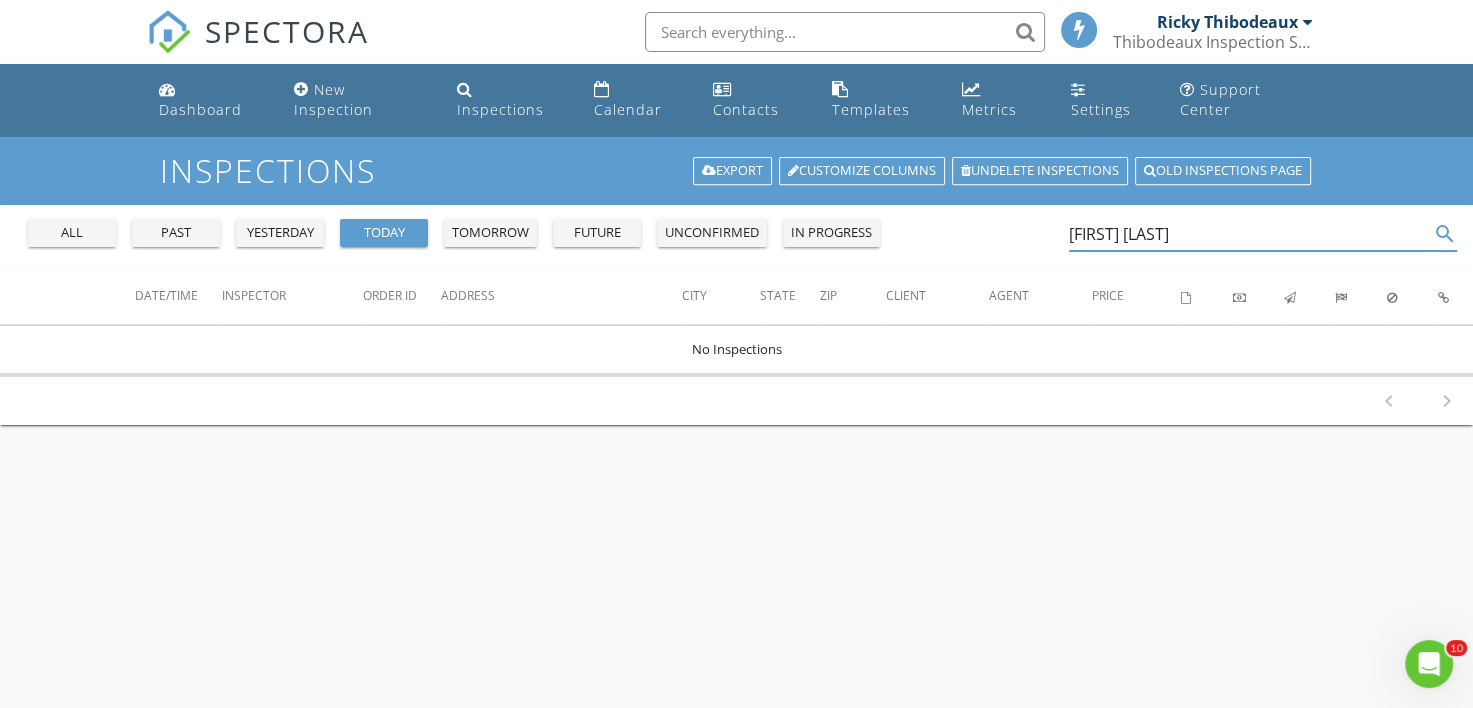 click on "past" at bounding box center (176, 233) 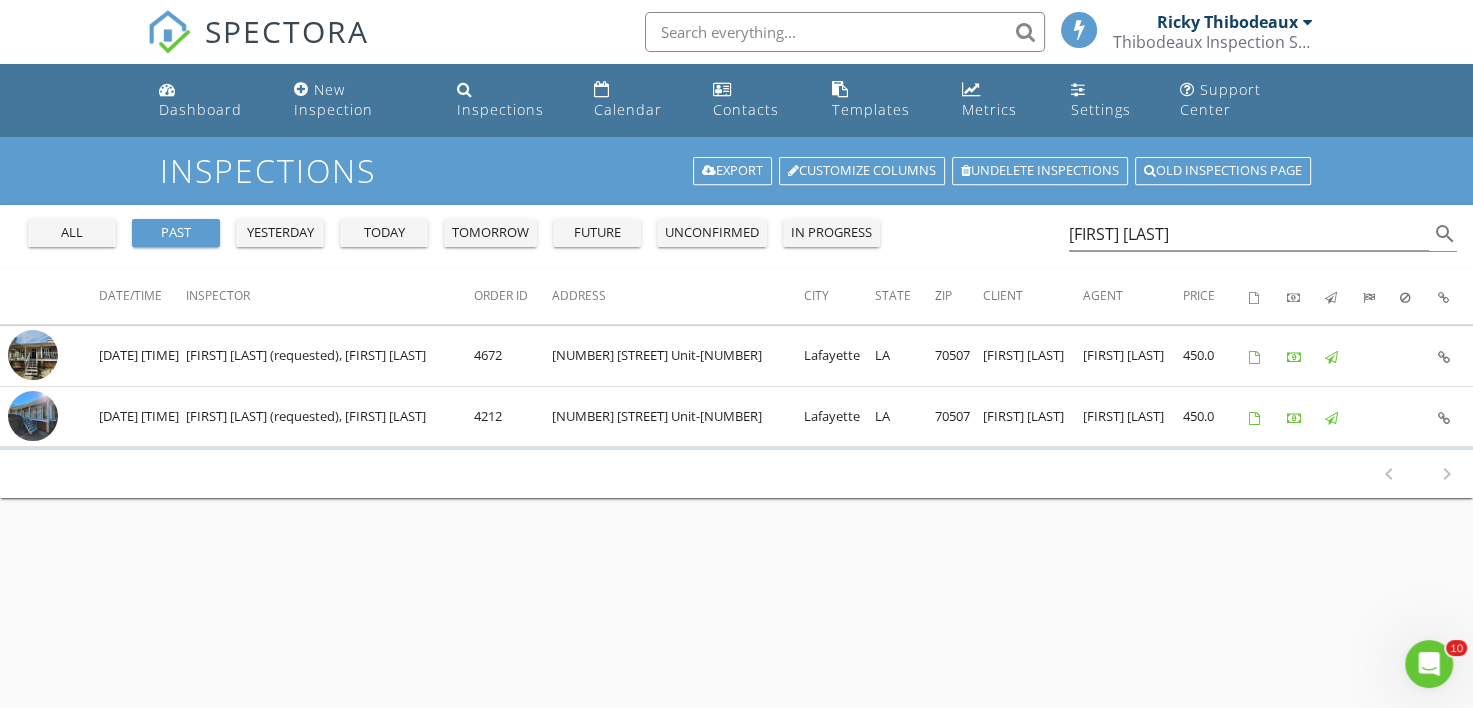 drag, startPoint x: 640, startPoint y: 349, endPoint x: 427, endPoint y: 590, distance: 321.63644 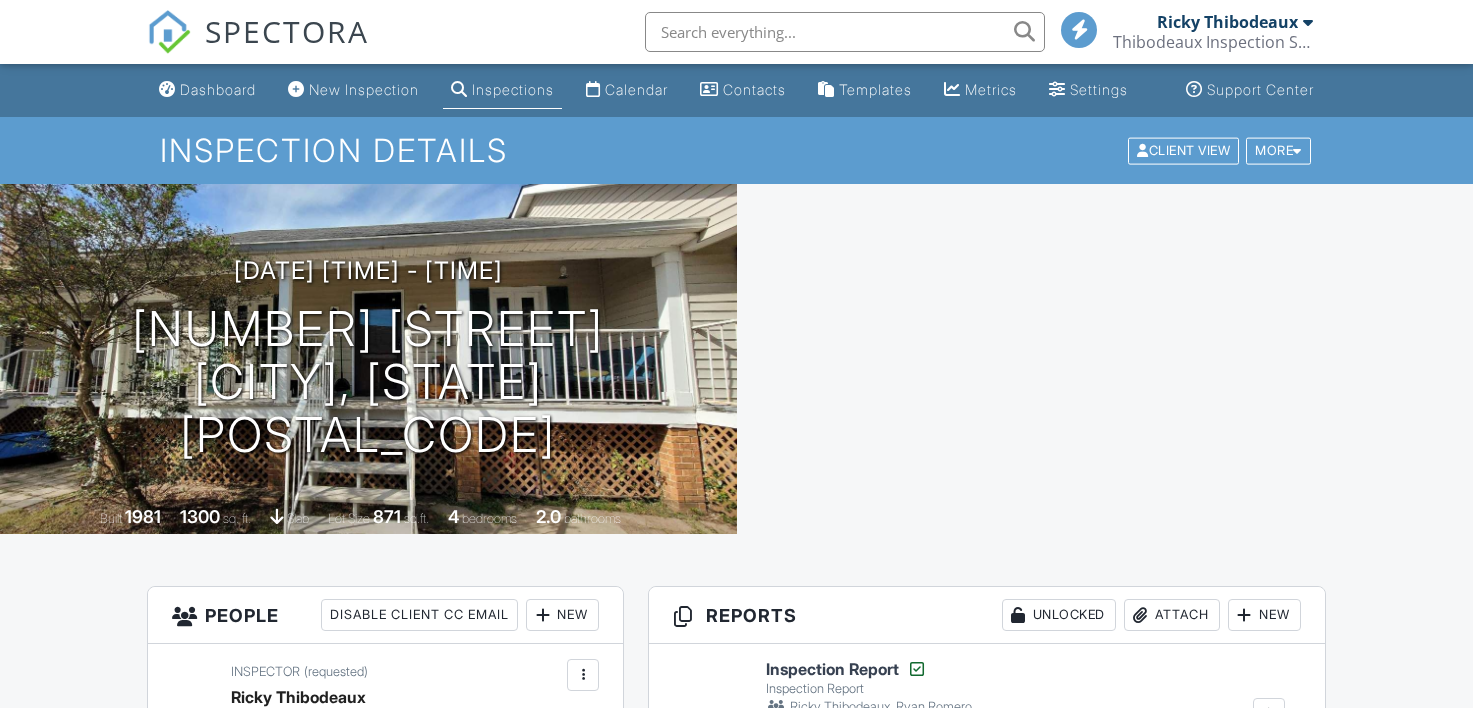 scroll, scrollTop: 0, scrollLeft: 0, axis: both 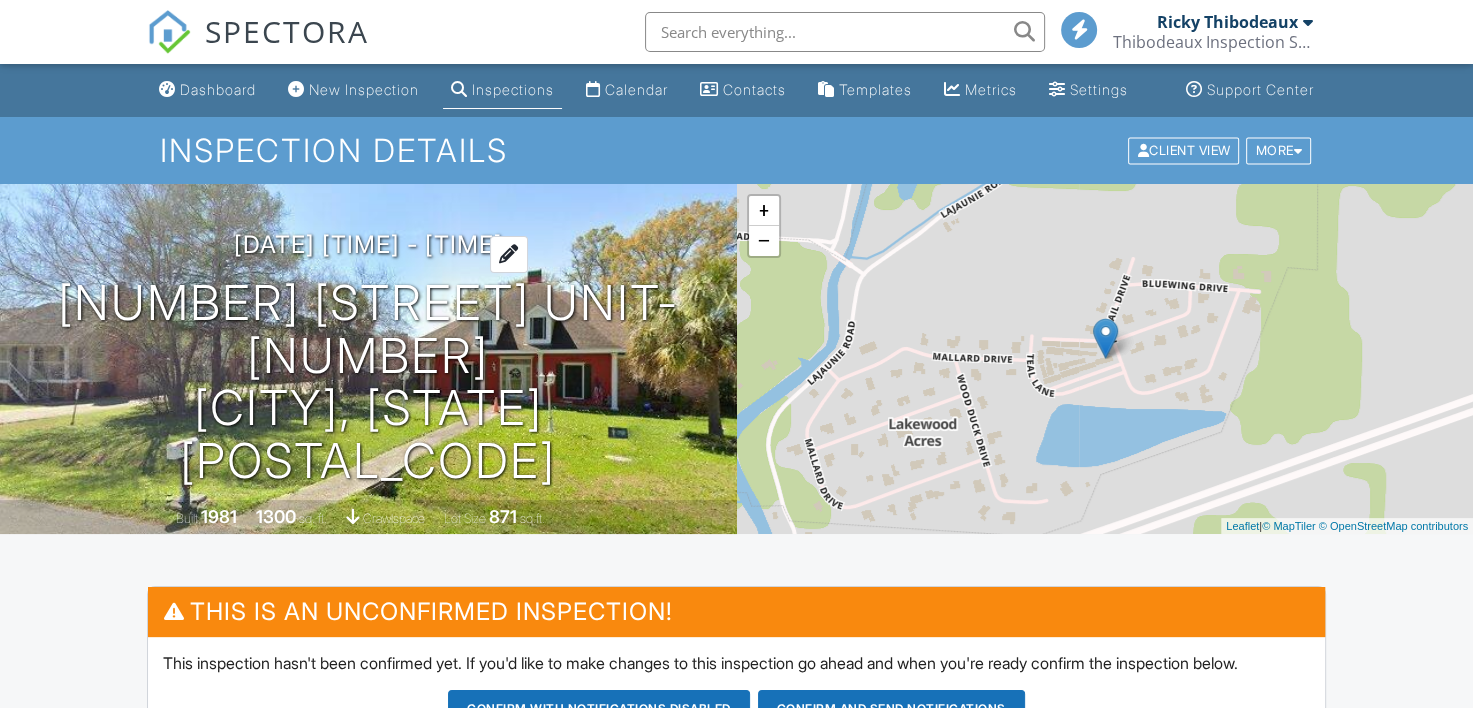 click on "[DATE] [TIME]
- [TIME]" at bounding box center (368, 244) 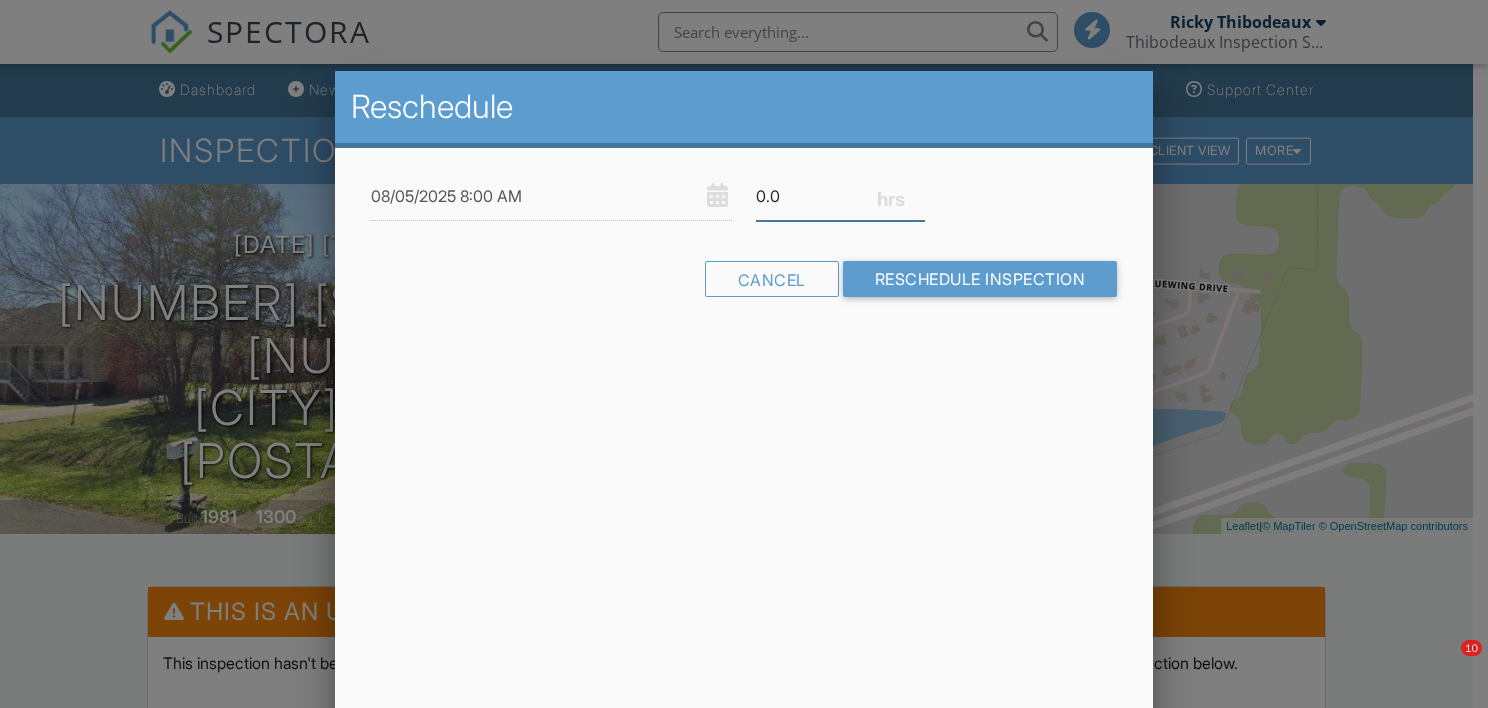 drag, startPoint x: 829, startPoint y: 200, endPoint x: 641, endPoint y: 228, distance: 190.07367 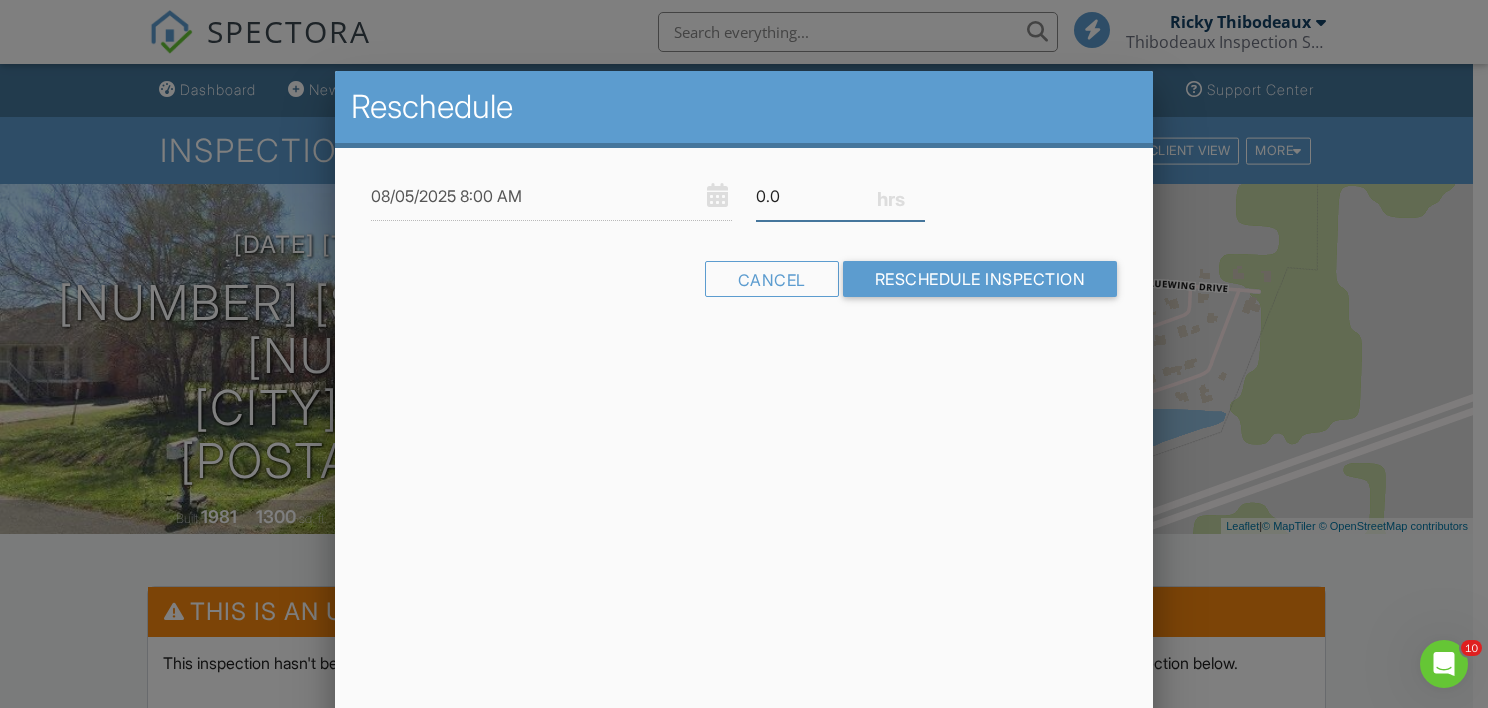 scroll, scrollTop: 0, scrollLeft: 0, axis: both 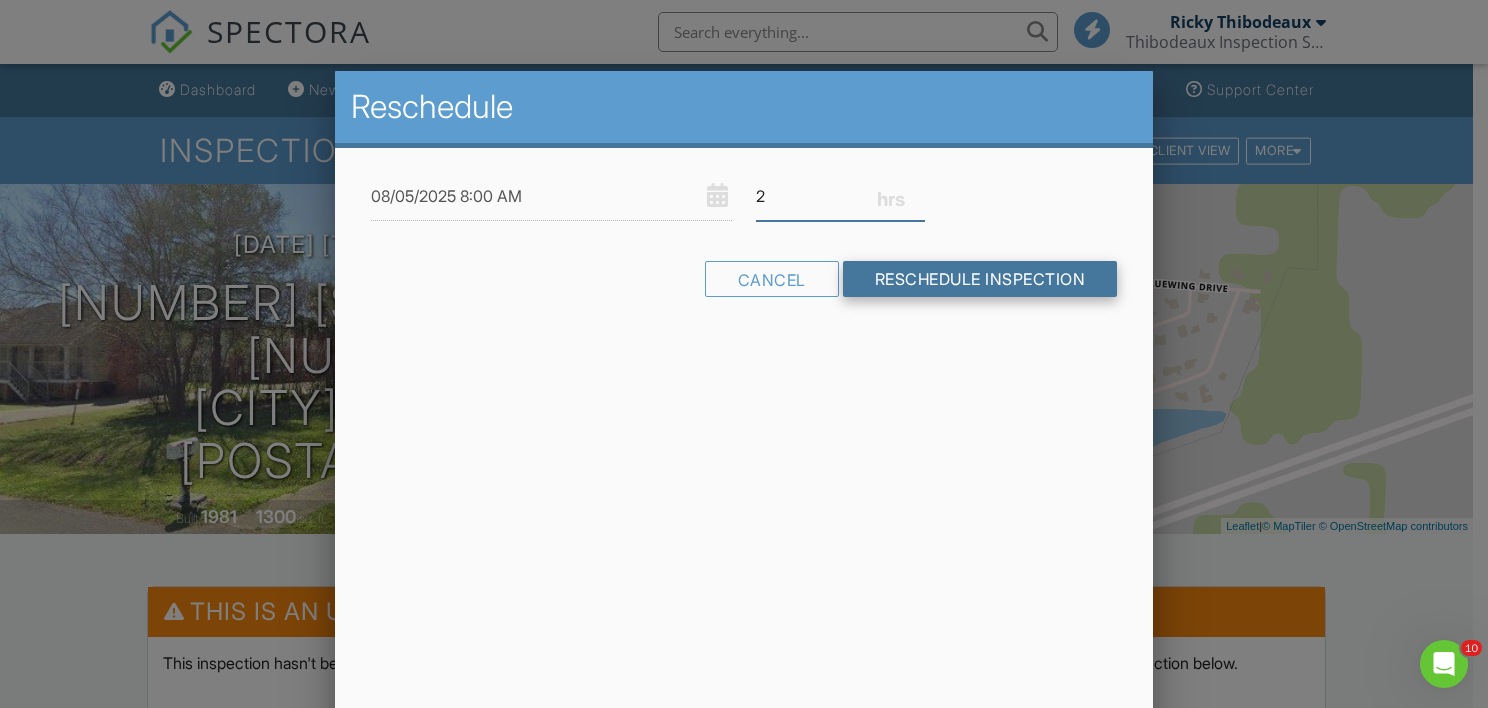 type on "2" 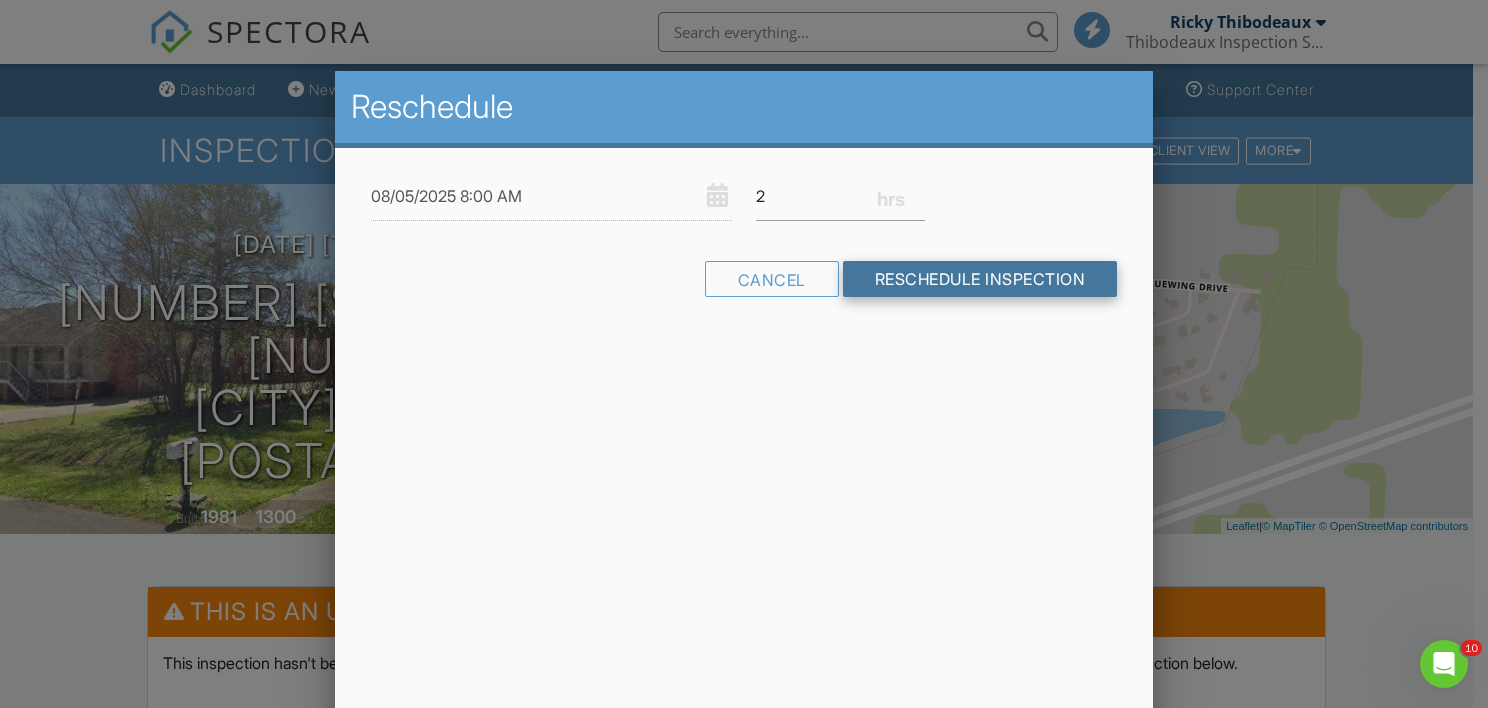 click on "Reschedule Inspection" at bounding box center (980, 279) 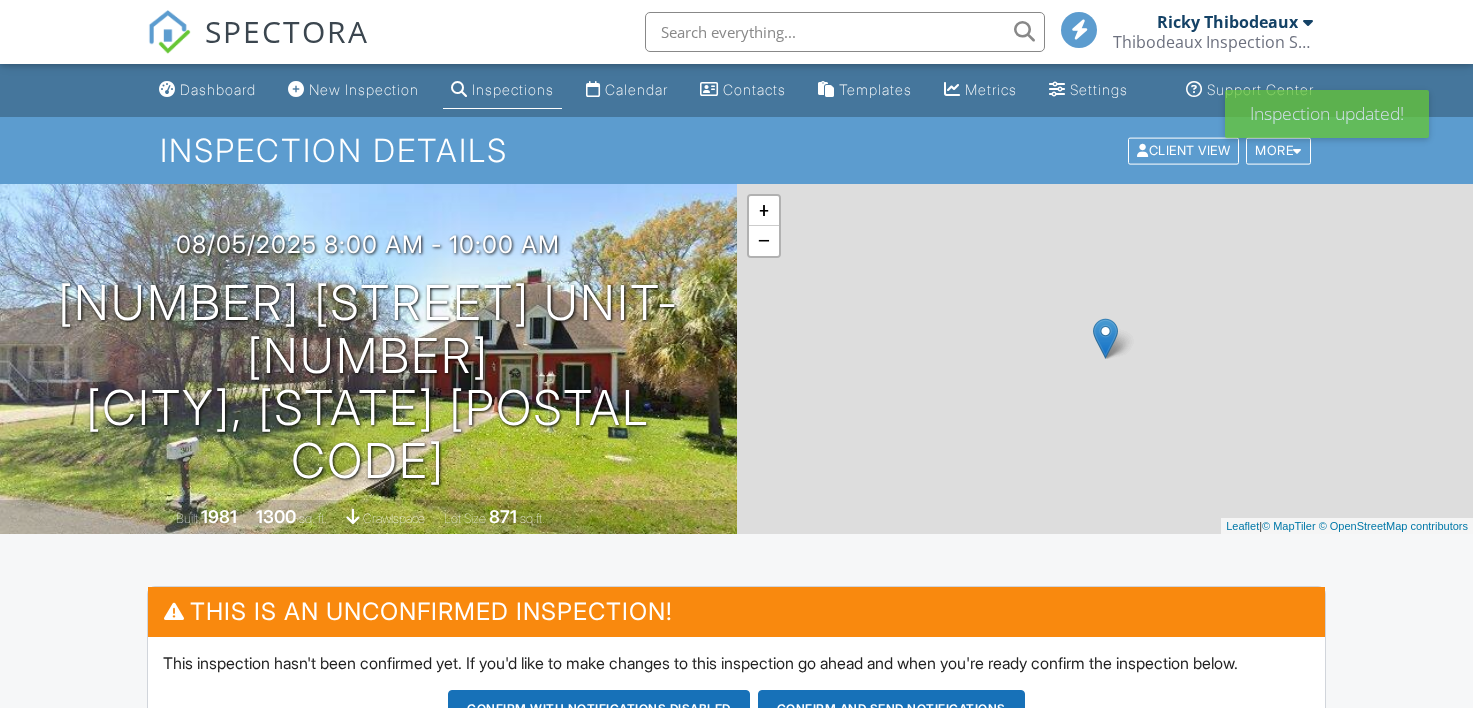 scroll, scrollTop: 0, scrollLeft: 0, axis: both 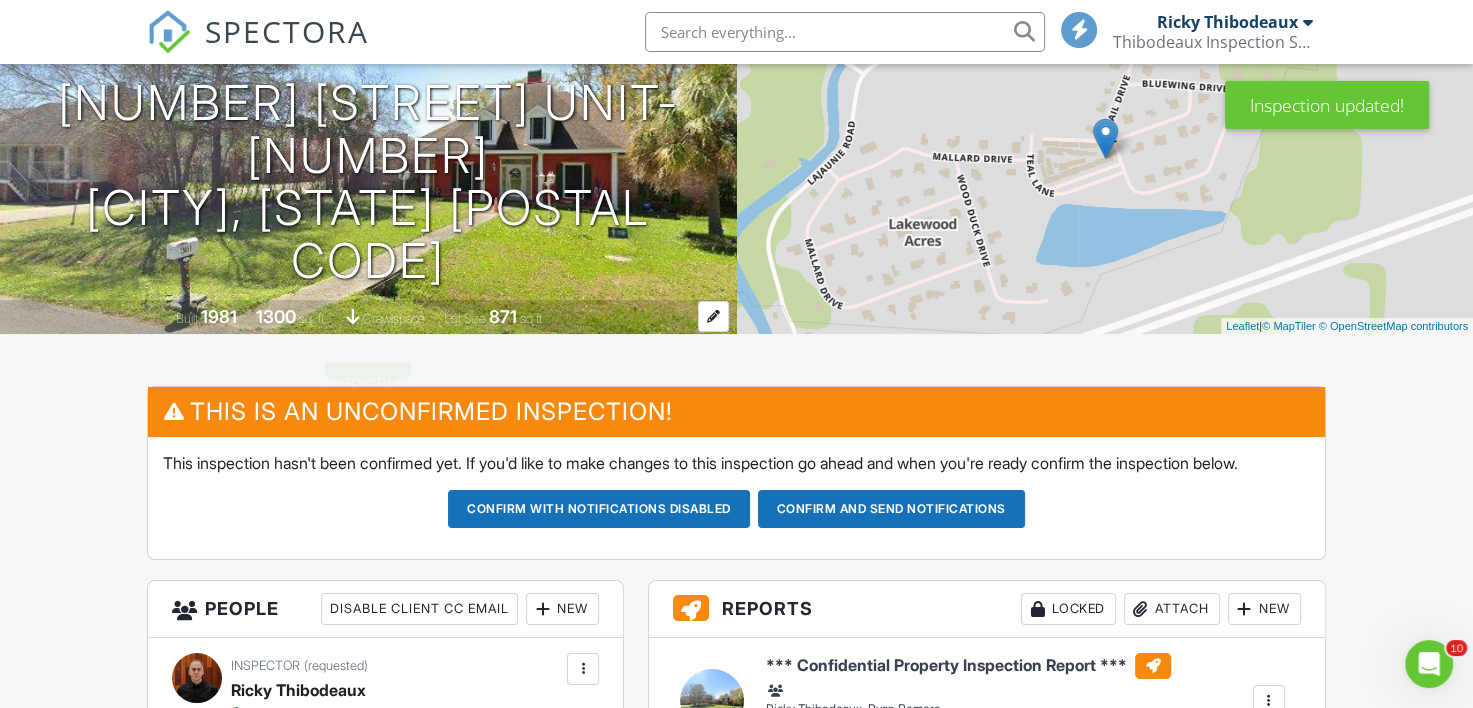 click on "Built
1981
1300
sq. ft.
crawlspace
Lot Size
871
sq.ft." at bounding box center [368, 317] 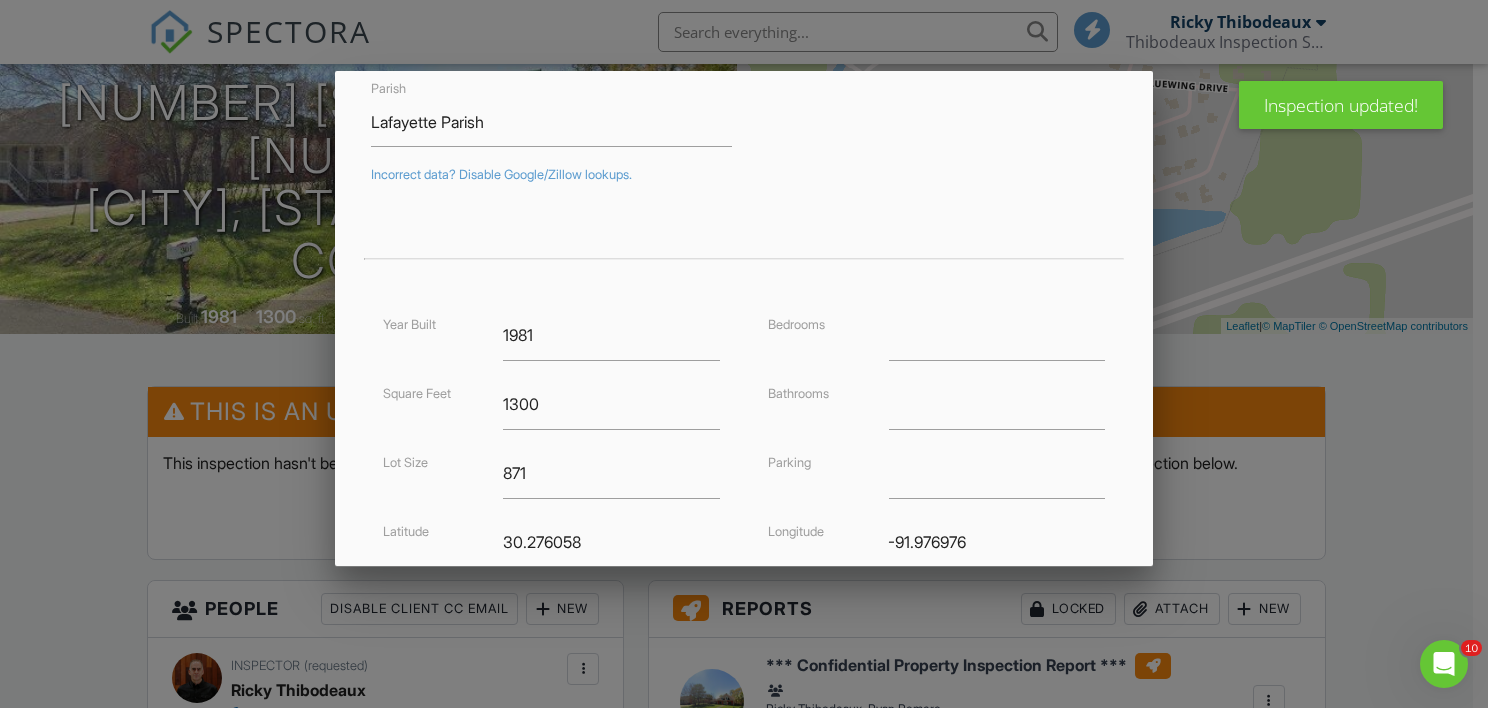 scroll, scrollTop: 400, scrollLeft: 0, axis: vertical 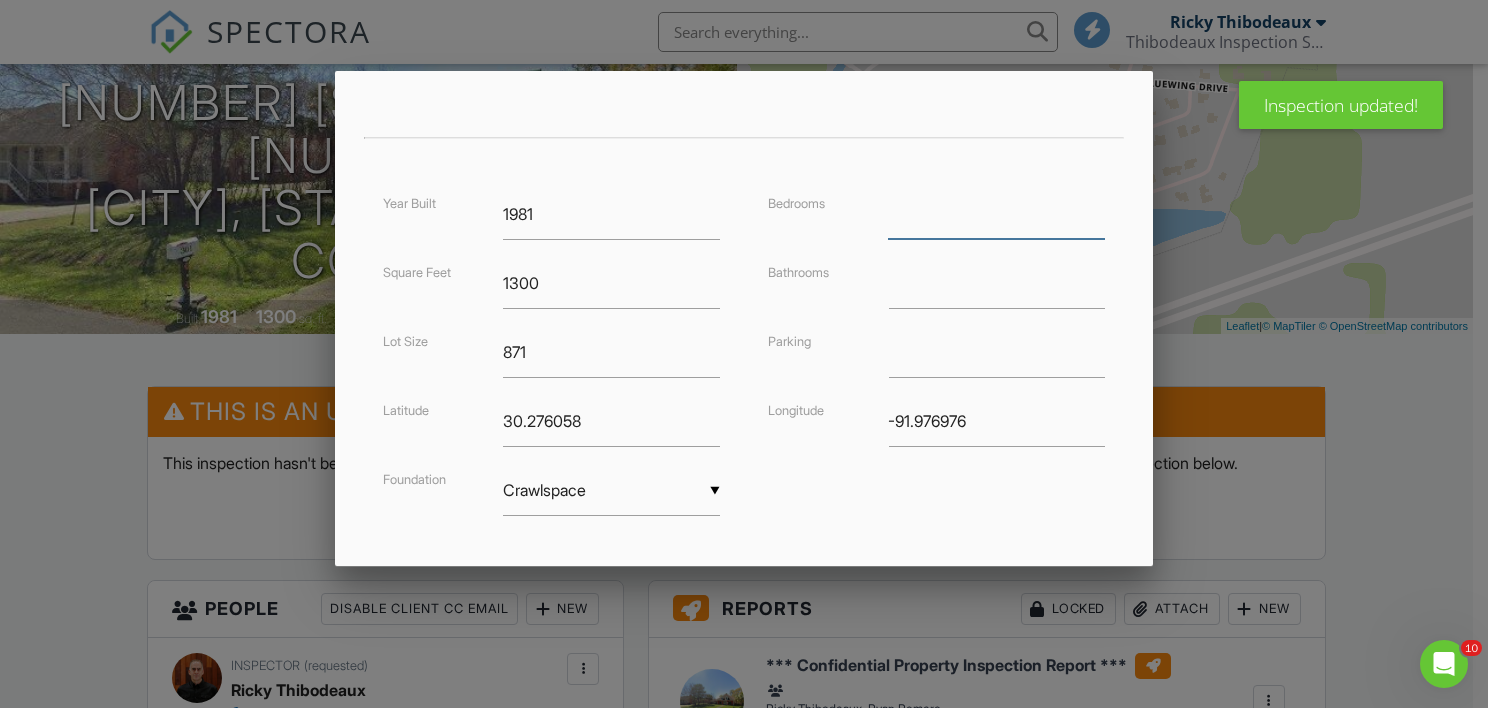 click at bounding box center (996, 214) 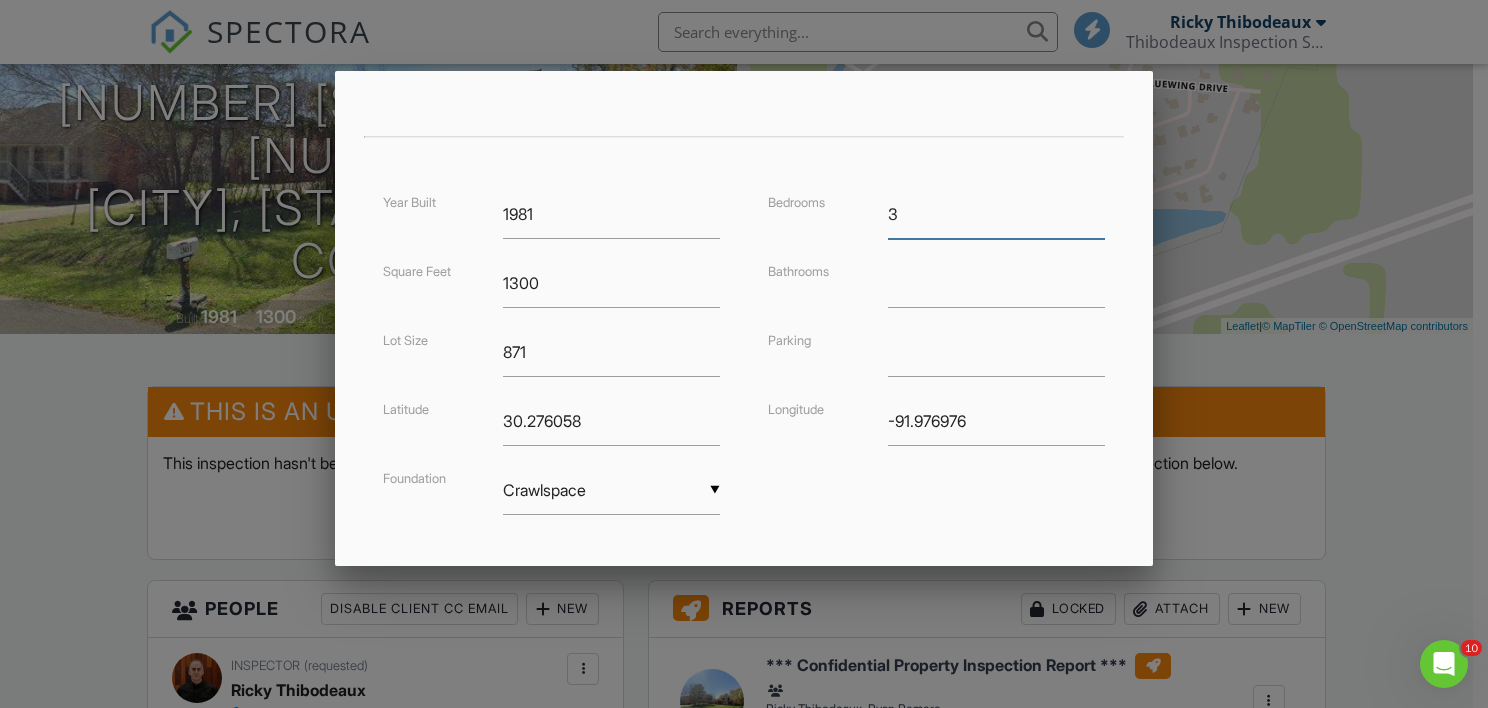 type on "3" 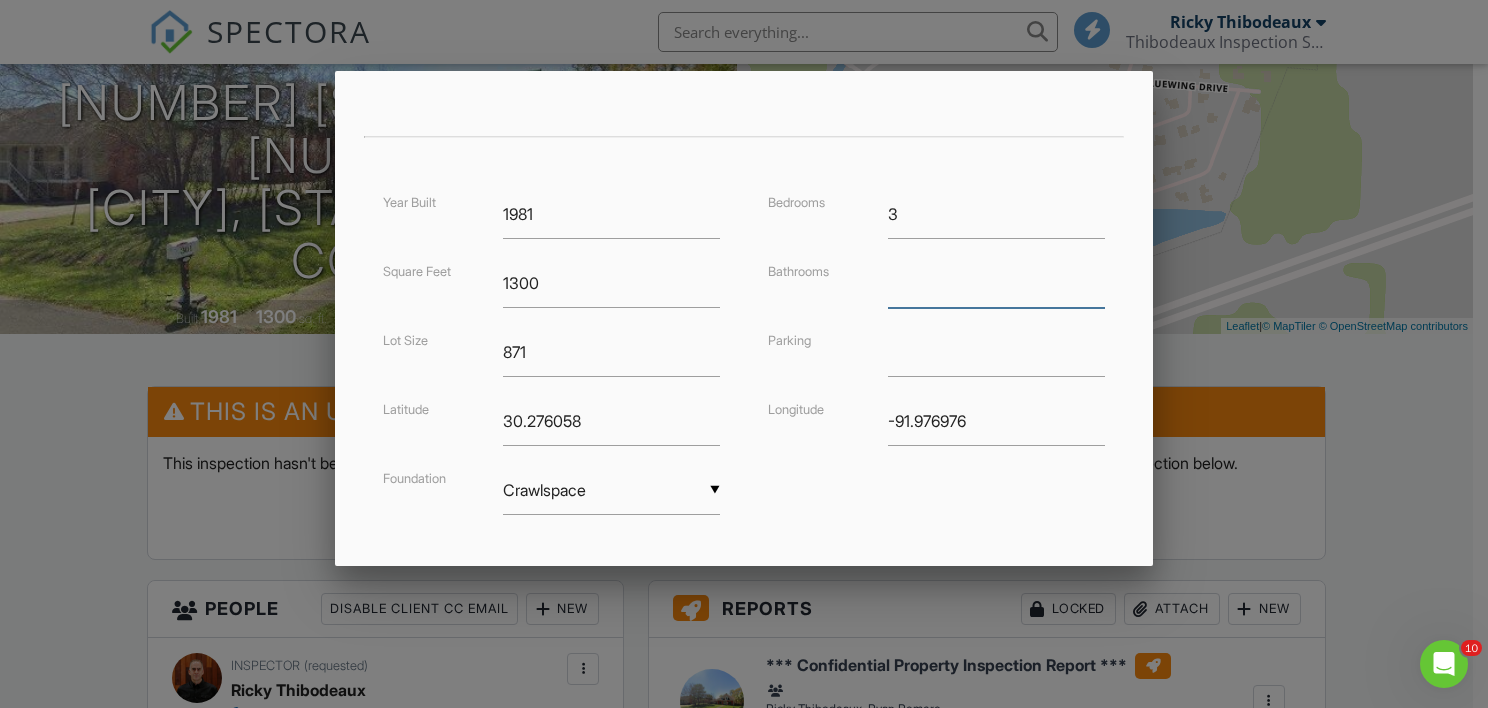 click at bounding box center (996, 283) 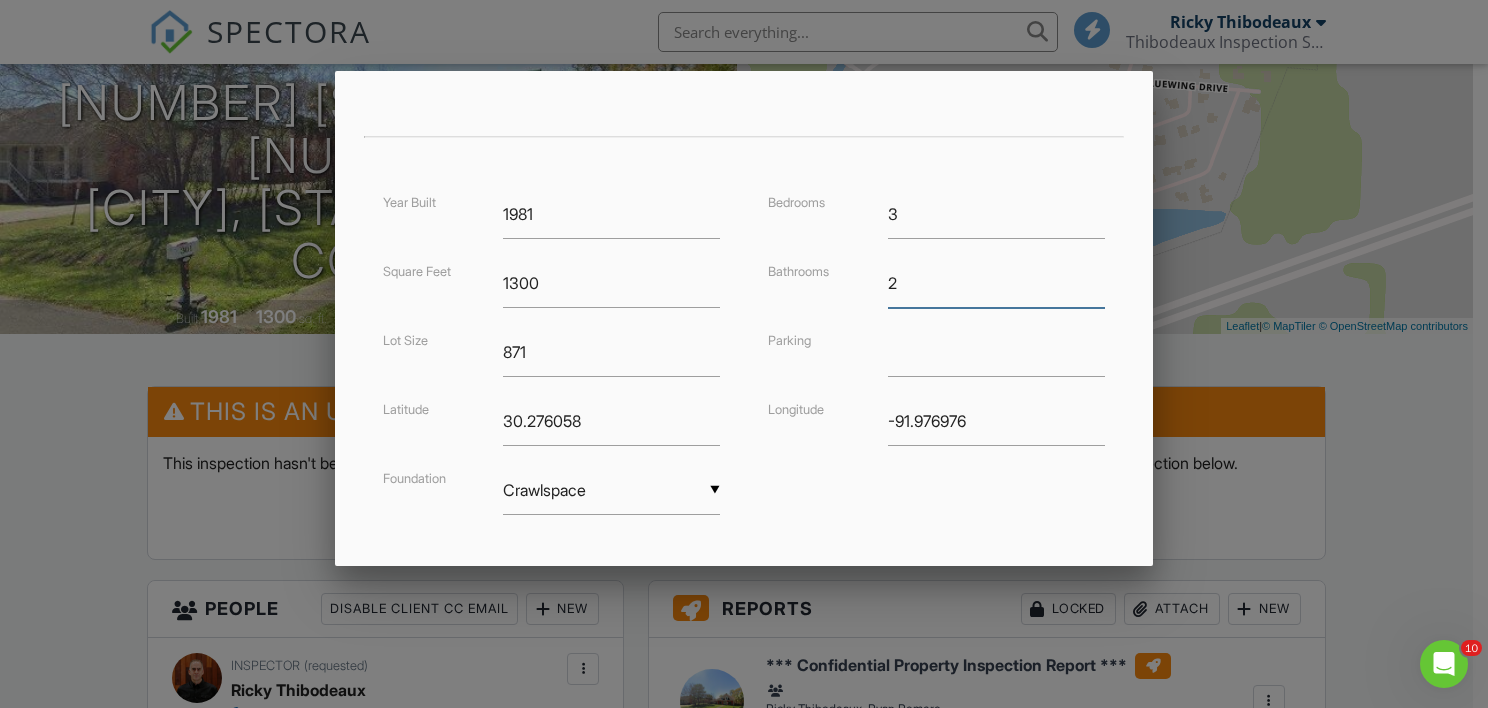 type on "2" 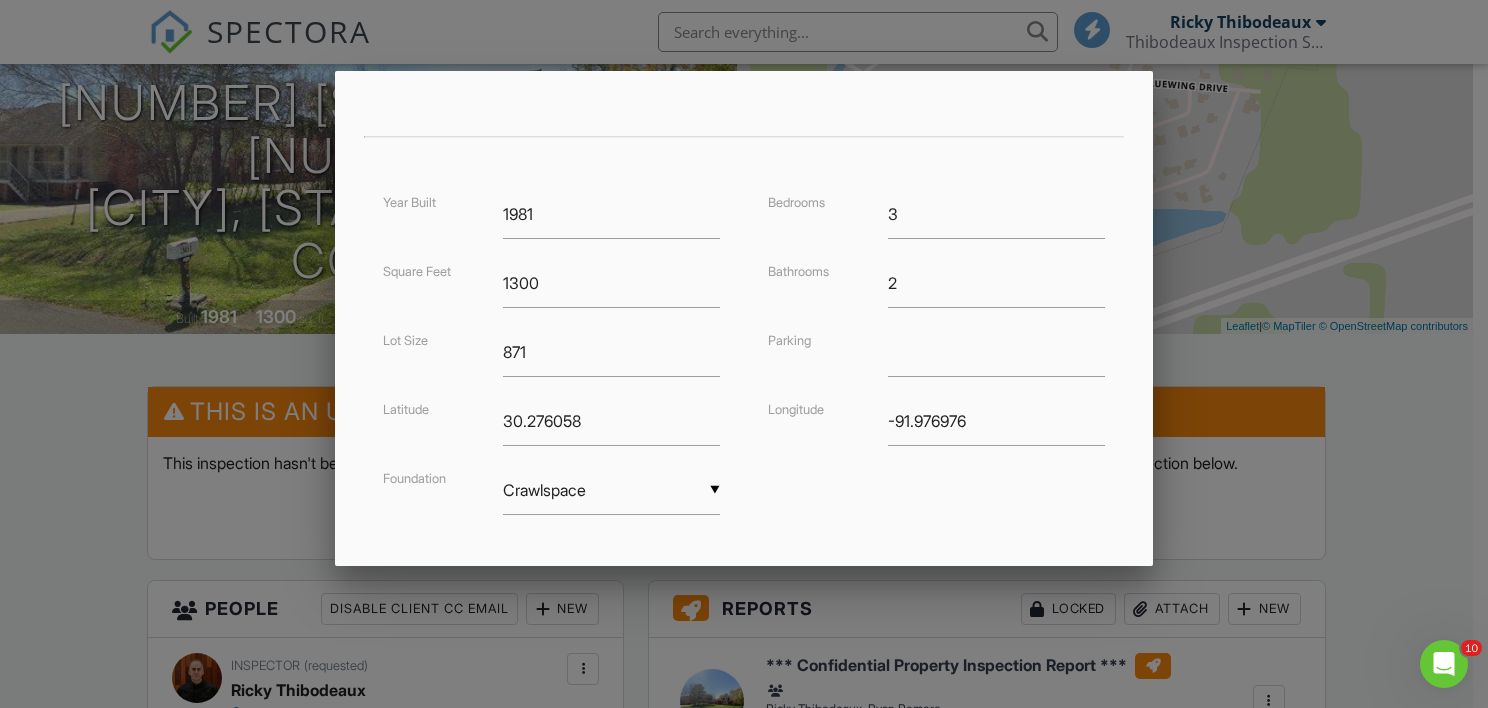 click on "Year Built
1981
Square Feet
1300
Lot Size
871
Latitude
30.276058
Foundation
▼ Crawlspace Basement Slab Crawlspace
Basement
Slab
Crawlspace
Bedrooms
3
Bathrooms
2
Parking
Longitude
-91.976976" at bounding box center [744, 372] 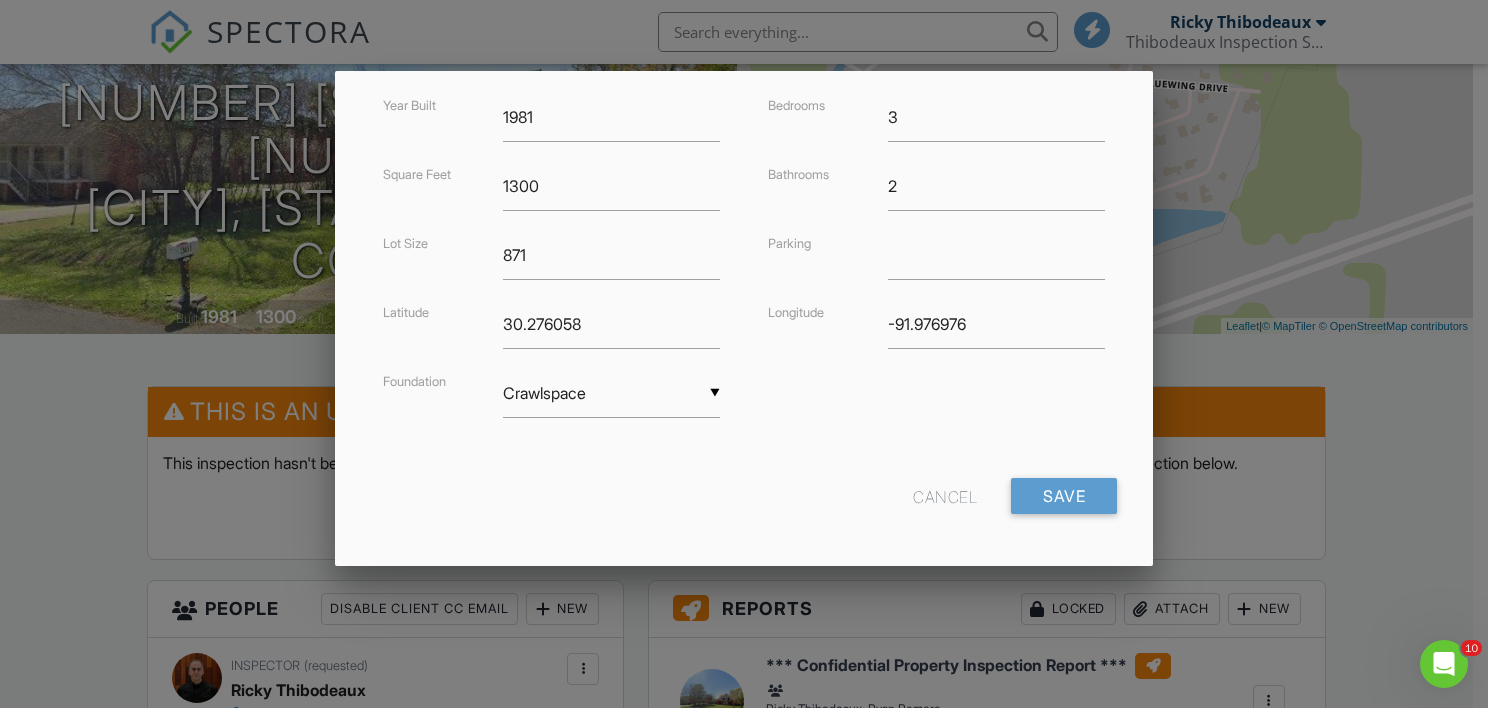 scroll, scrollTop: 501, scrollLeft: 0, axis: vertical 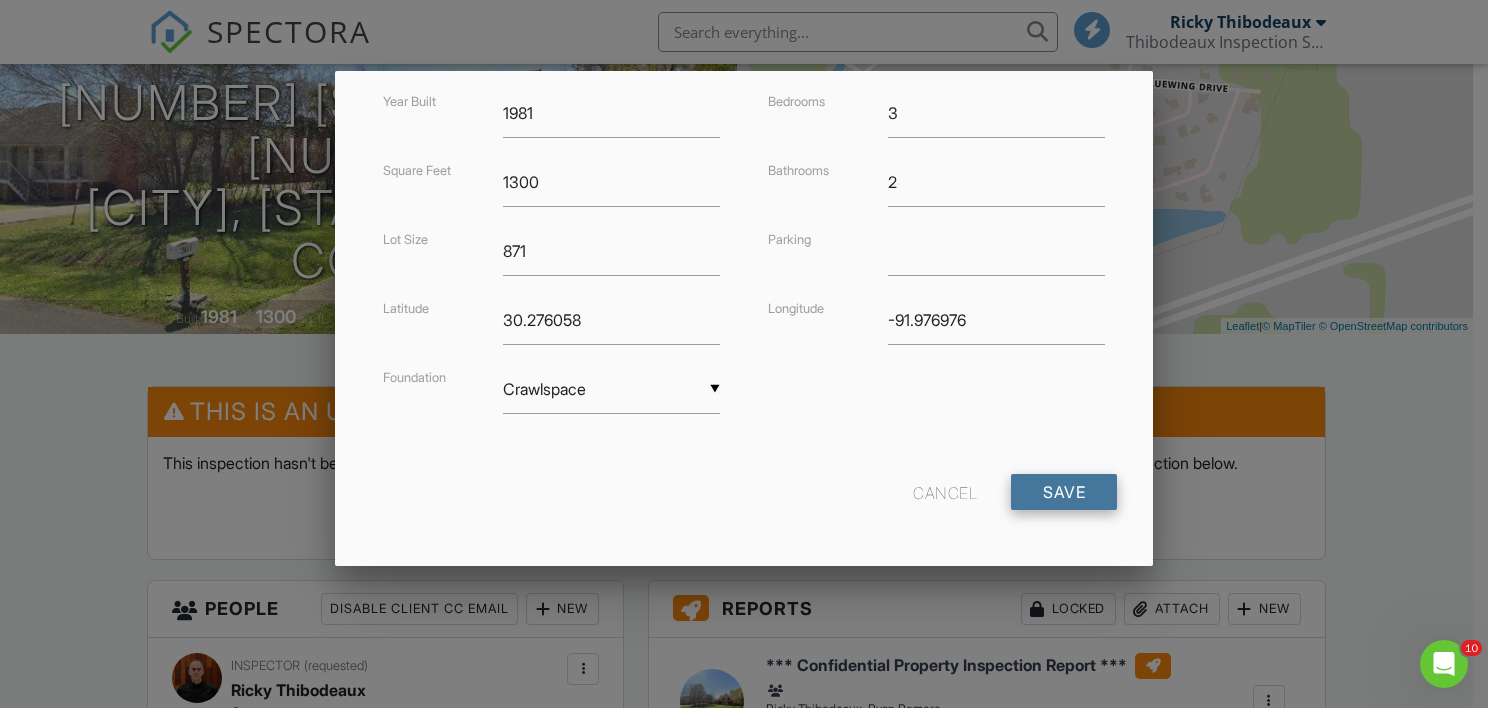 click on "Save" at bounding box center (1064, 492) 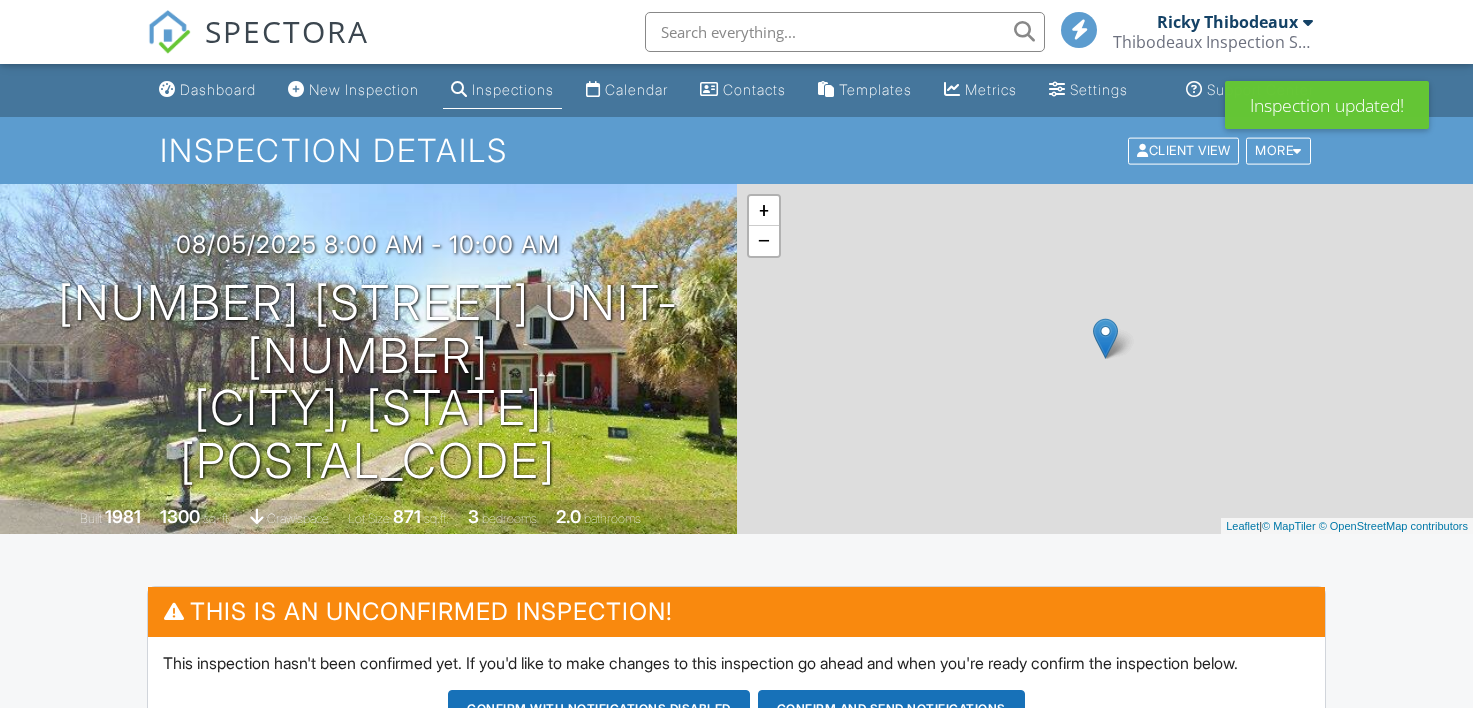 scroll, scrollTop: 0, scrollLeft: 0, axis: both 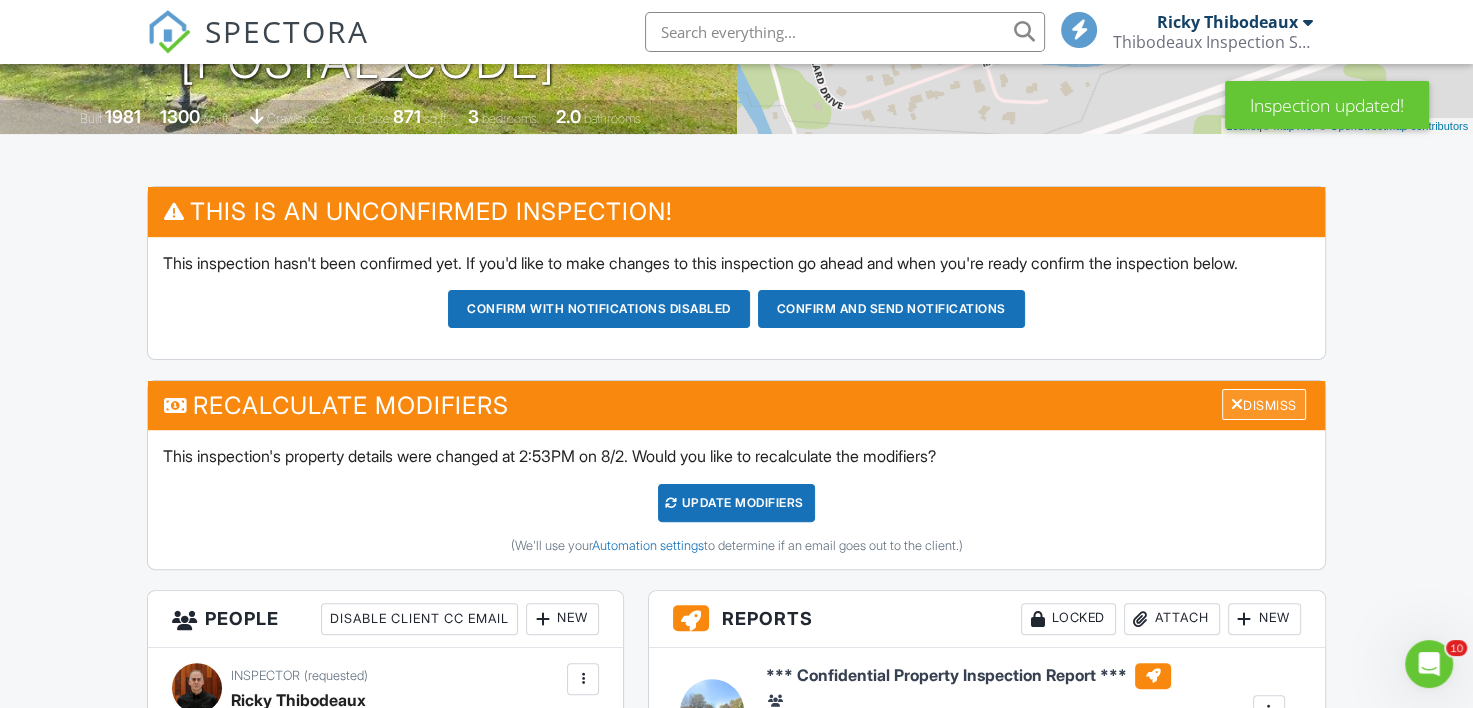 click on "Dismiss" at bounding box center [1264, 404] 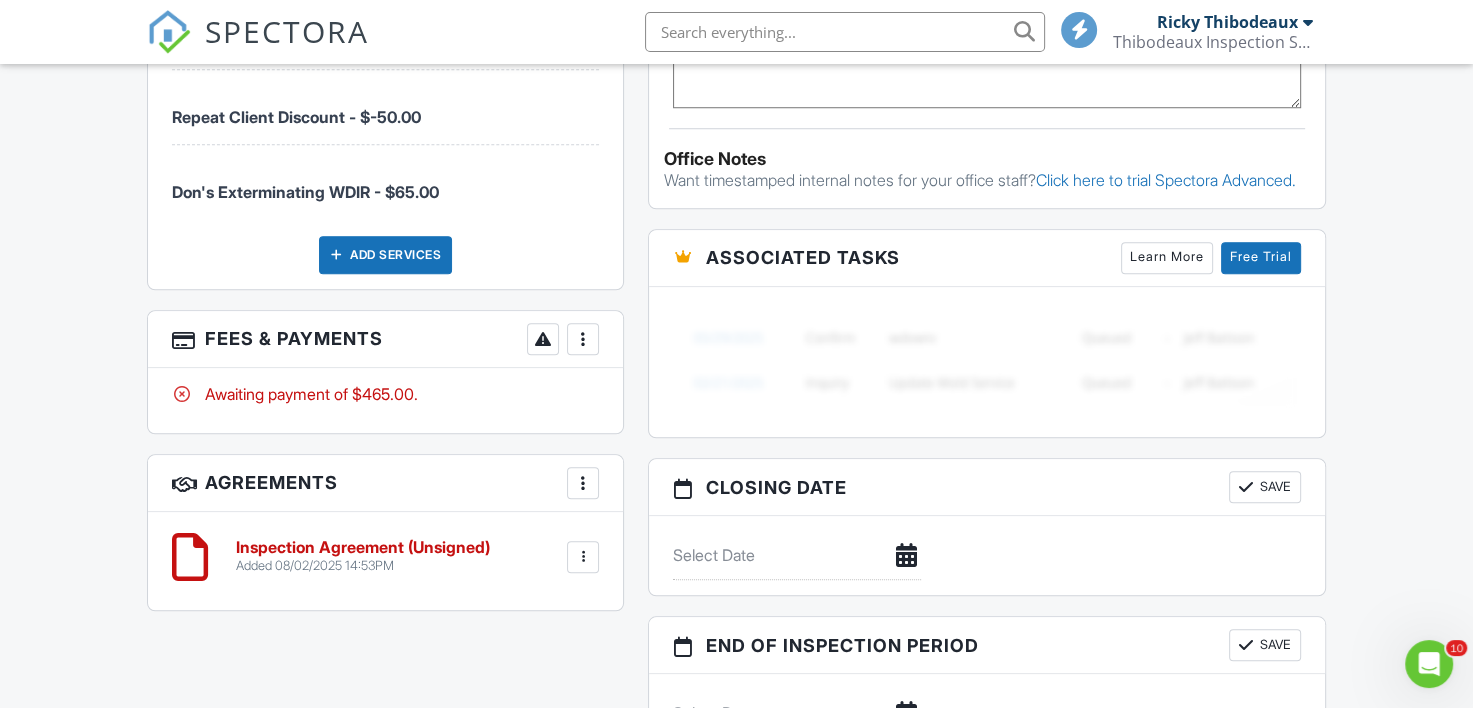 scroll, scrollTop: 1400, scrollLeft: 0, axis: vertical 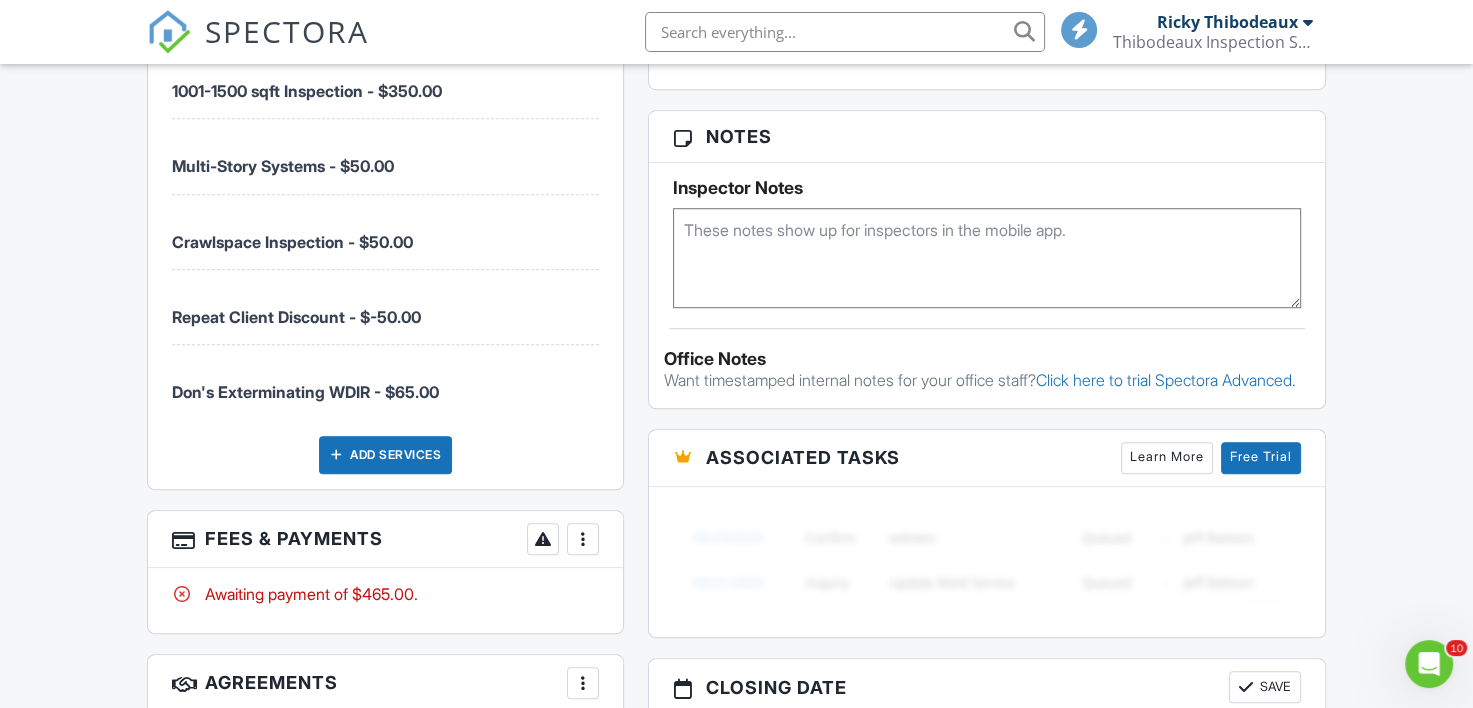 click at bounding box center [986, 258] 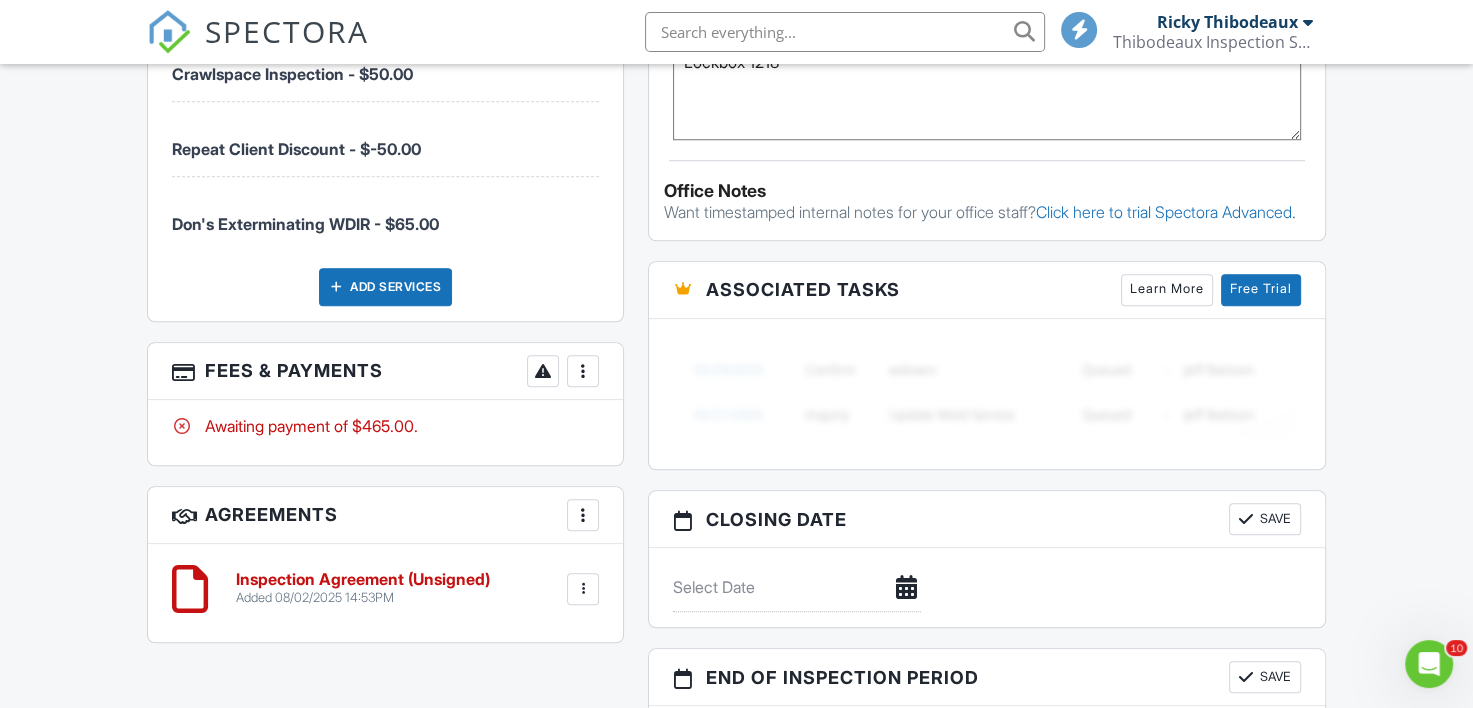 scroll, scrollTop: 1600, scrollLeft: 0, axis: vertical 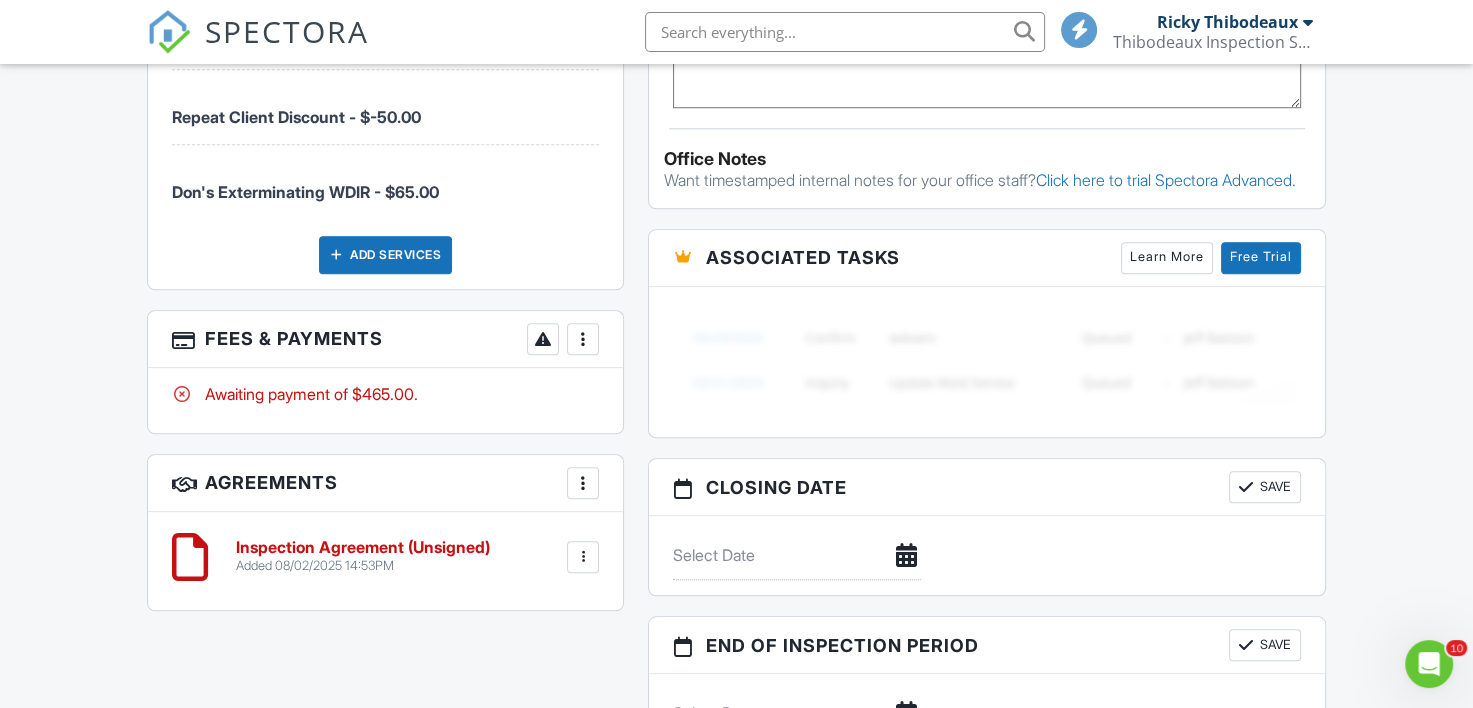type on "Lockbox 1218" 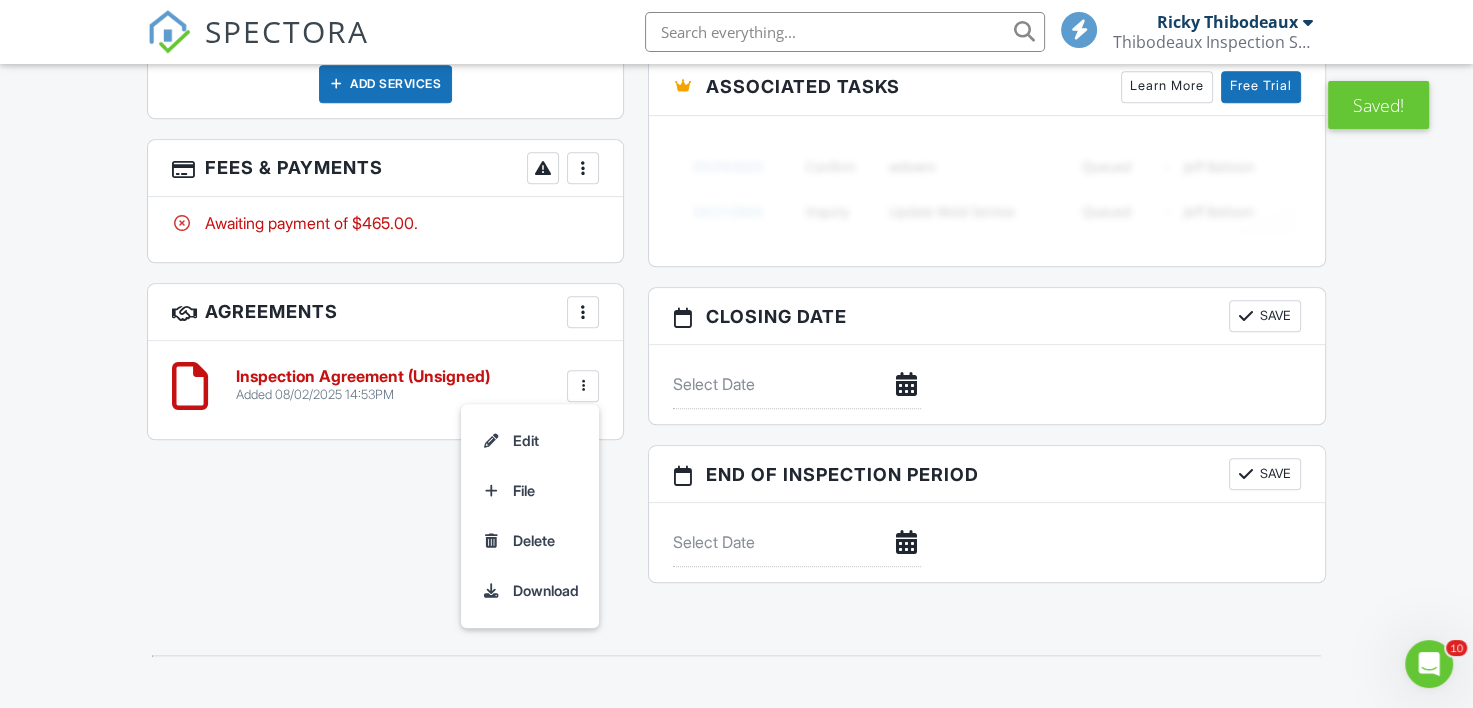 scroll, scrollTop: 1800, scrollLeft: 0, axis: vertical 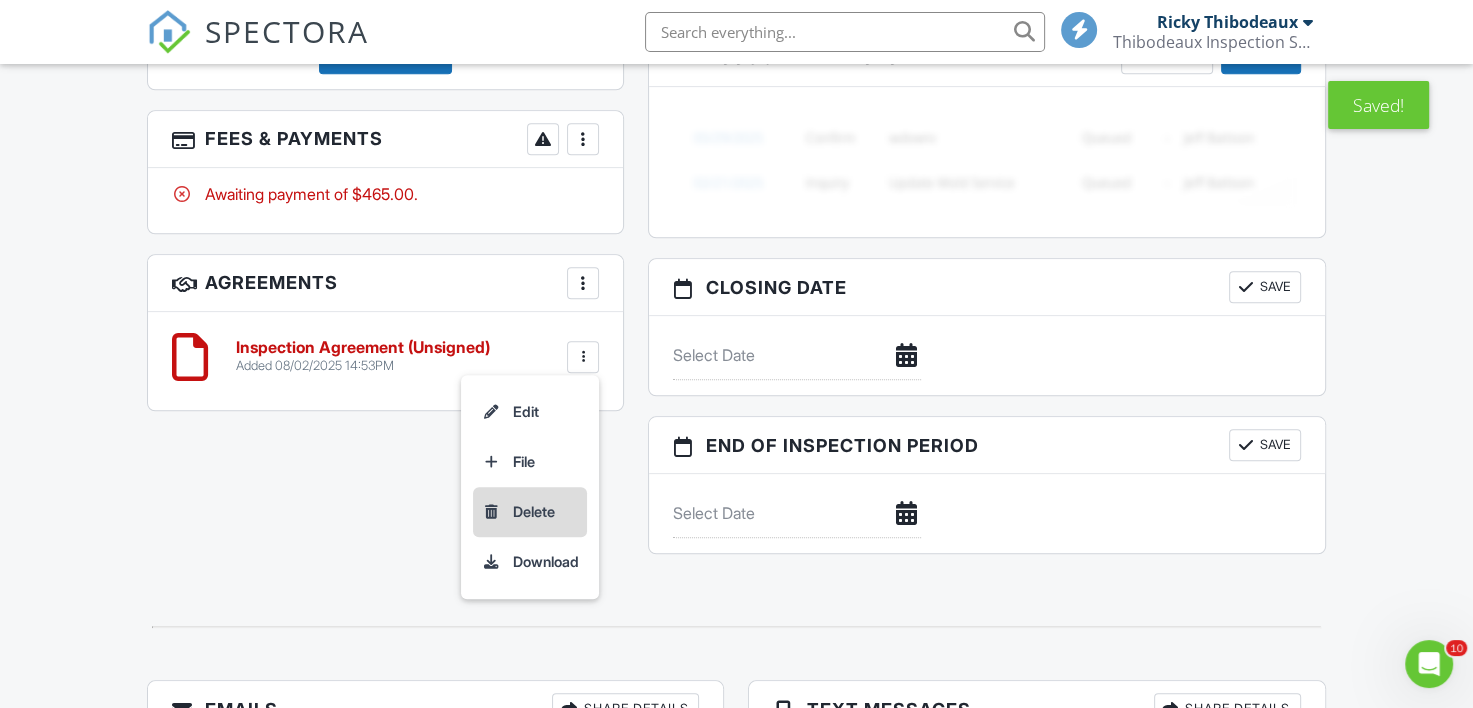 click on "Delete" at bounding box center [530, 512] 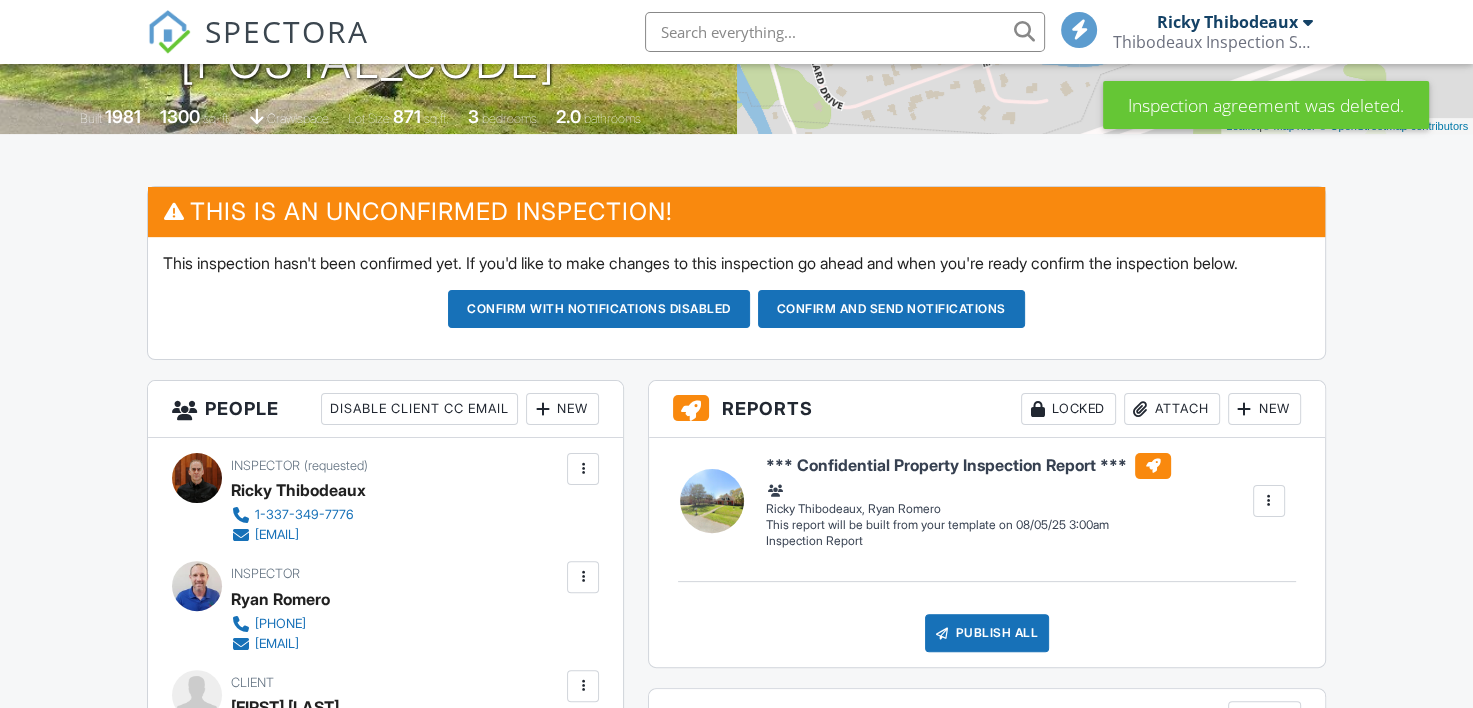 scroll, scrollTop: 759, scrollLeft: 0, axis: vertical 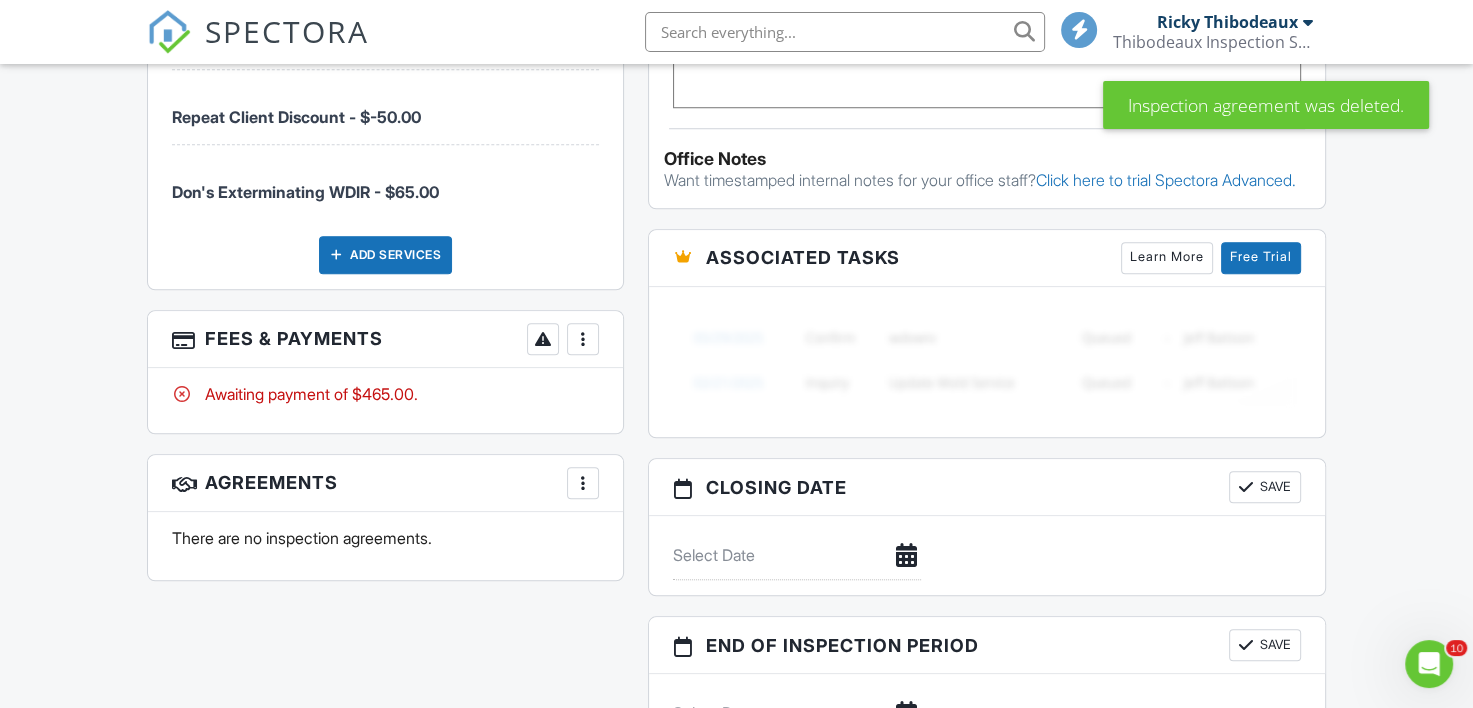 click at bounding box center [583, 339] 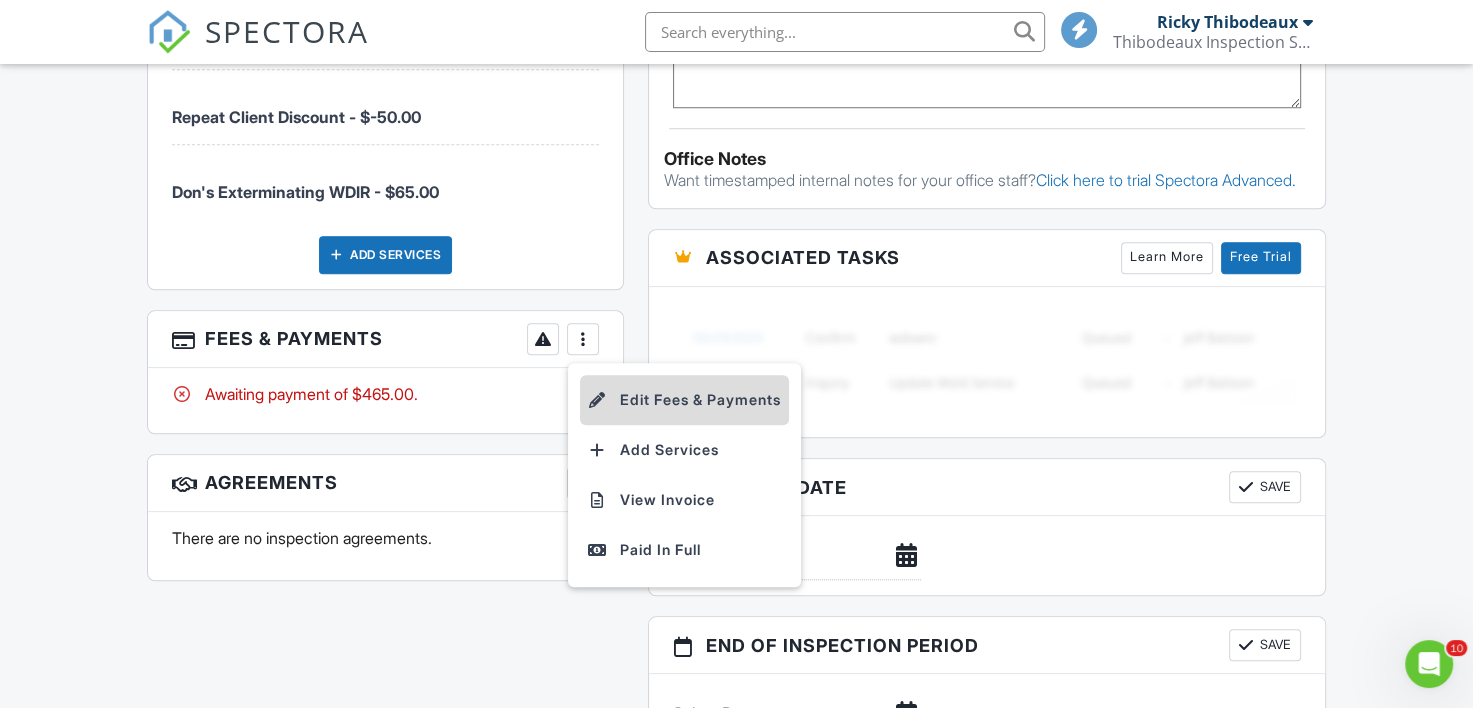 click on "Edit Fees & Payments" at bounding box center [684, 400] 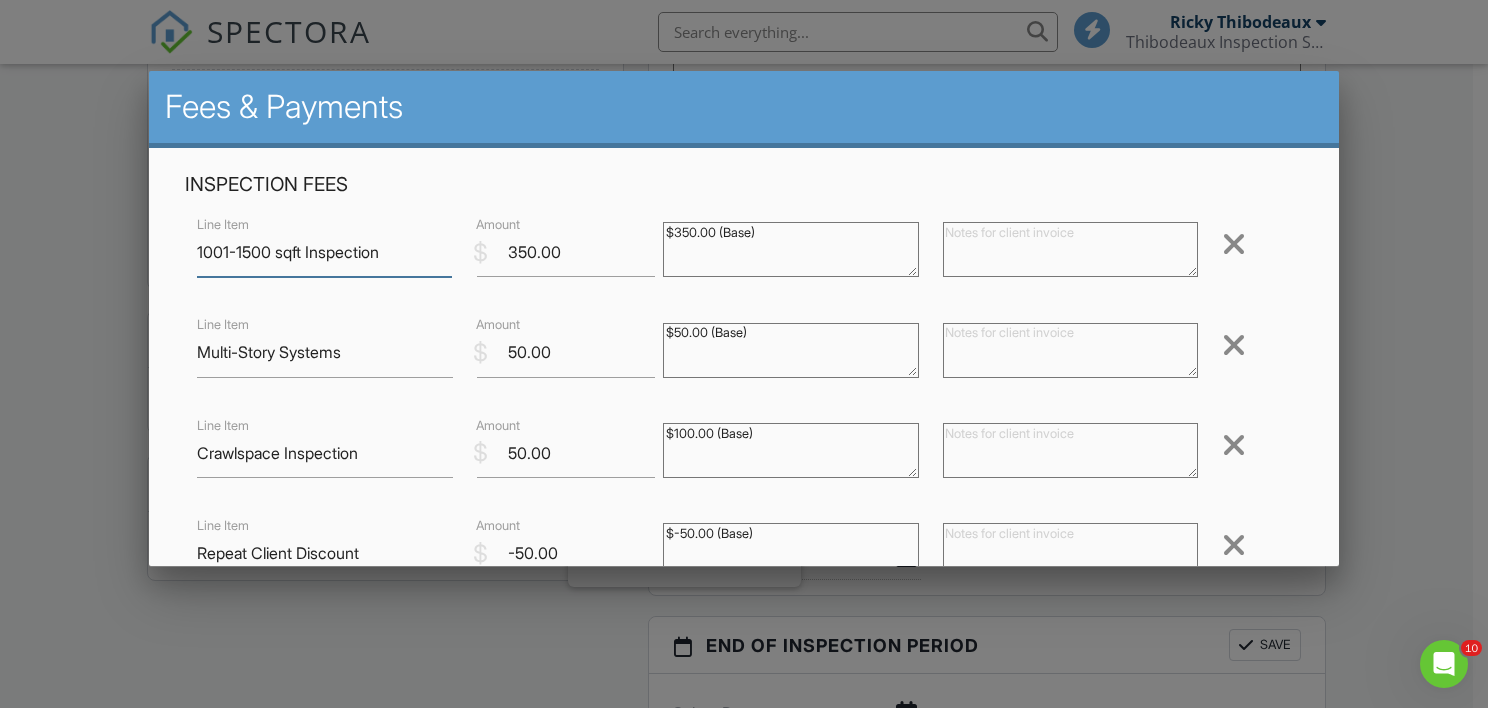 scroll, scrollTop: 200, scrollLeft: 0, axis: vertical 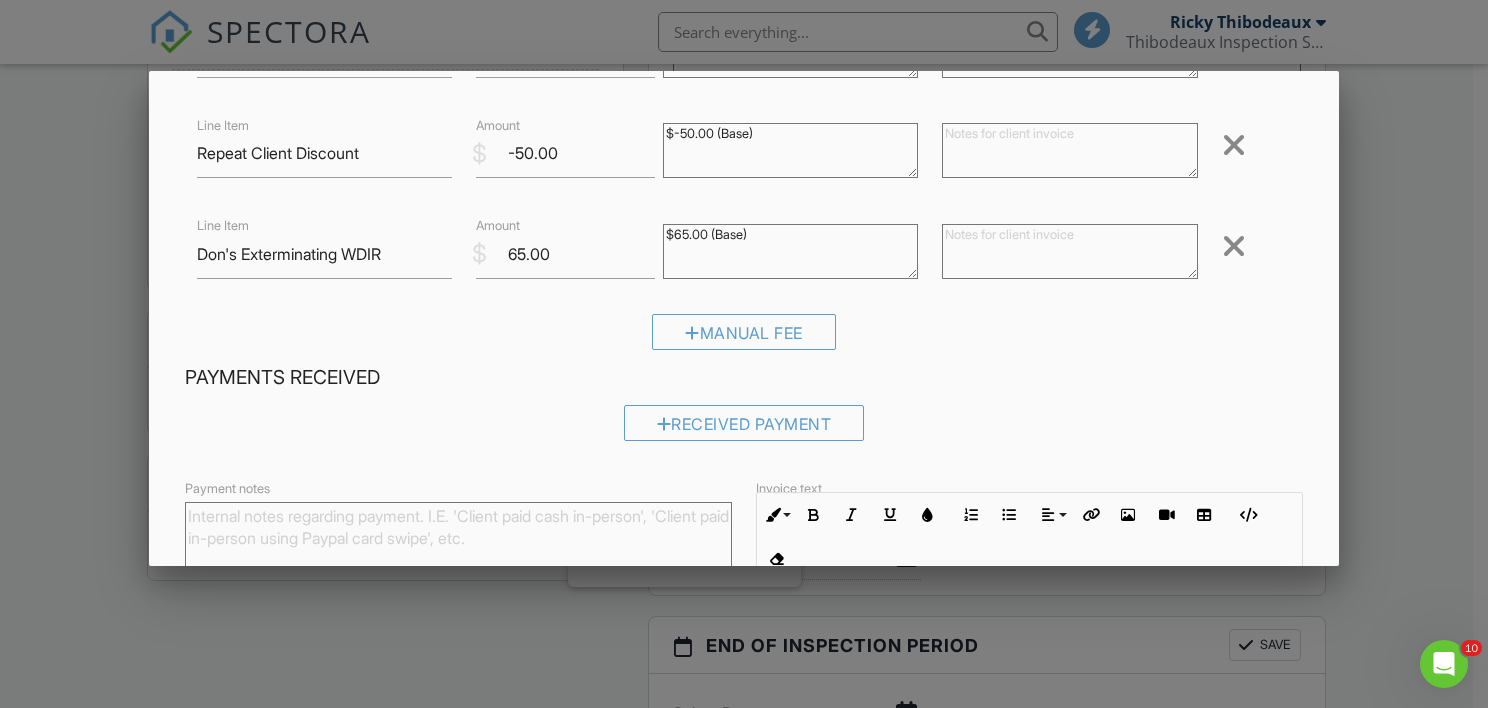 click at bounding box center [1234, 246] 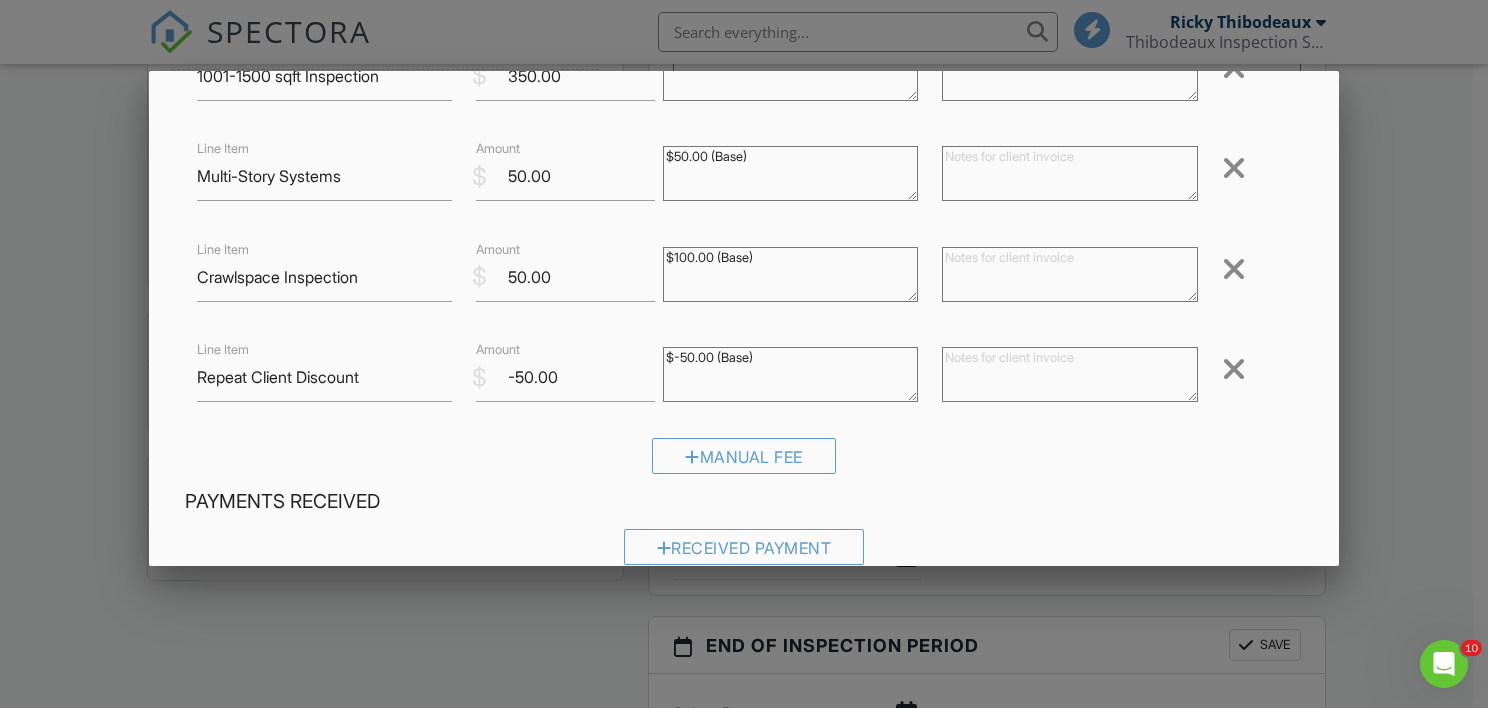 scroll, scrollTop: 200, scrollLeft: 0, axis: vertical 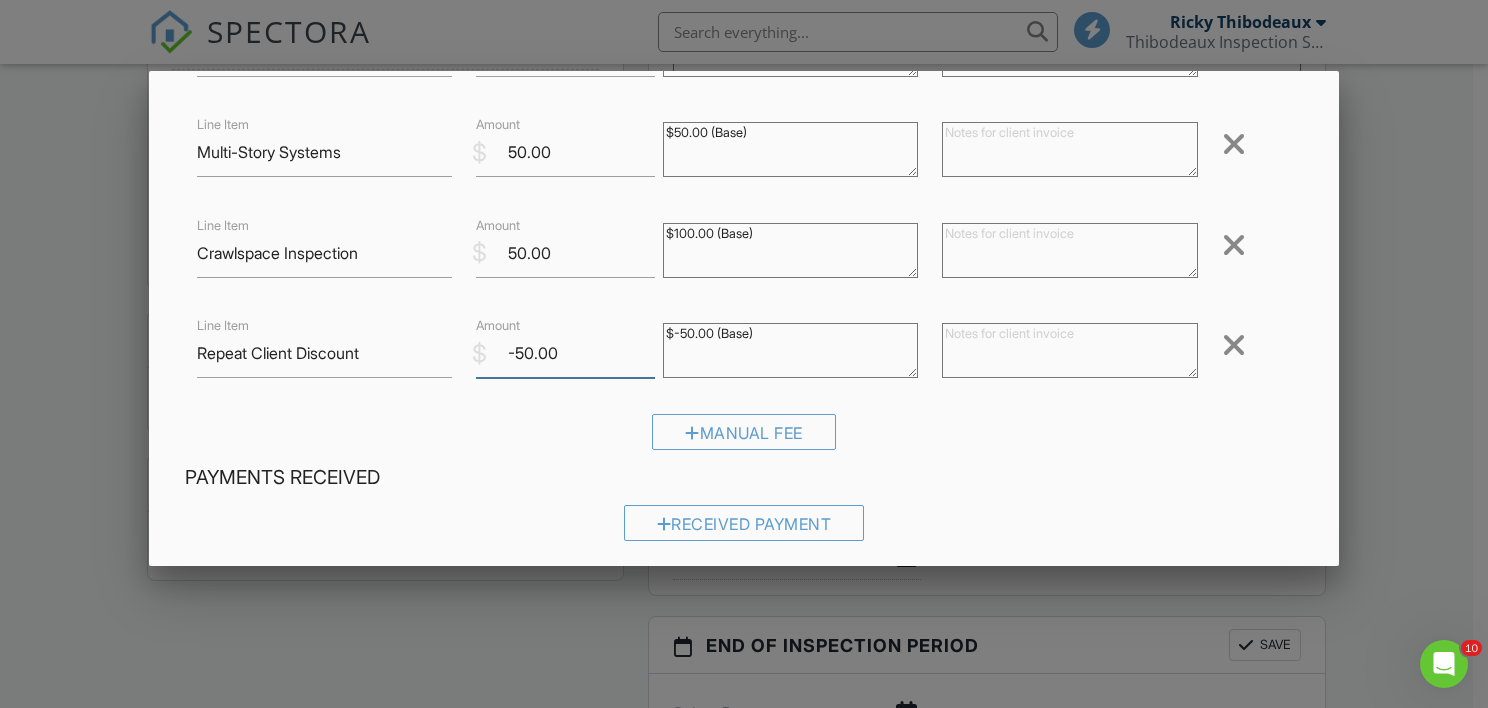 drag, startPoint x: 586, startPoint y: 357, endPoint x: 499, endPoint y: 492, distance: 160.6051 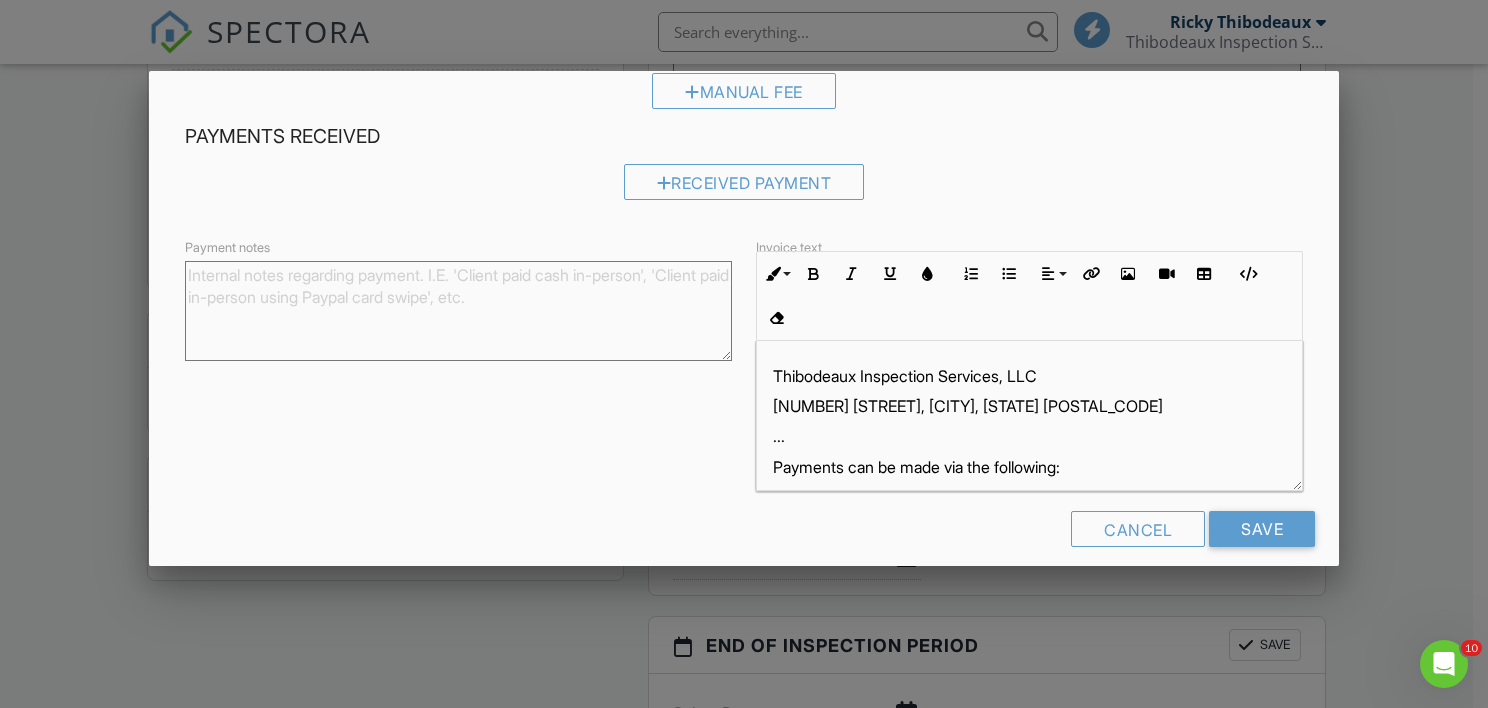 scroll, scrollTop: 560, scrollLeft: 0, axis: vertical 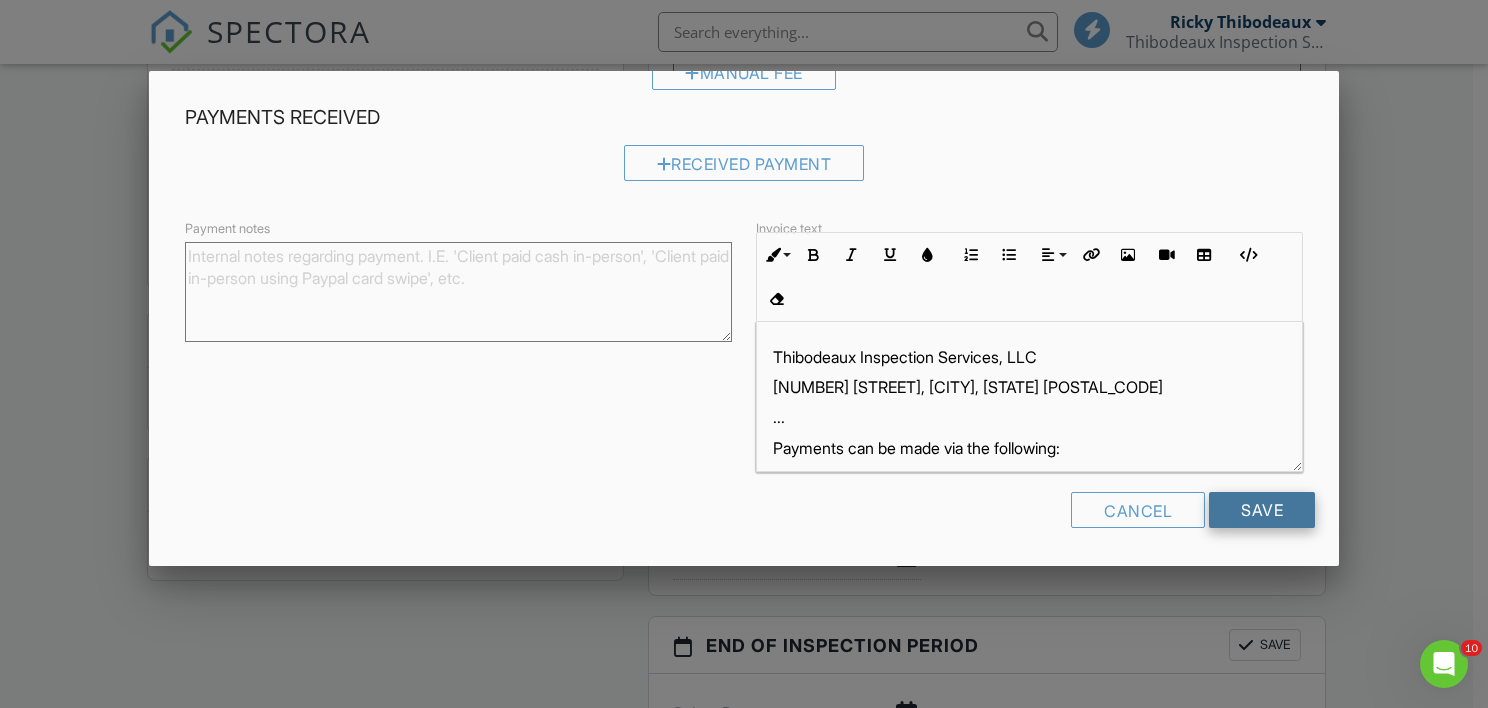 type on "-25.00" 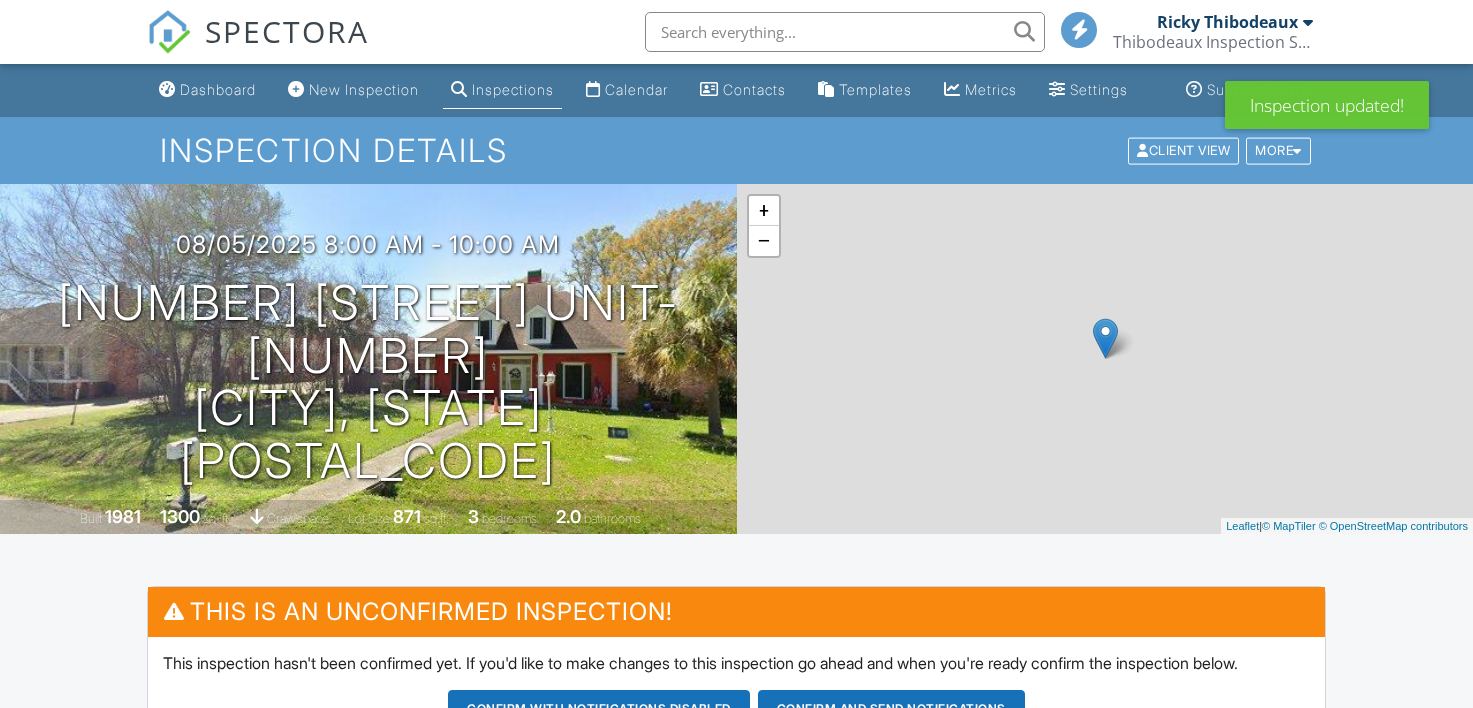 scroll, scrollTop: 0, scrollLeft: 0, axis: both 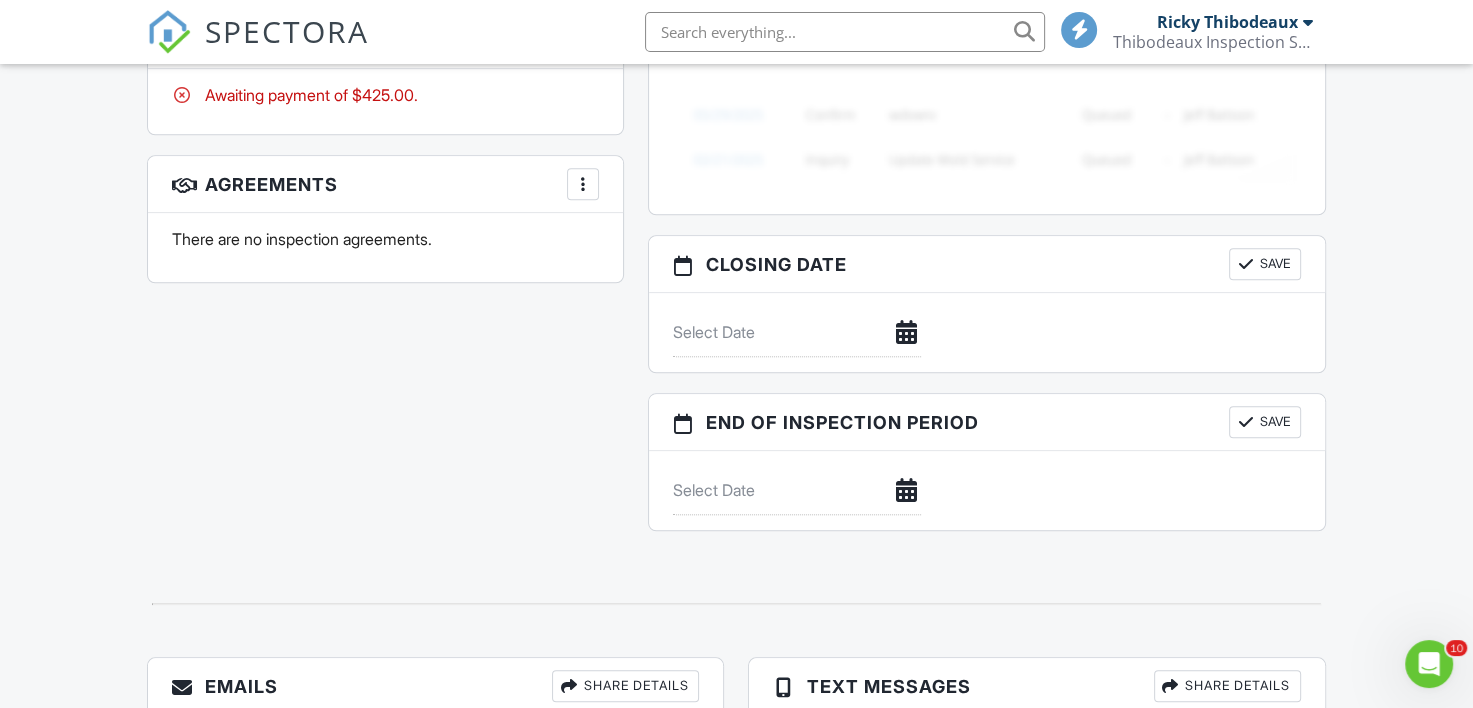 click on "More" at bounding box center (583, 184) 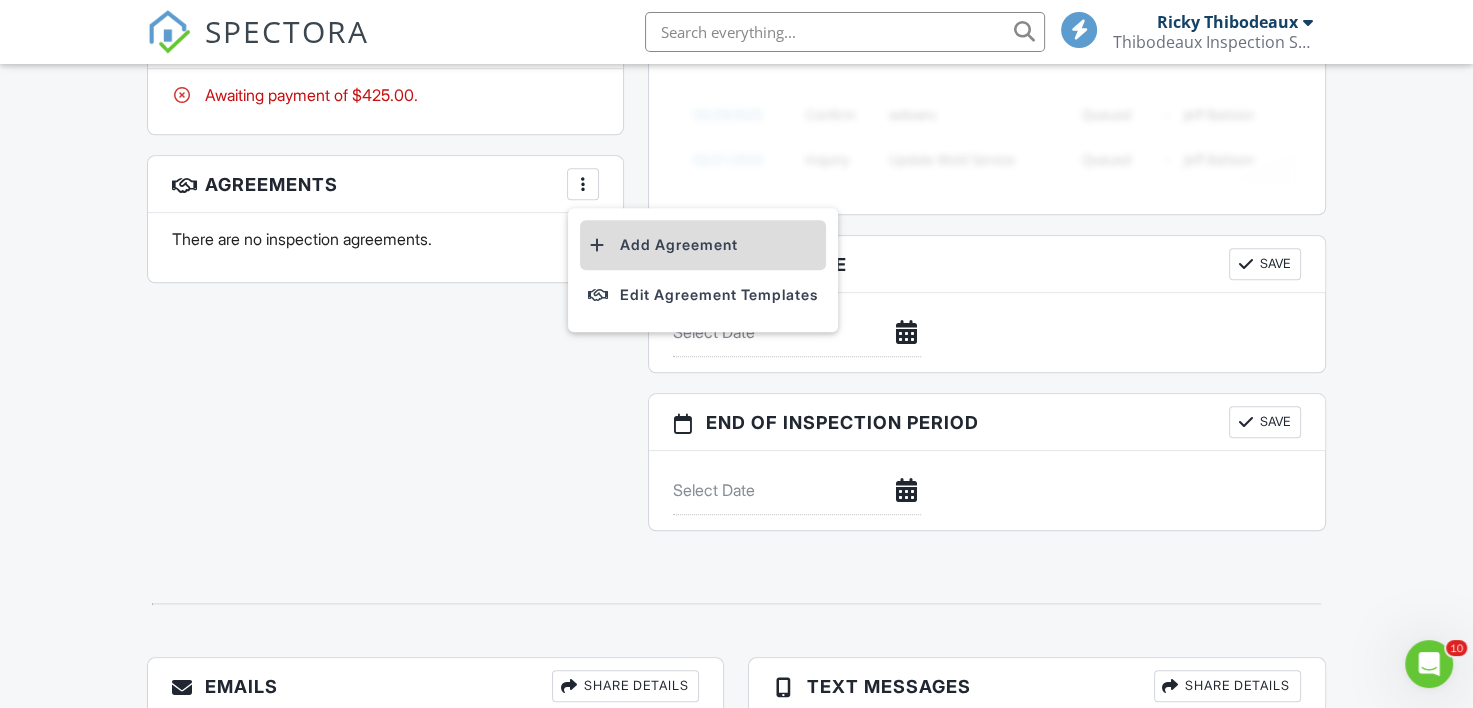 click on "Add Agreement" at bounding box center (703, 245) 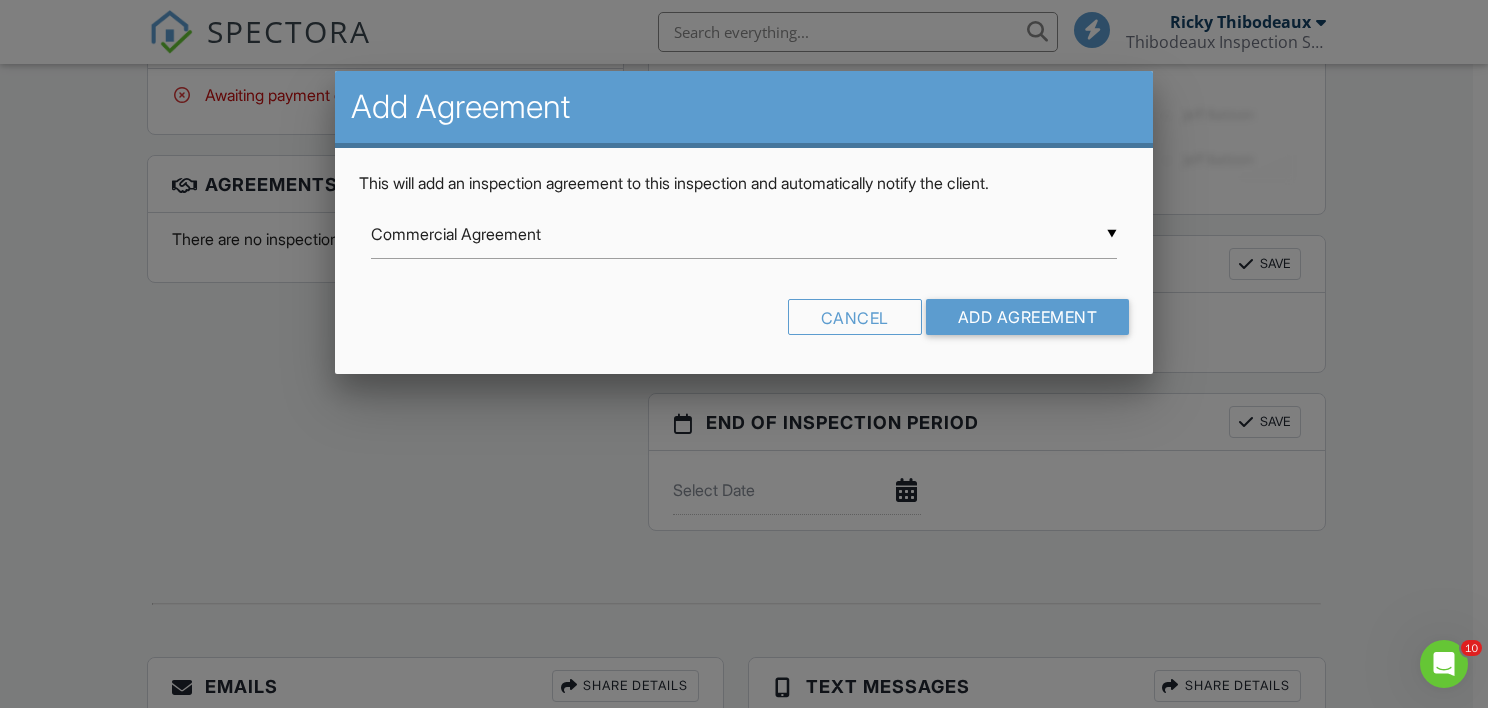 click on "▼ Commercial Agreement Commercial Agreement Inspection Agreement LA Standards of Practice Inspection Agreement w/out WDIR 4-Point Agreement Re-Inspection Agreement Commercial Agreement
Inspection Agreement
LA Standards of Practice
Inspection Agreement w/out WDIR
4-Point Agreement
Re-Inspection Agreement" at bounding box center [744, 234] 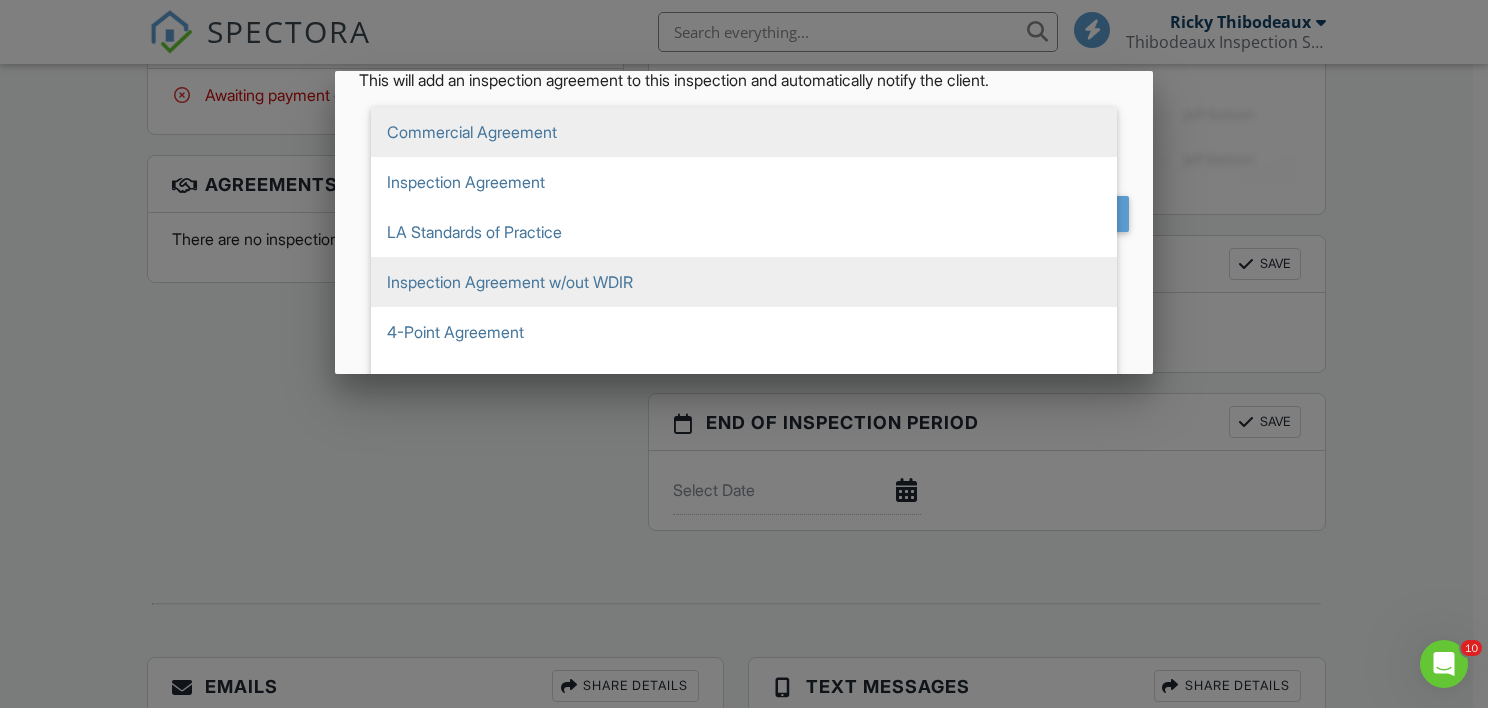 scroll, scrollTop: 136, scrollLeft: 0, axis: vertical 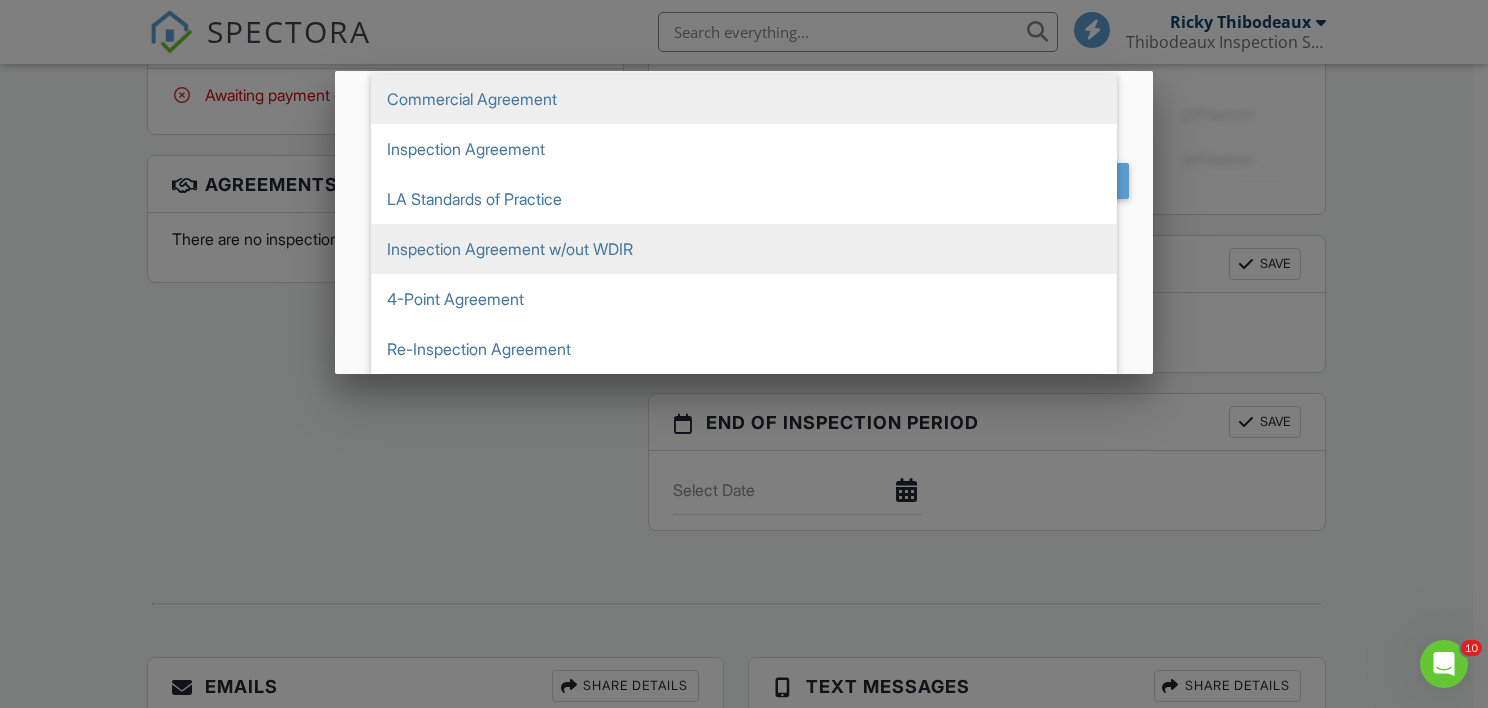click on "Inspection Agreement w/out WDIR" at bounding box center [744, 249] 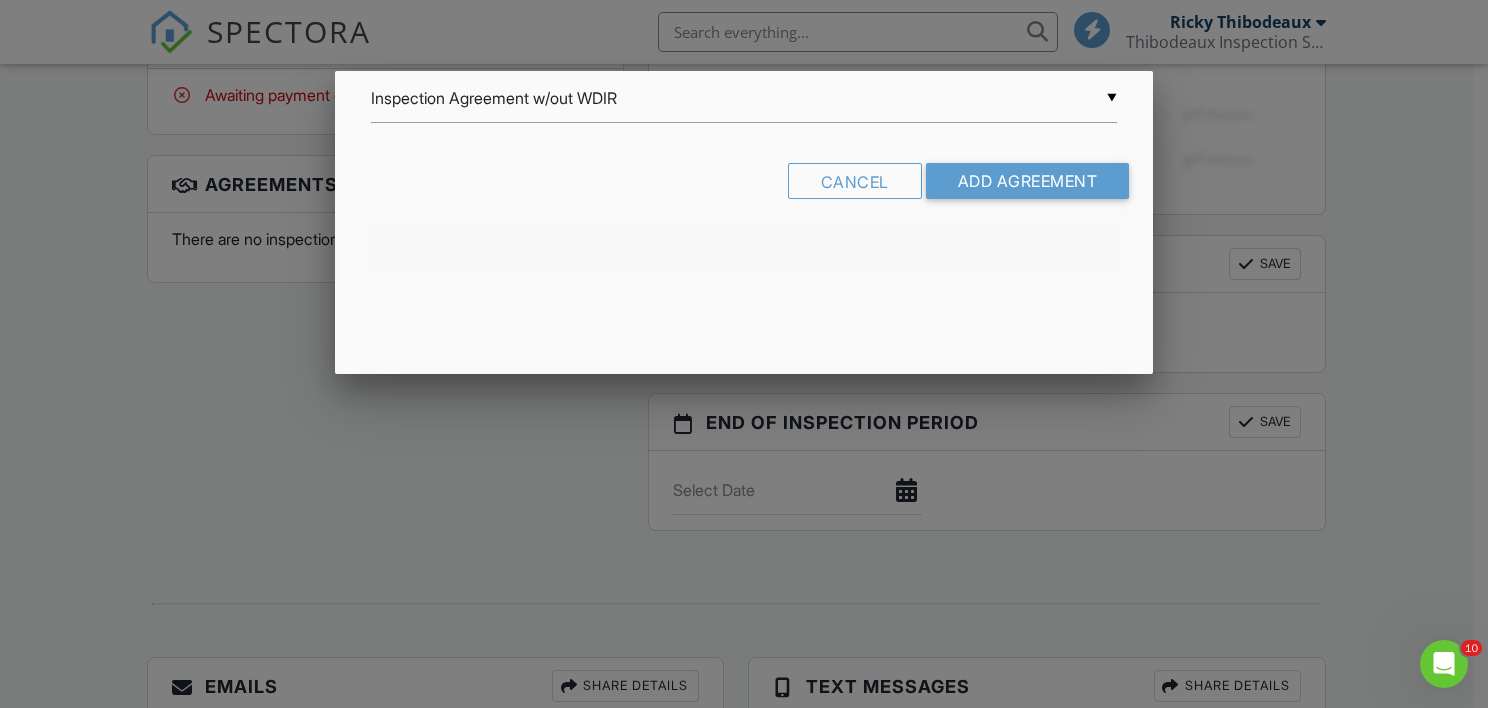 scroll, scrollTop: 0, scrollLeft: 0, axis: both 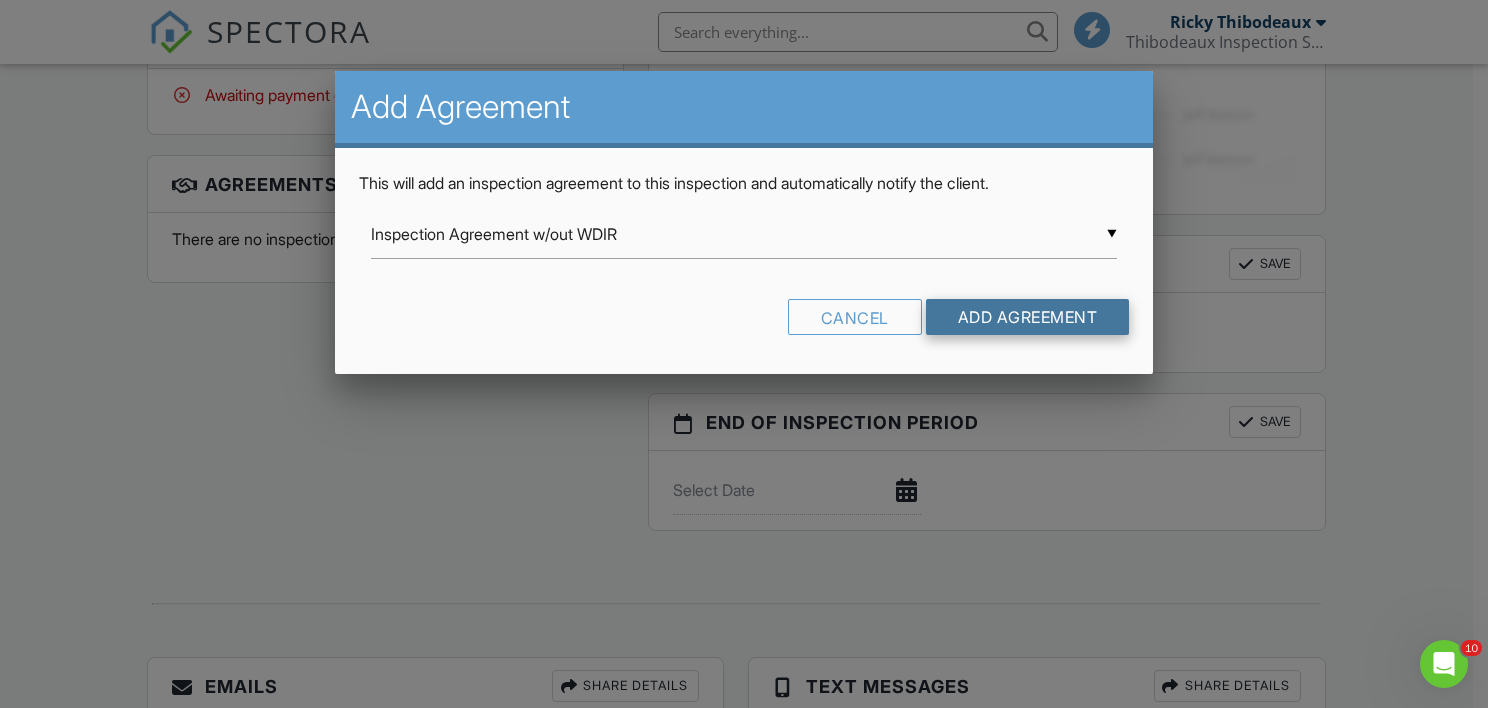 click on "Add Agreement" at bounding box center [1028, 317] 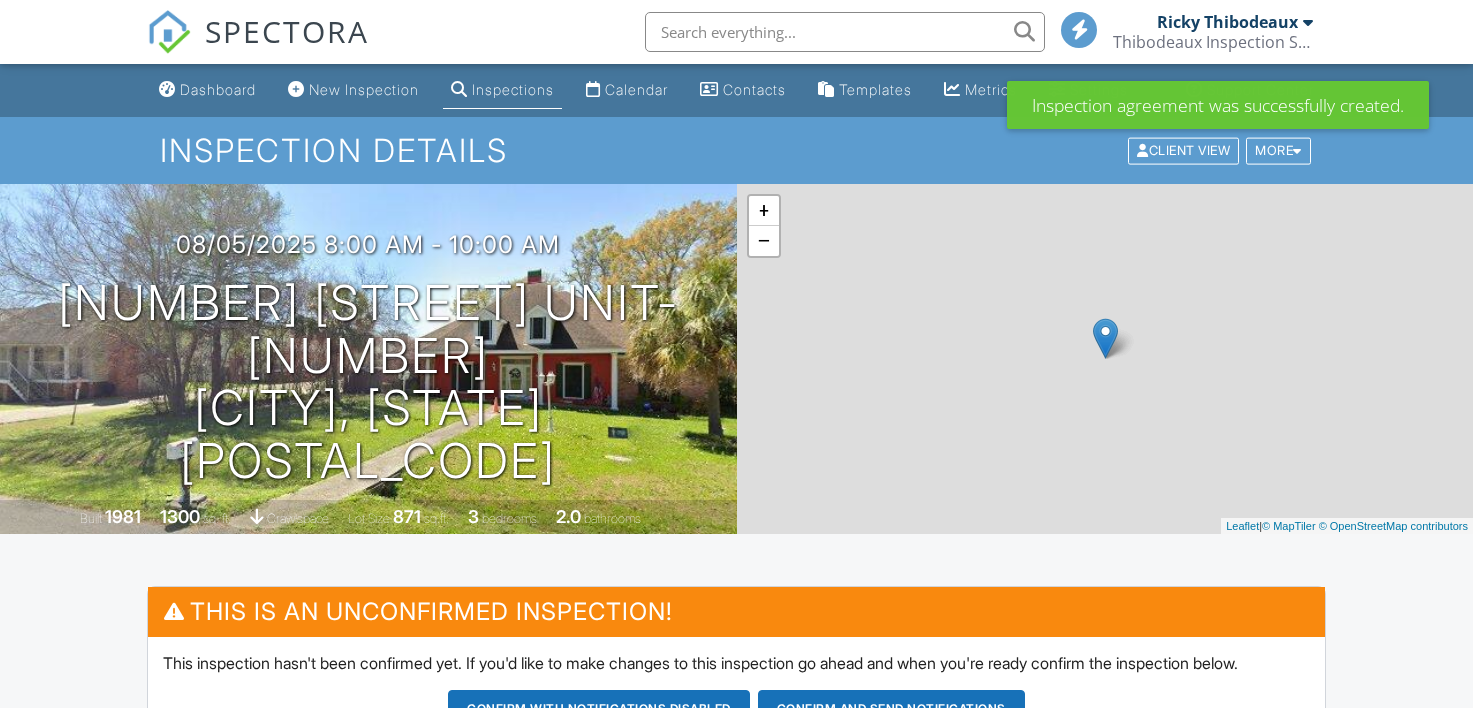 scroll, scrollTop: 0, scrollLeft: 0, axis: both 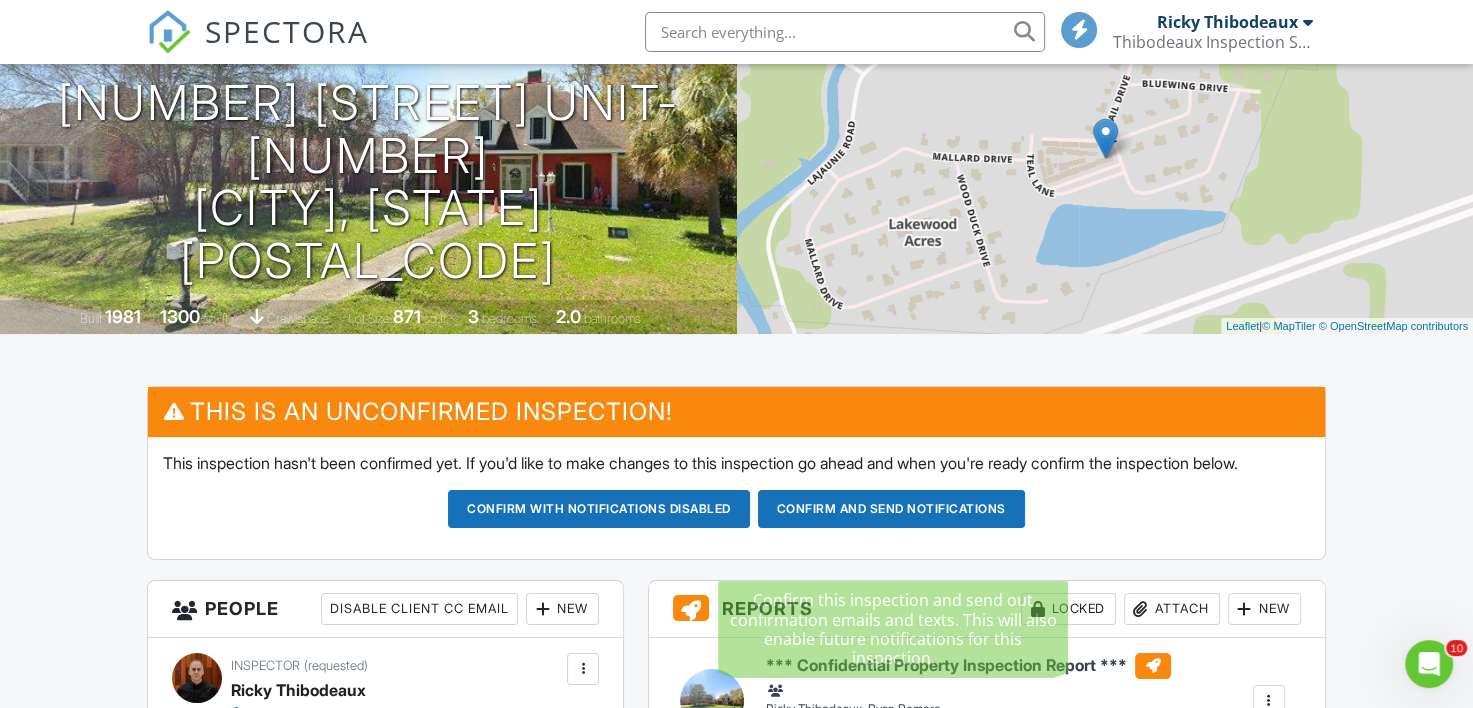click on "Confirm and send notifications" at bounding box center [599, 509] 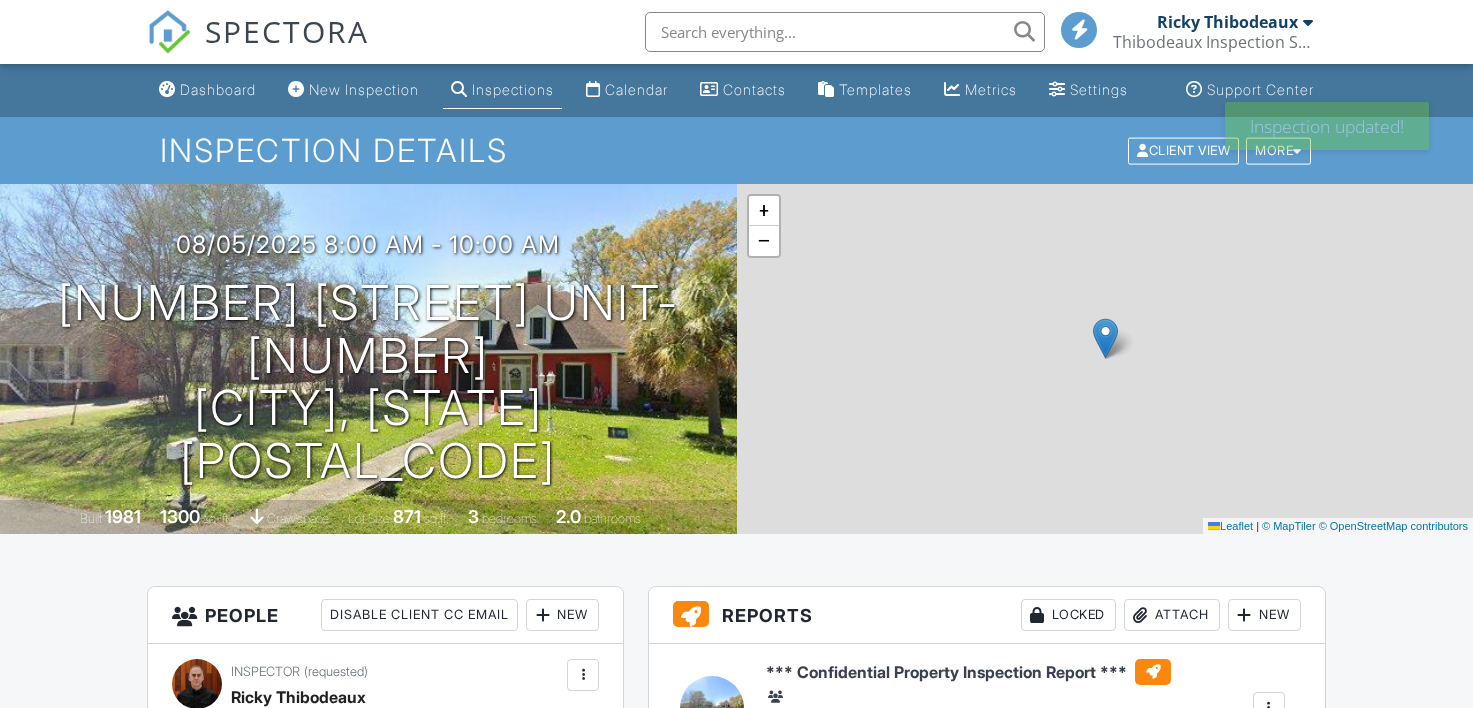 scroll, scrollTop: 0, scrollLeft: 0, axis: both 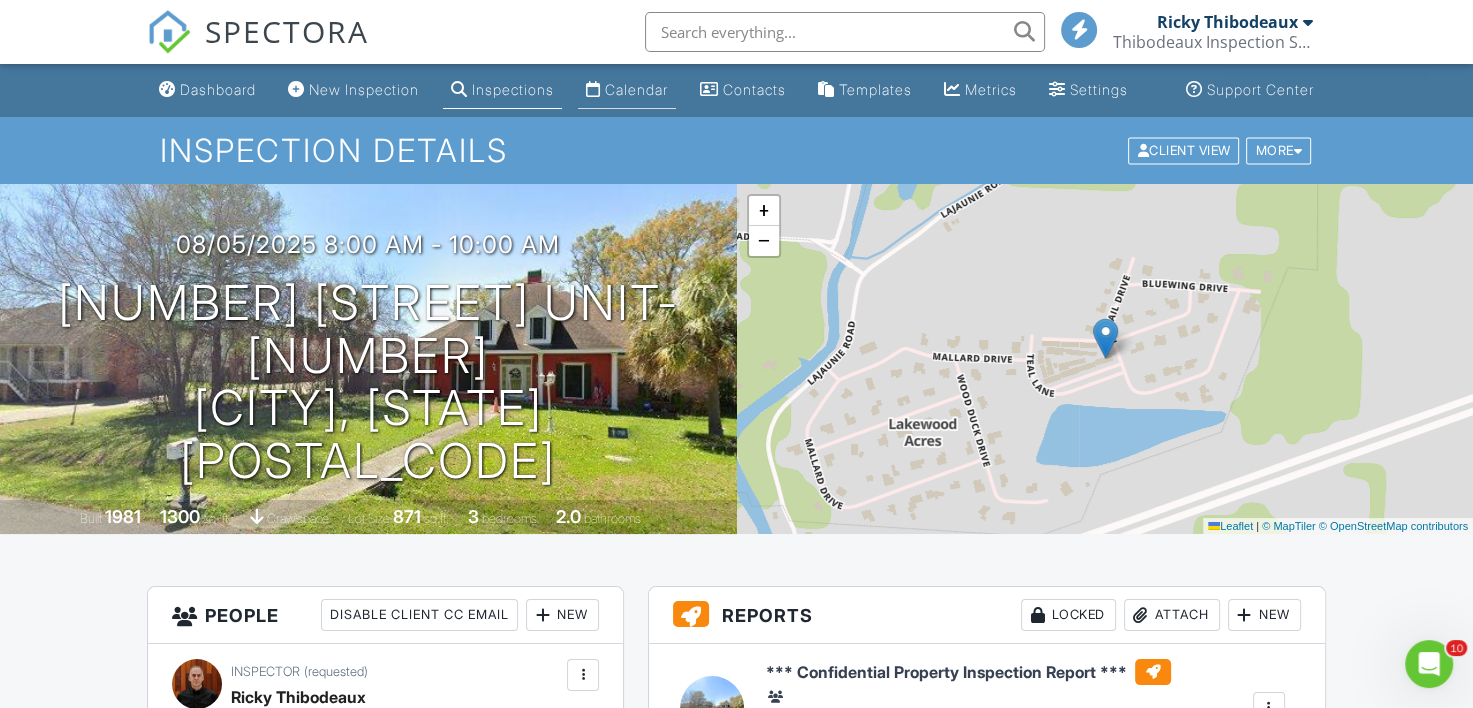 click on "Calendar" at bounding box center [636, 89] 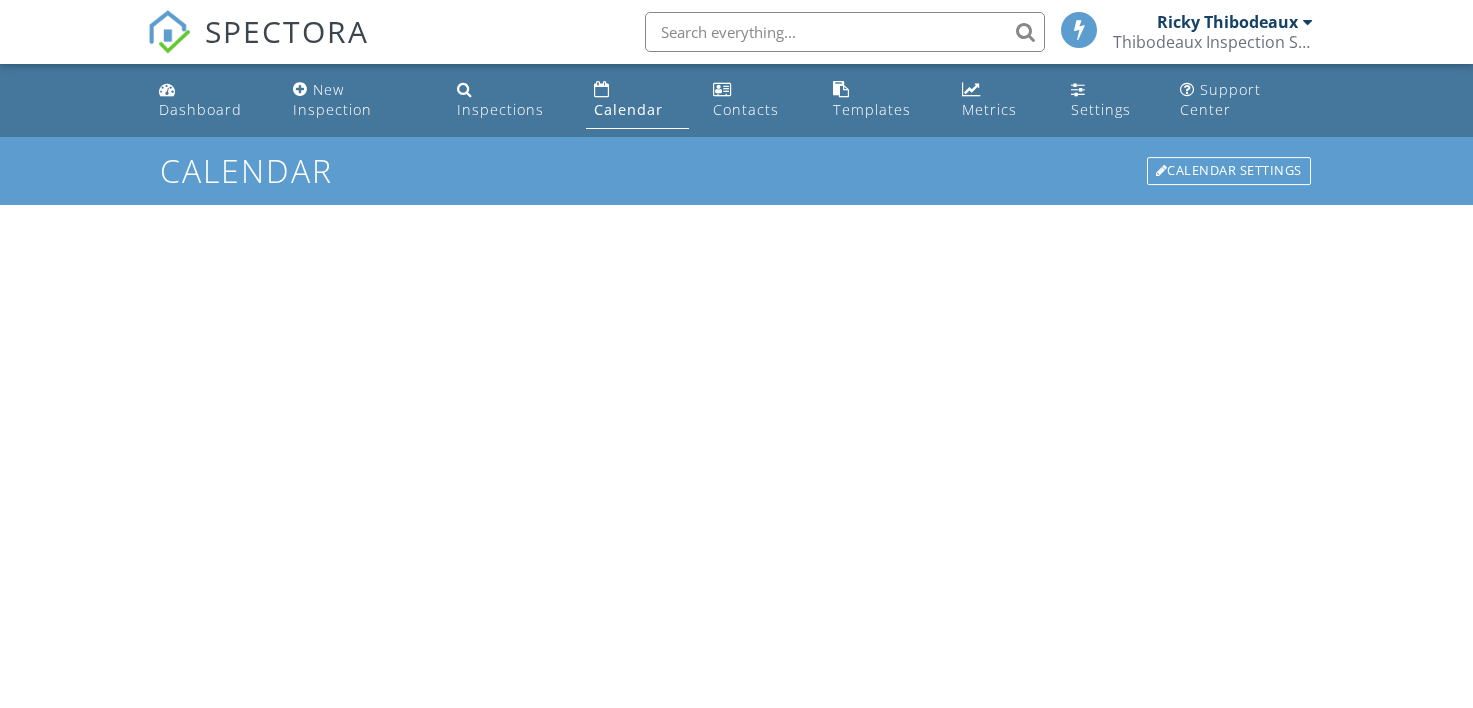 scroll, scrollTop: 0, scrollLeft: 0, axis: both 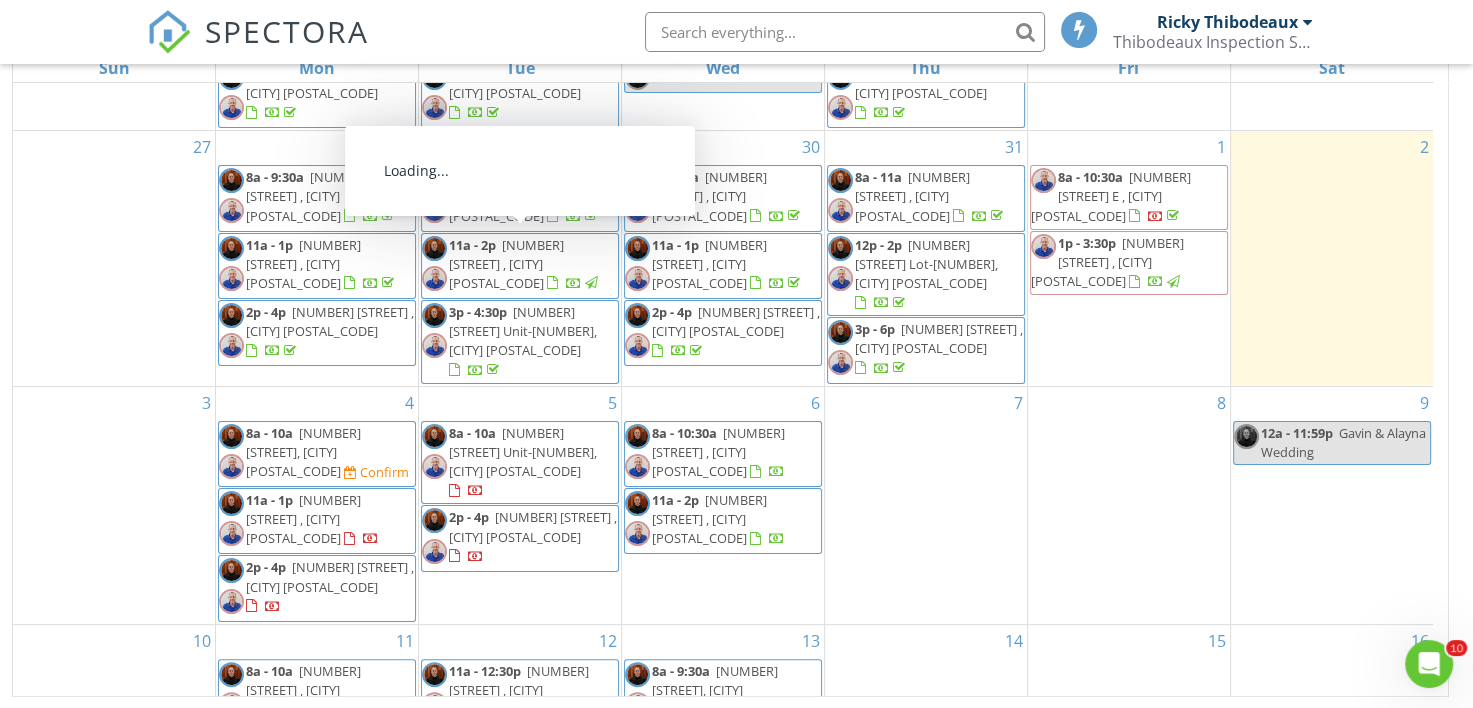 click on "SPECTORA
[FIRST] [LAST]
[LAST] Inspection Services, LLC
Role:
Inspector
Dashboard
New Inspection
Inspections
Calendar
Template Editor
Contacts
Automations
Team
Metrics
Payments
Data Exports
Billing
Reporting
Advanced
Settings
What's New
Sign Out" at bounding box center (736, 32) 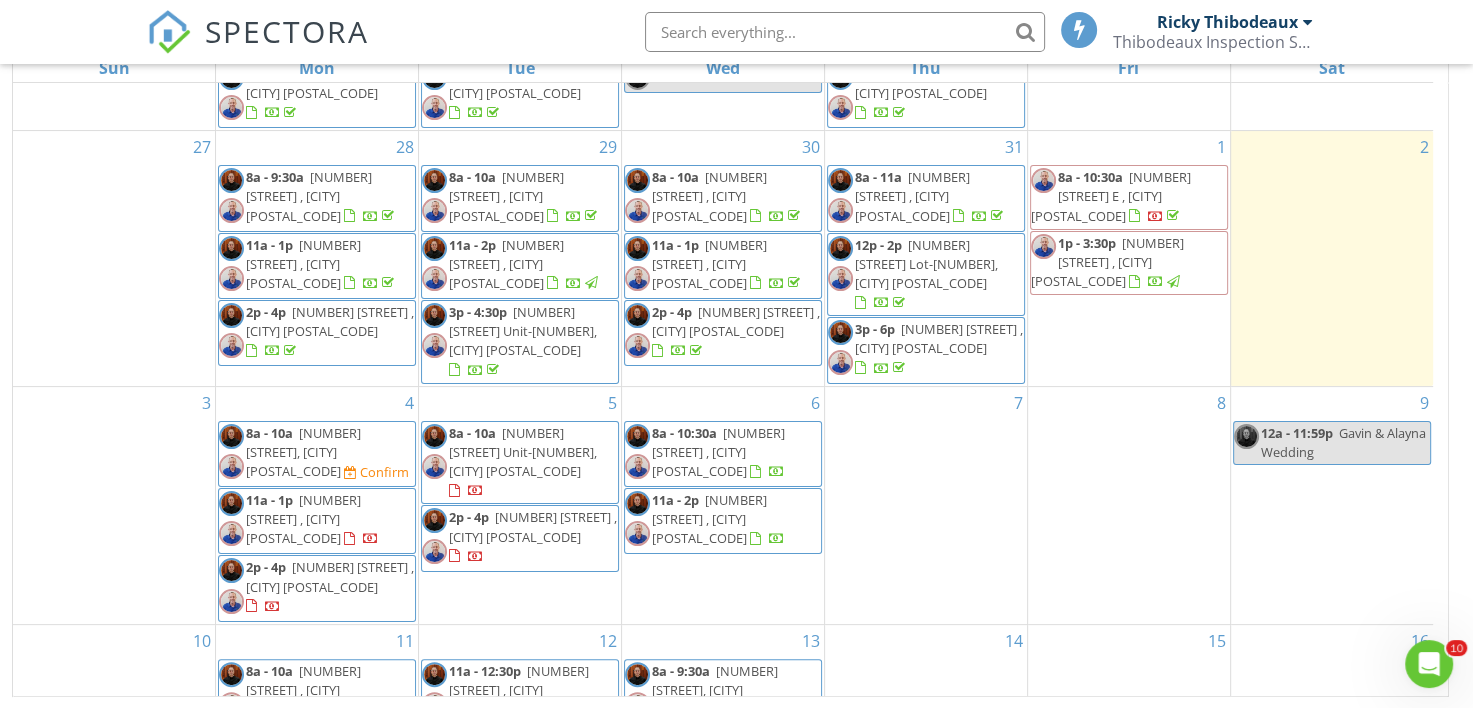 click on "SPECTORA
[FIRST] [LAST]
[LAST] Inspection Services, LLC
Role:
Inspector
Dashboard
New Inspection
Inspections
Calendar
Template Editor
Contacts
Automations
Team
Metrics
Payments
Data Exports
Billing
Reporting
Advanced
Settings
What's New
Sign Out" at bounding box center (736, 32) 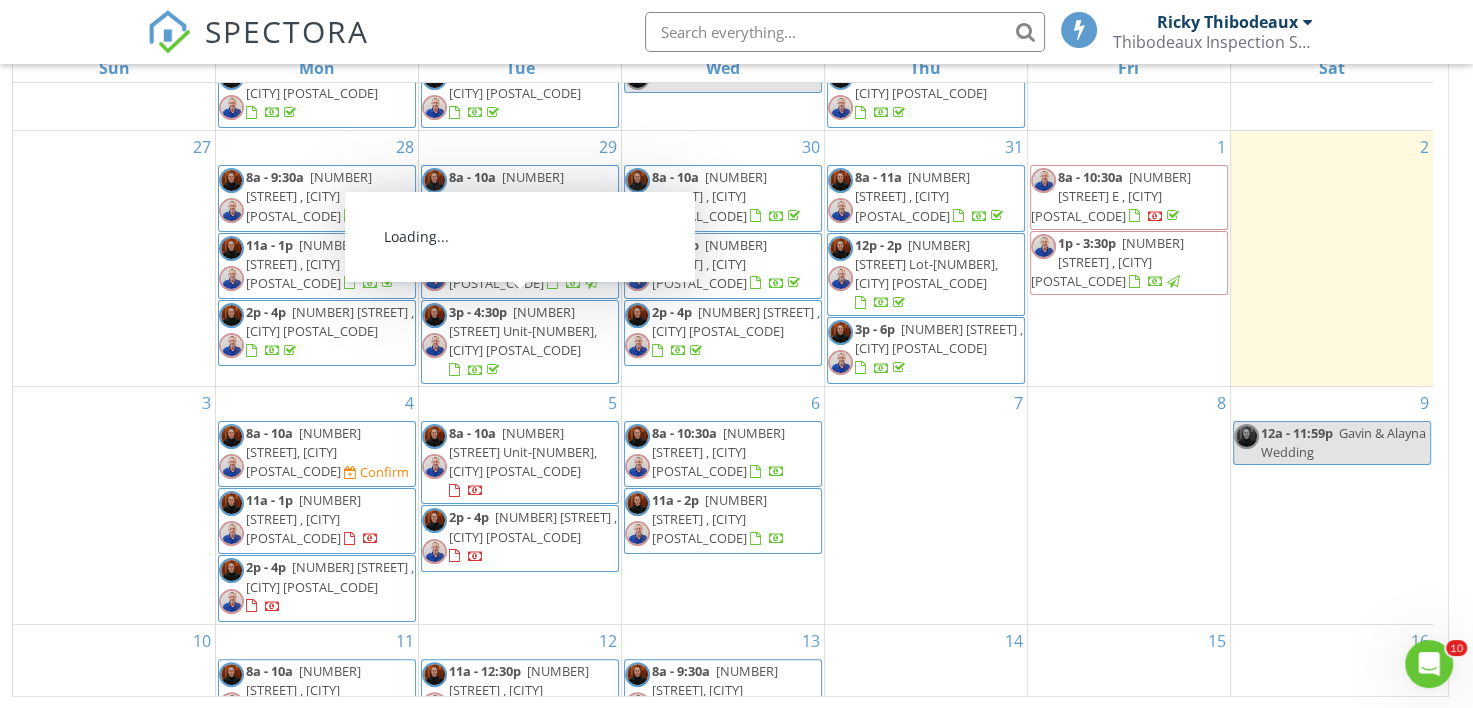 click on "[NUMBER]
[TIME]
[NUMBER] [STREET], [CITY] [POSTAL_CODE]
[TIME]
[NUMBER] [STREET] , [CITY] [POSTAL_CODE]" at bounding box center [520, 505] 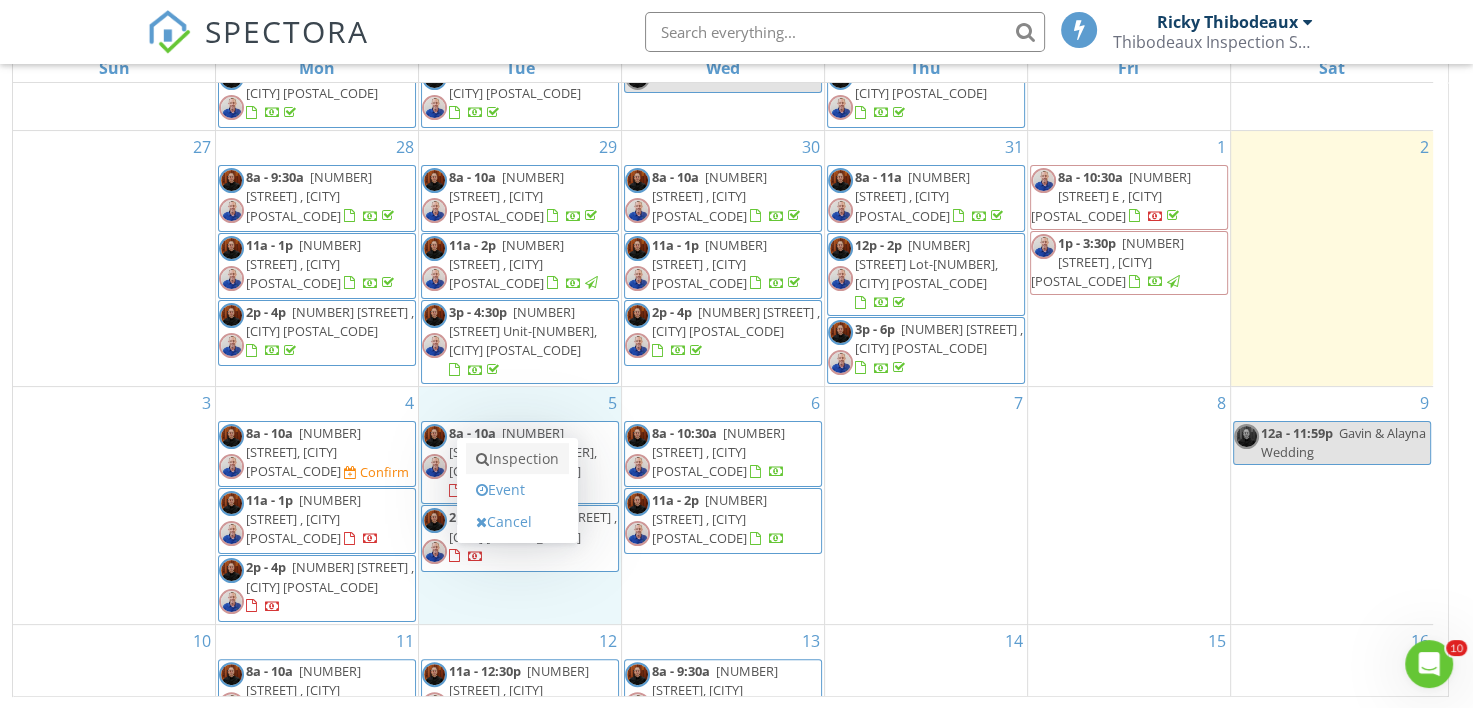 click on "Inspection" at bounding box center (517, 459) 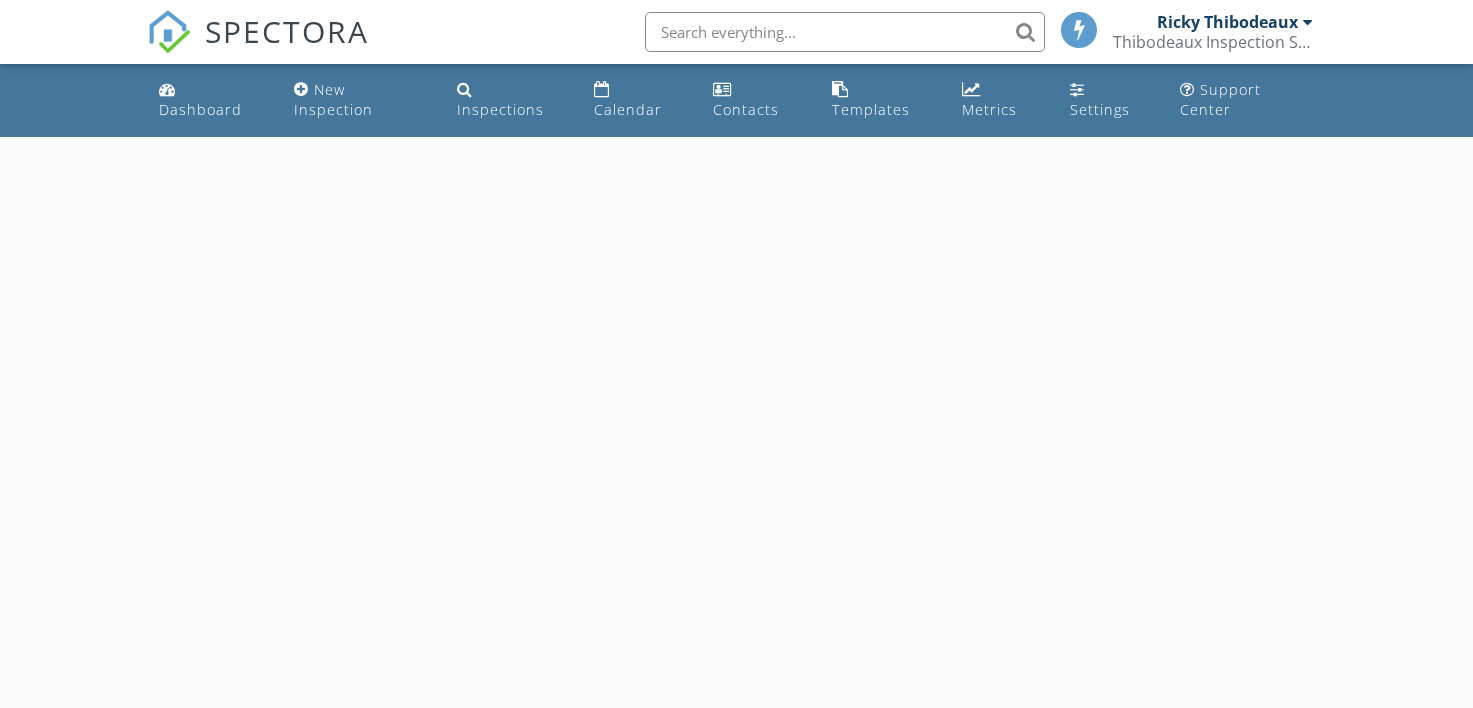 scroll, scrollTop: 0, scrollLeft: 0, axis: both 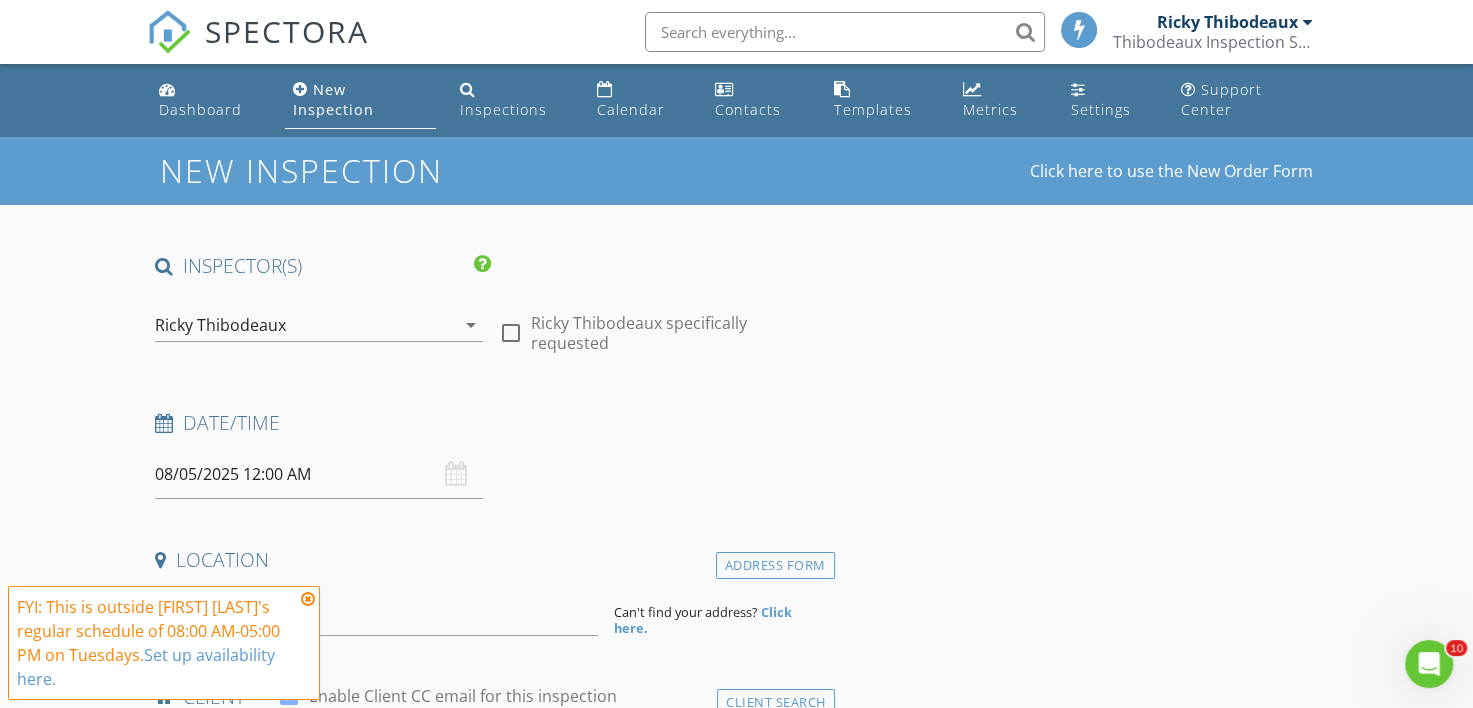 click on "Ricky Thibodeaux" at bounding box center (220, 325) 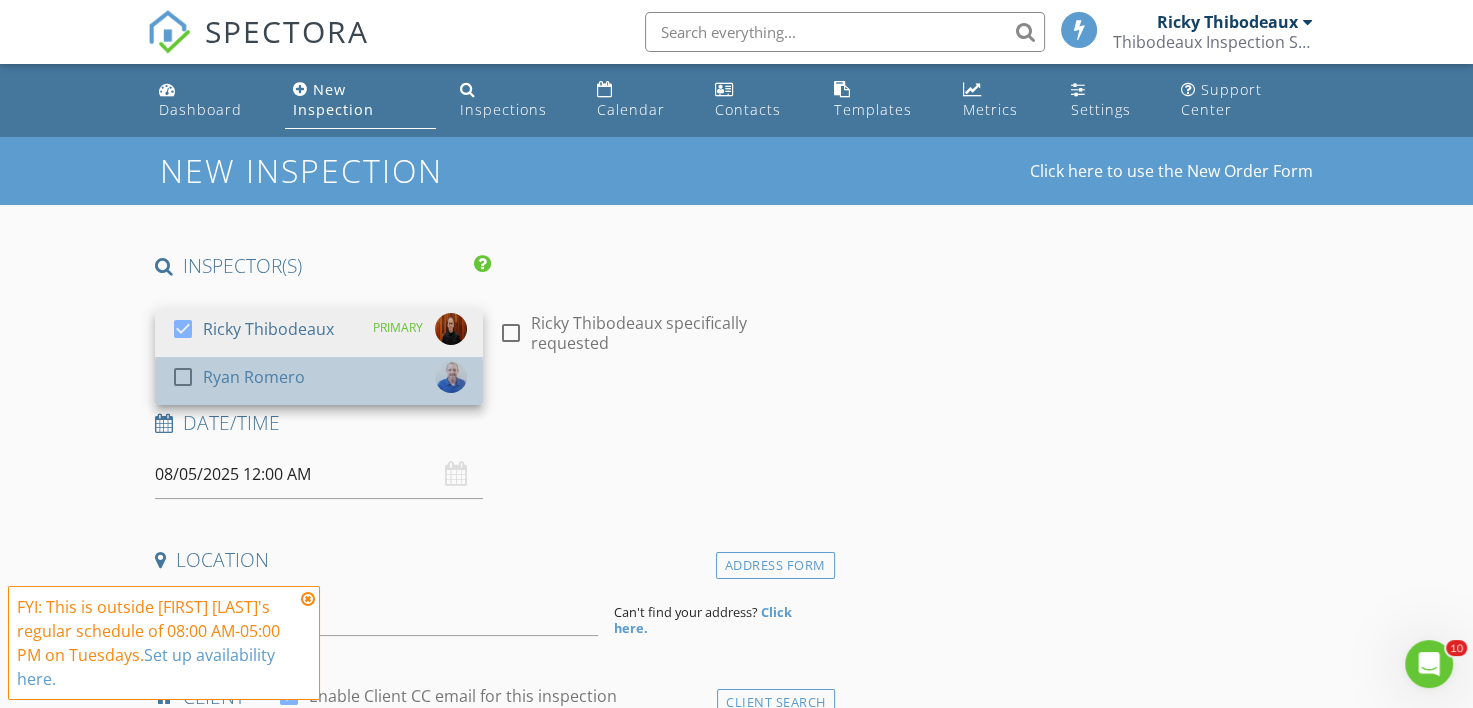 drag, startPoint x: 278, startPoint y: 372, endPoint x: 331, endPoint y: 365, distance: 53.460266 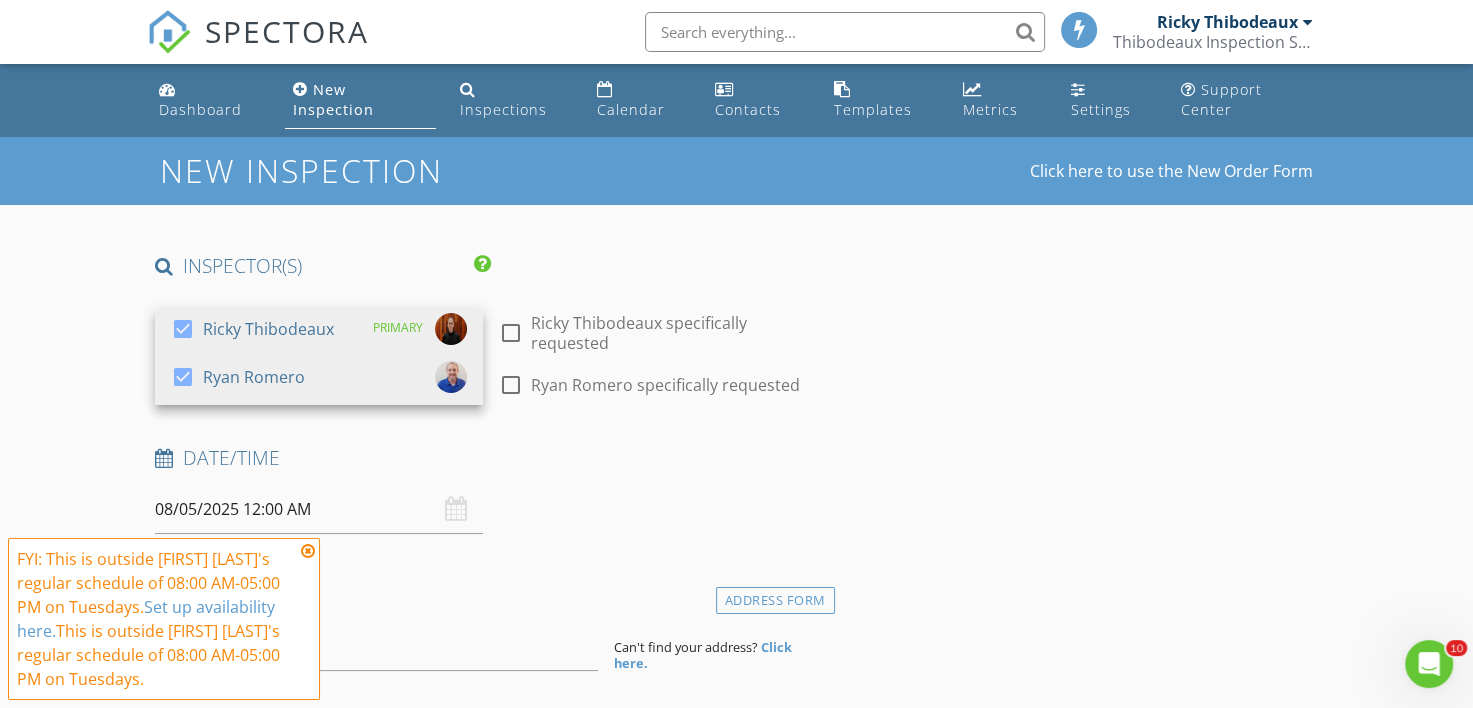 drag, startPoint x: 541, startPoint y: 324, endPoint x: 489, endPoint y: 324, distance: 52 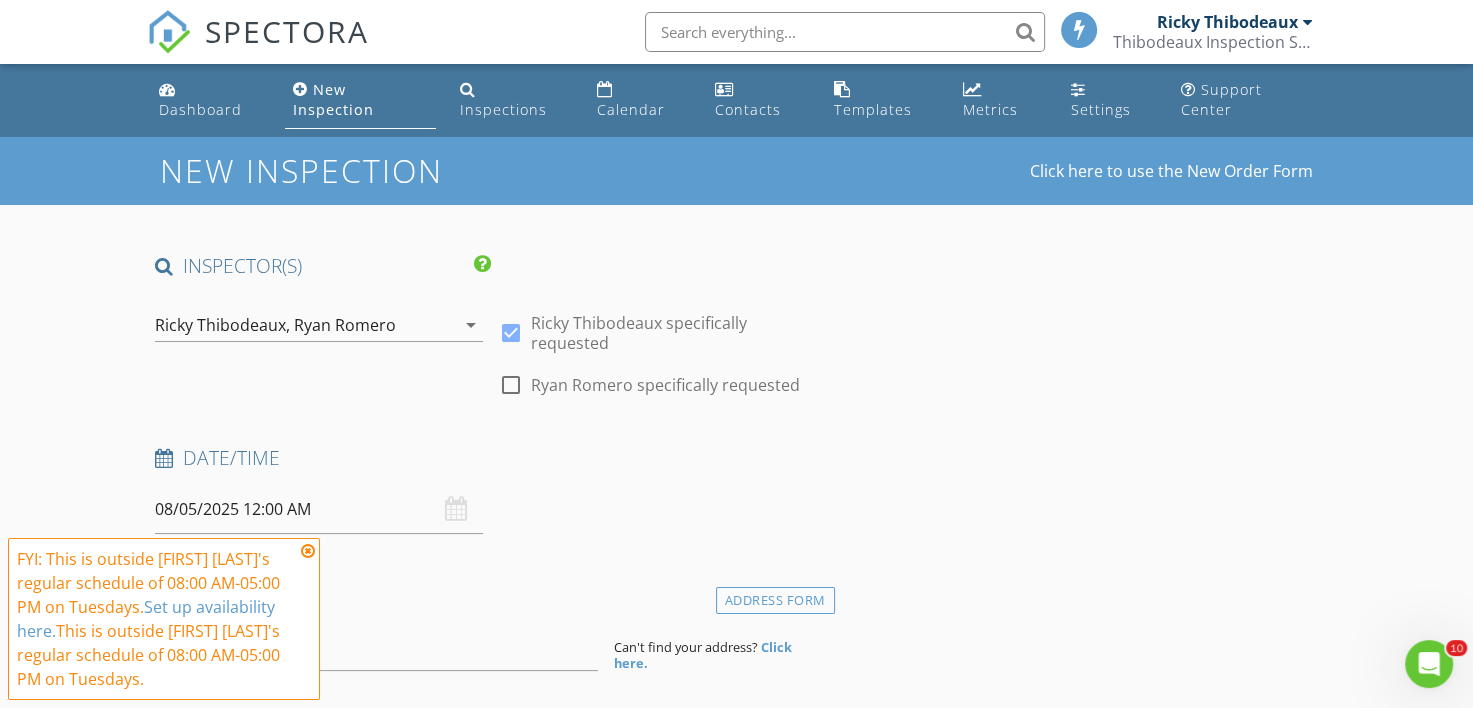 scroll, scrollTop: 200, scrollLeft: 0, axis: vertical 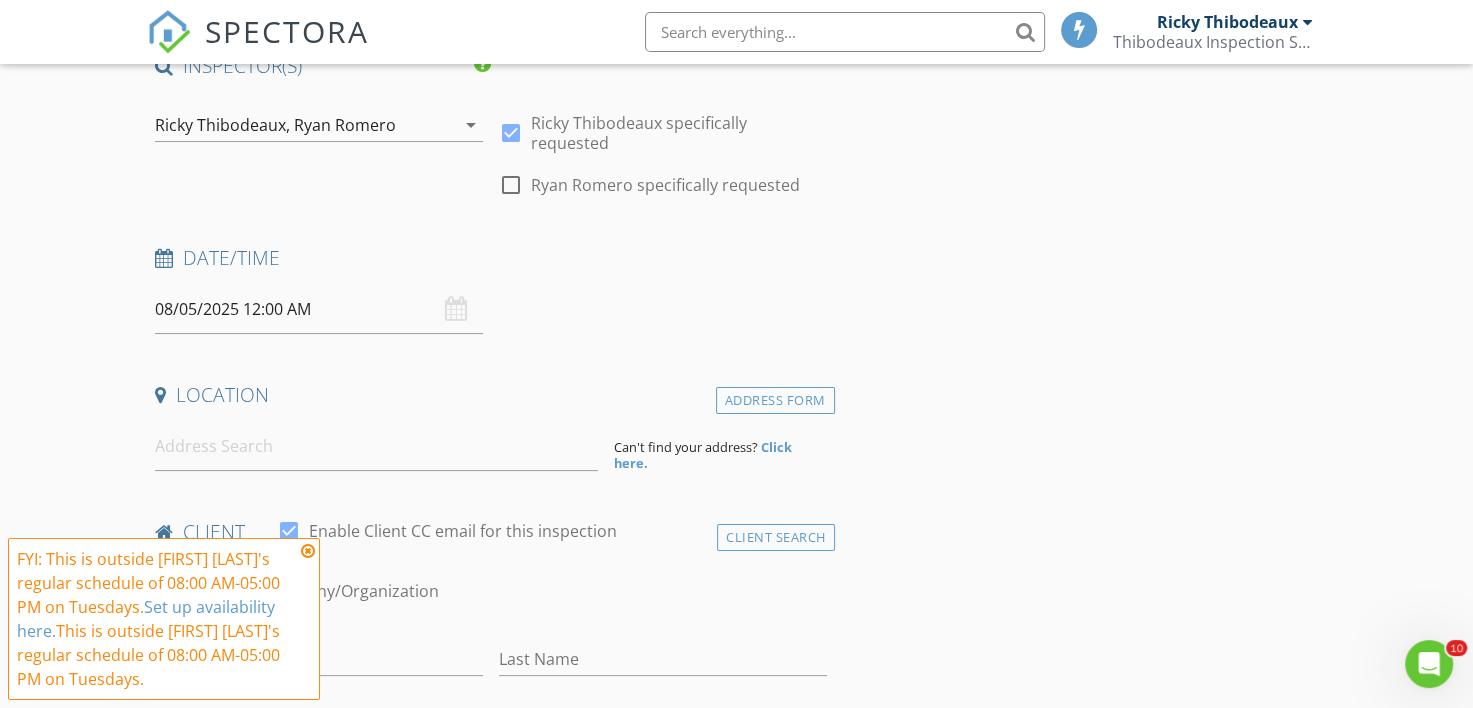 click on "08/05/2025 12:00 AM" at bounding box center [319, 309] 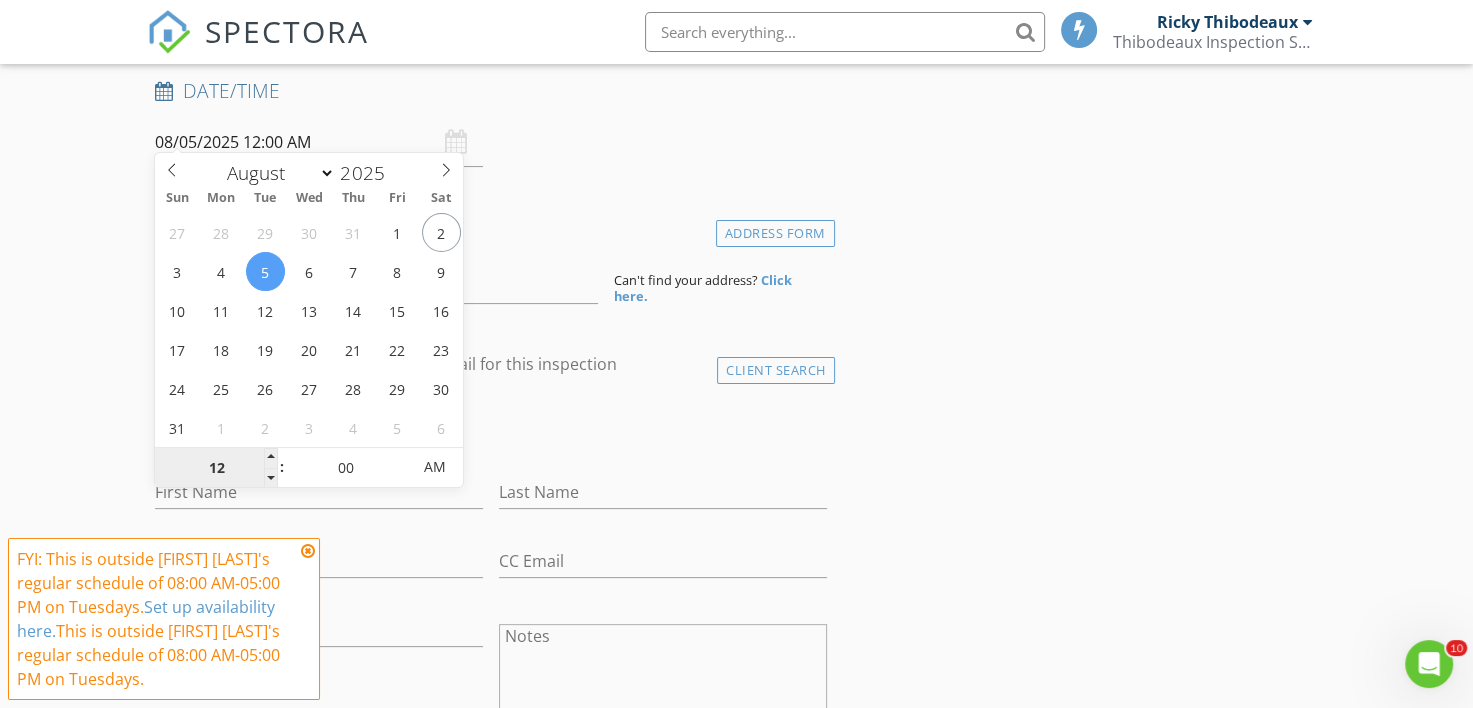 scroll, scrollTop: 400, scrollLeft: 0, axis: vertical 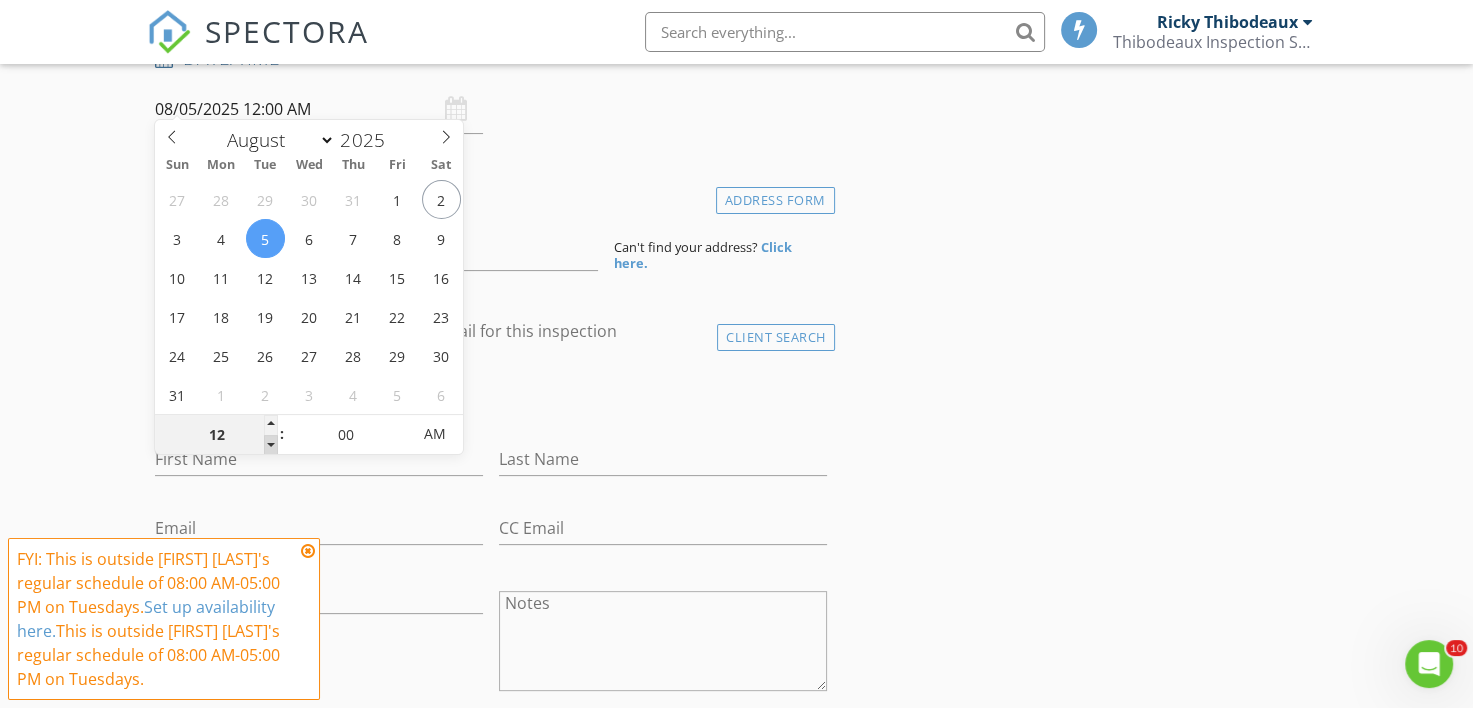 type on "11" 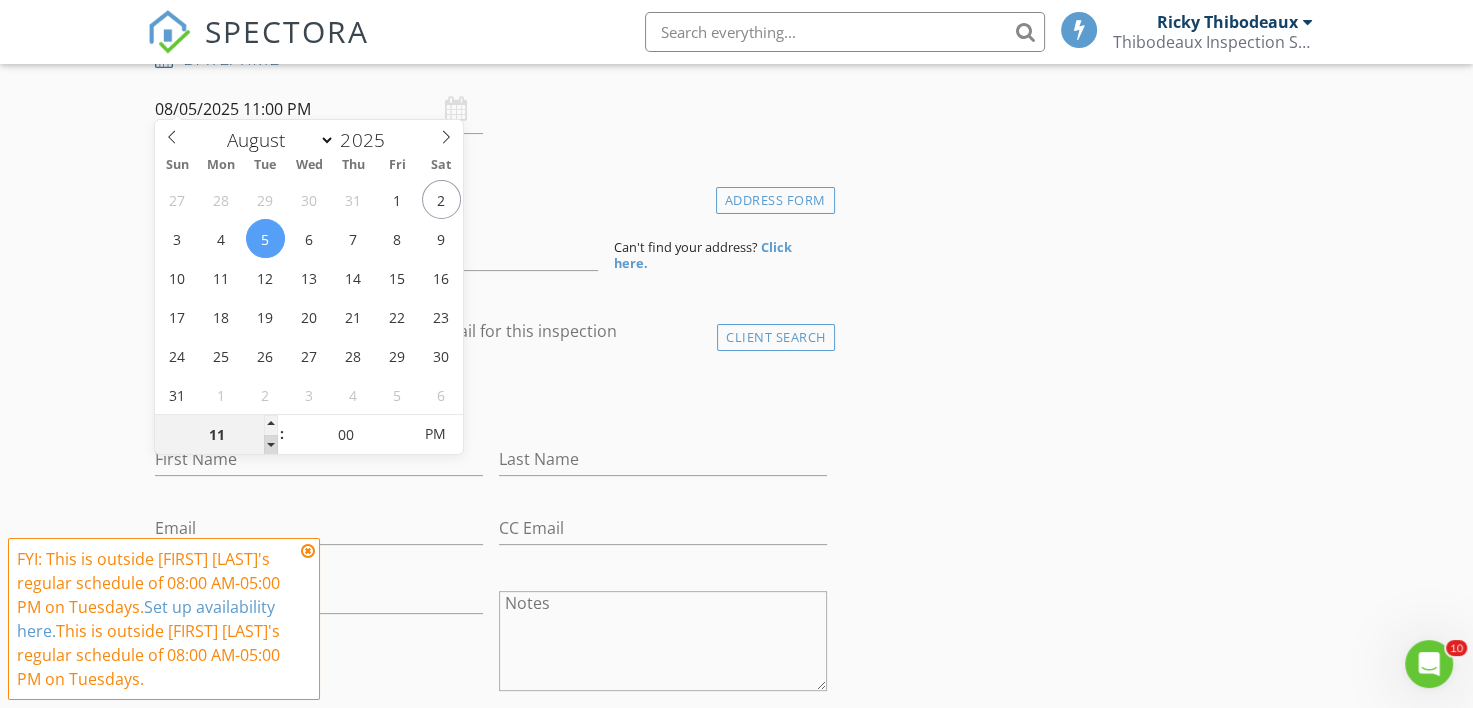 click at bounding box center [271, 445] 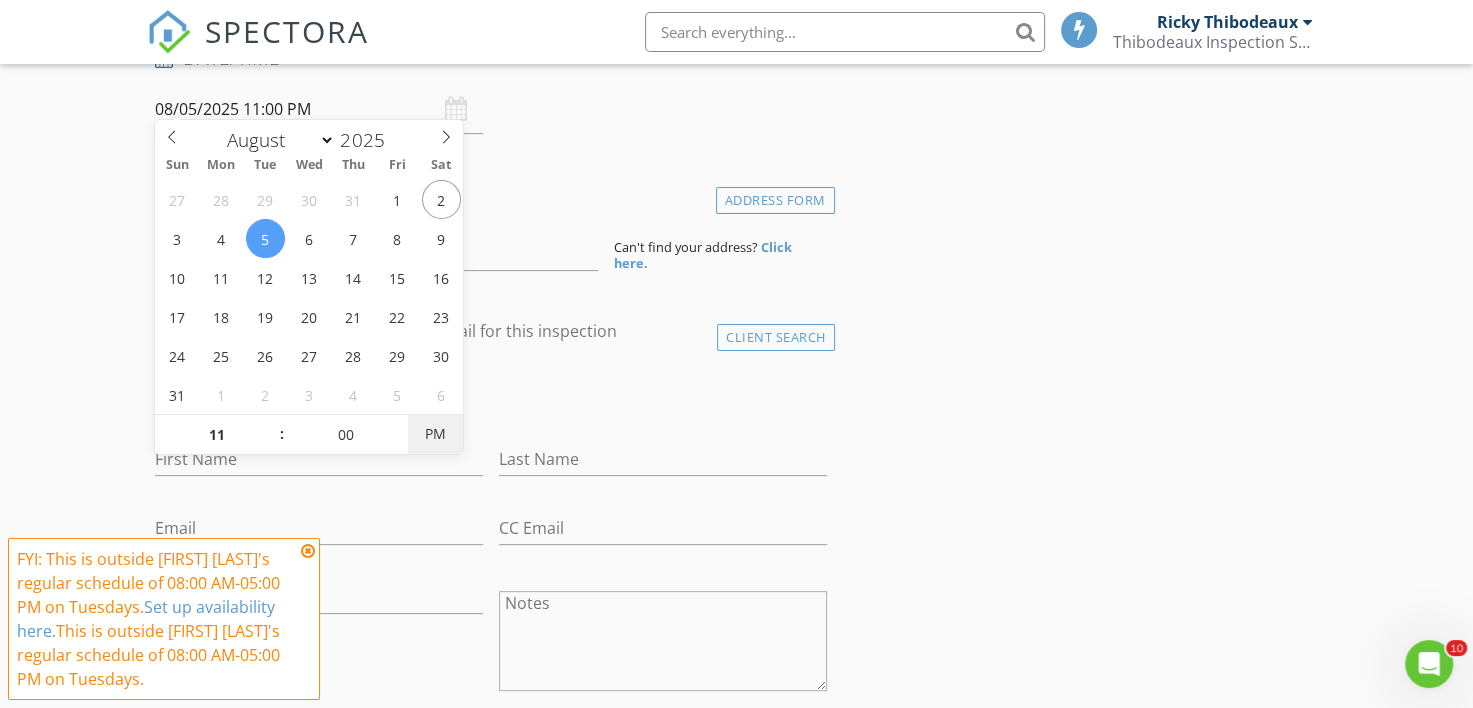 type on "08/05/2025 11:00 AM" 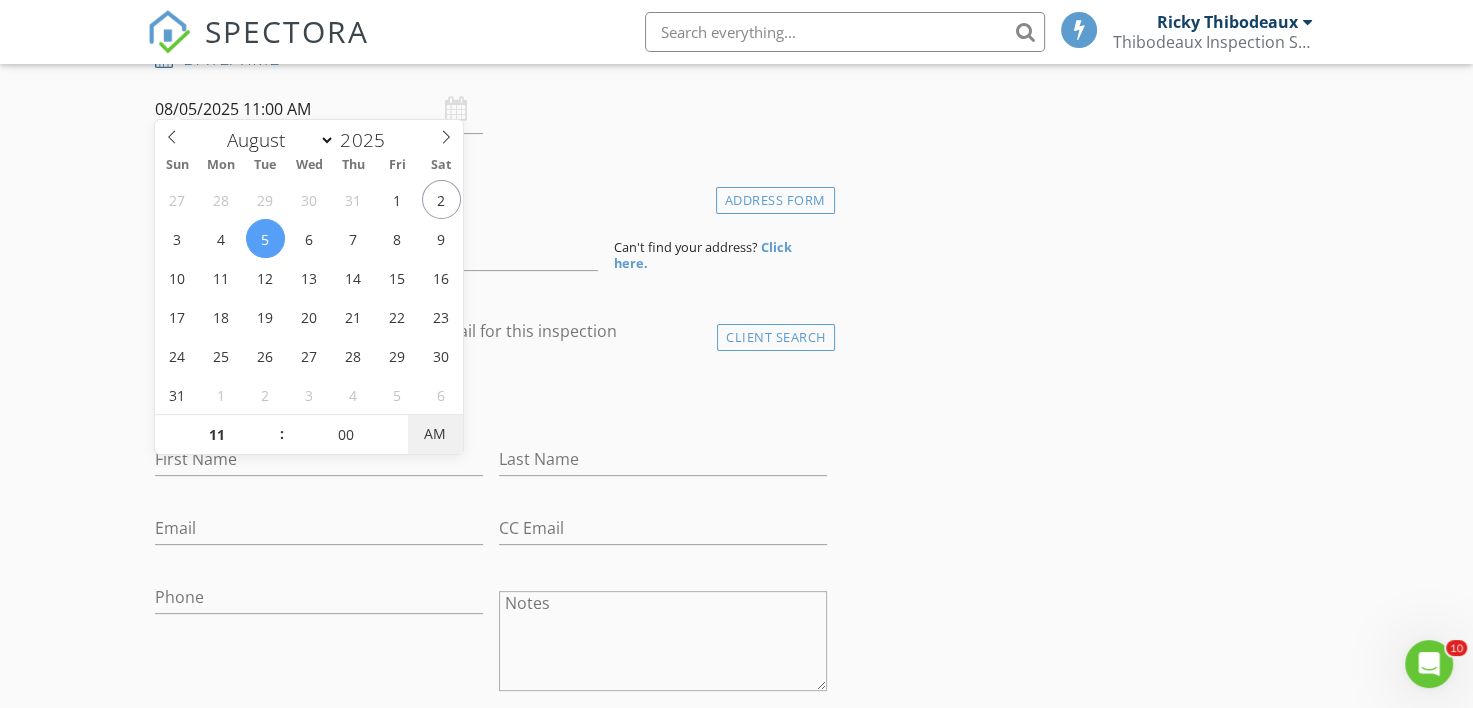 click on "AM" at bounding box center (435, 434) 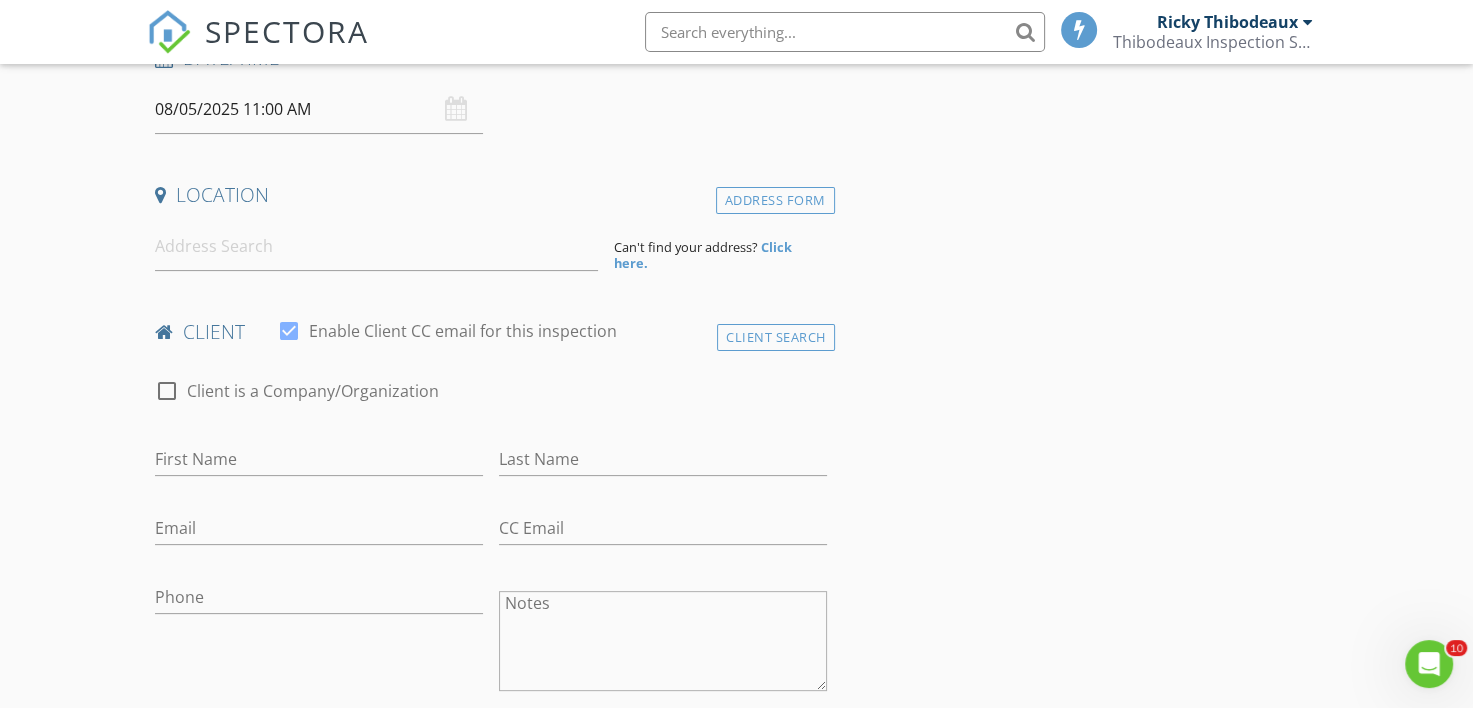 drag, startPoint x: 72, startPoint y: 298, endPoint x: 91, endPoint y: 291, distance: 20.248457 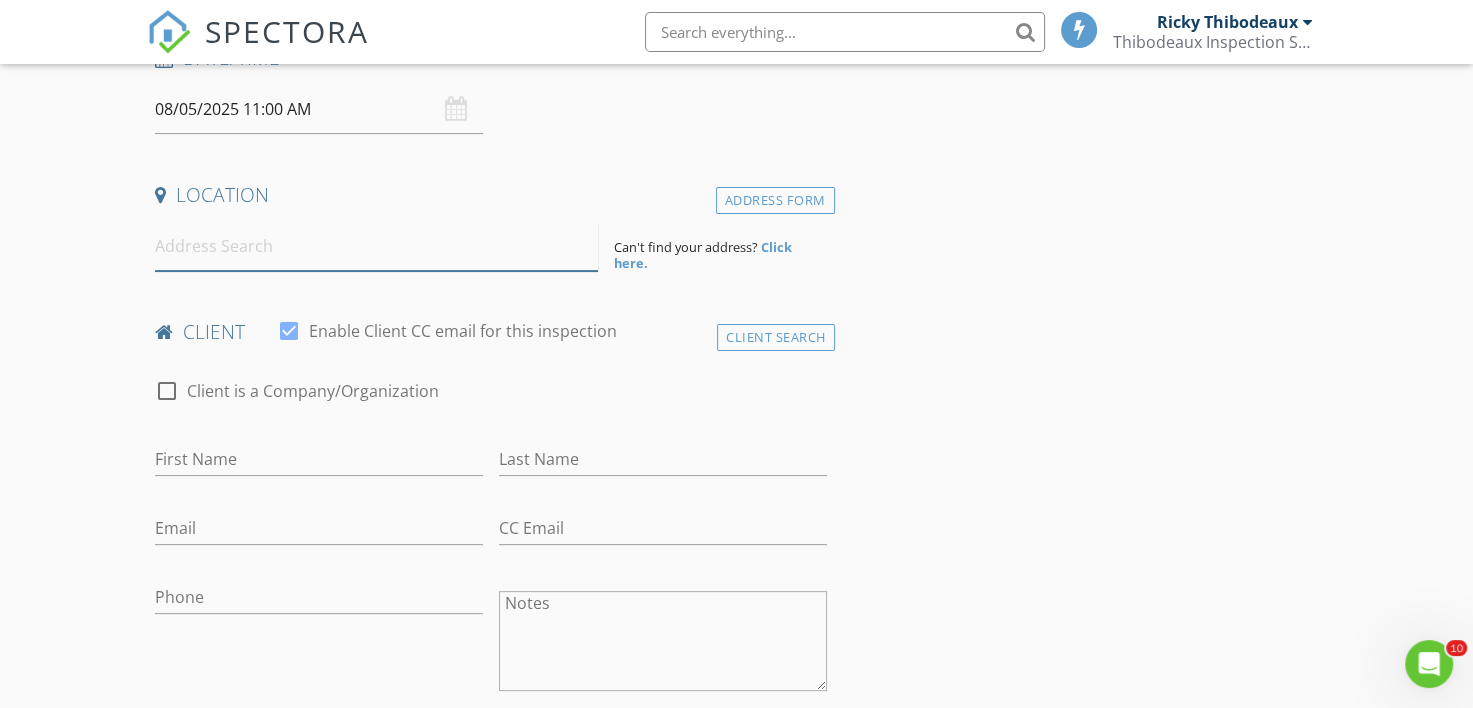 click at bounding box center [376, 246] 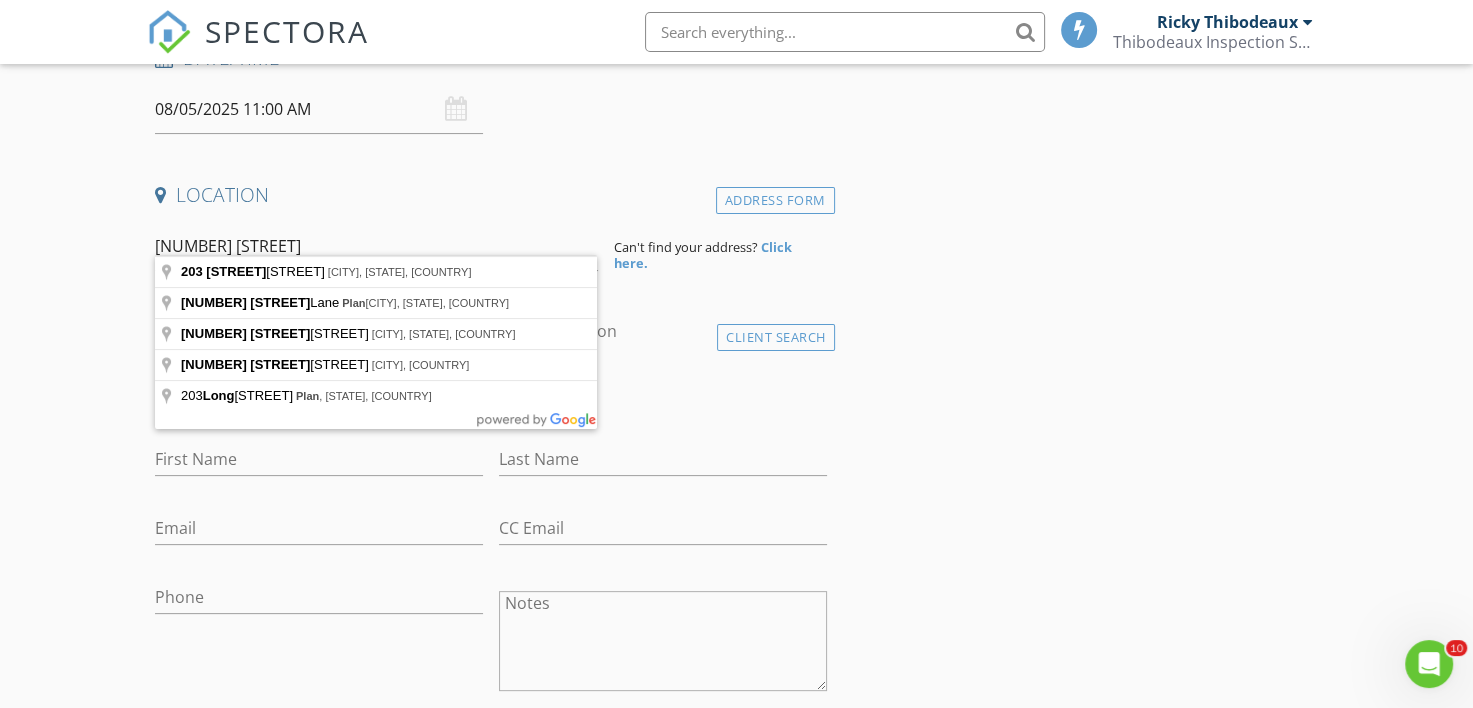 type on "[NUMBER] [STREET], [CITY], [STATE], [COUNTRY]" 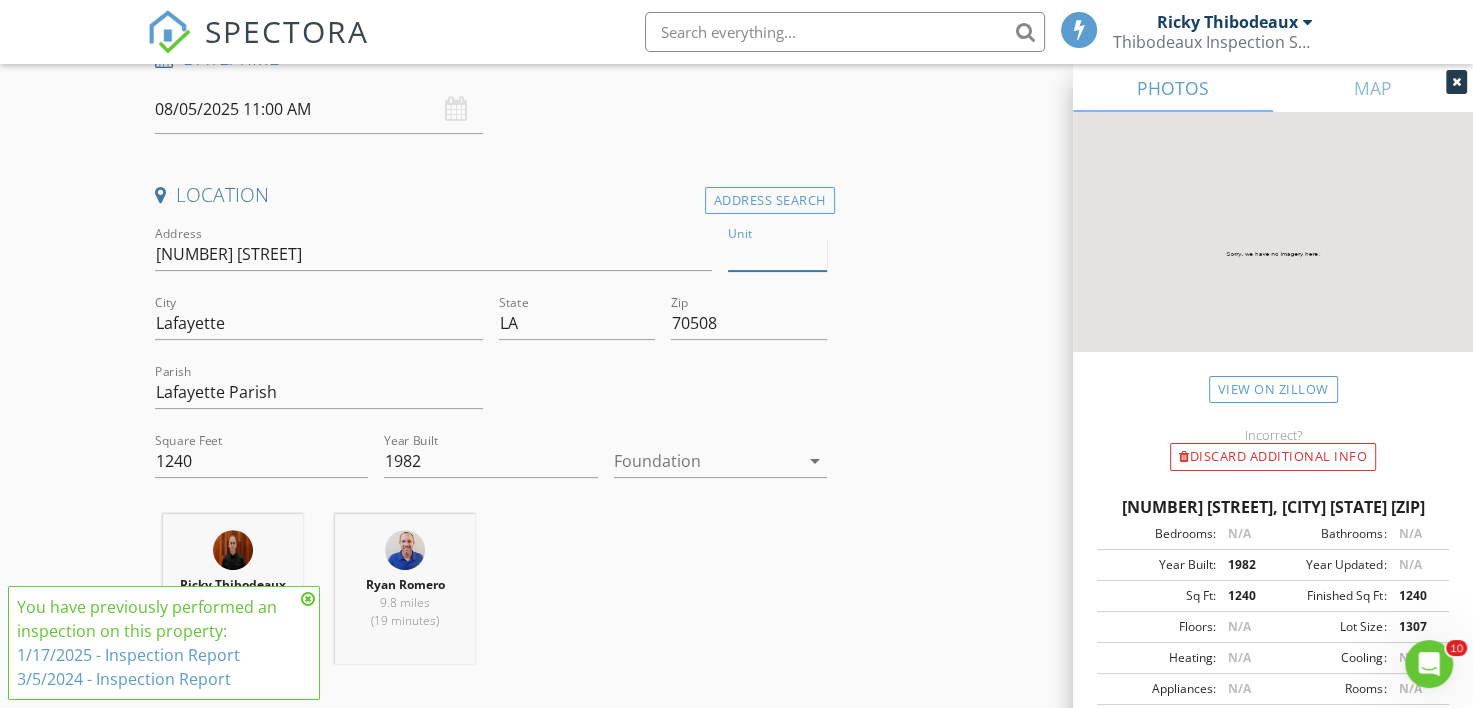 click on "Unit" at bounding box center [777, 254] 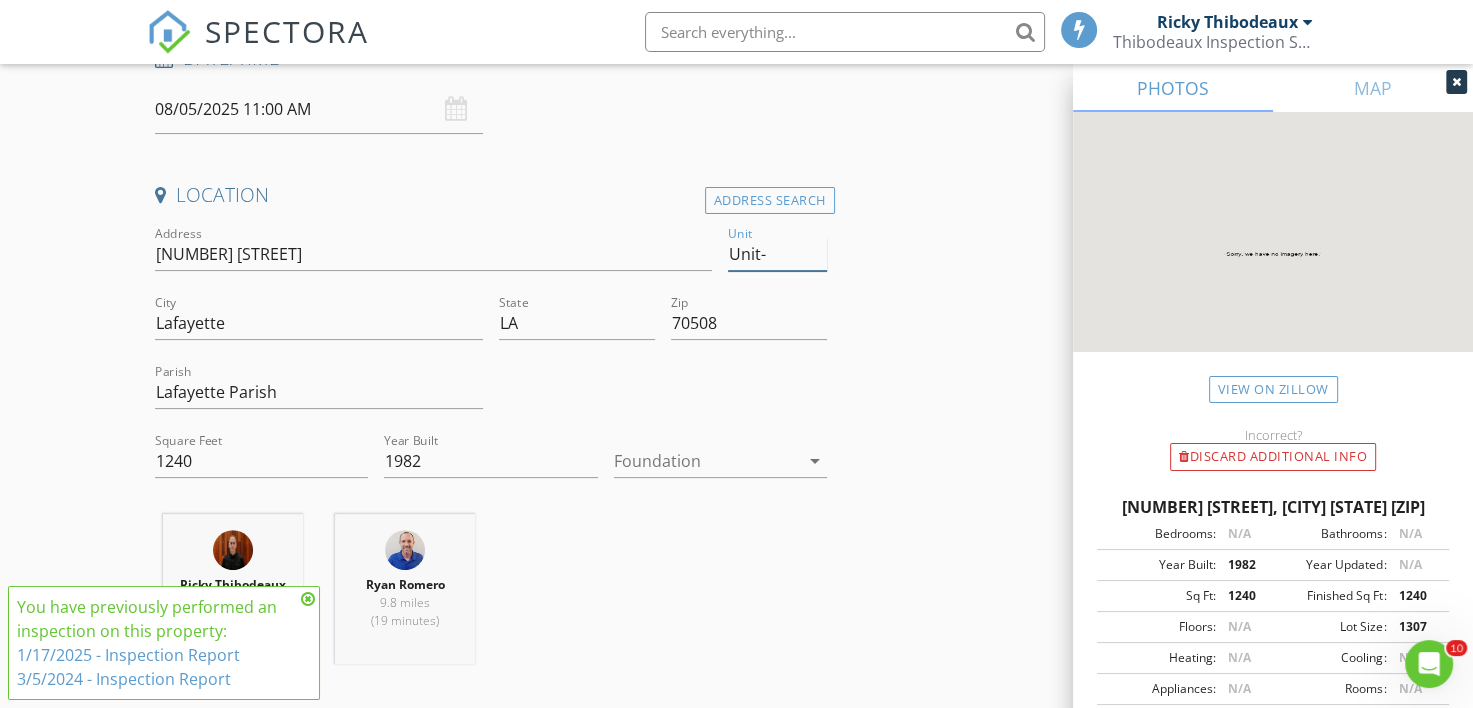 type on "Unit-F" 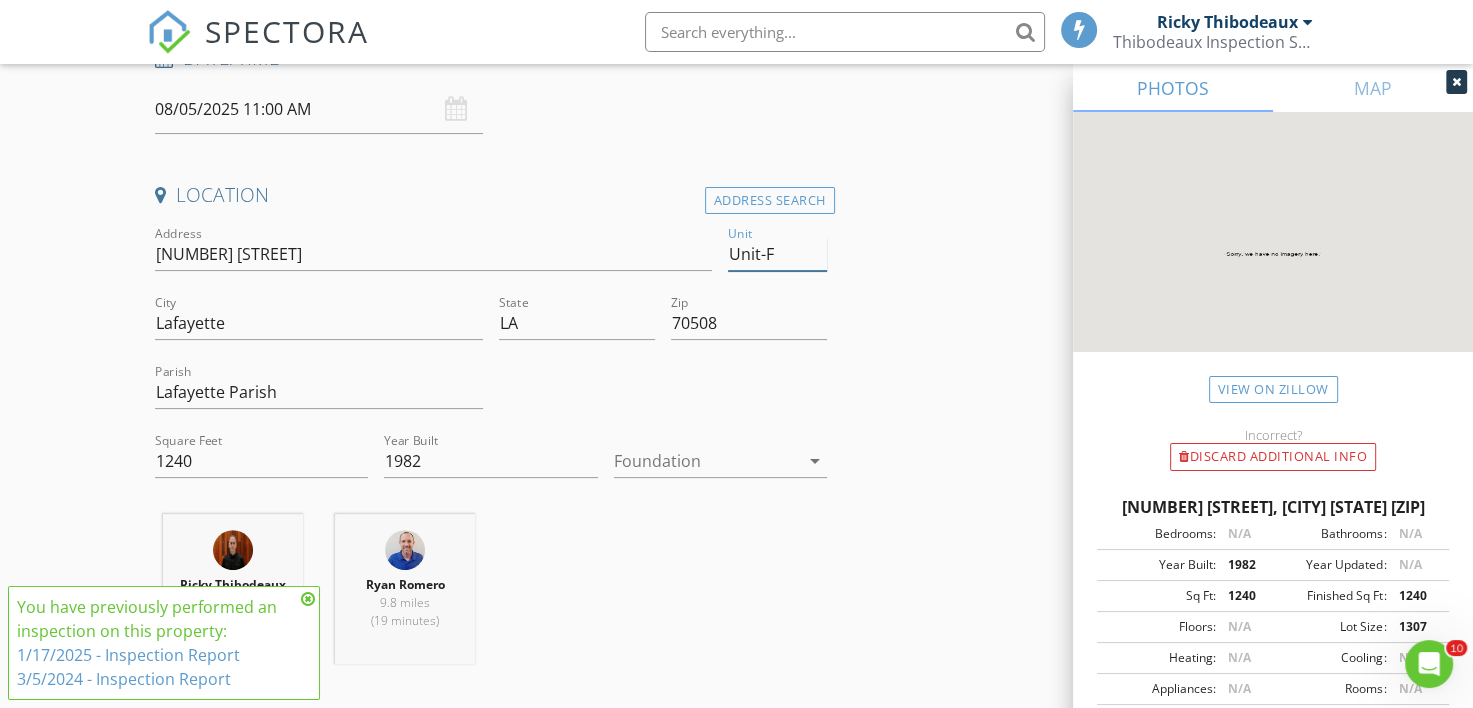 type 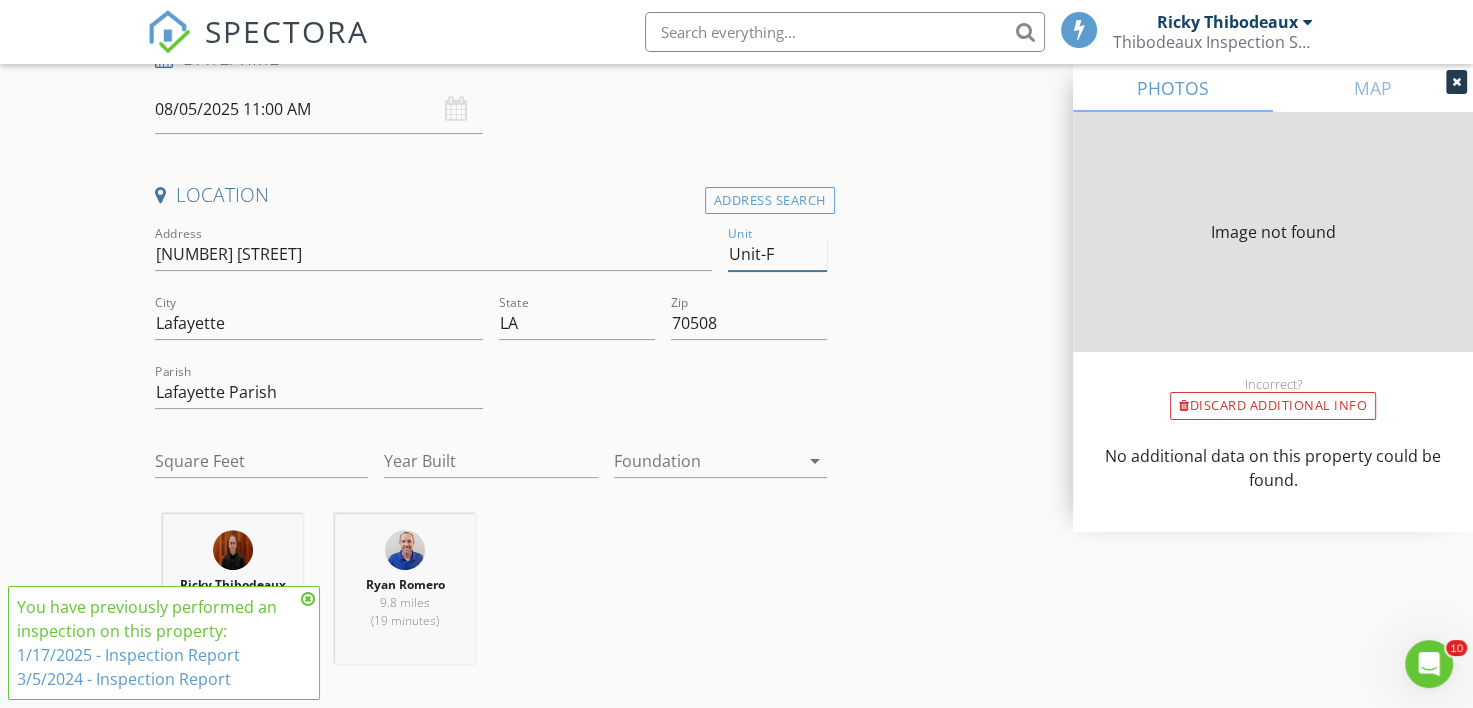 type on "0" 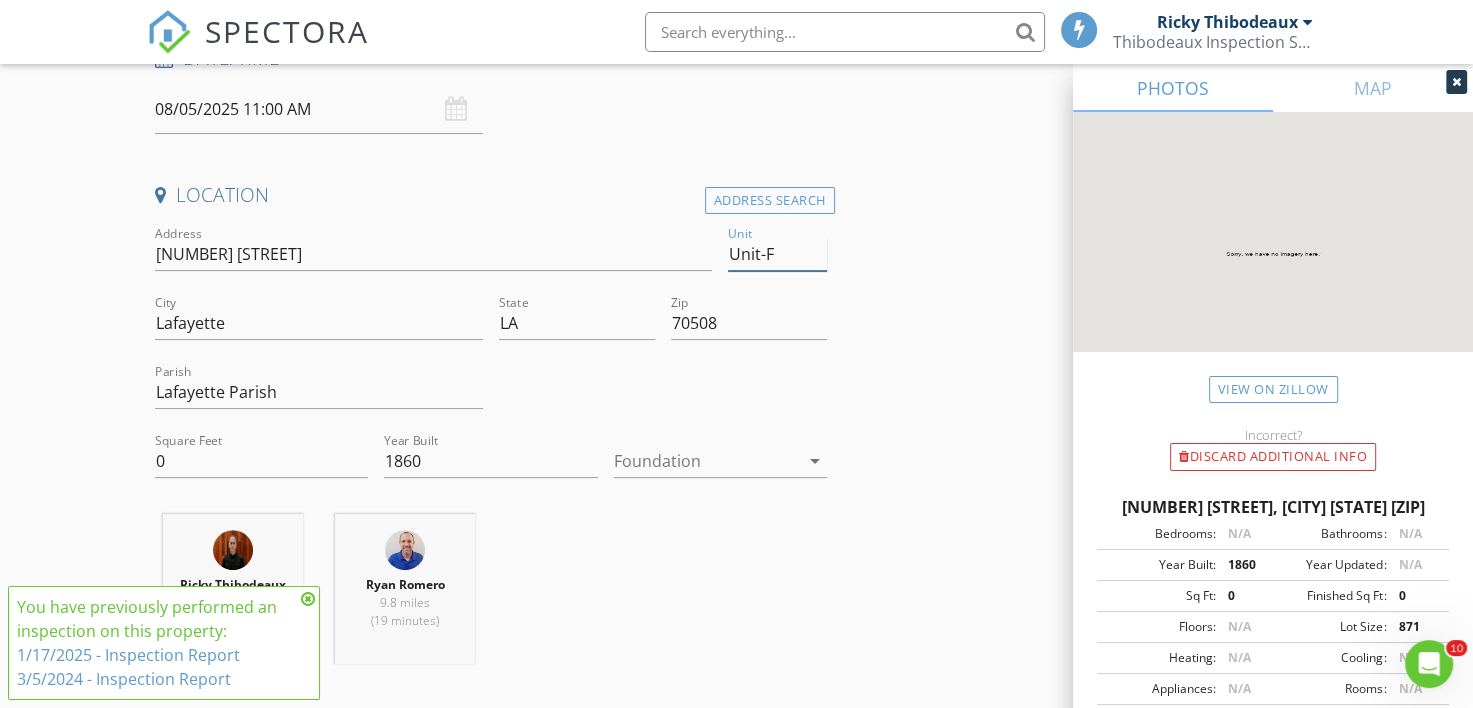 type on "Unit-F" 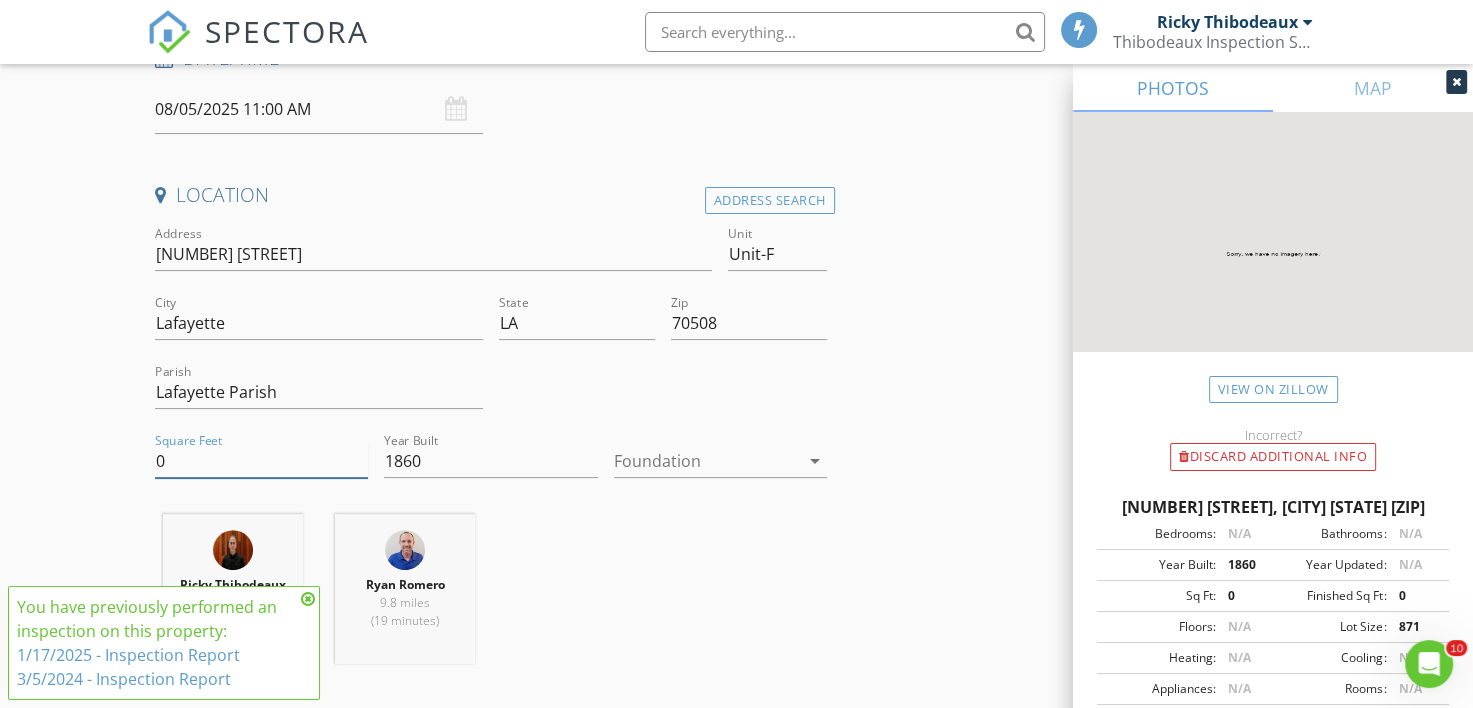 drag, startPoint x: 199, startPoint y: 443, endPoint x: 116, endPoint y: 443, distance: 83 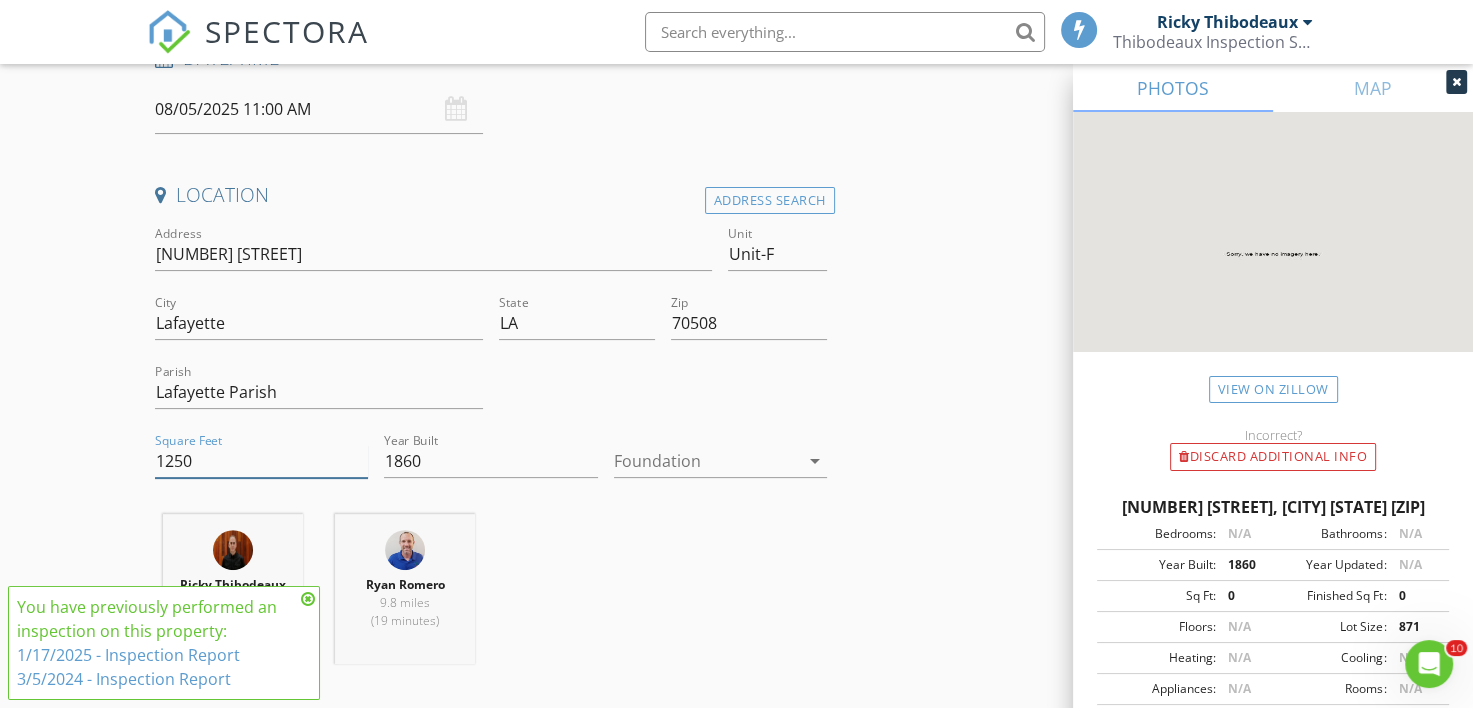 type on "1250" 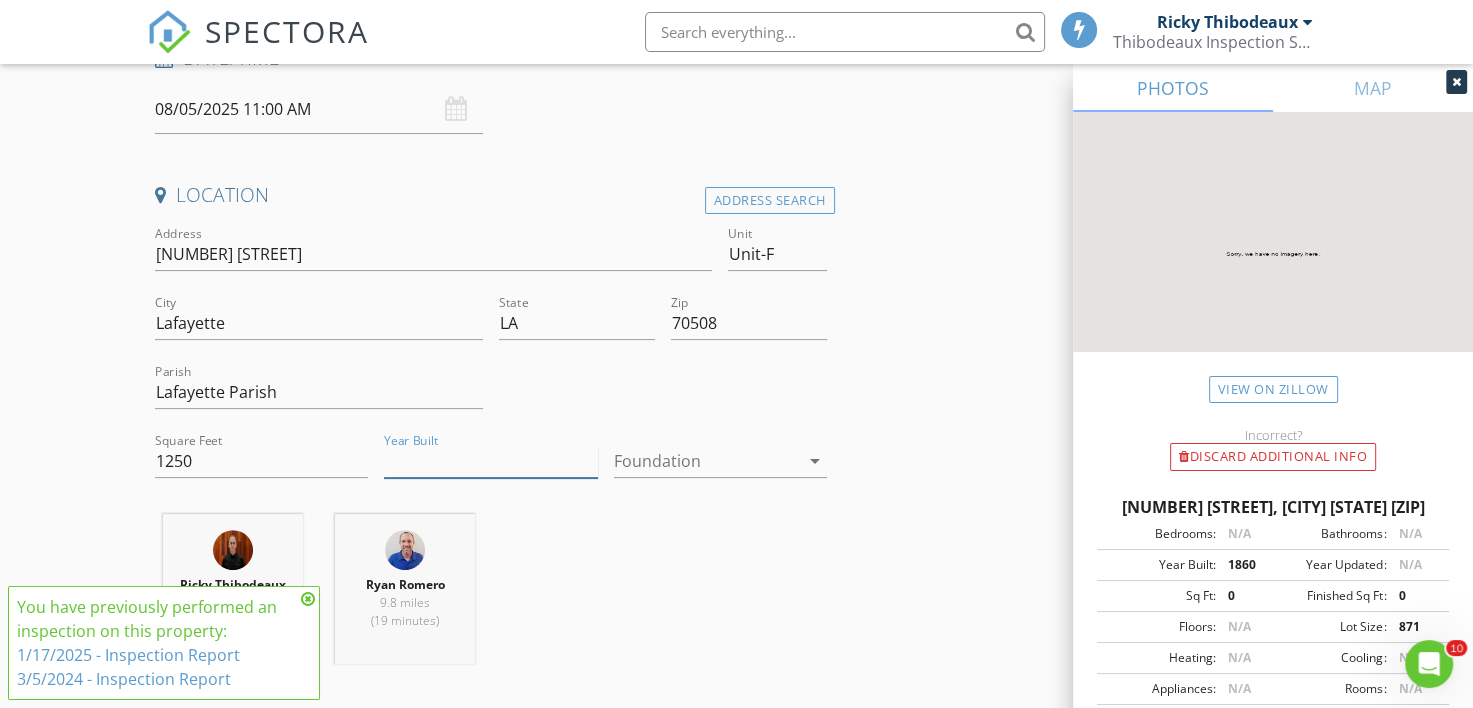 type 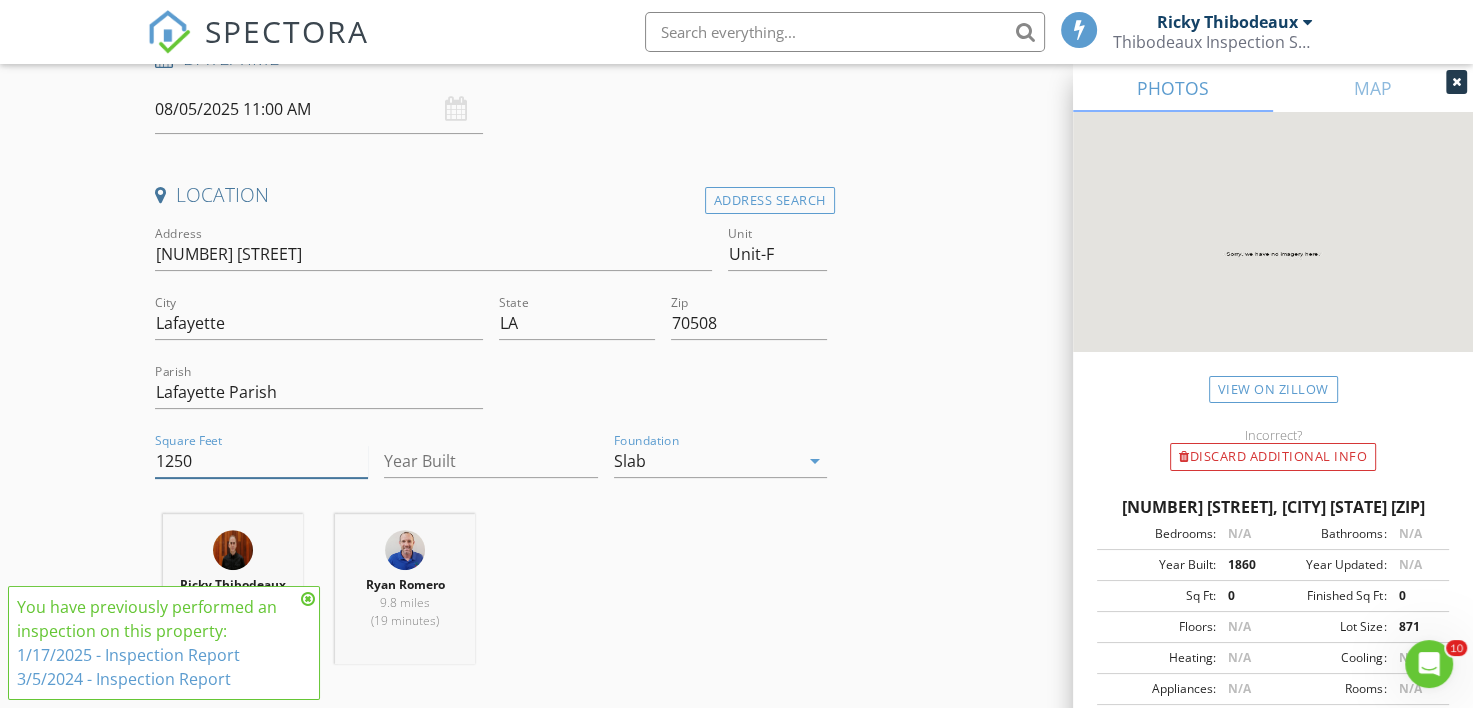 click on "1250" at bounding box center (261, 461) 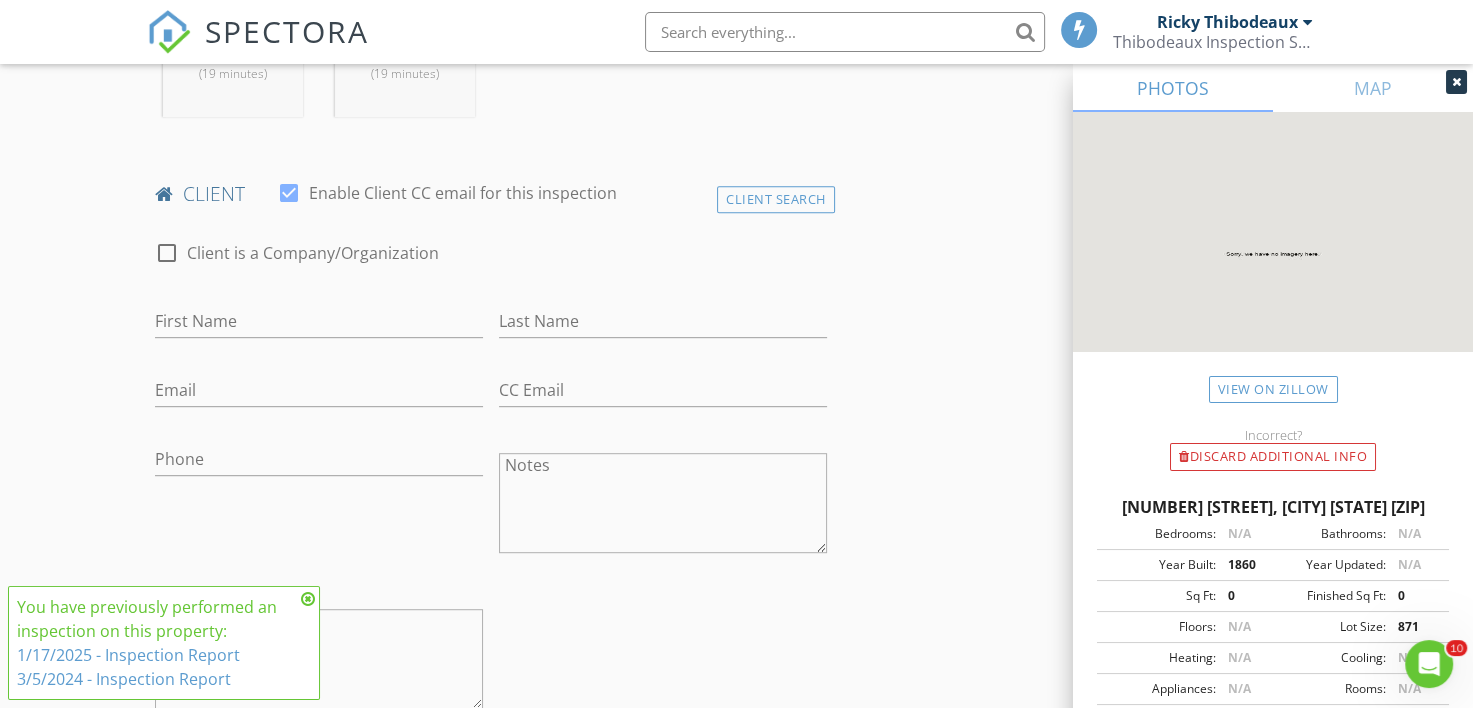 scroll, scrollTop: 1000, scrollLeft: 0, axis: vertical 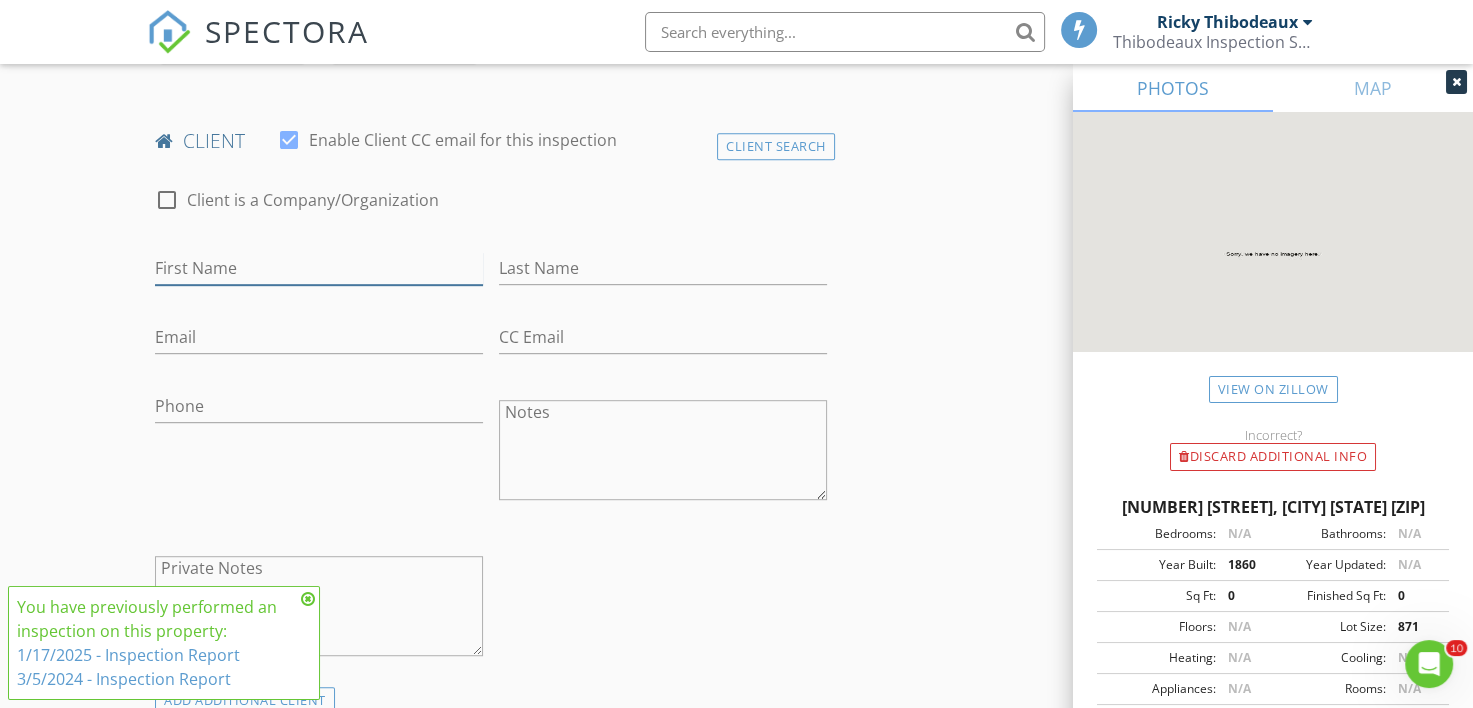 click on "First Name" at bounding box center (319, 268) 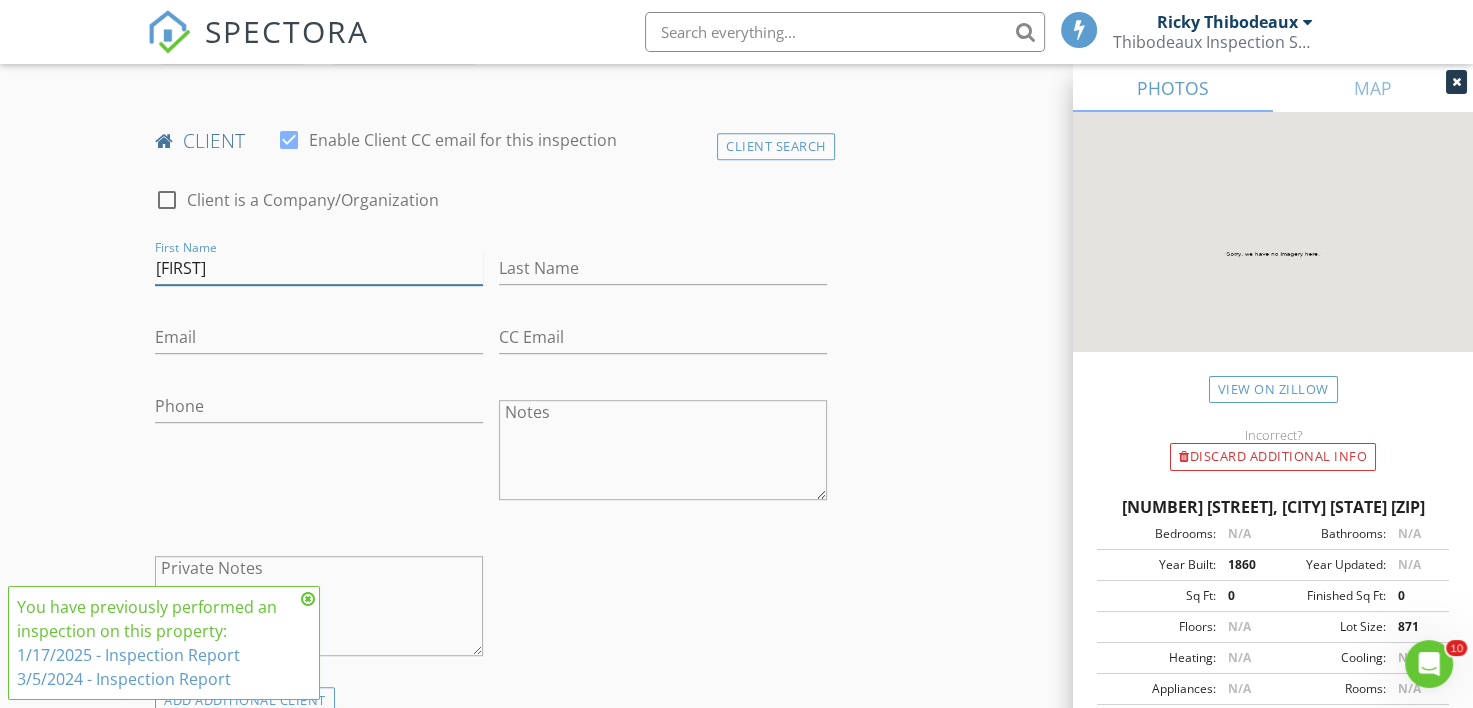 type on "[FIRST]" 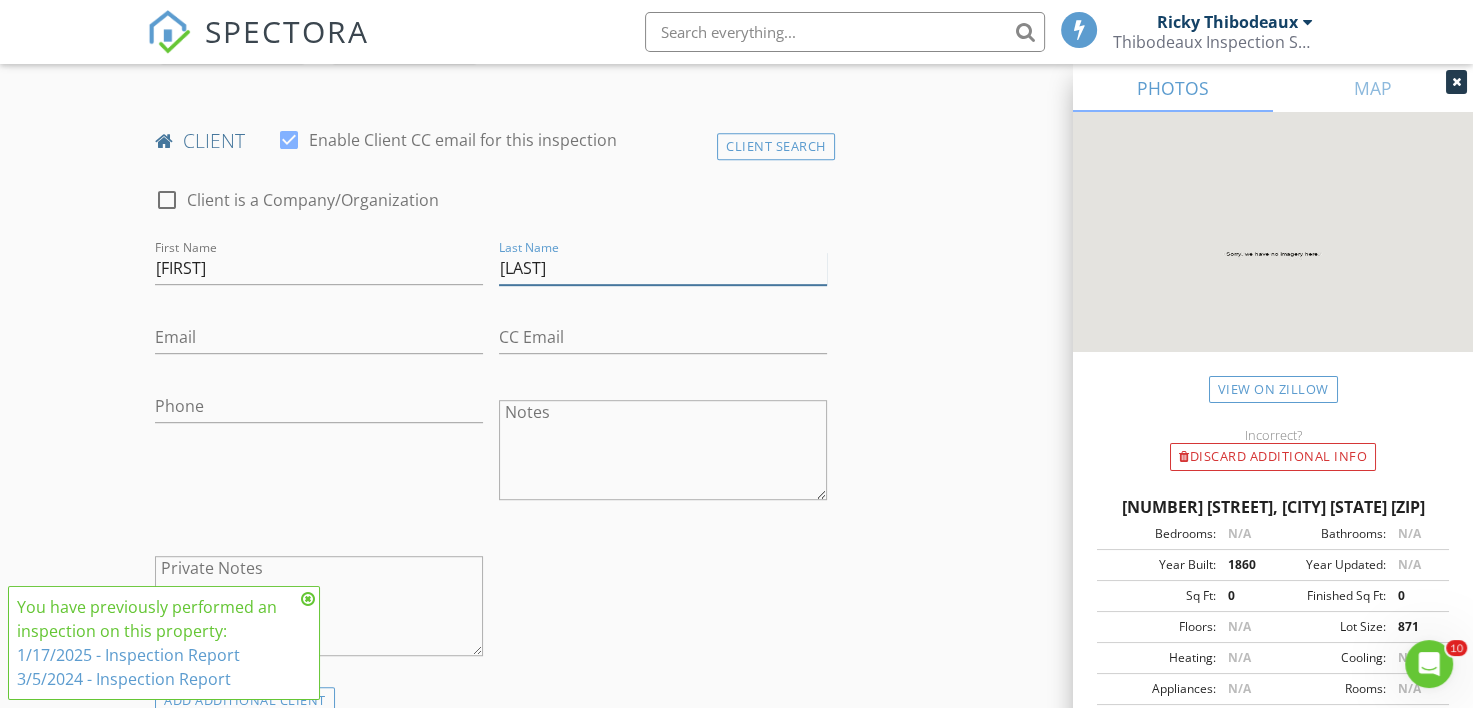 type on "[FIRST]" 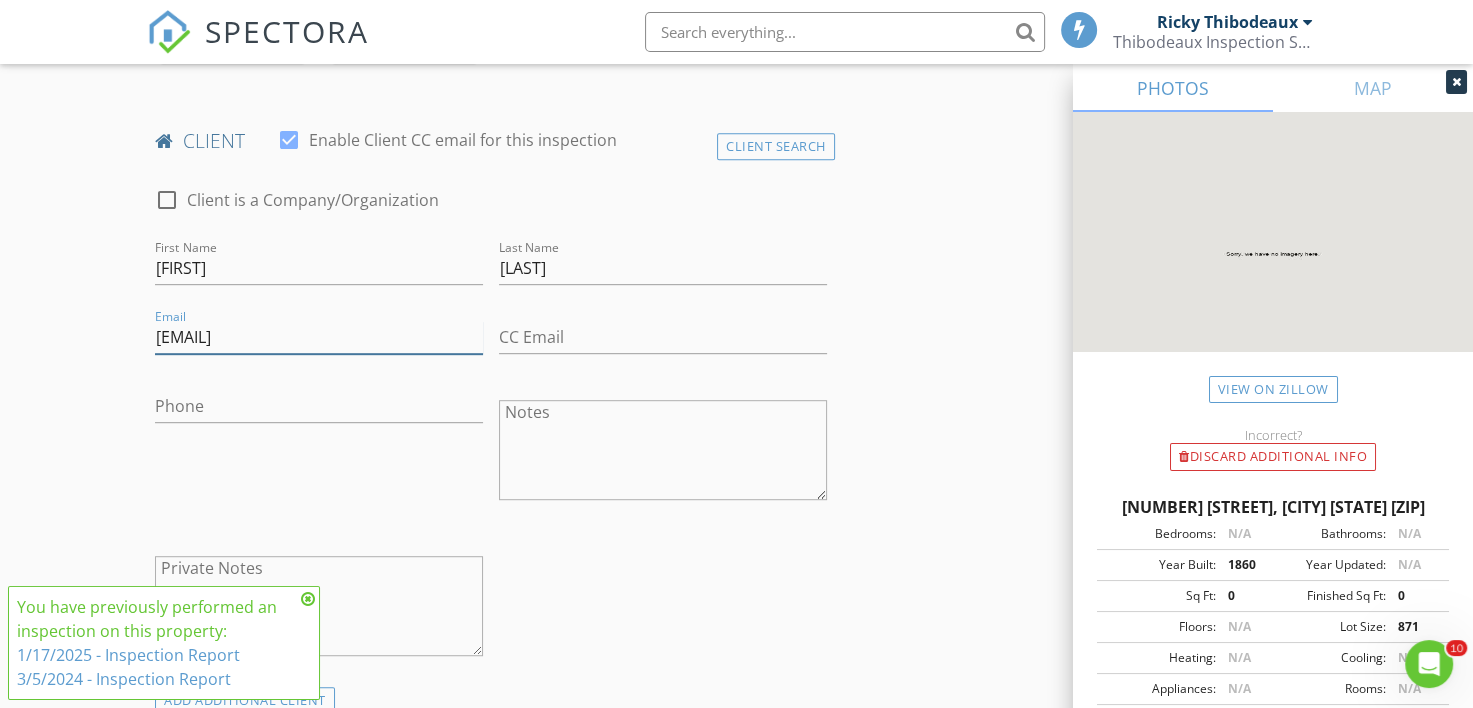type on "[EMAIL]" 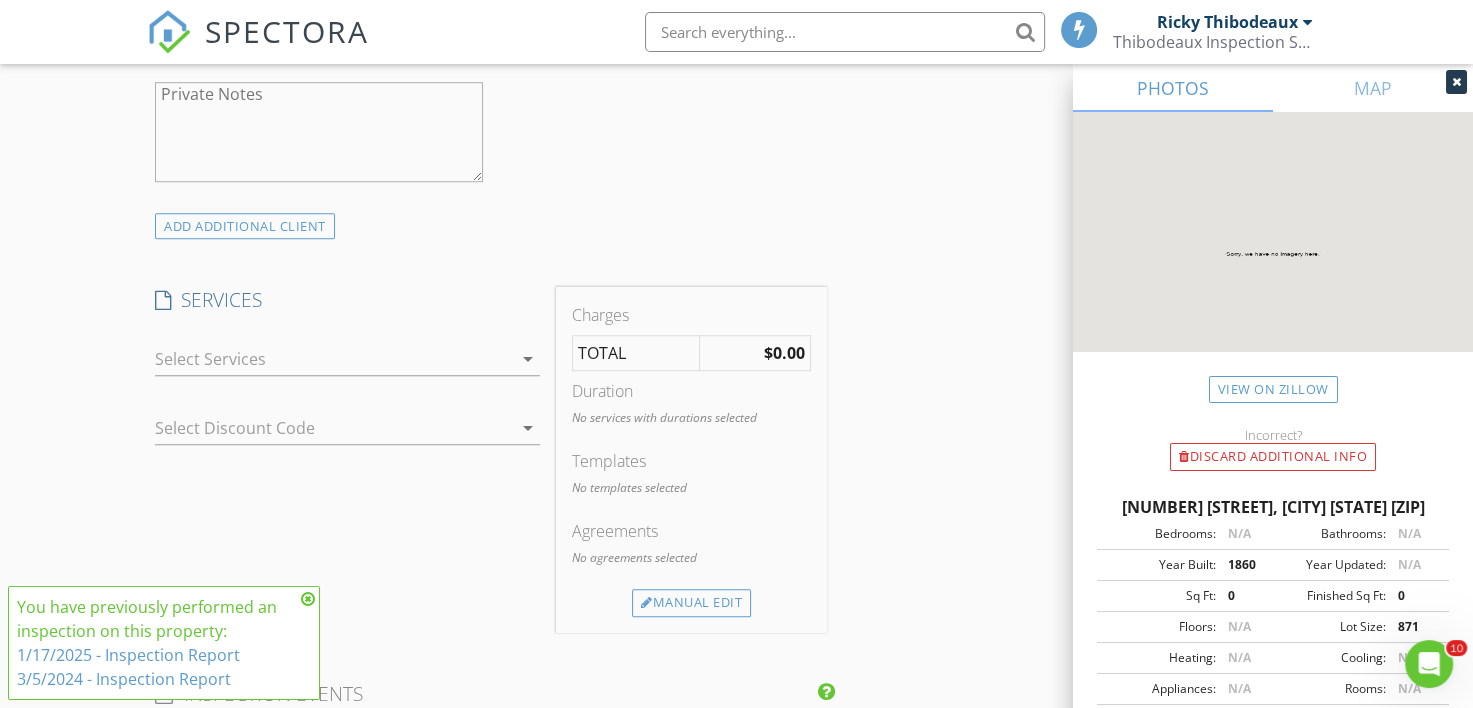 scroll, scrollTop: 1600, scrollLeft: 0, axis: vertical 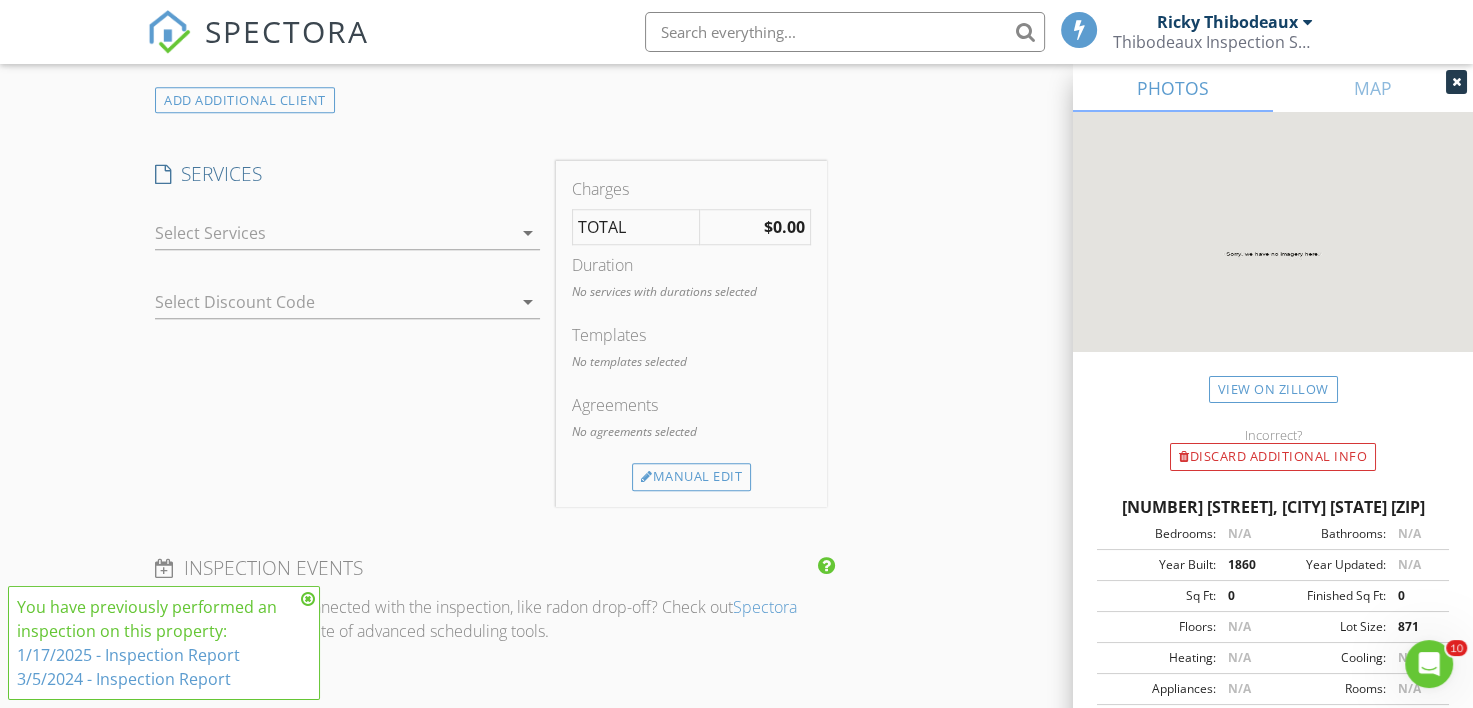 type on "[PHONE]" 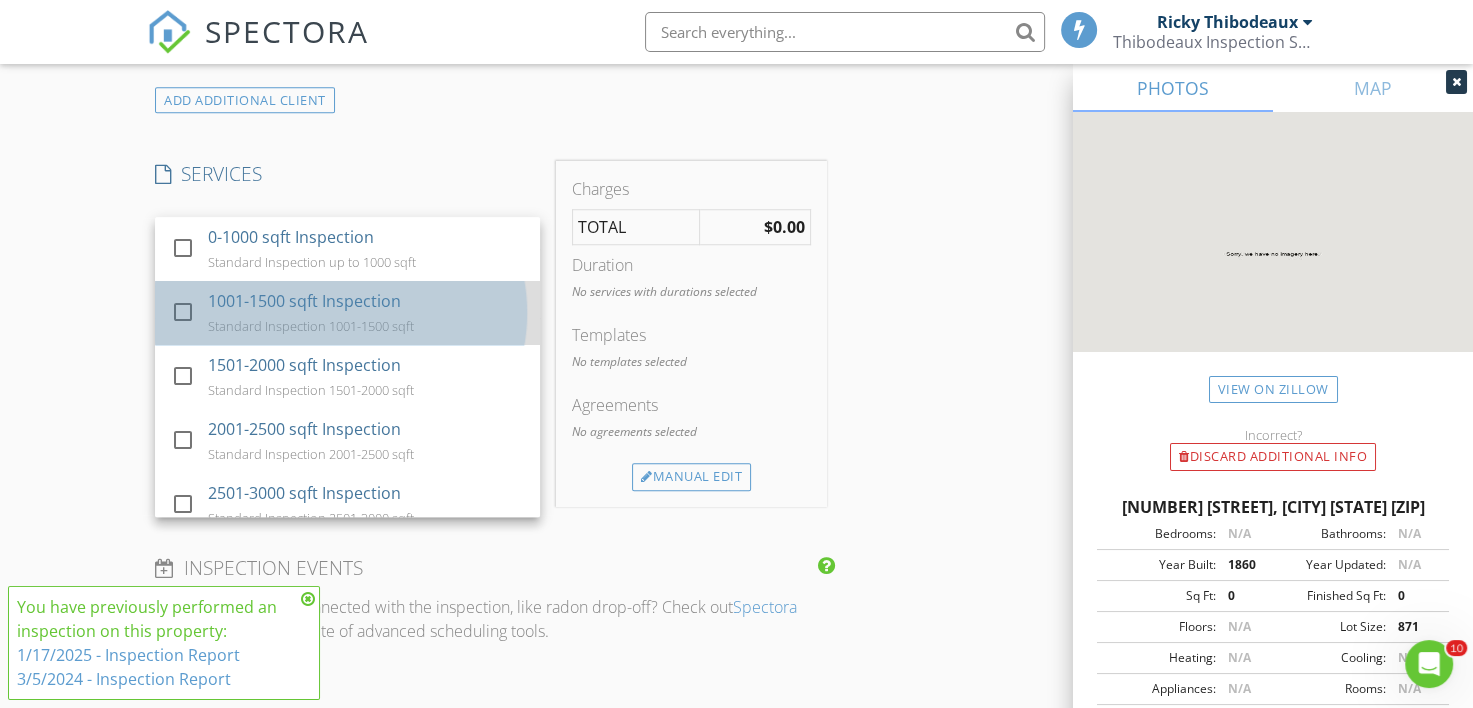 click on "1001-1500 sqft Inspection" at bounding box center [305, 301] 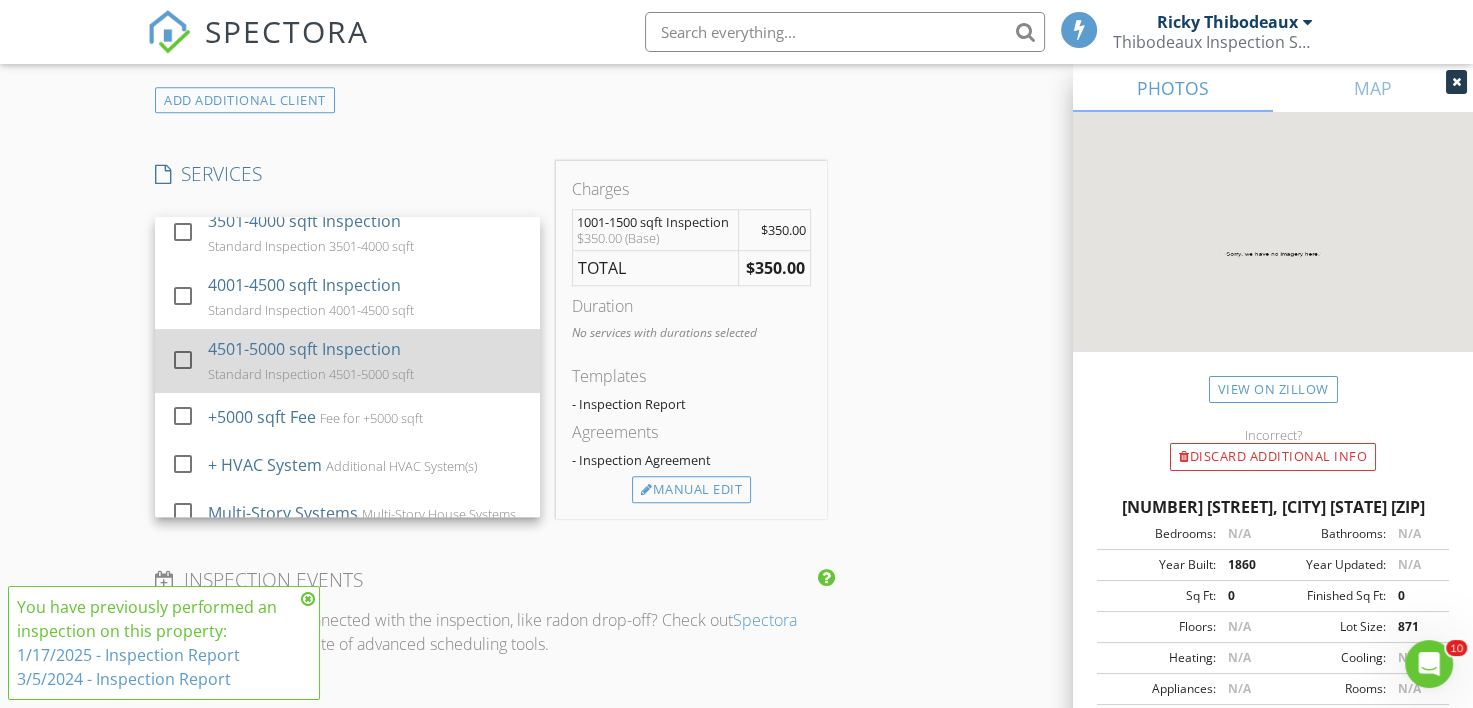 scroll, scrollTop: 600, scrollLeft: 0, axis: vertical 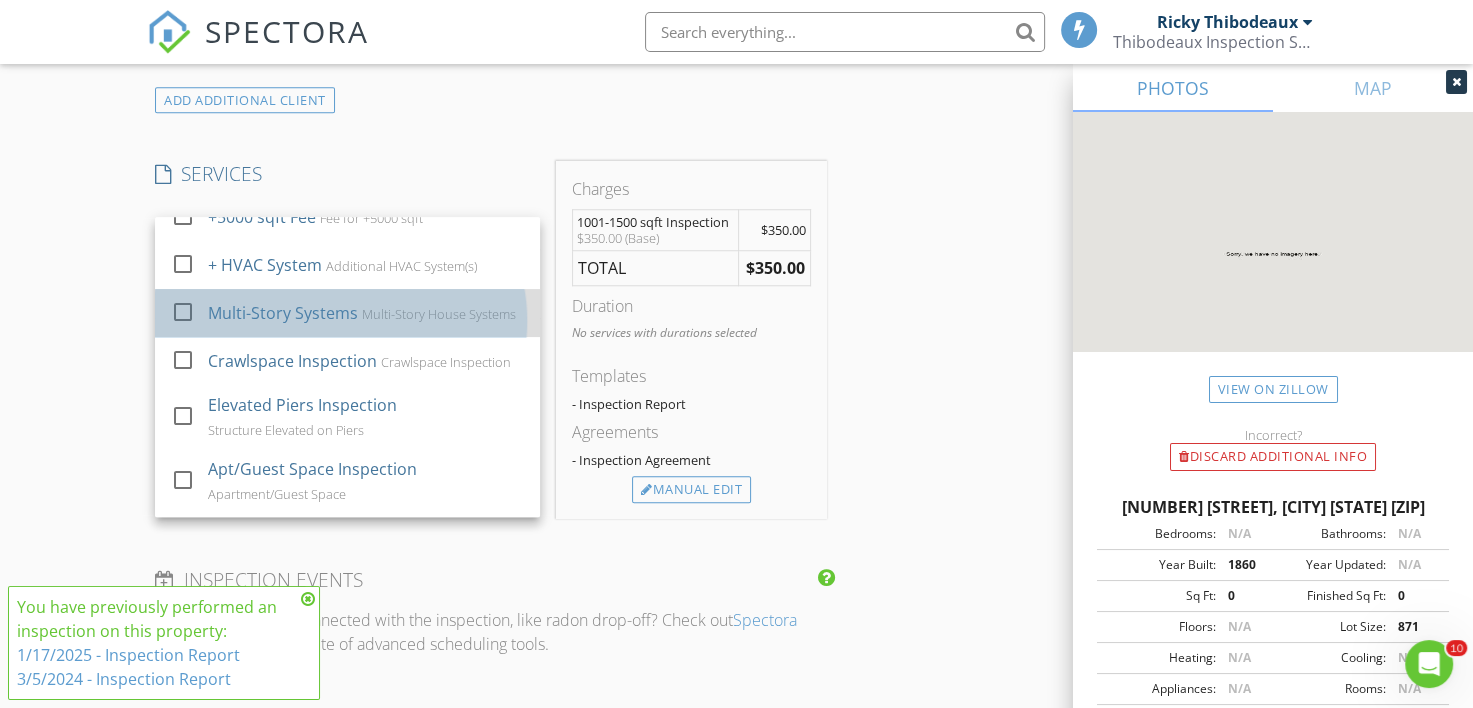 click on "Multi-Story Systems" at bounding box center [284, 313] 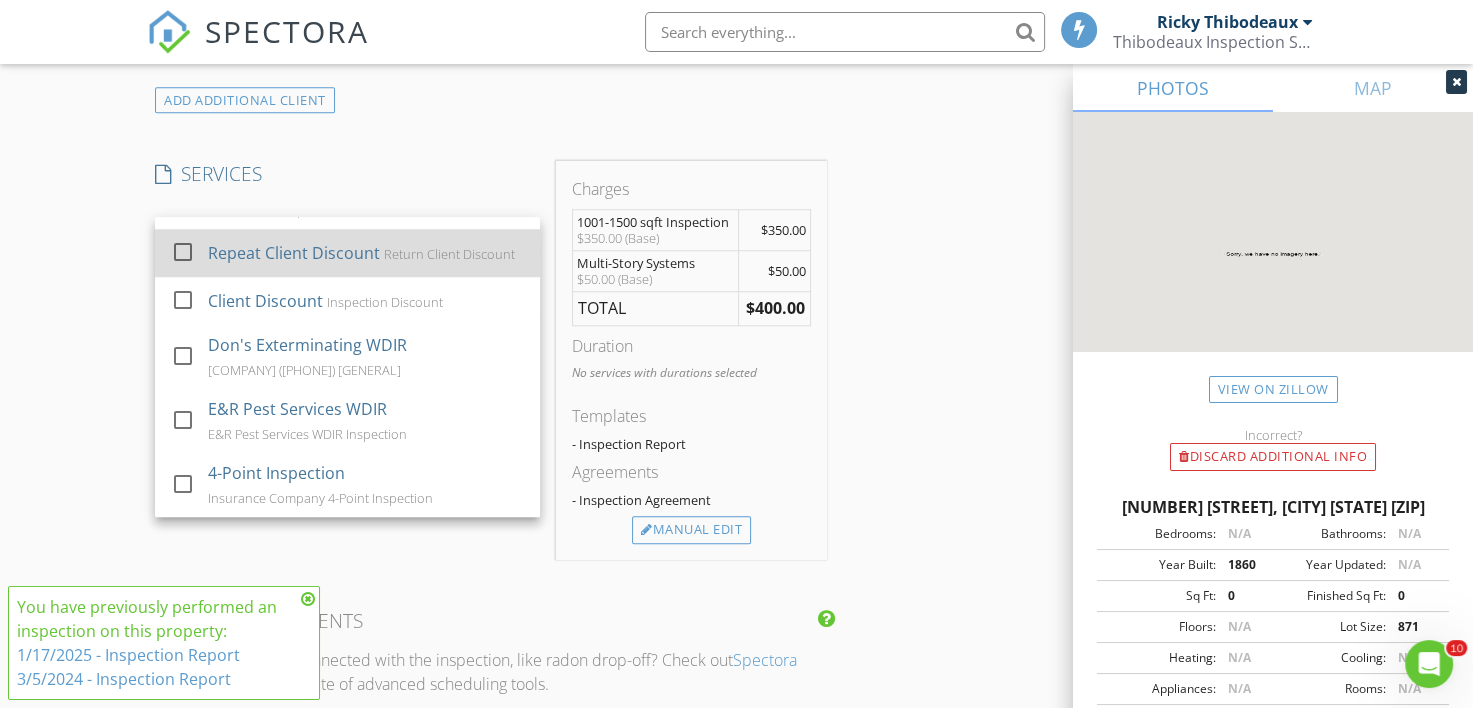 scroll, scrollTop: 1759, scrollLeft: 0, axis: vertical 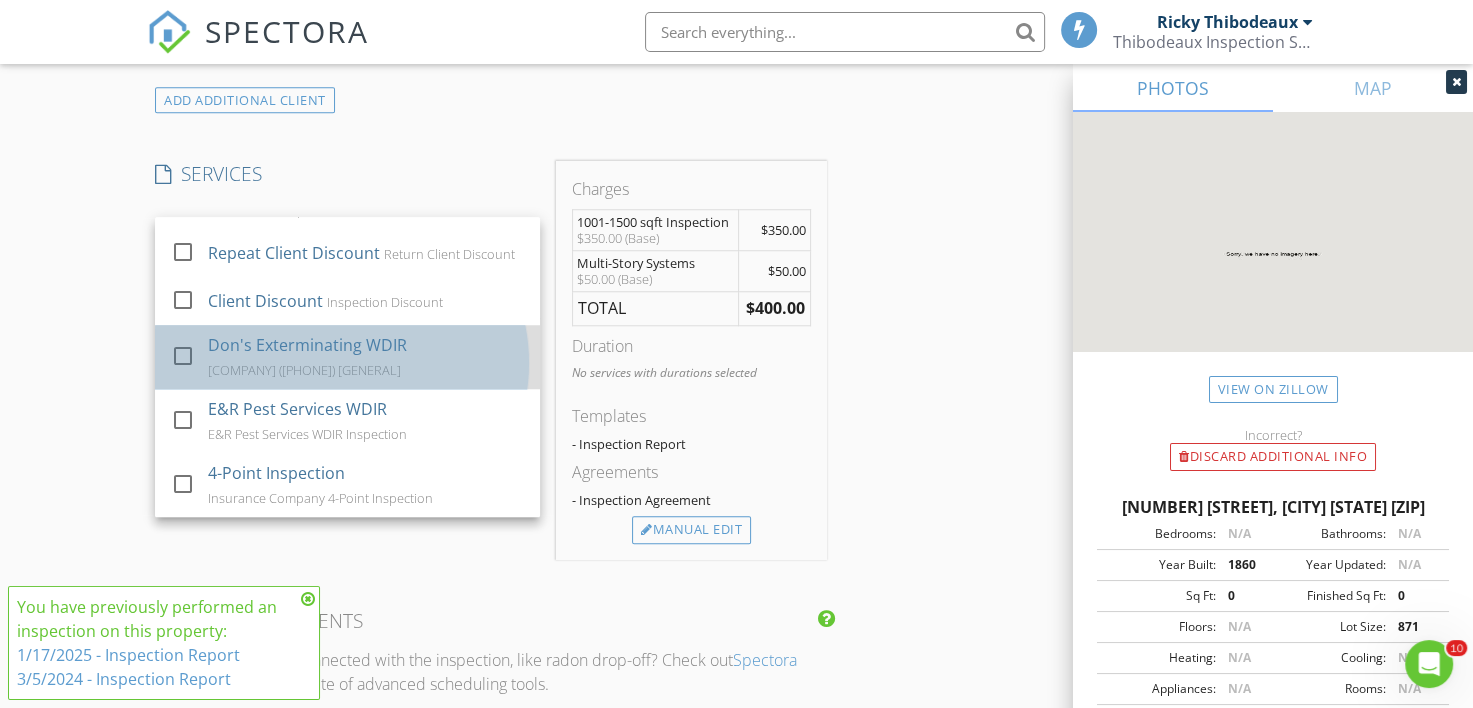 click on "Don's Exterminating WDIR" at bounding box center [308, 345] 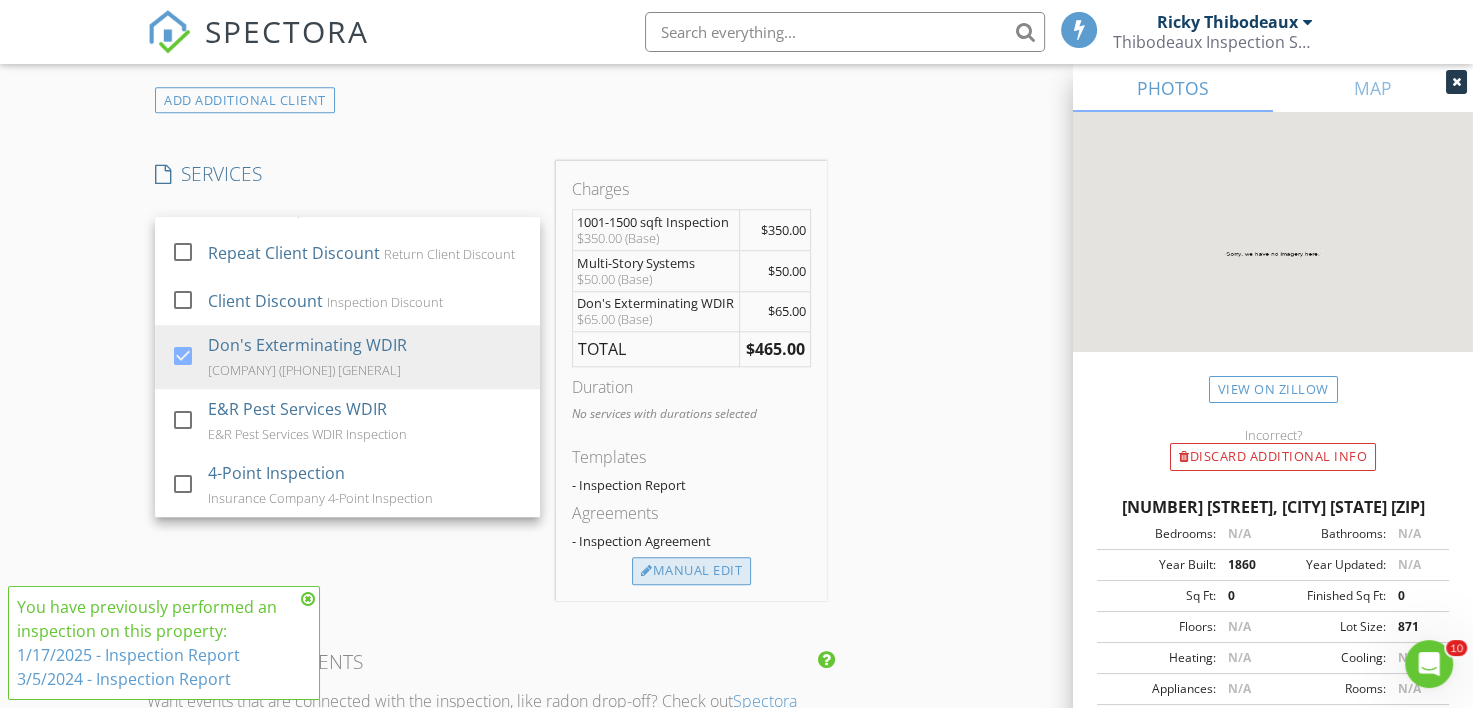 click on "Manual Edit" at bounding box center (691, 571) 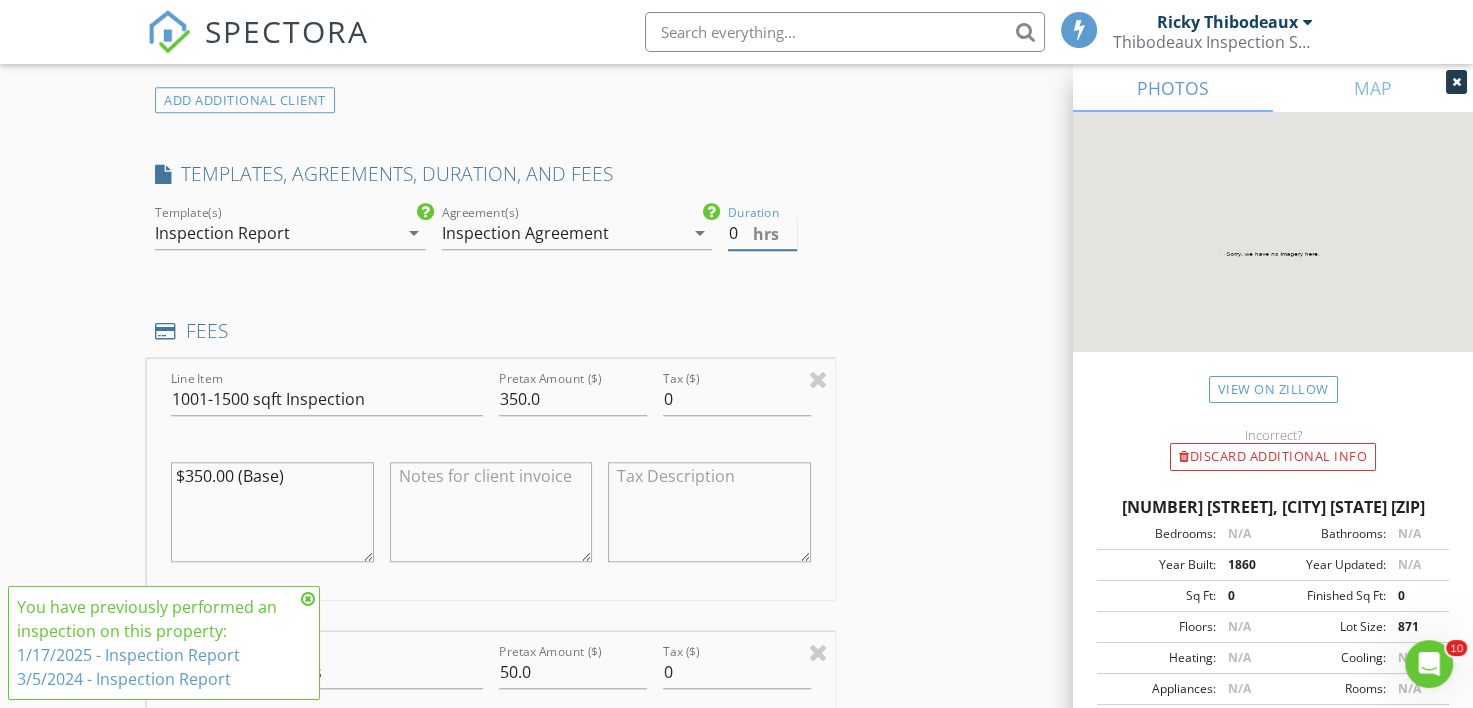 drag, startPoint x: 742, startPoint y: 214, endPoint x: 692, endPoint y: 268, distance: 73.593475 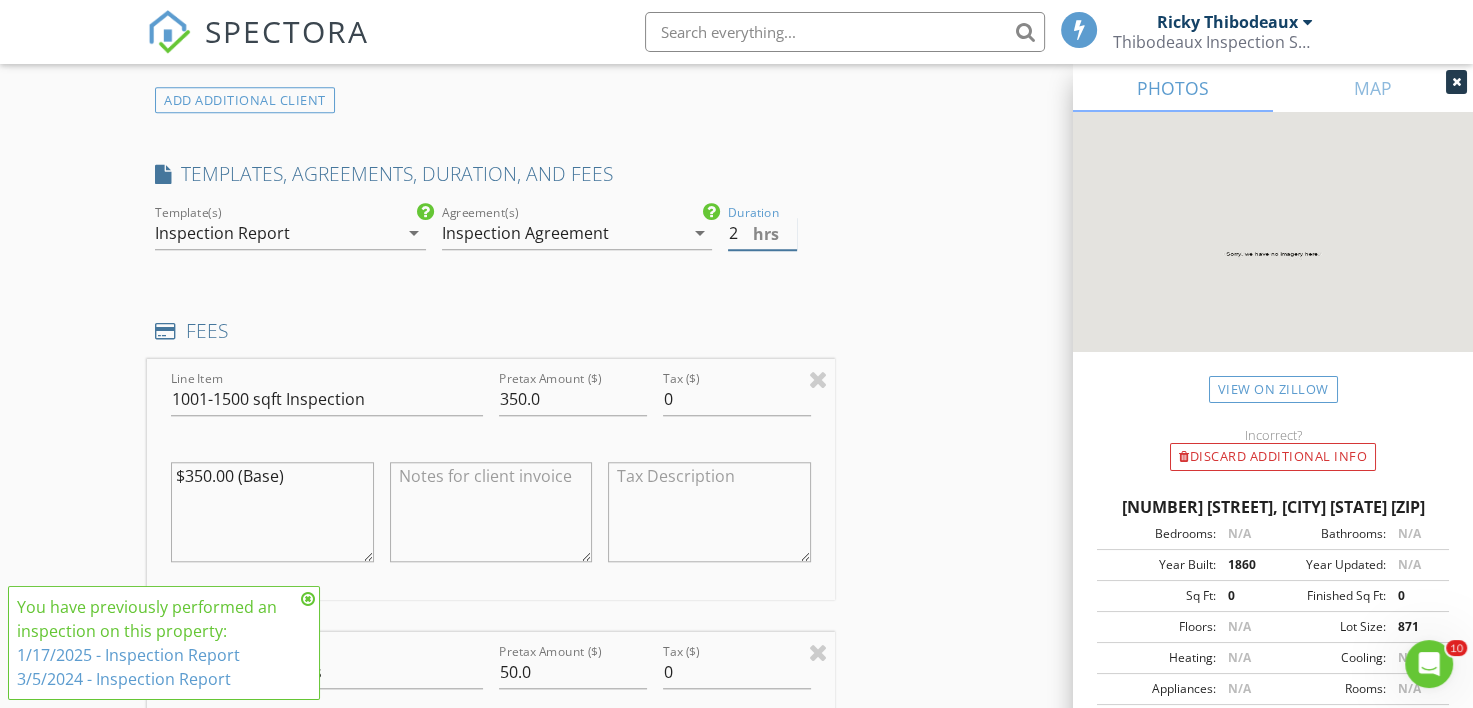 type on "2" 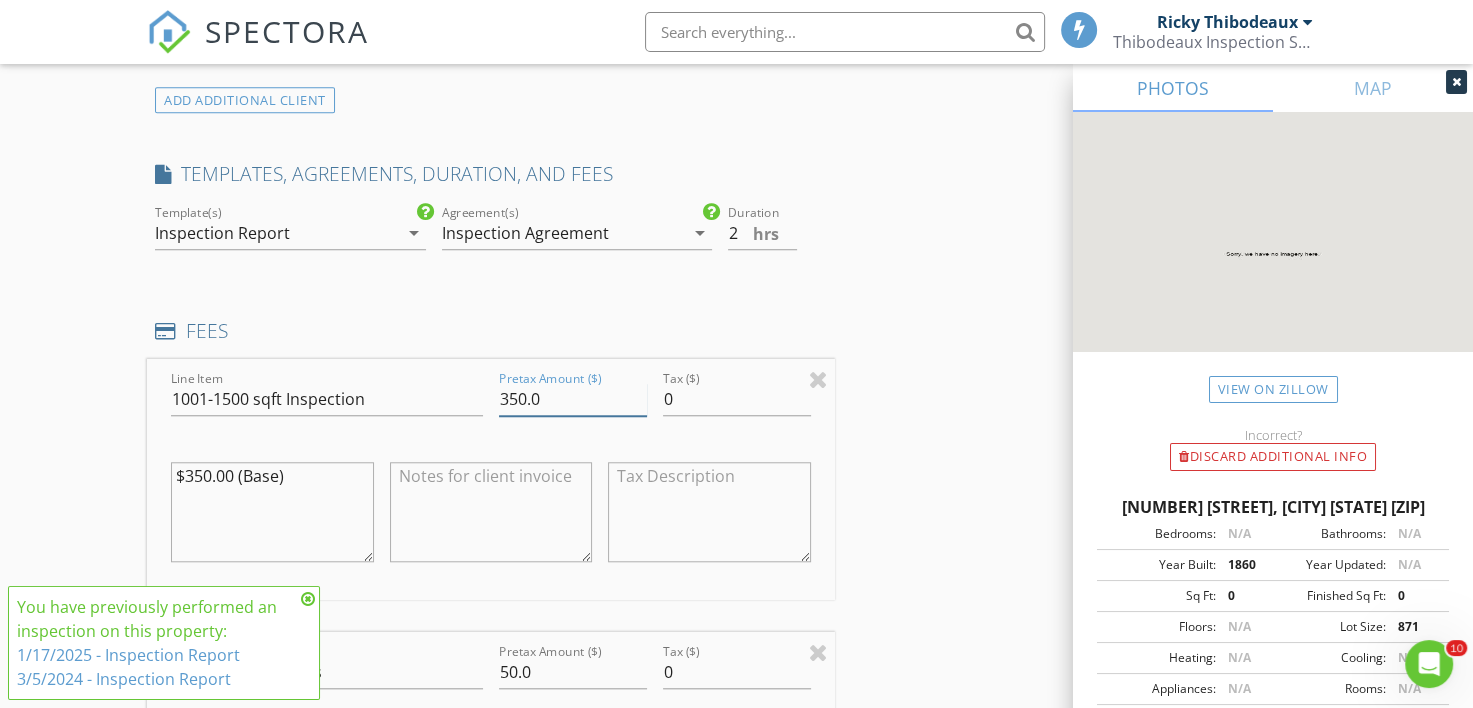 drag, startPoint x: 558, startPoint y: 368, endPoint x: 432, endPoint y: 377, distance: 126.32102 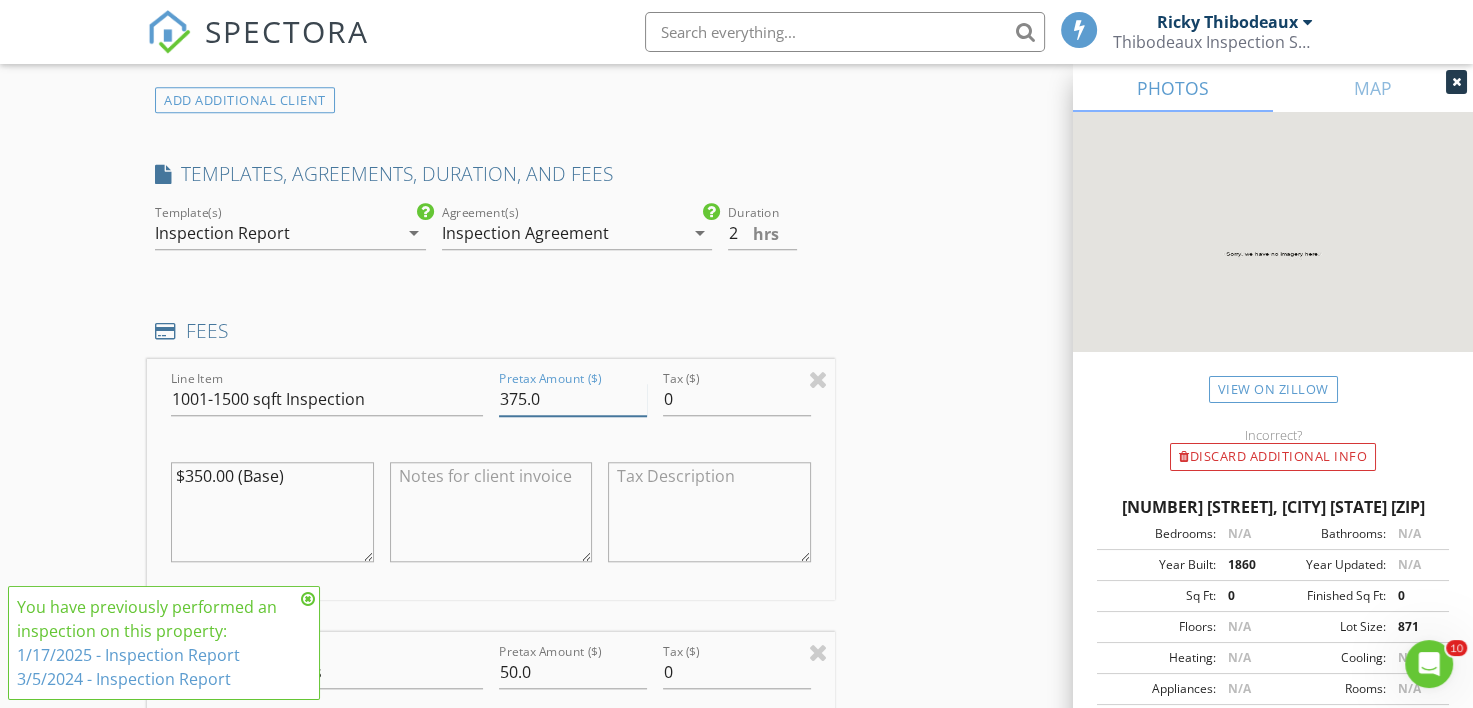 type on "375.0" 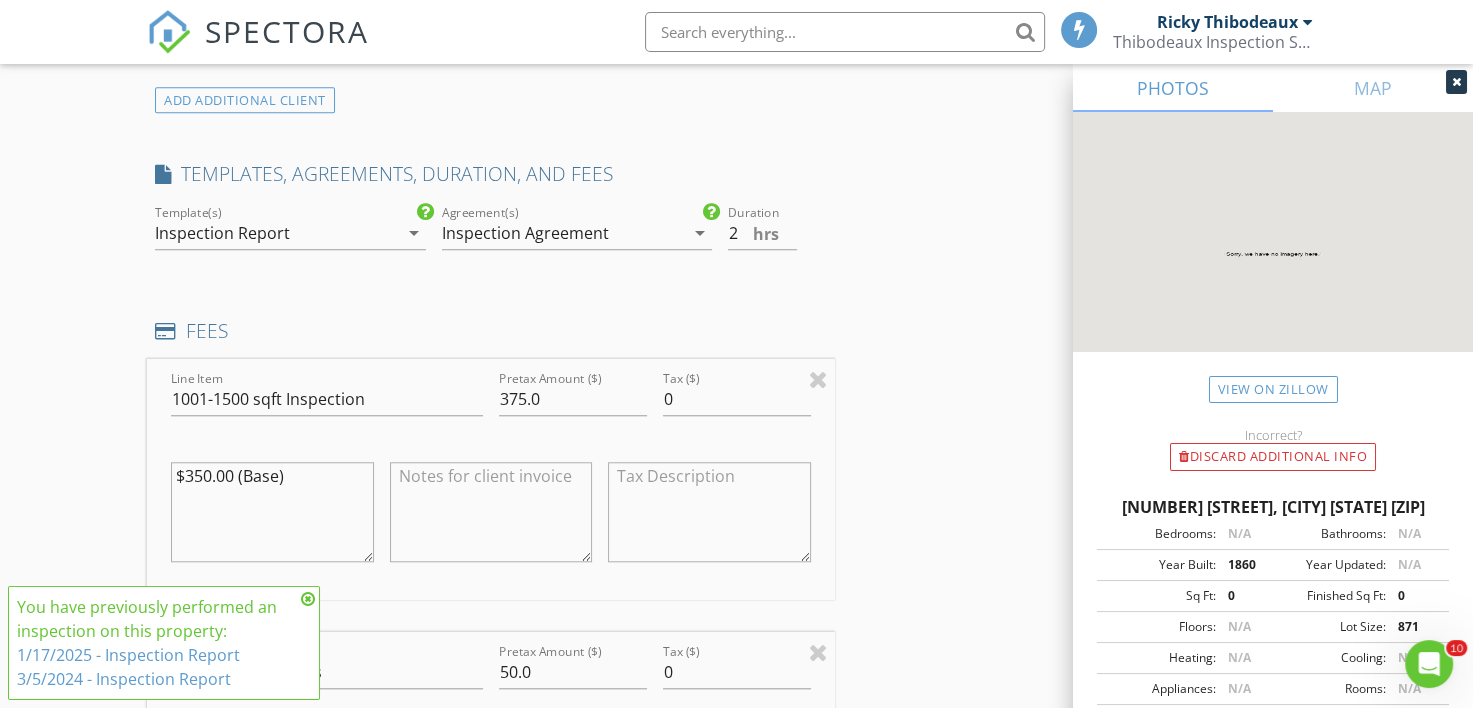 click on "New Inspection
Click here to use the New Order Form
INSPECTOR(S)
check_box   Ricky Thibodeaux   PRIMARY   check_box   Ryan Romero     Ricky Thibodeaux,  Ryan Romero arrow_drop_down   check_box Ricky Thibodeaux specifically requested check_box_outline_blank Ryan Romero specifically requested
Date/Time
08/05/2025 11:00 AM
Location
Address Search       Address 203 Long Plantation Blvd   Unit Unit-F   City Lafayette   State LA   Zip 70508   Parish Lafayette Parish     Square Feet 1250   Year Built   Foundation Slab arrow_drop_down     Ricky Thibodeaux     9.8 miles     (19 minutes)         Ryan Romero     9.8 miles     (19 minutes)
client
check_box Enable Client CC email for this inspection   Client Search     check_box_outline_blank Client is a Company/Organization     First Name Sasha   Last Name NIck   Email underthetinymoon@gmail.com" at bounding box center (736, 657) 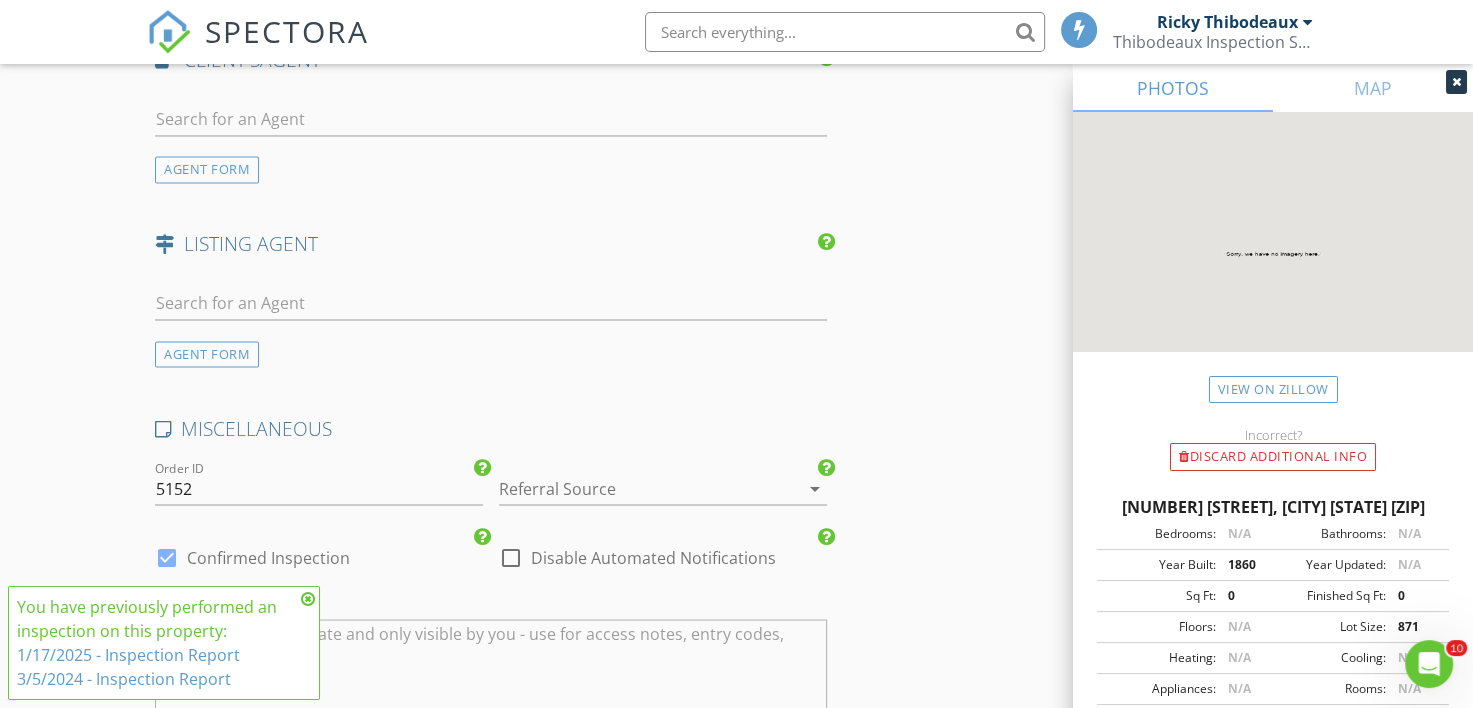 scroll, scrollTop: 3400, scrollLeft: 0, axis: vertical 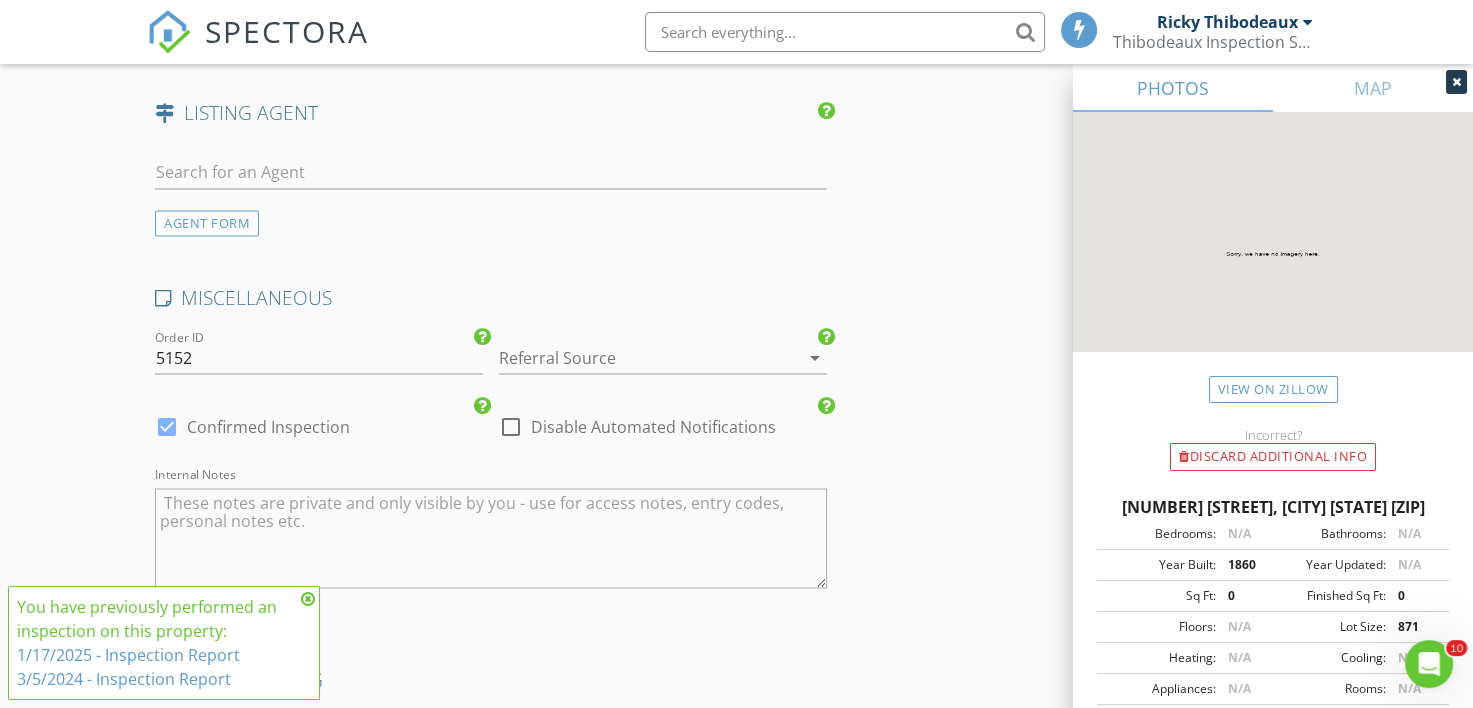 click on "Confirmed Inspection" at bounding box center [268, 426] 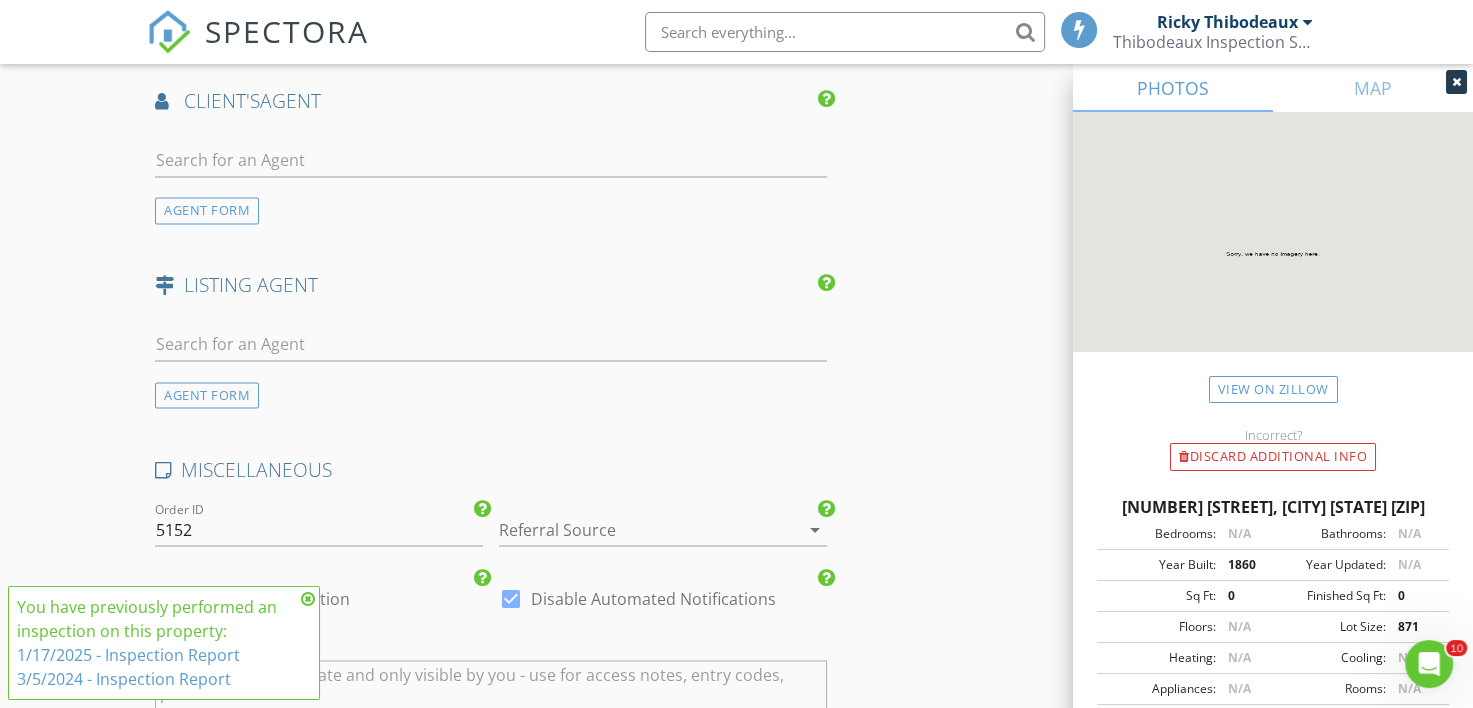 scroll, scrollTop: 3200, scrollLeft: 0, axis: vertical 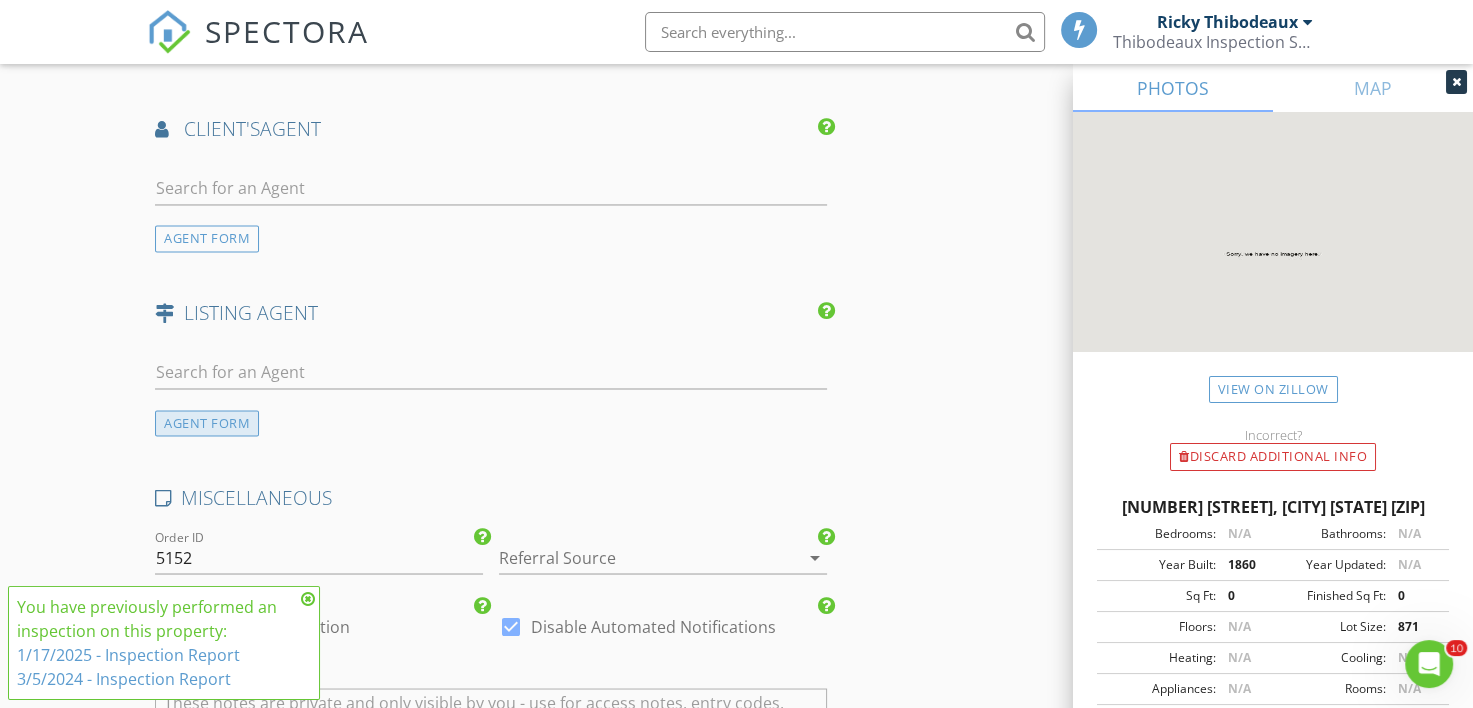 click on "AGENT FORM" at bounding box center (207, 423) 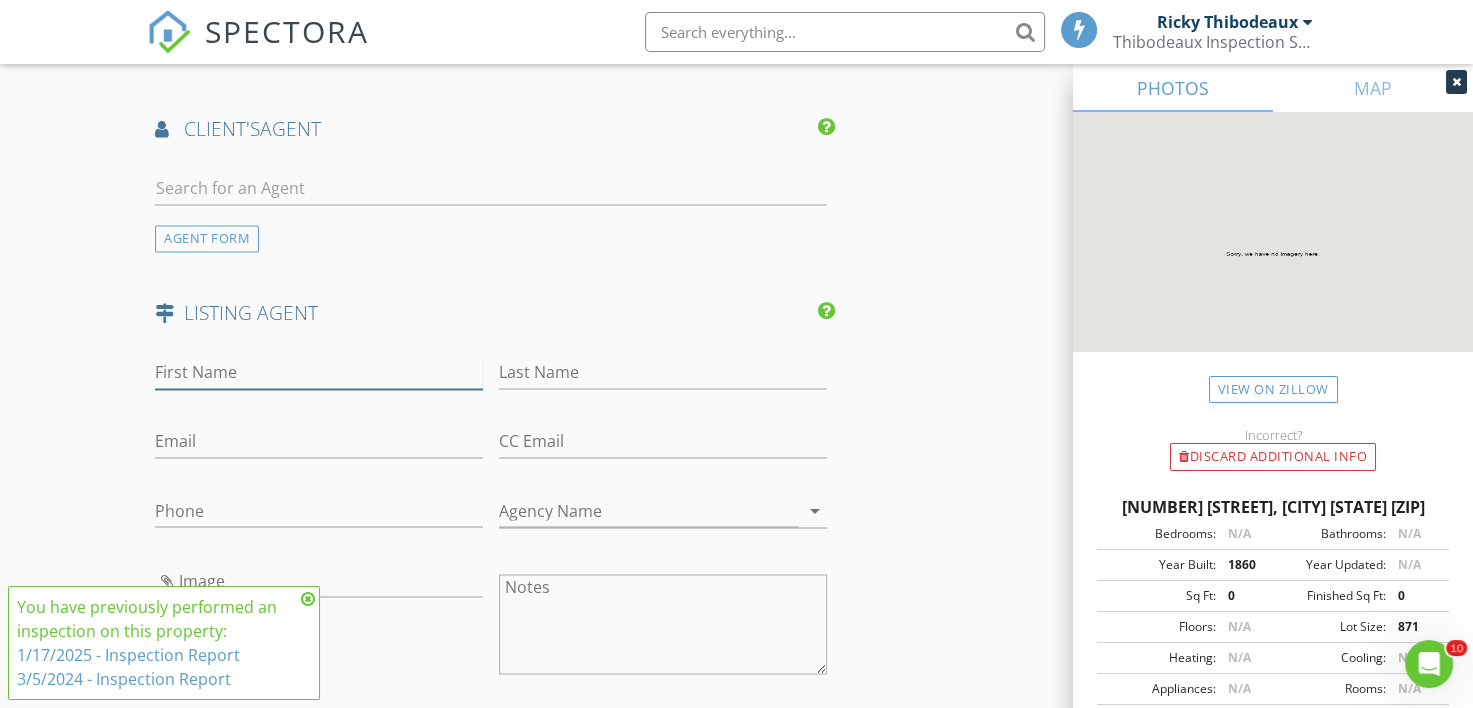 click on "First Name" at bounding box center (319, 372) 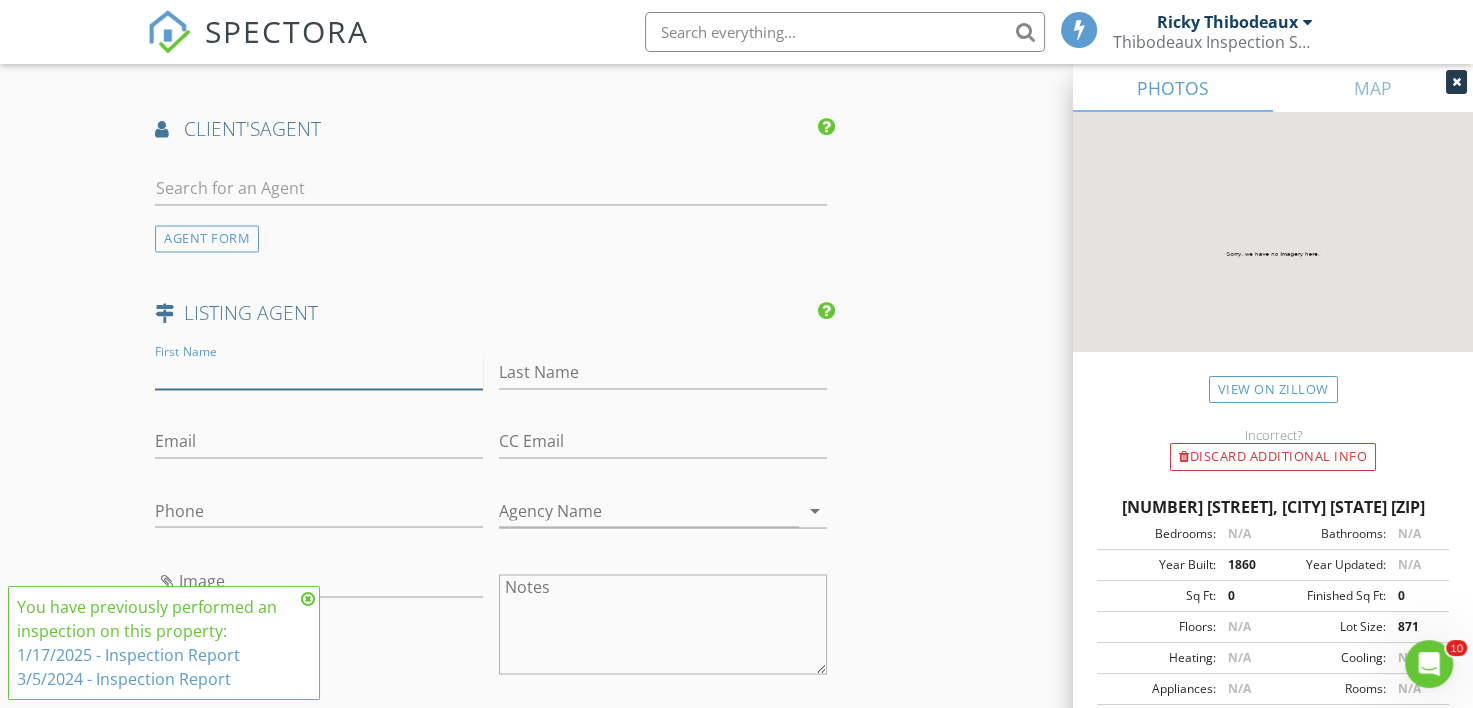type on "i" 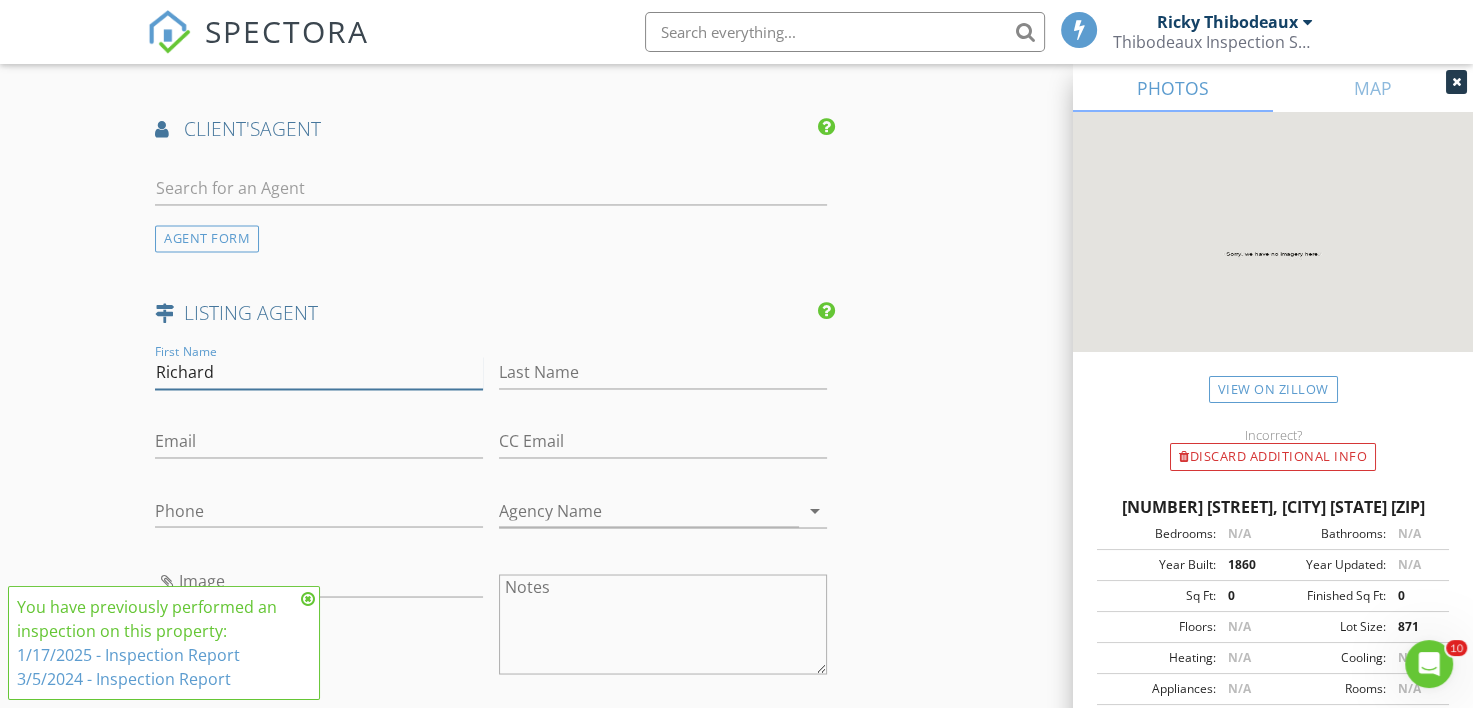 type on "Richard" 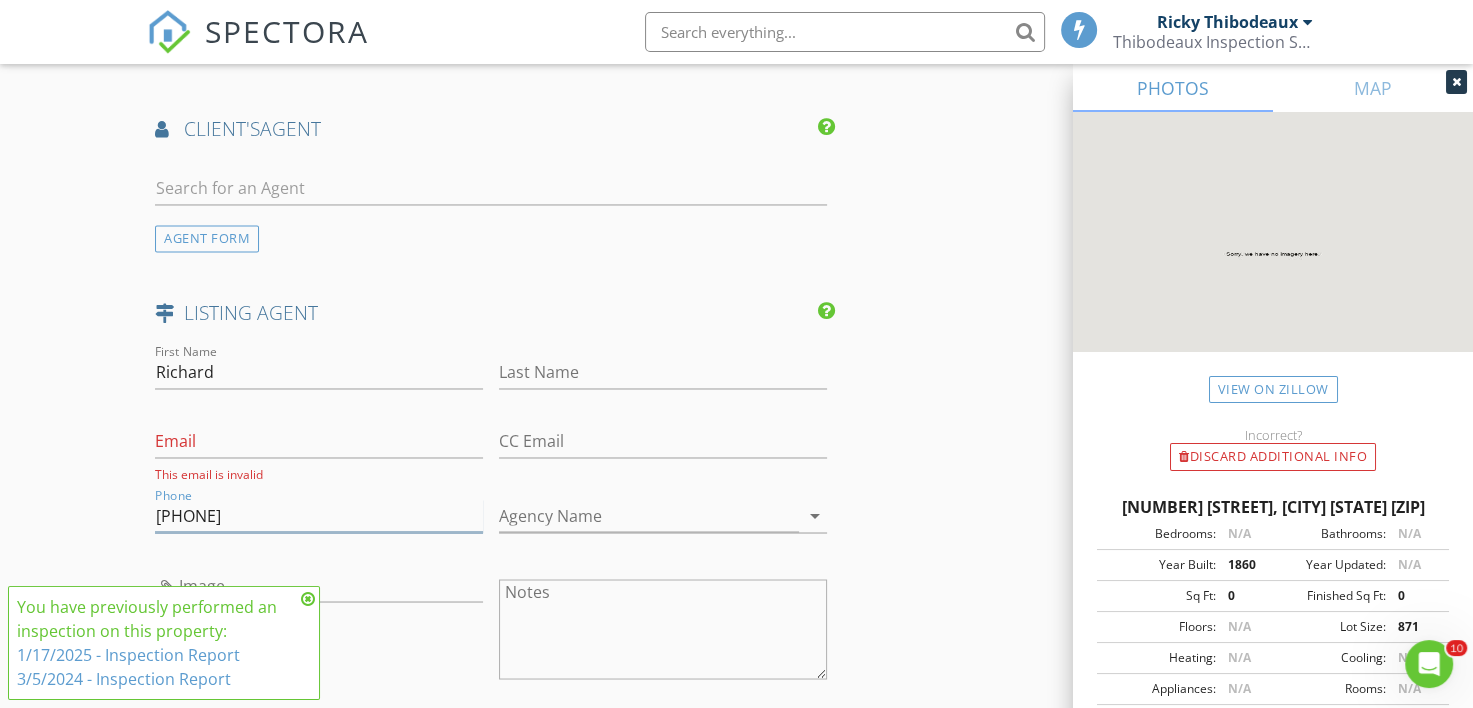 type on "[PHONE]" 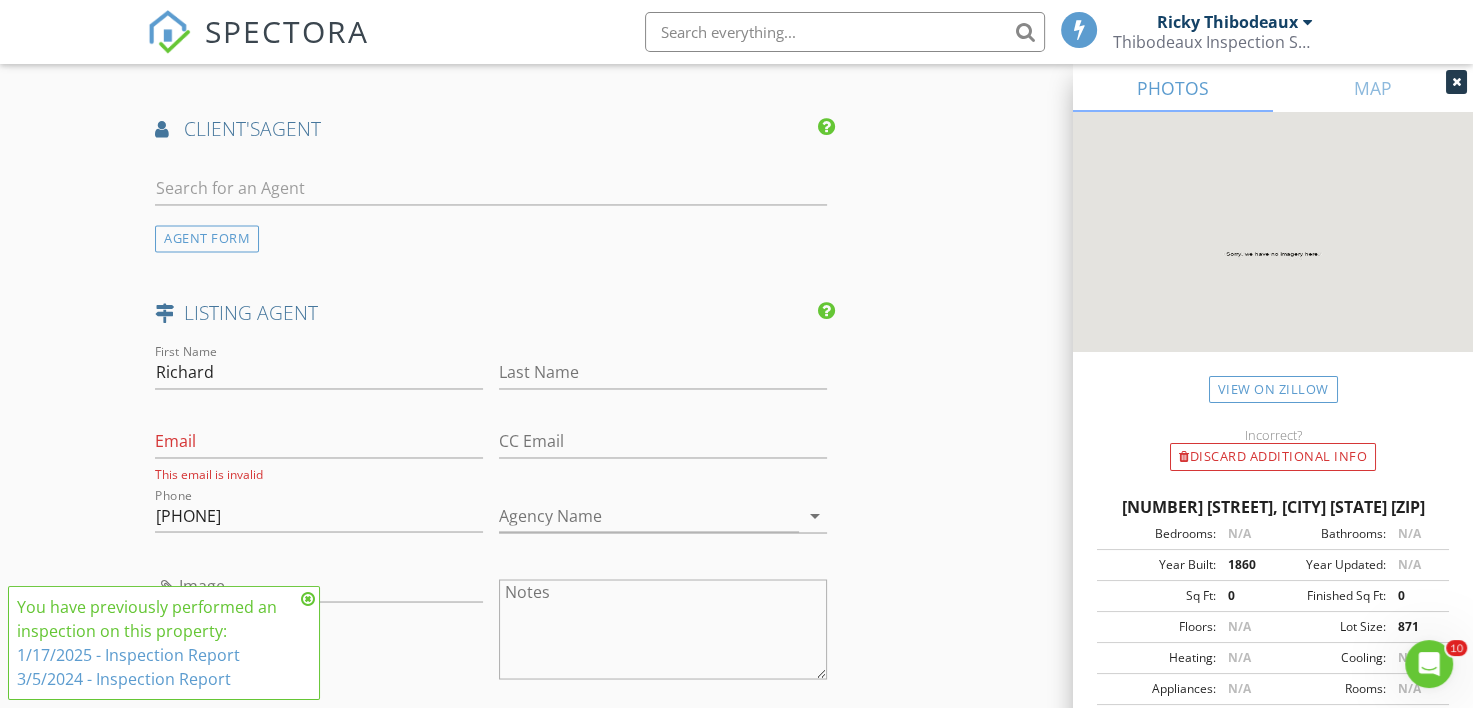 click on "INSPECTOR(S)
check_box   Ricky Thibodeaux   PRIMARY   check_box   Ryan Romero     Ricky Thibodeaux,  Ryan Romero arrow_drop_down   check_box Ricky Thibodeaux specifically requested check_box_outline_blank Ryan Romero specifically requested
Date/Time
08/05/2025 11:00 AM
Location
Address Search       Address 203 Long Plantation Blvd   Unit Unit-F   City Lafayette   State LA   Zip 70508   Parish Lafayette Parish     Square Feet 1250   Year Built   Foundation Slab arrow_drop_down     Ricky Thibodeaux     9.8 miles     (19 minutes)         Ryan Romero     9.8 miles     (19 minutes)
client
check_box Enable Client CC email for this inspection   Client Search     check_box_outline_blank Client is a Company/Organization     First Name Sasha   Last Name NIck   Email underthetinymoon@gmail.com   CC Email   Phone 337-288-1801           Notes   Private Notes" at bounding box center [736, -680] 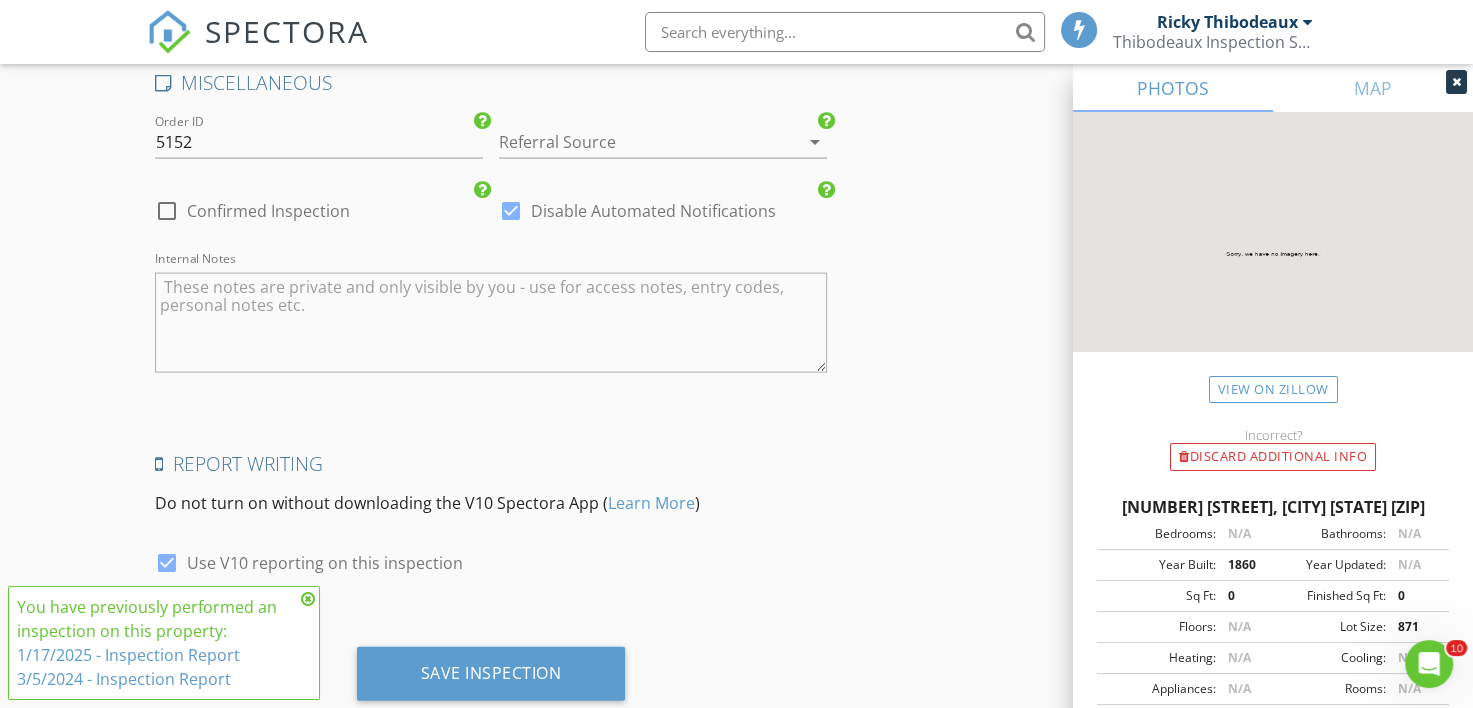 scroll, scrollTop: 4104, scrollLeft: 0, axis: vertical 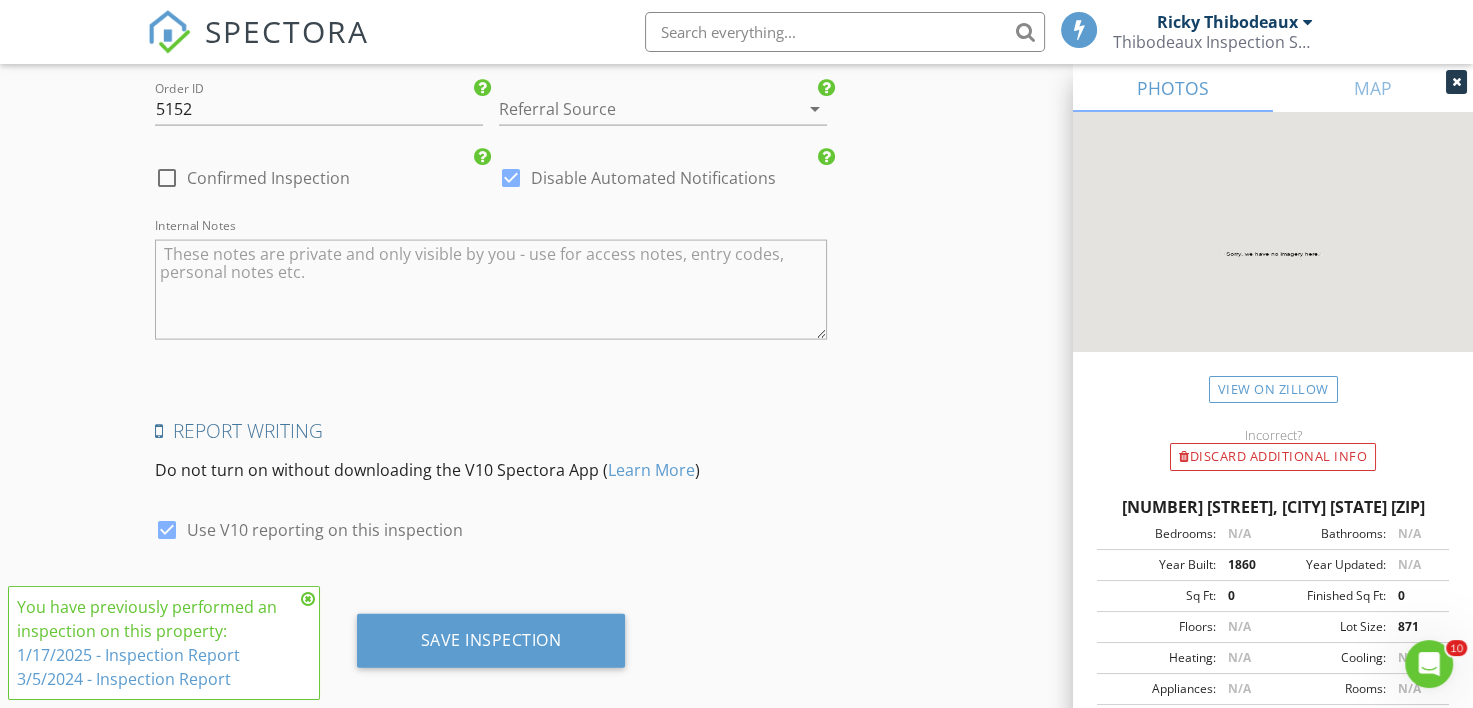 click at bounding box center (308, 599) 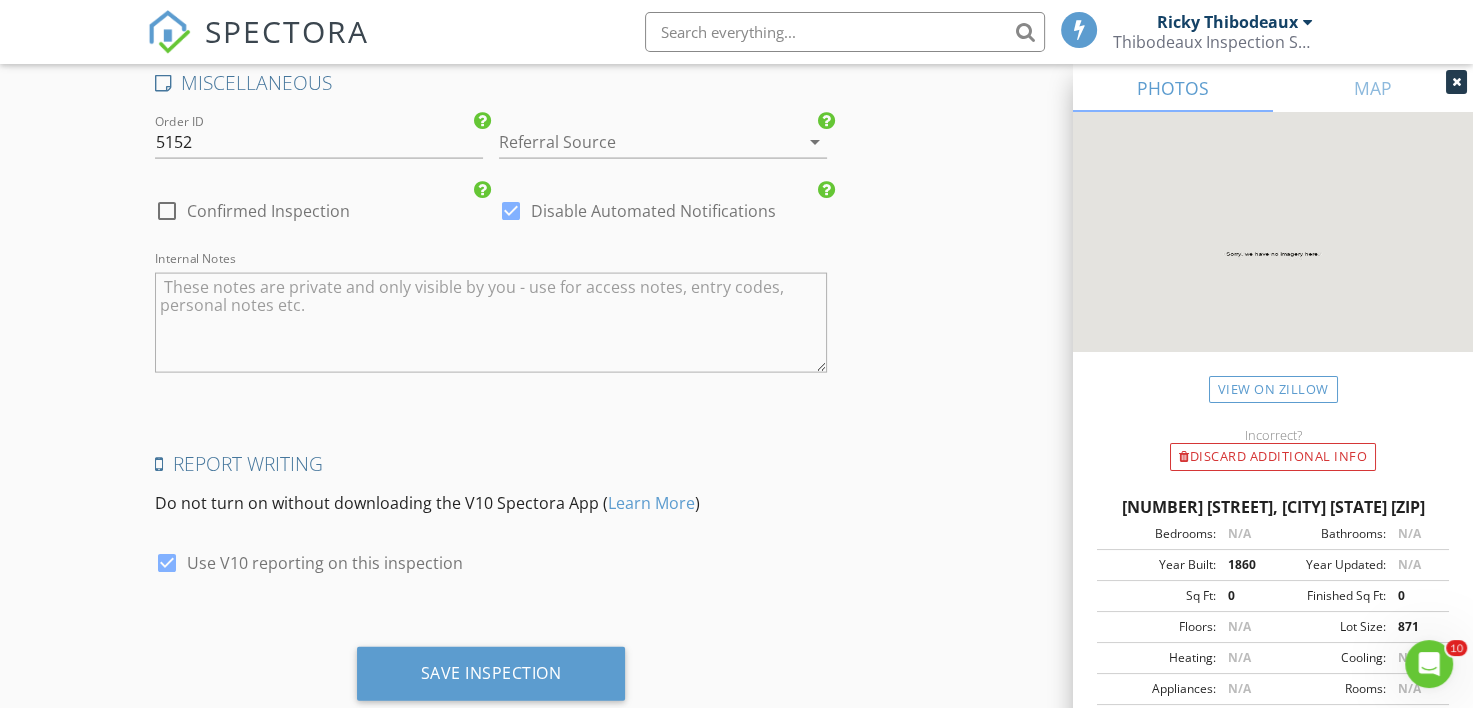 scroll, scrollTop: 4104, scrollLeft: 0, axis: vertical 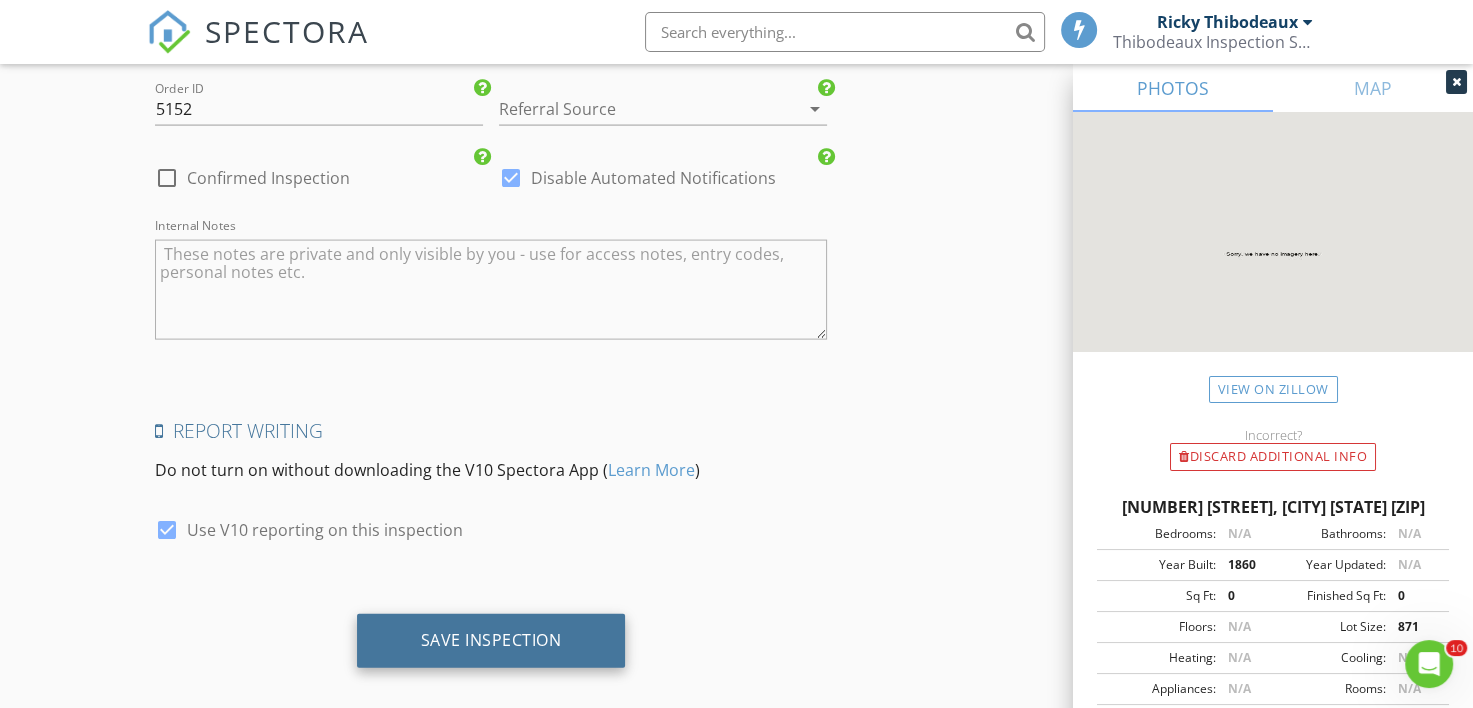 click on "Save Inspection" at bounding box center (491, 640) 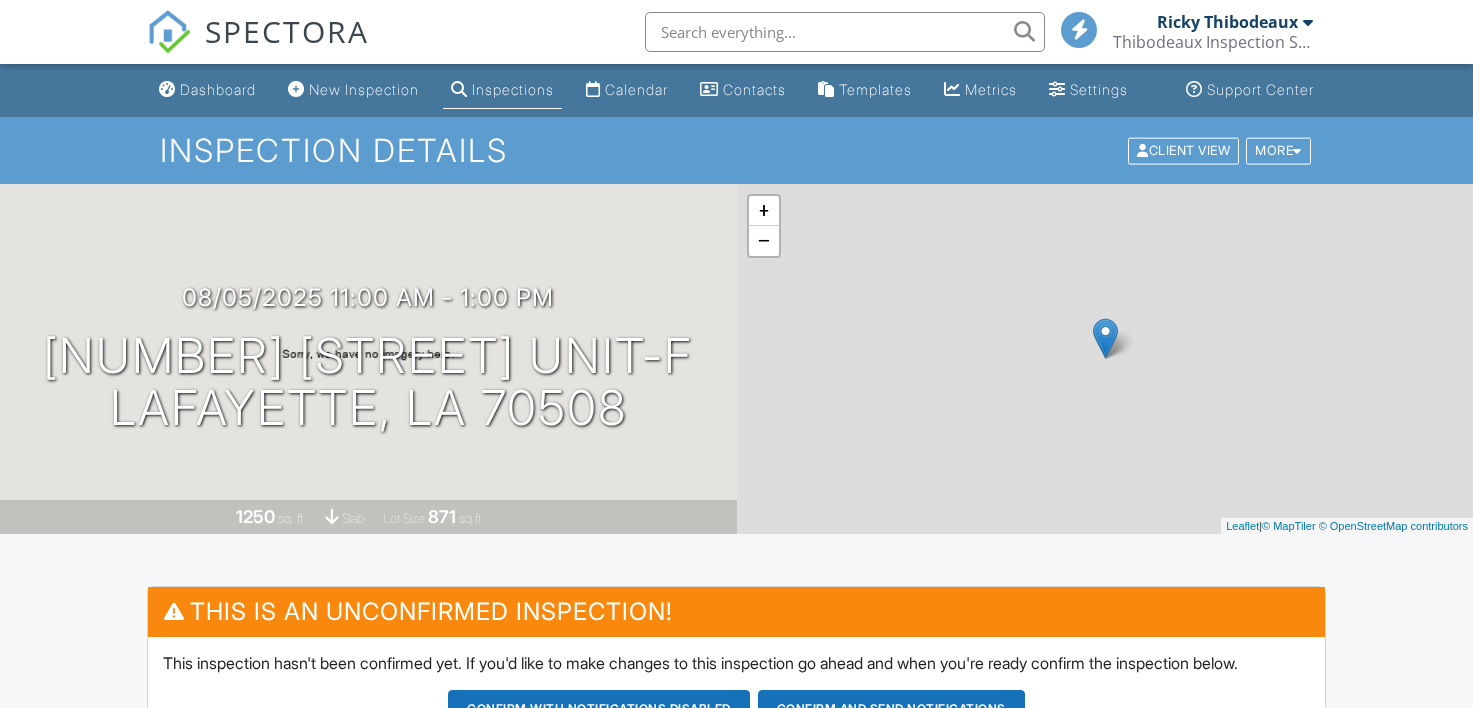 scroll, scrollTop: 0, scrollLeft: 0, axis: both 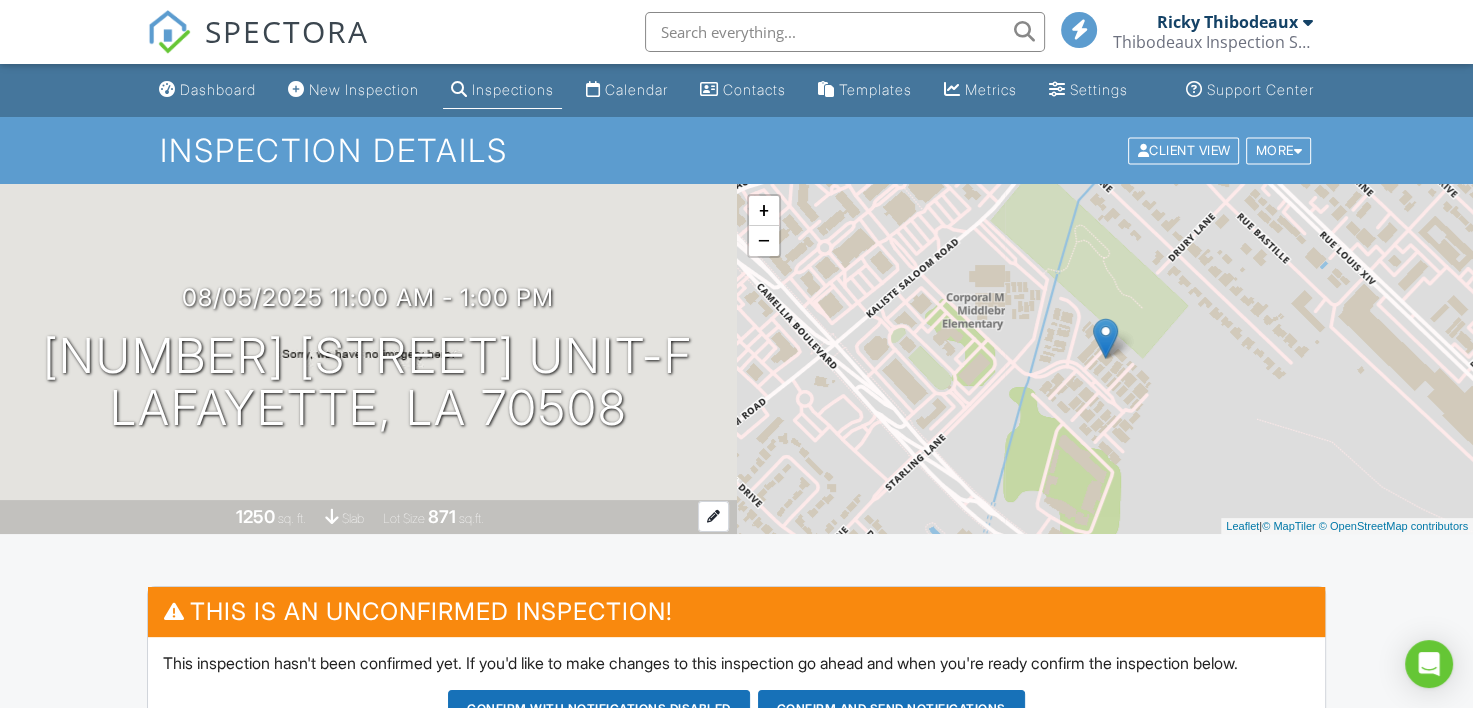 click on "1250
sq. ft.
slab
Lot Size
871
sq.ft." at bounding box center (368, 517) 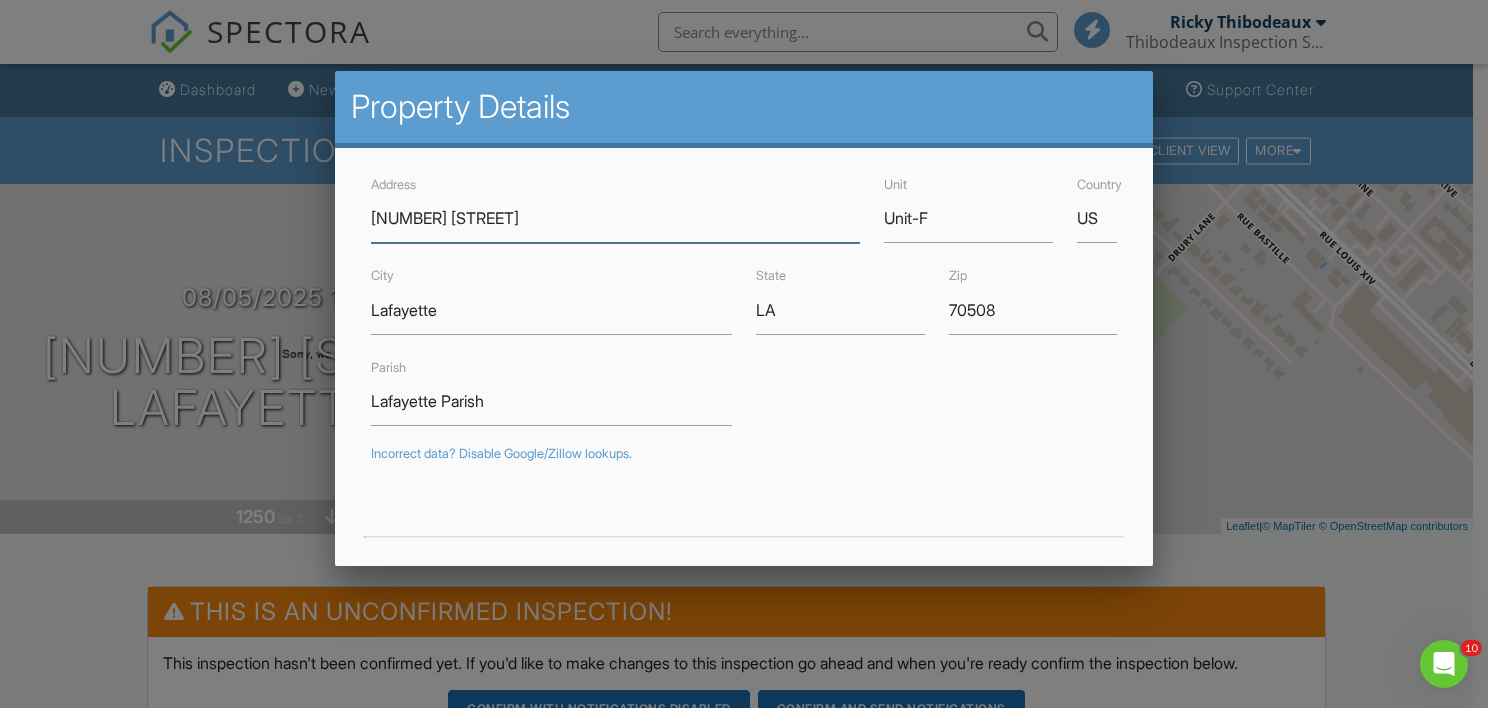 scroll, scrollTop: 0, scrollLeft: 0, axis: both 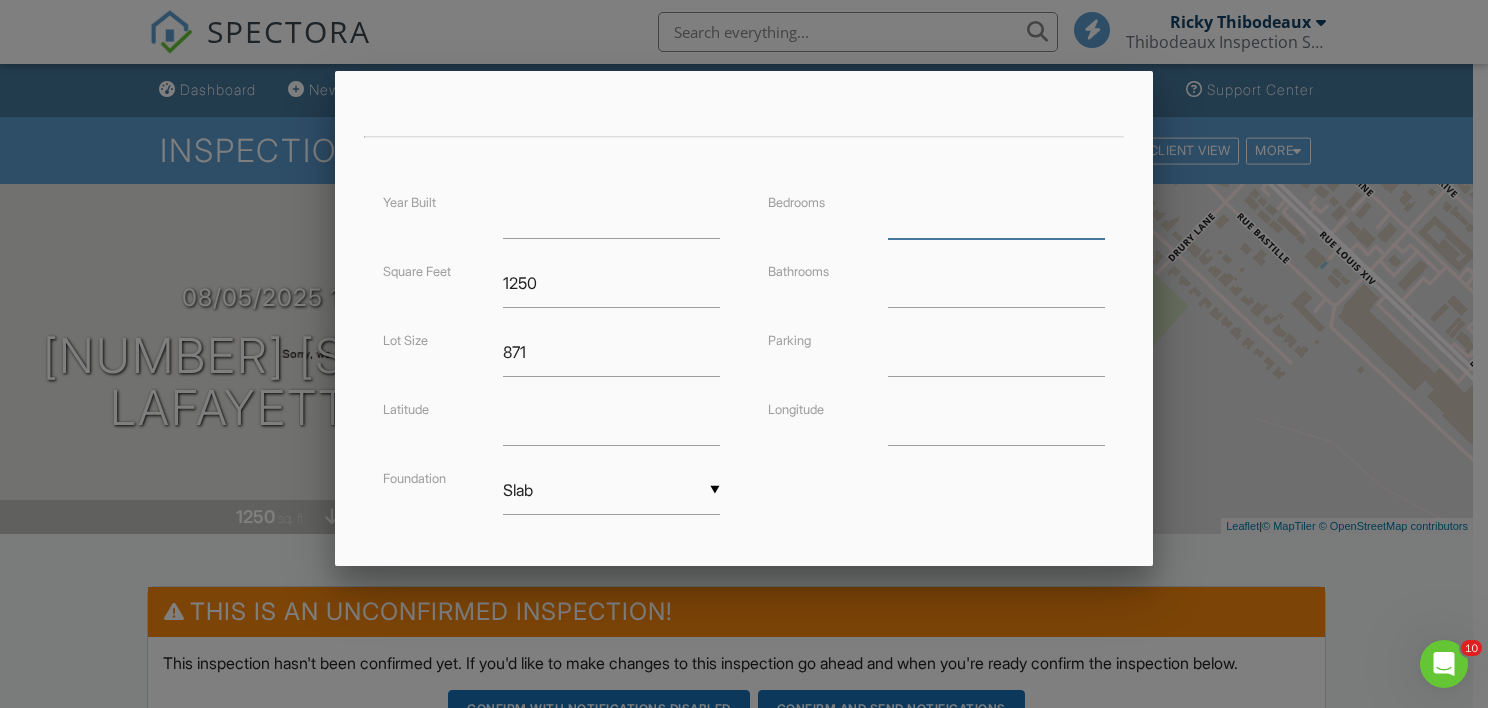 click at bounding box center (996, 214) 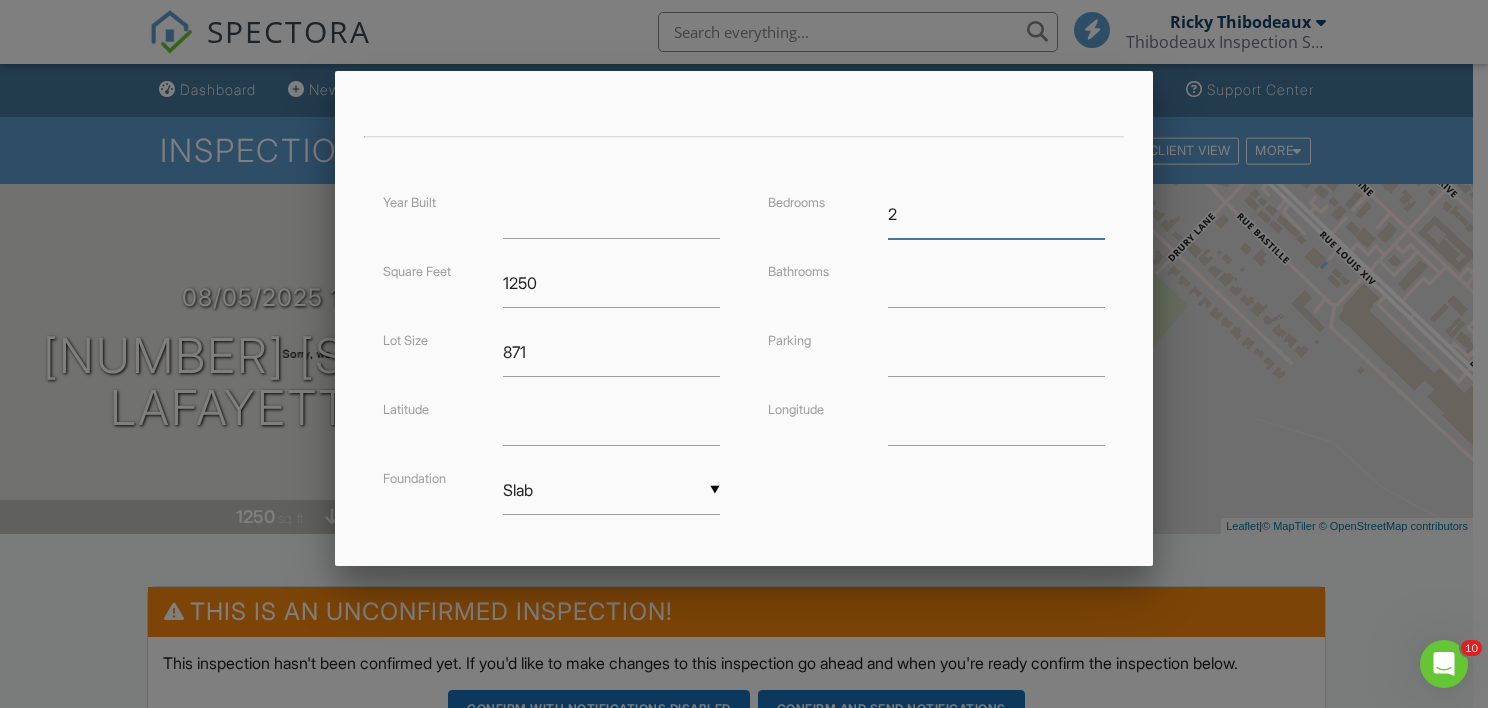 type on "2" 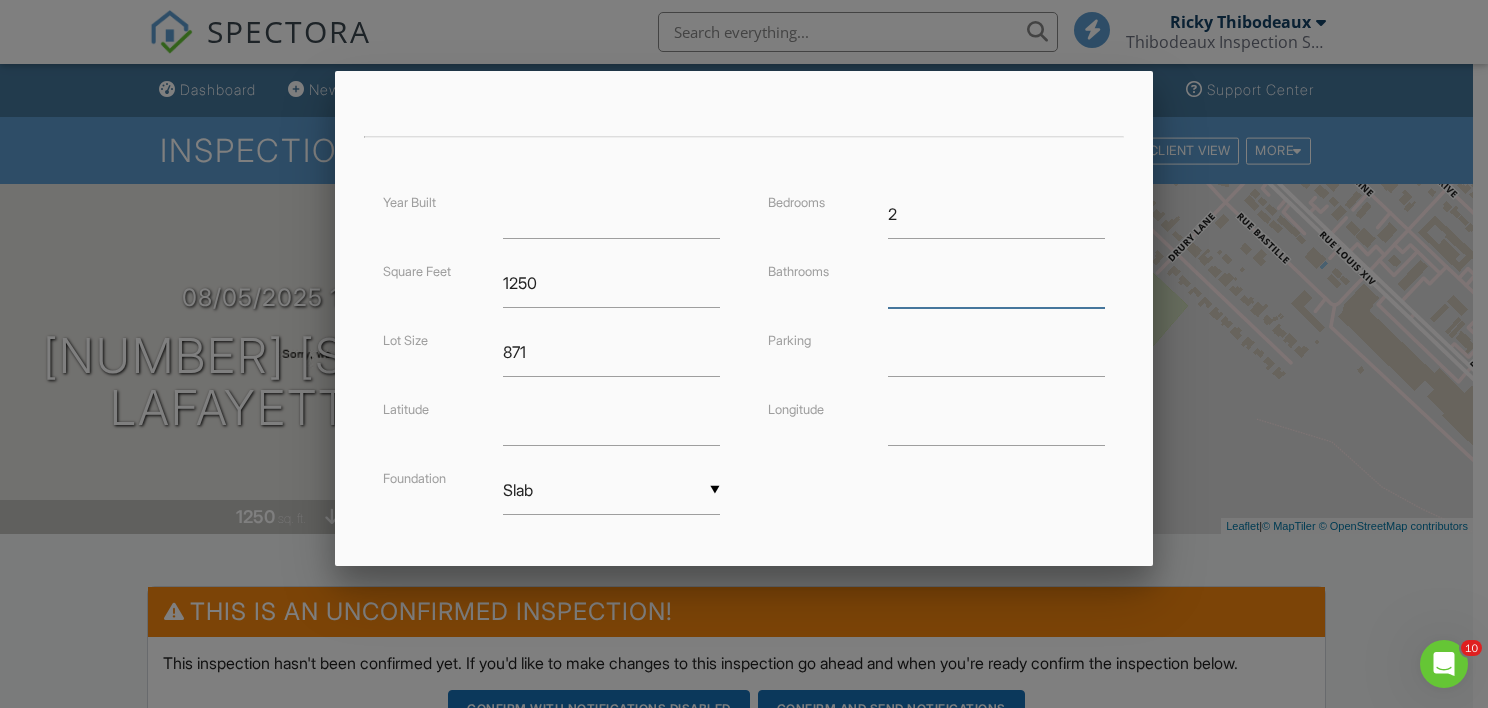 drag, startPoint x: 953, startPoint y: 291, endPoint x: 939, endPoint y: 298, distance: 15.652476 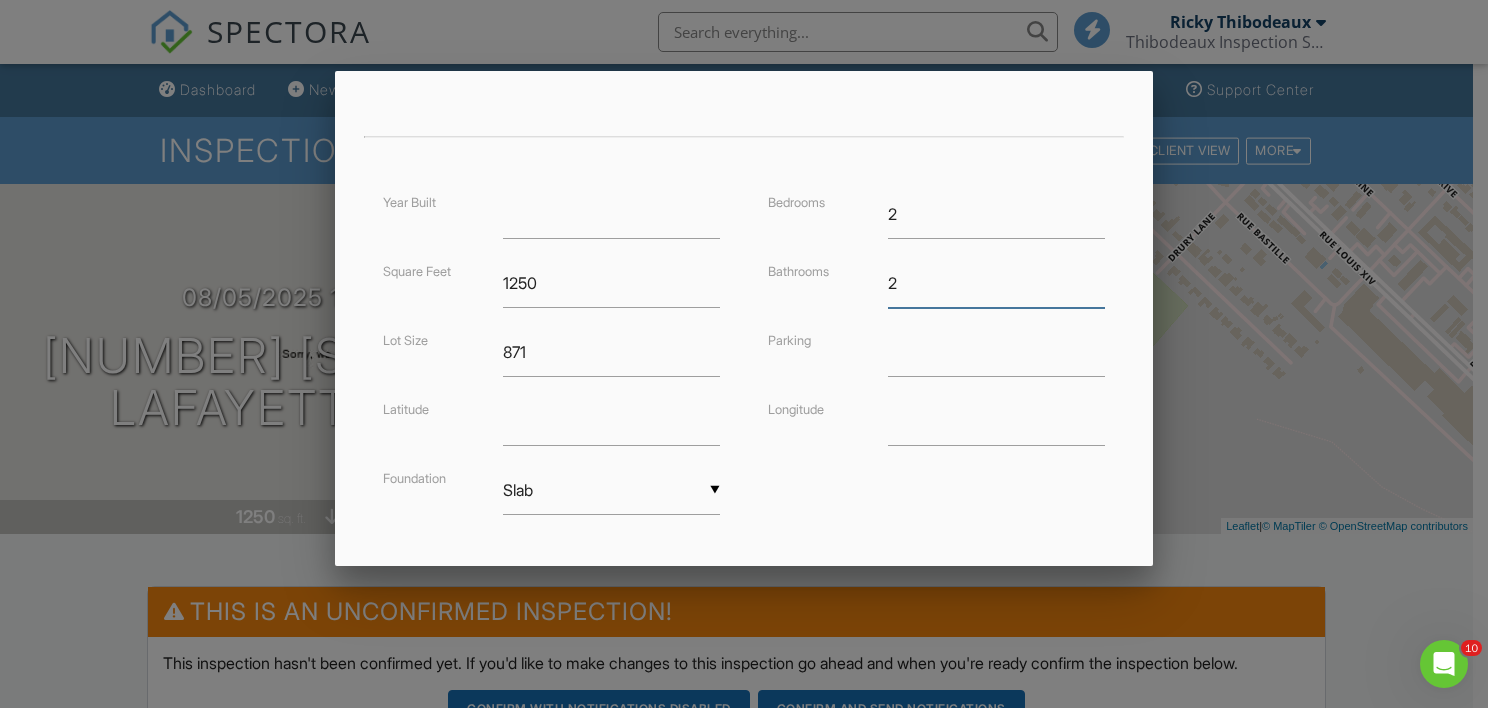 type on "2" 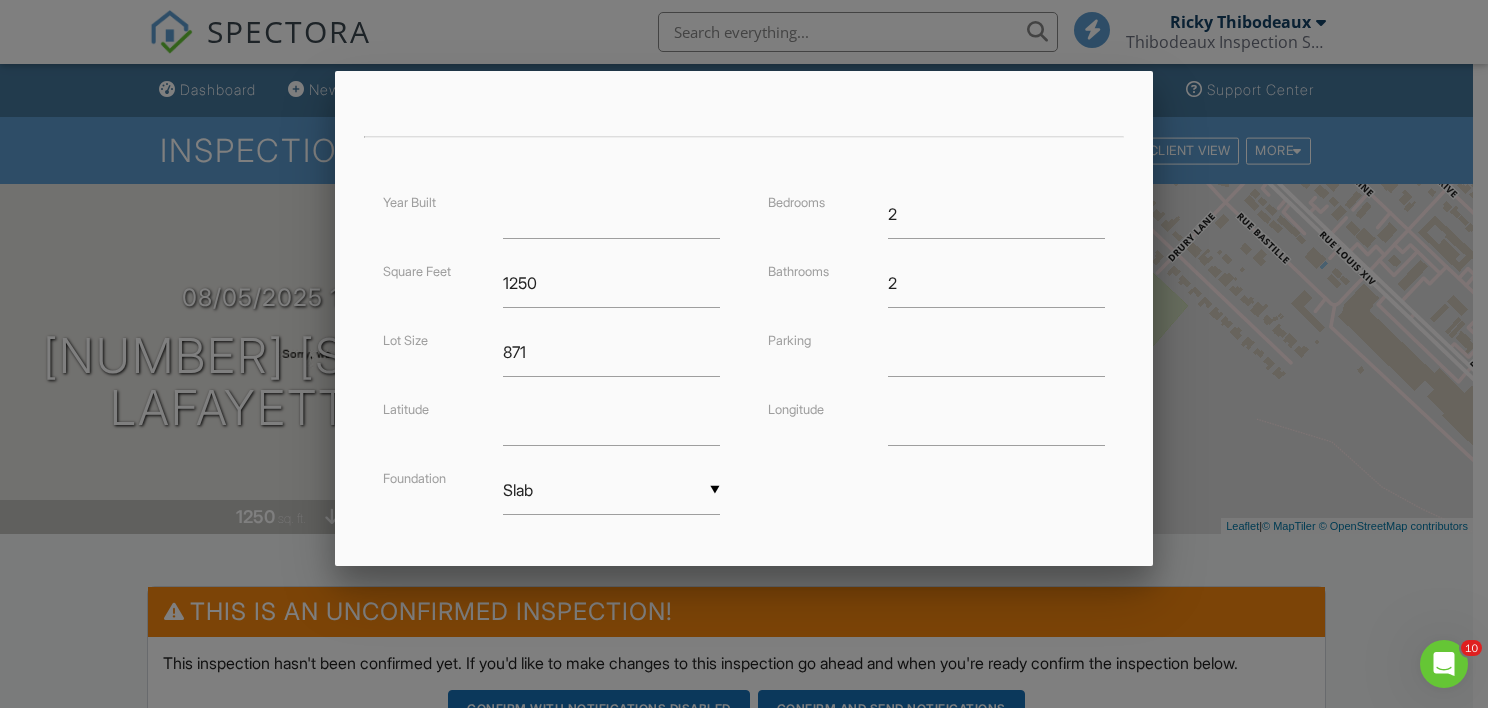 click on "Year Built
Square Feet
1250
Lot Size
871
Latitude
[COORDINATE]
Foundation
▼ Slab Basement Slab Crawlspace
Basement
Slab
Crawlspace
Bedrooms
2
Bathrooms
2
Parking
Longitude
[COORDINATE]" at bounding box center (744, 372) 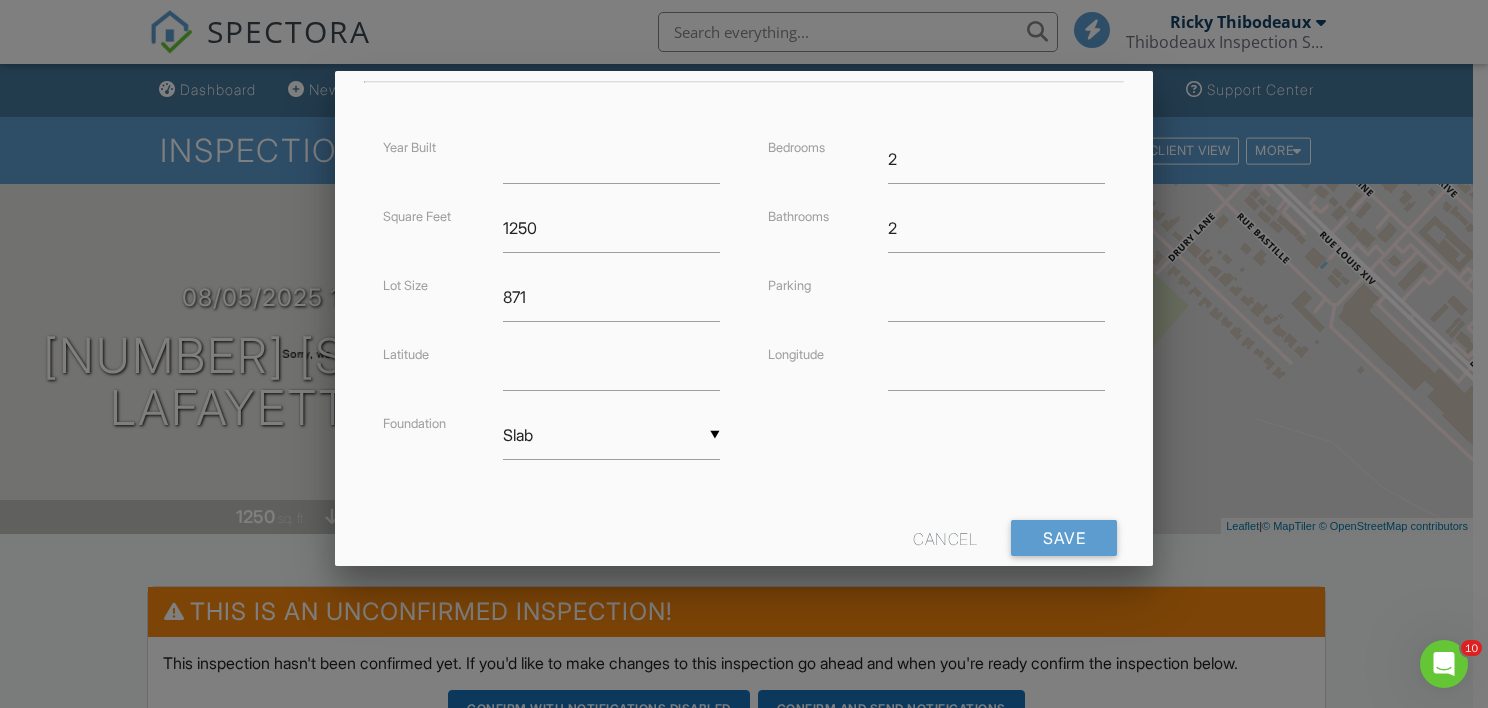 scroll, scrollTop: 501, scrollLeft: 0, axis: vertical 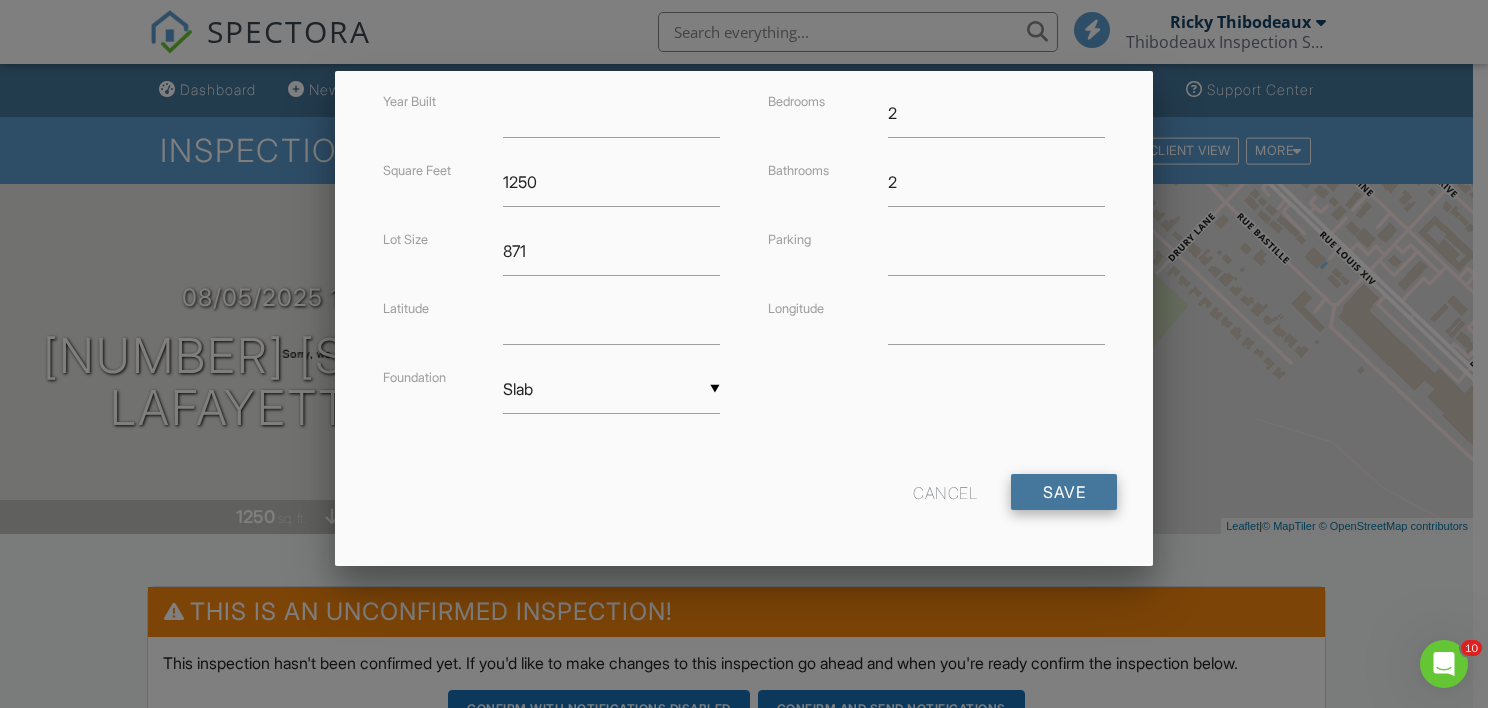 click on "Save" at bounding box center [1064, 492] 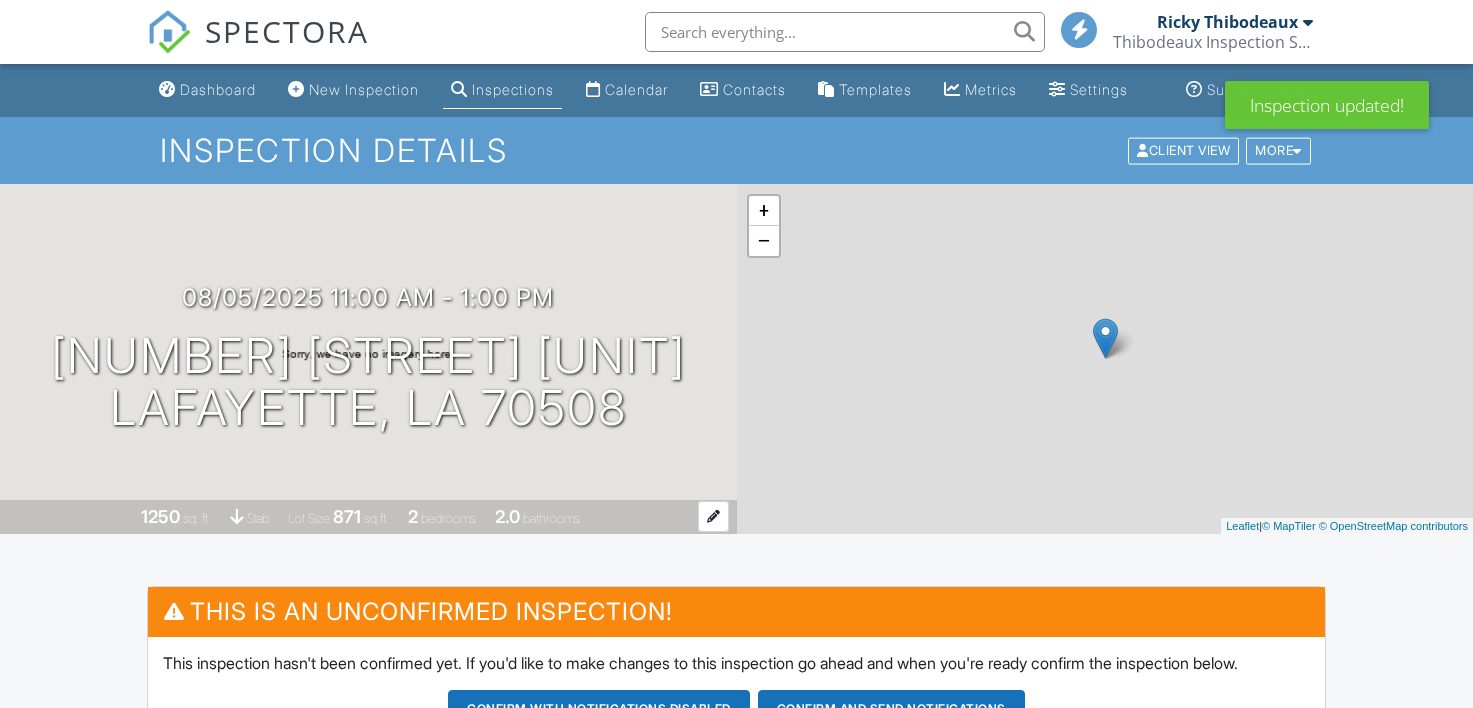 scroll, scrollTop: 0, scrollLeft: 0, axis: both 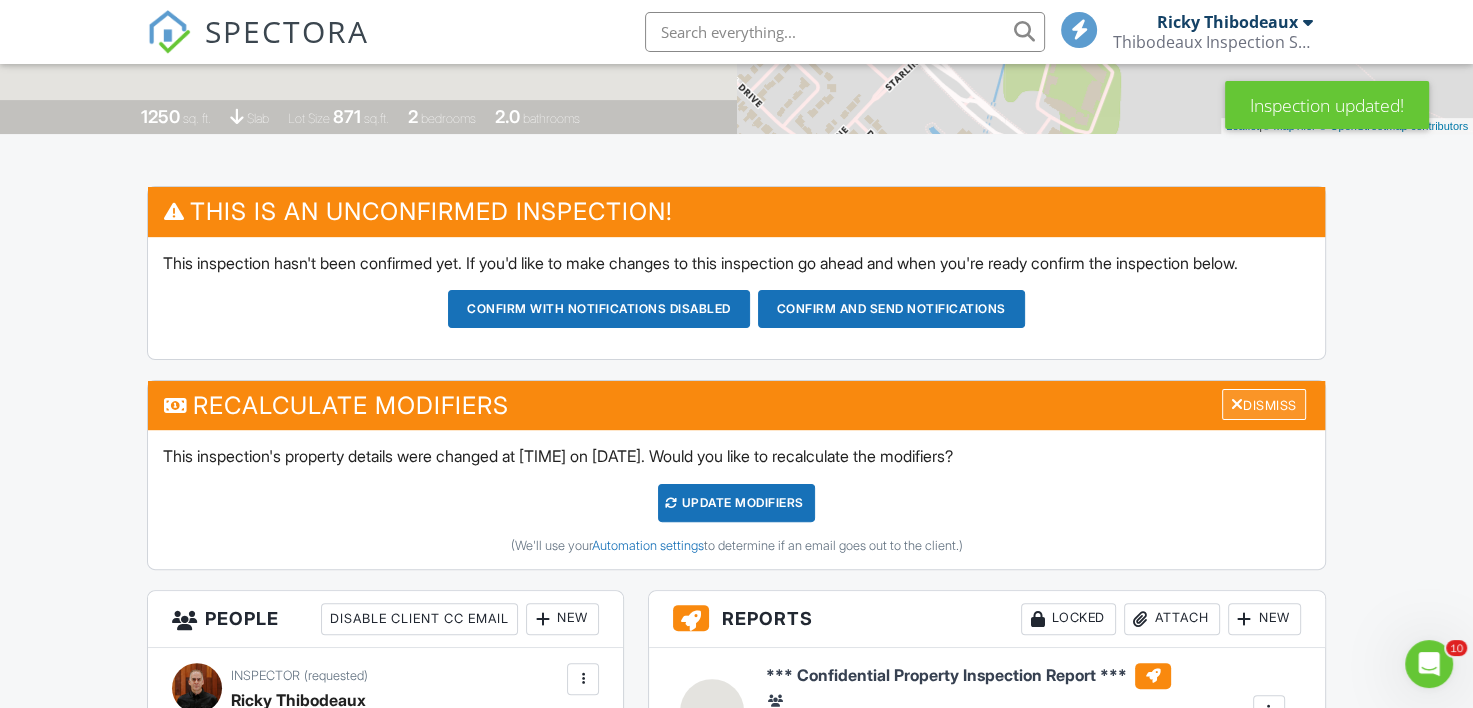click at bounding box center (1237, 404) 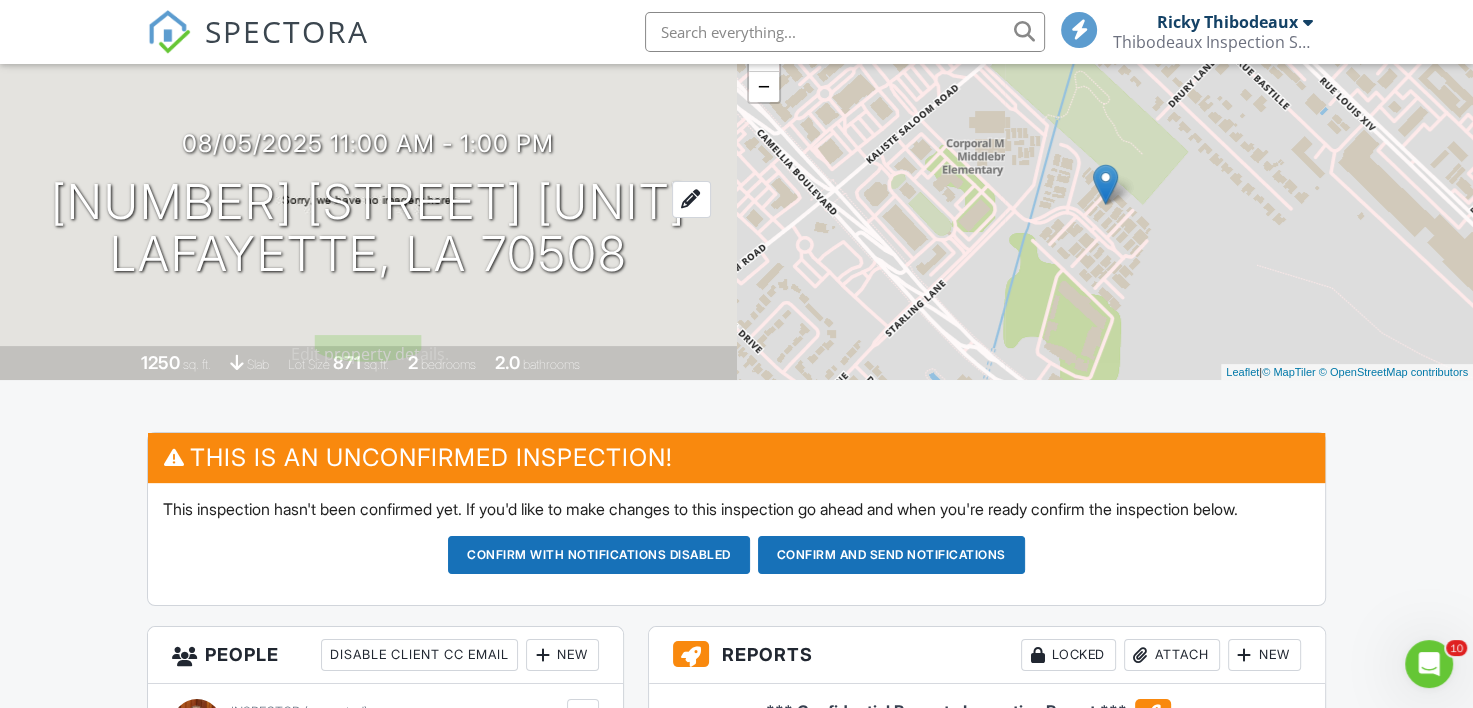 scroll, scrollTop: 200, scrollLeft: 0, axis: vertical 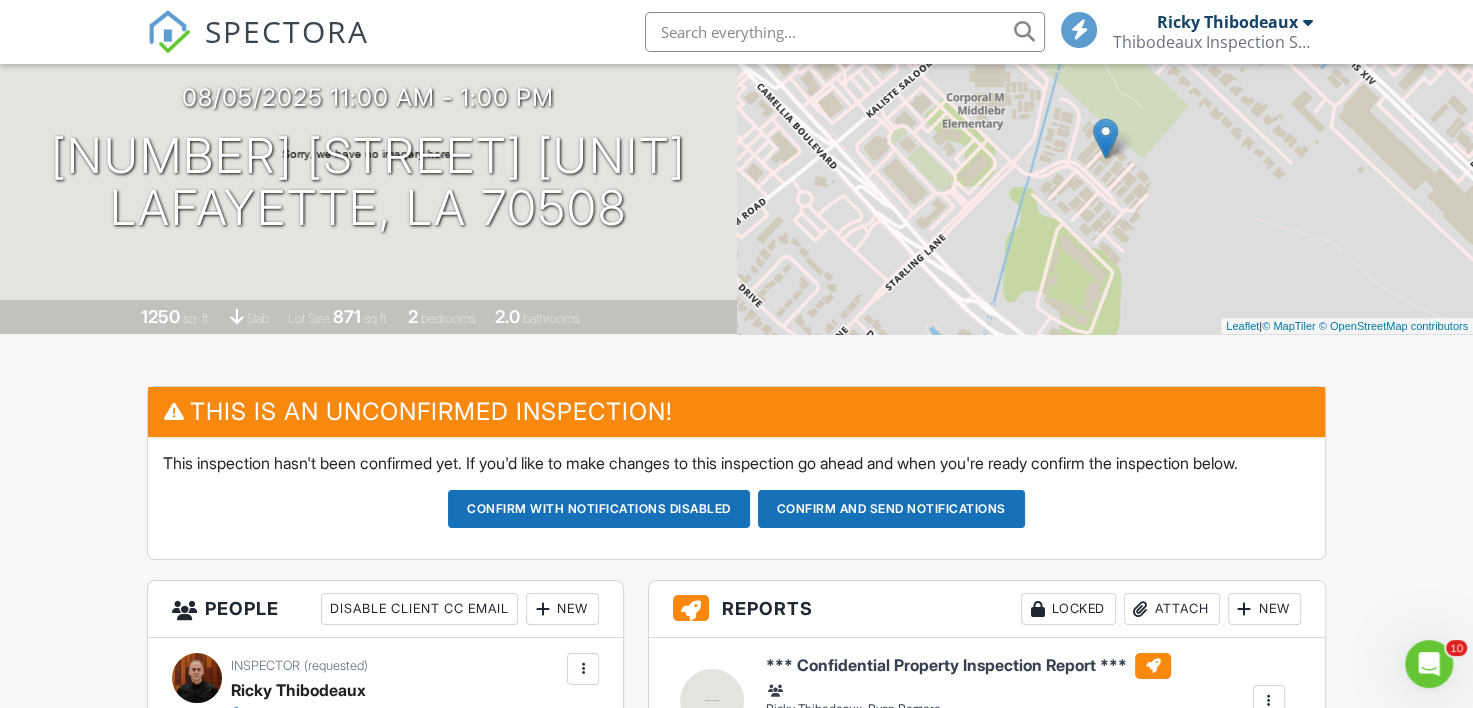 click on "Confirm and send notifications" at bounding box center (599, 509) 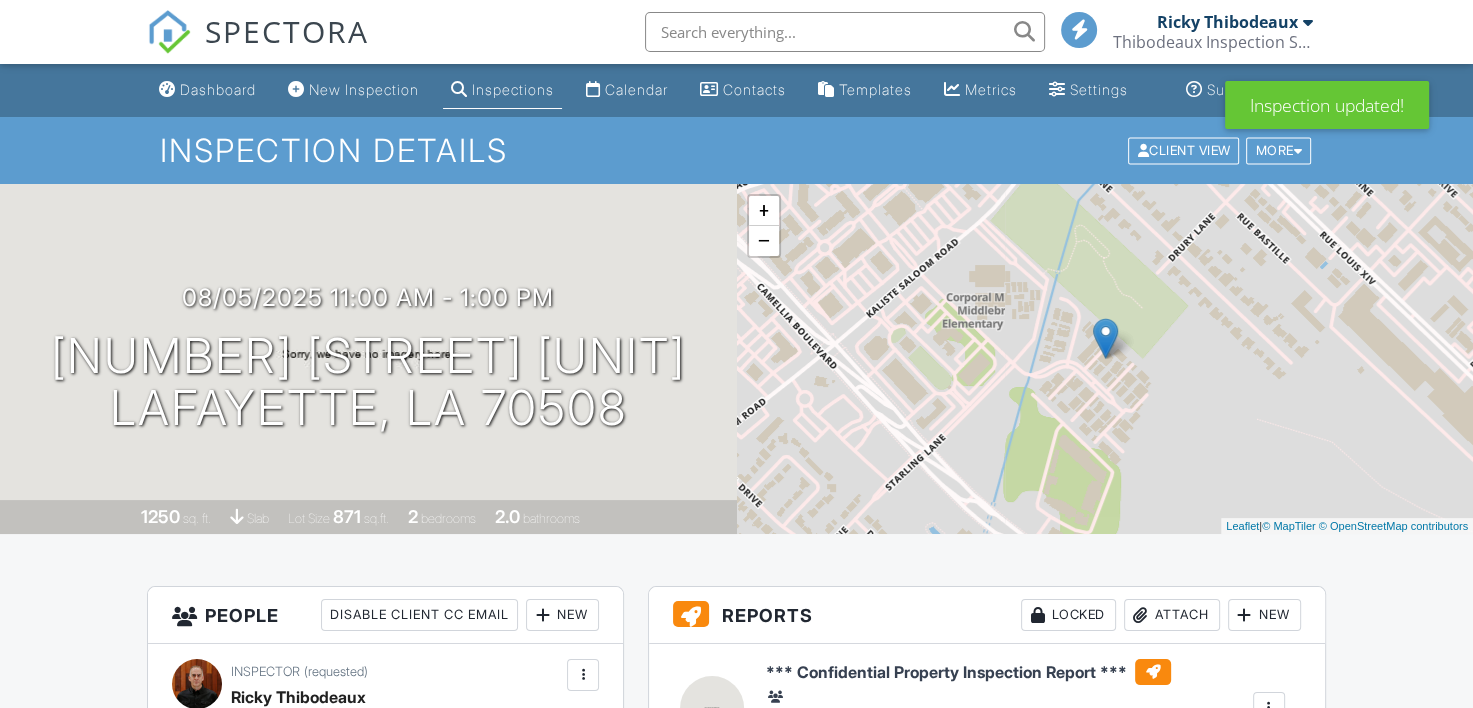 scroll, scrollTop: 200, scrollLeft: 0, axis: vertical 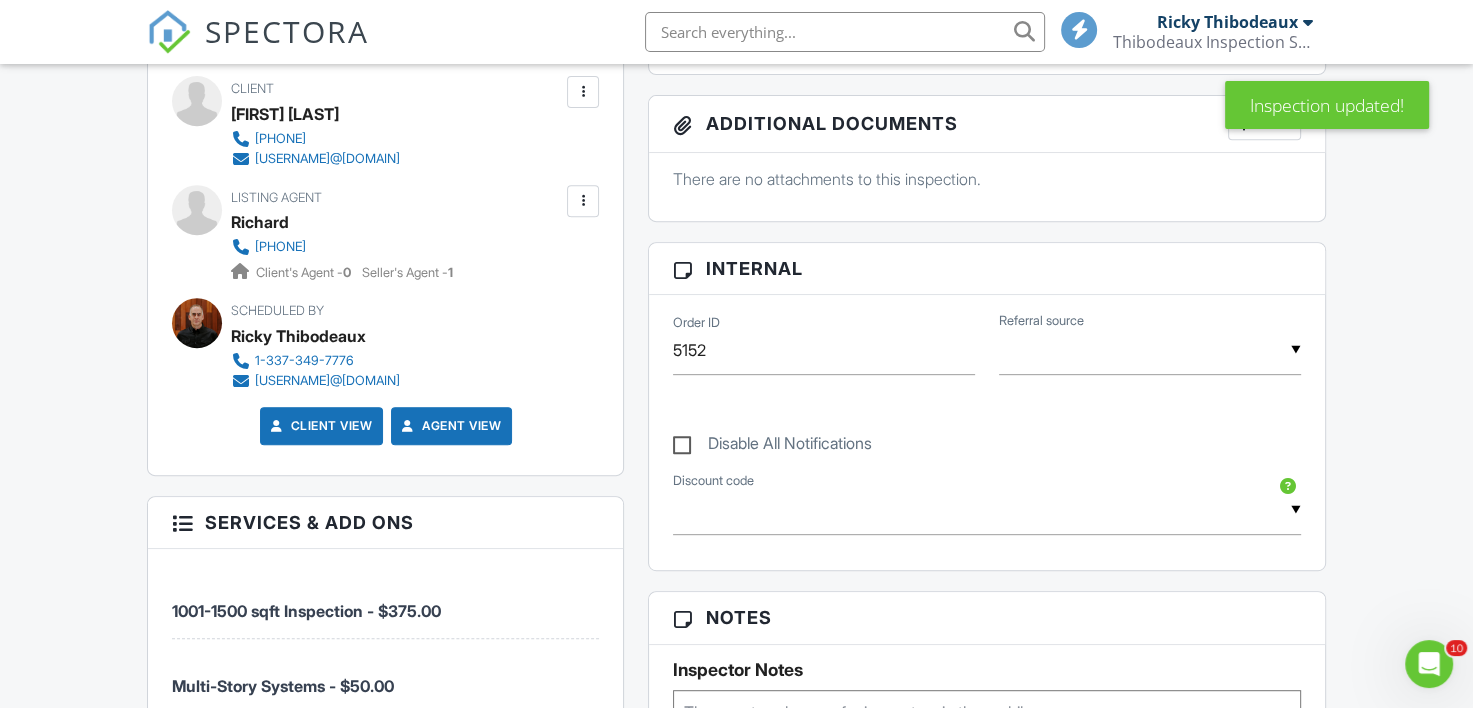 click at bounding box center [583, 201] 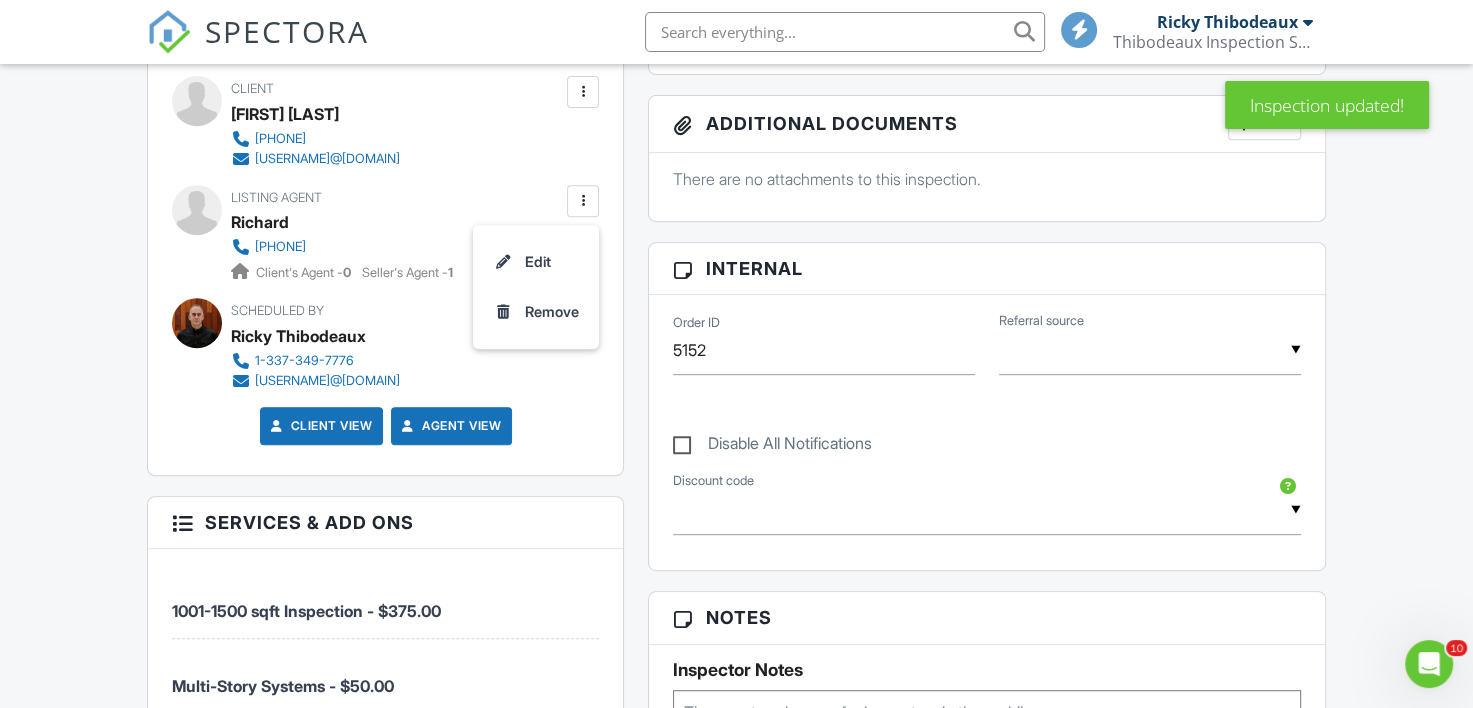 click on "Dashboard
New Inspection
Inspections
Calendar
Contacts
Templates
Metrics
Settings
Support Center
Inspection Details
Client View
More
Property Details
Reschedule
Reorder / Copy
Share
Cancel
Delete
Print Order
Convert to V9
View Change Log
08/05/2025 11:00 am
- 1:00 pm
203 Long Plantation Blvd Unit-F
Lafayette, LA 70508
1250
sq. ft.
slab
Lot Size
871
sq.ft.
2
bedrooms
2.0
bathrooms
+ − Leaflet  |  © MapTiler   © OpenStreetMap contributors
All emails and texts are disabled for this inspection!
Turn on emails and texts
Turn on and Requeue Notifications
Reports
Locked
Attach
New
Inspection Report
Edit" at bounding box center (736, 591) 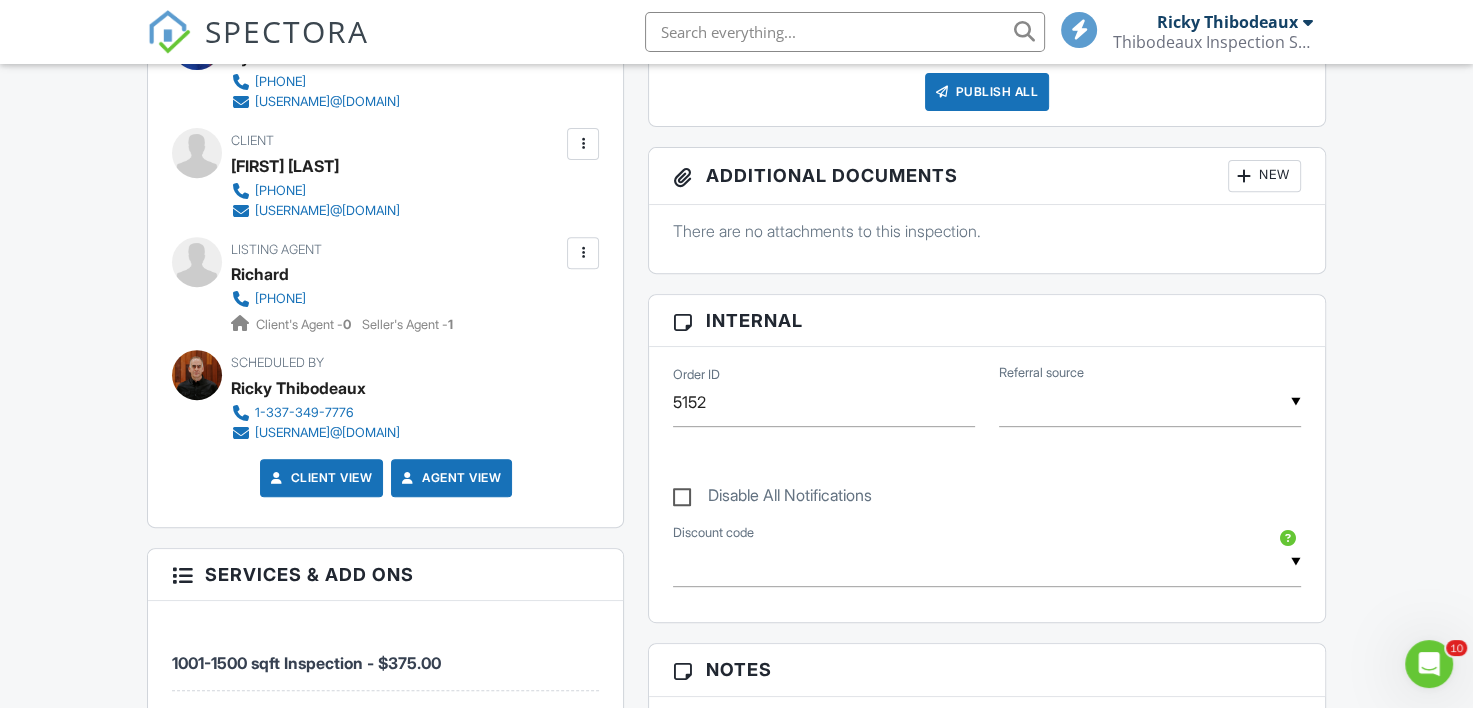 scroll, scrollTop: 548, scrollLeft: 0, axis: vertical 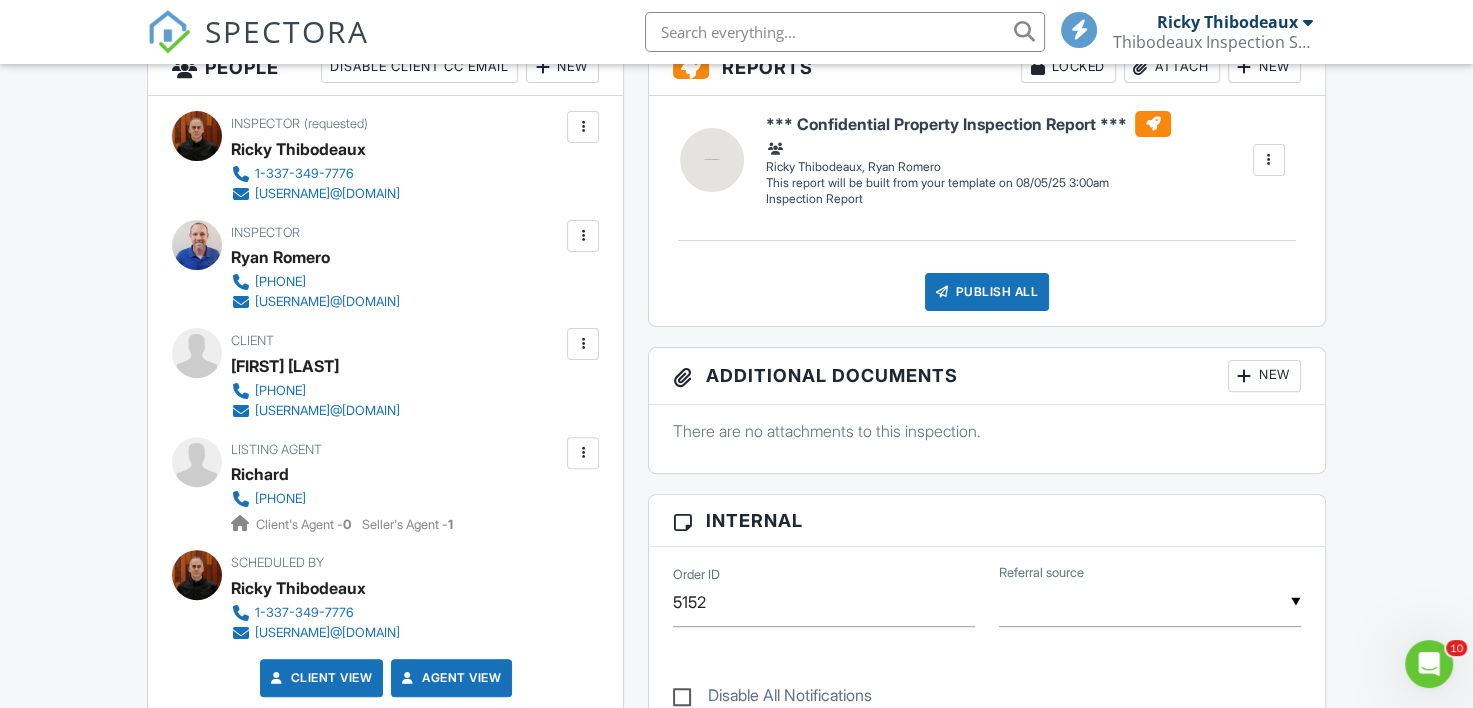click at bounding box center (583, 344) 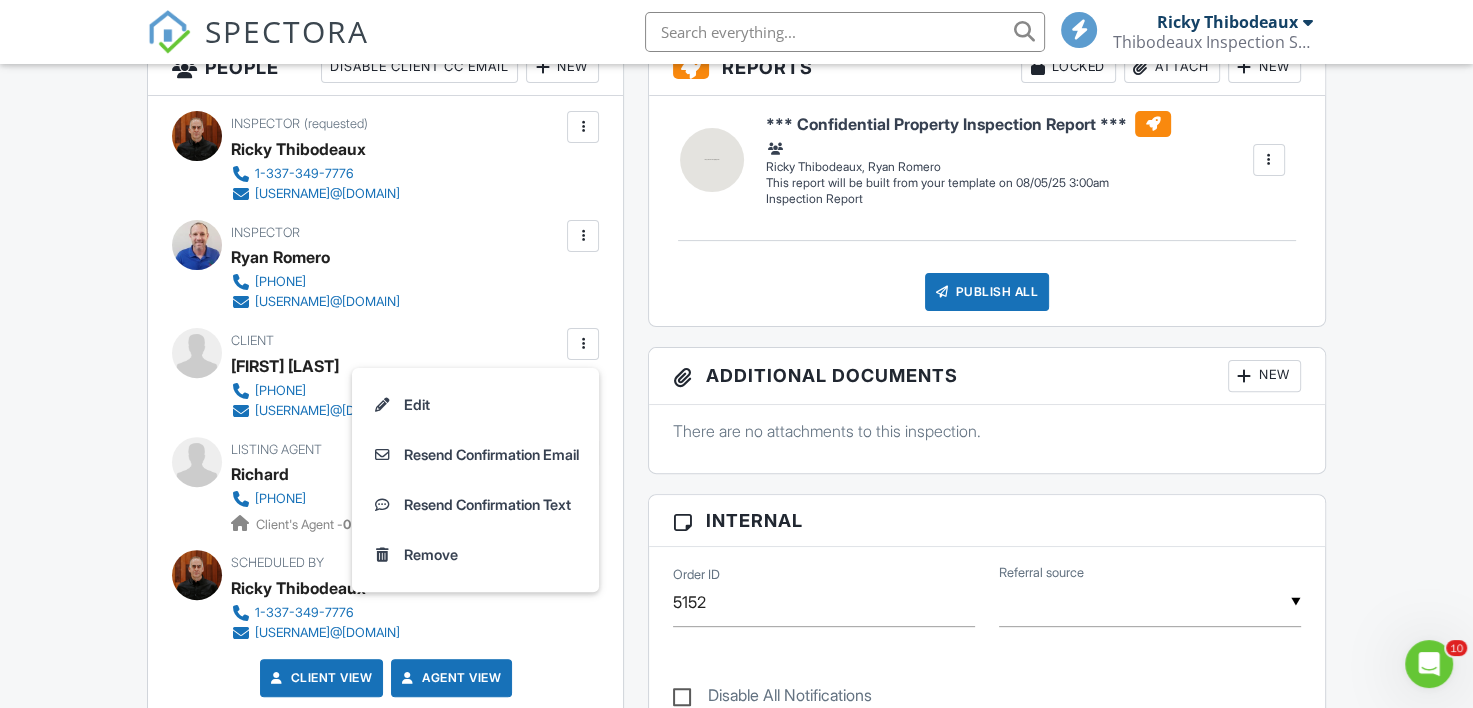 click on "Dashboard
New Inspection
Inspections
Calendar
Contacts
Templates
Metrics
Settings
Support Center
Inspection Details
Client View
More
Property Details
Reschedule
Reorder / Copy
Share
Cancel
Delete
Print Order
Convert to V9
View Change Log
08/05/2025 11:00 am
- 1:00 pm
203 Long Plantation Blvd Unit-F
Lafayette, LA 70508
1250
sq. ft.
slab
Lot Size
871
sq.ft.
2
bedrooms
2.0
bathrooms
+ − Leaflet  |  © MapTiler   © OpenStreetMap contributors
All emails and texts are disabled for this inspection!
Turn on emails and texts
Turn on and Requeue Notifications
Reports
Locked
Attach
New
Inspection Report
Edit" at bounding box center (736, 843) 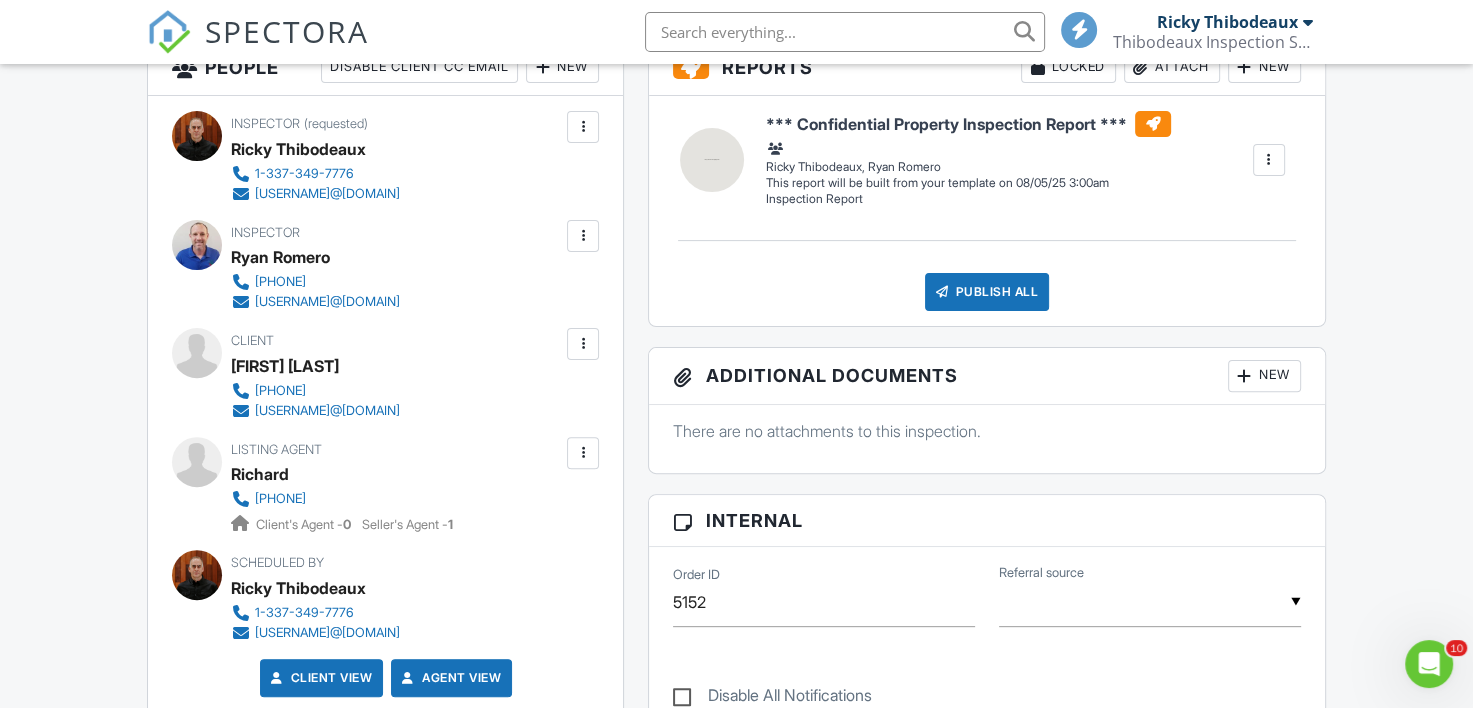 click at bounding box center (583, 453) 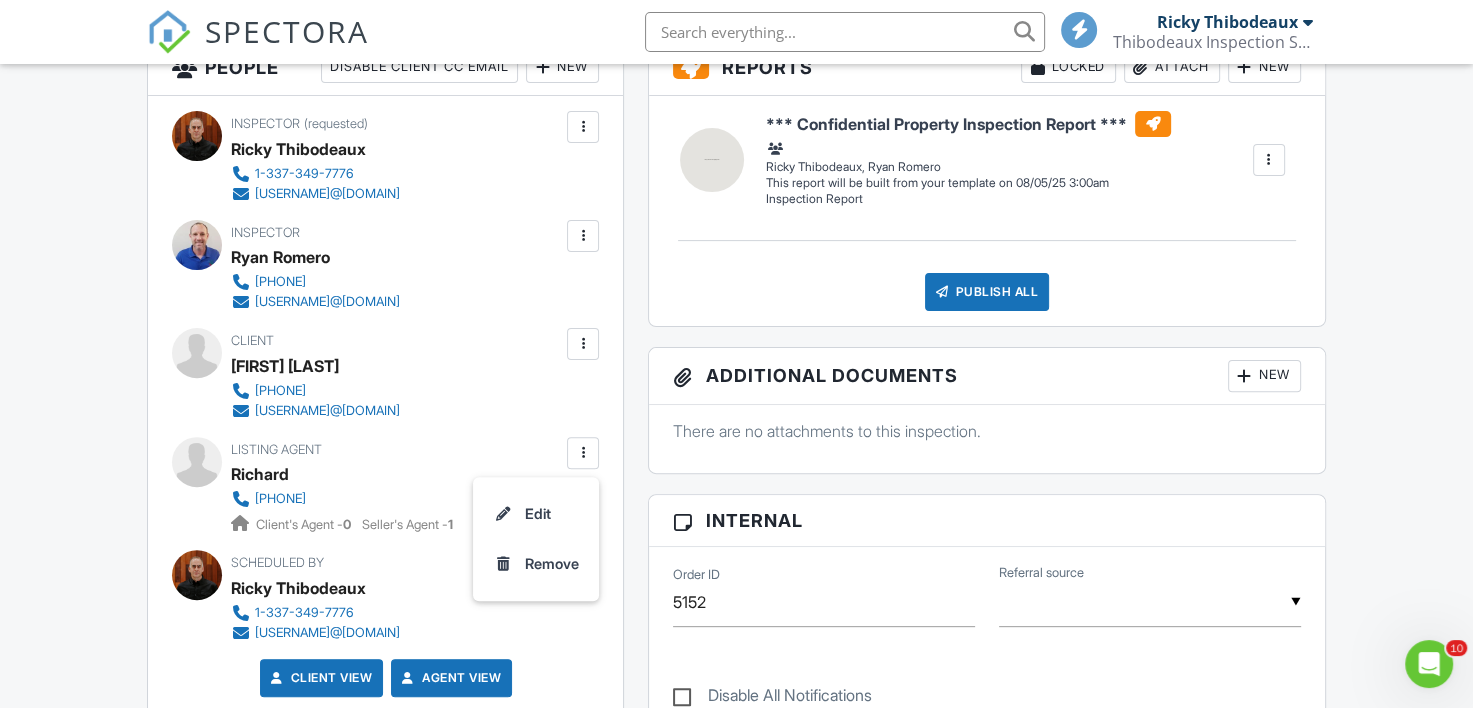 click at bounding box center (583, 453) 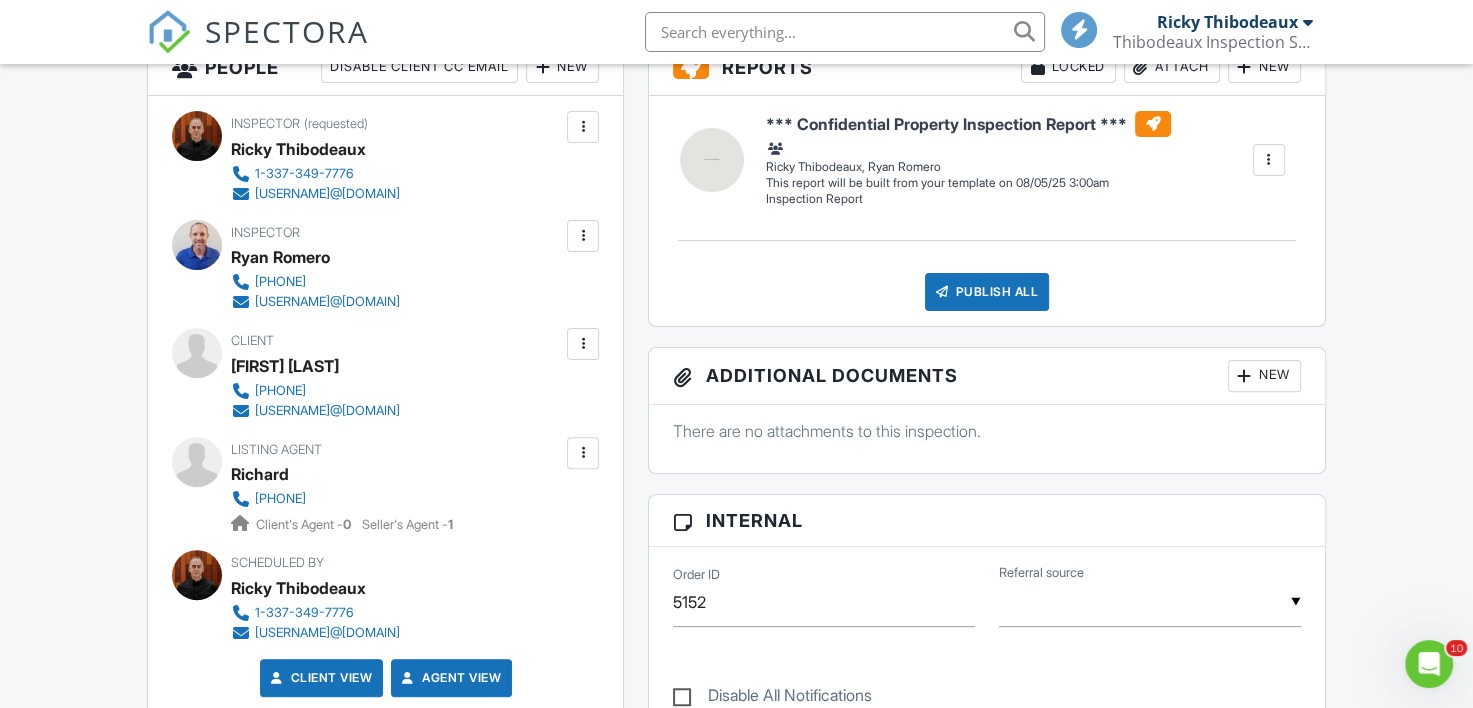 click on "Dashboard
New Inspection
Inspections
Calendar
Contacts
Templates
Metrics
Settings
Support Center
Inspection Details
Client View
More
Property Details
Reschedule
Reorder / Copy
Share
Cancel
Delete
Print Order
Convert to V9
View Change Log
08/05/2025 11:00 am
- 1:00 pm
203 Long Plantation Blvd Unit-F
Lafayette, LA 70508
1250
sq. ft.
slab
Lot Size
871
sq.ft.
2
bedrooms
2.0
bathrooms
+ − Leaflet  |  © MapTiler   © OpenStreetMap contributors
All emails and texts are disabled for this inspection!
Turn on emails and texts
Turn on and Requeue Notifications
Reports
Locked
Attach
New
Inspection Report
Edit" at bounding box center [736, 843] 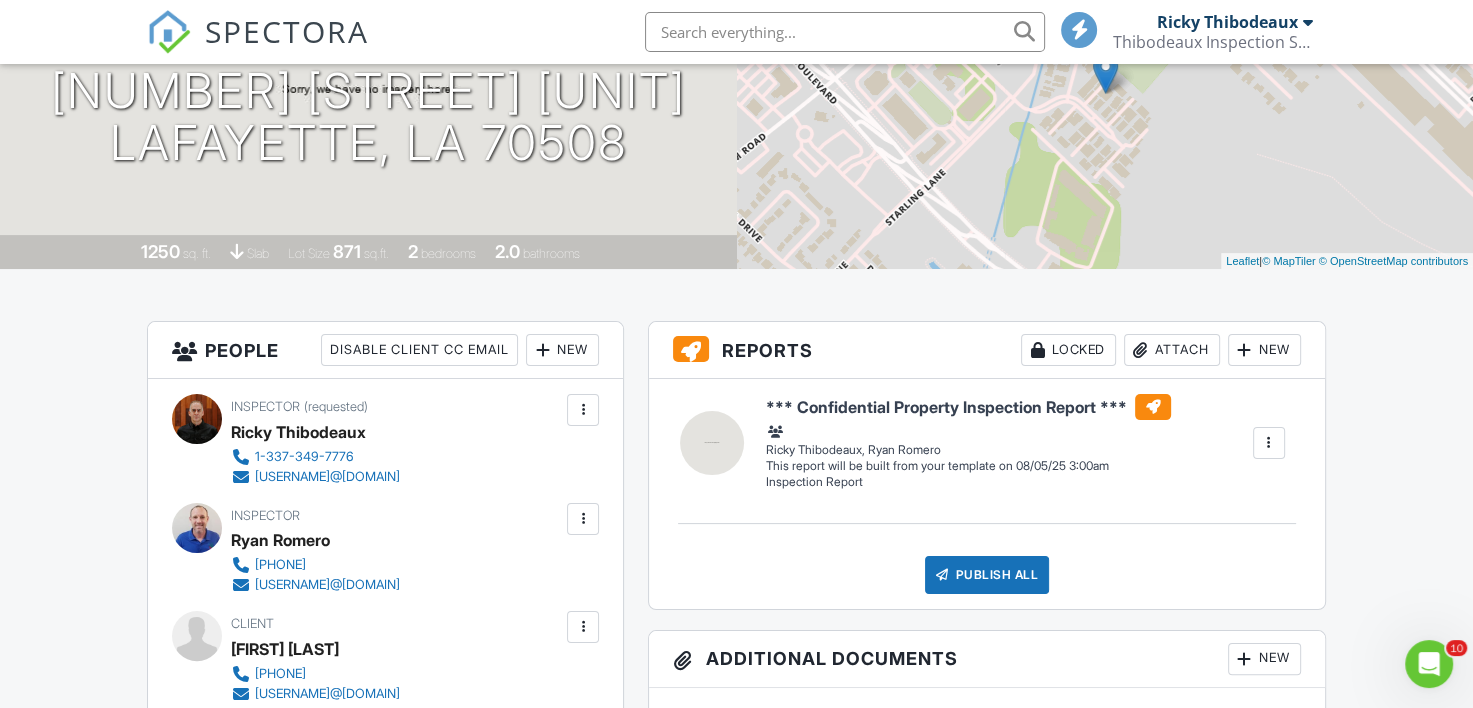scroll, scrollTop: 0, scrollLeft: 0, axis: both 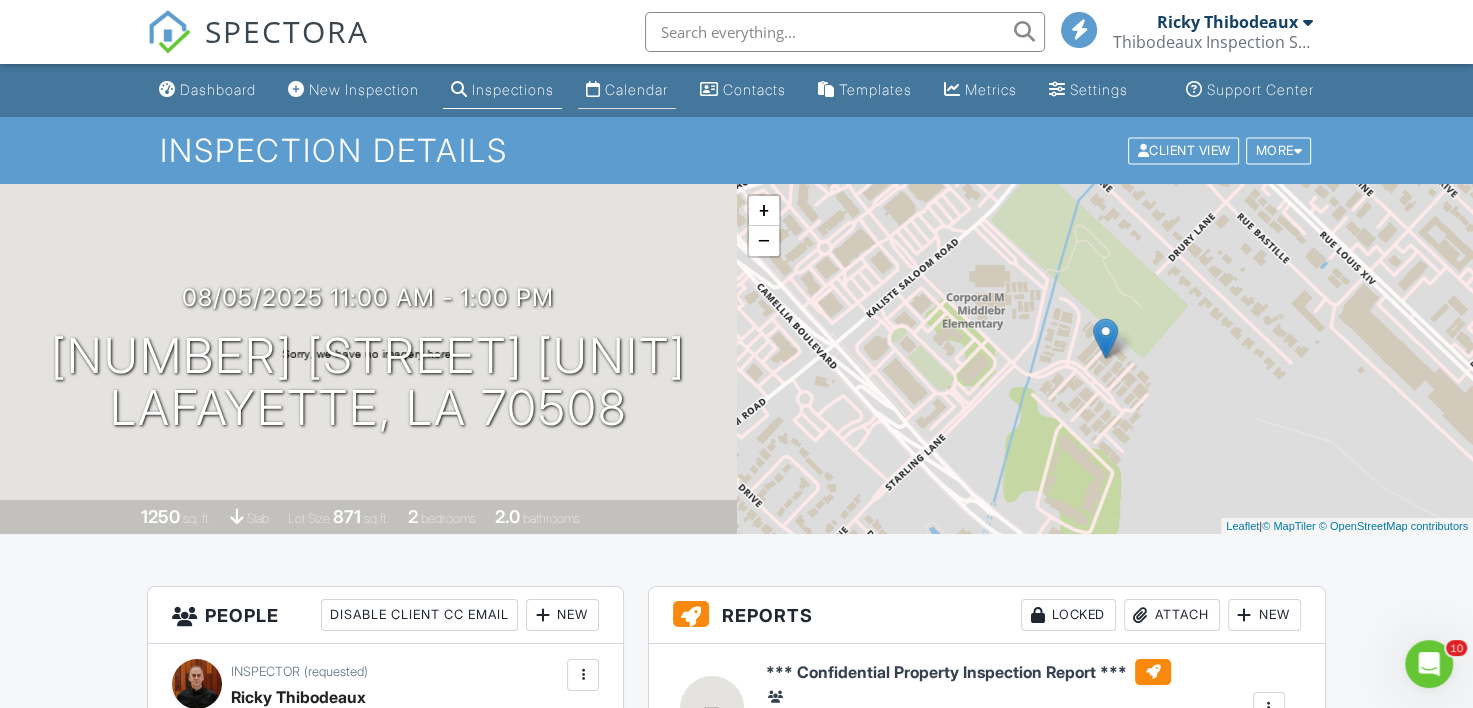 click on "Calendar" at bounding box center (636, 89) 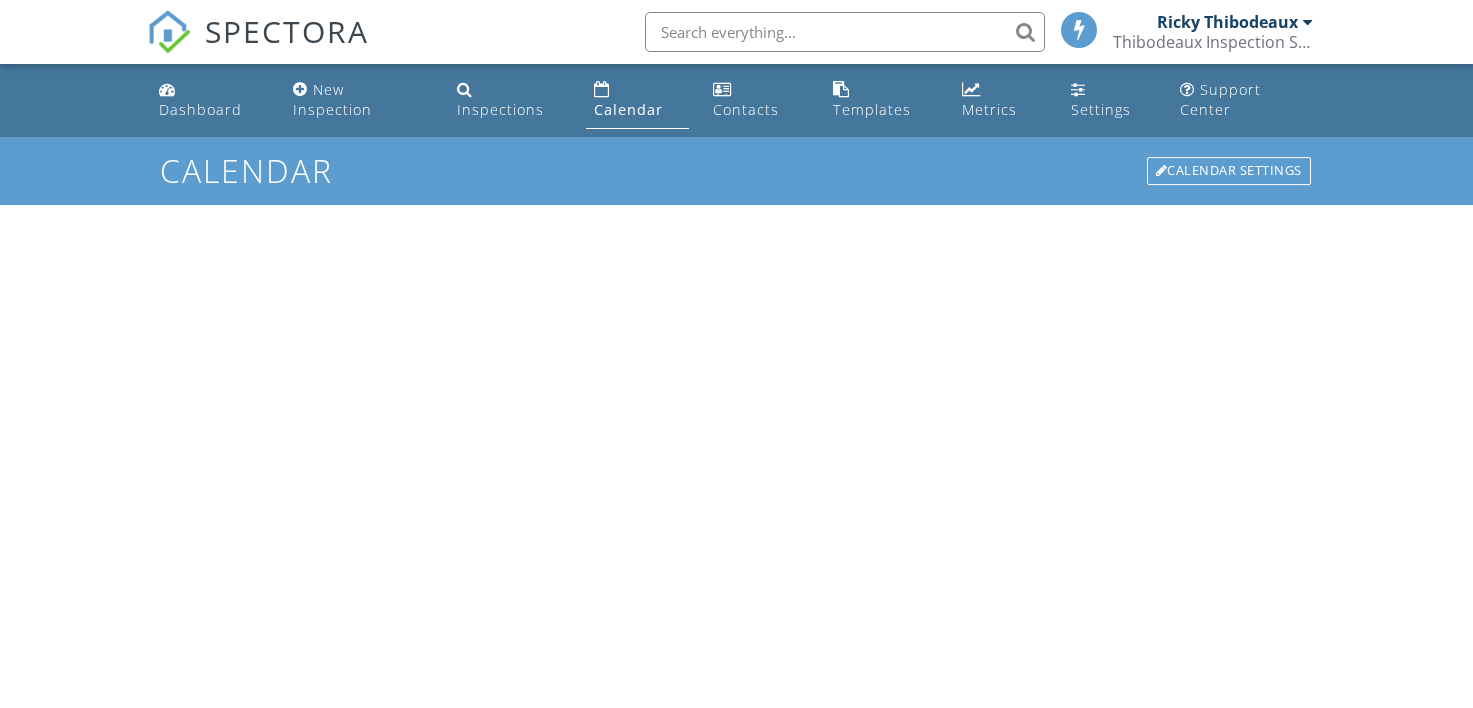 scroll, scrollTop: 0, scrollLeft: 0, axis: both 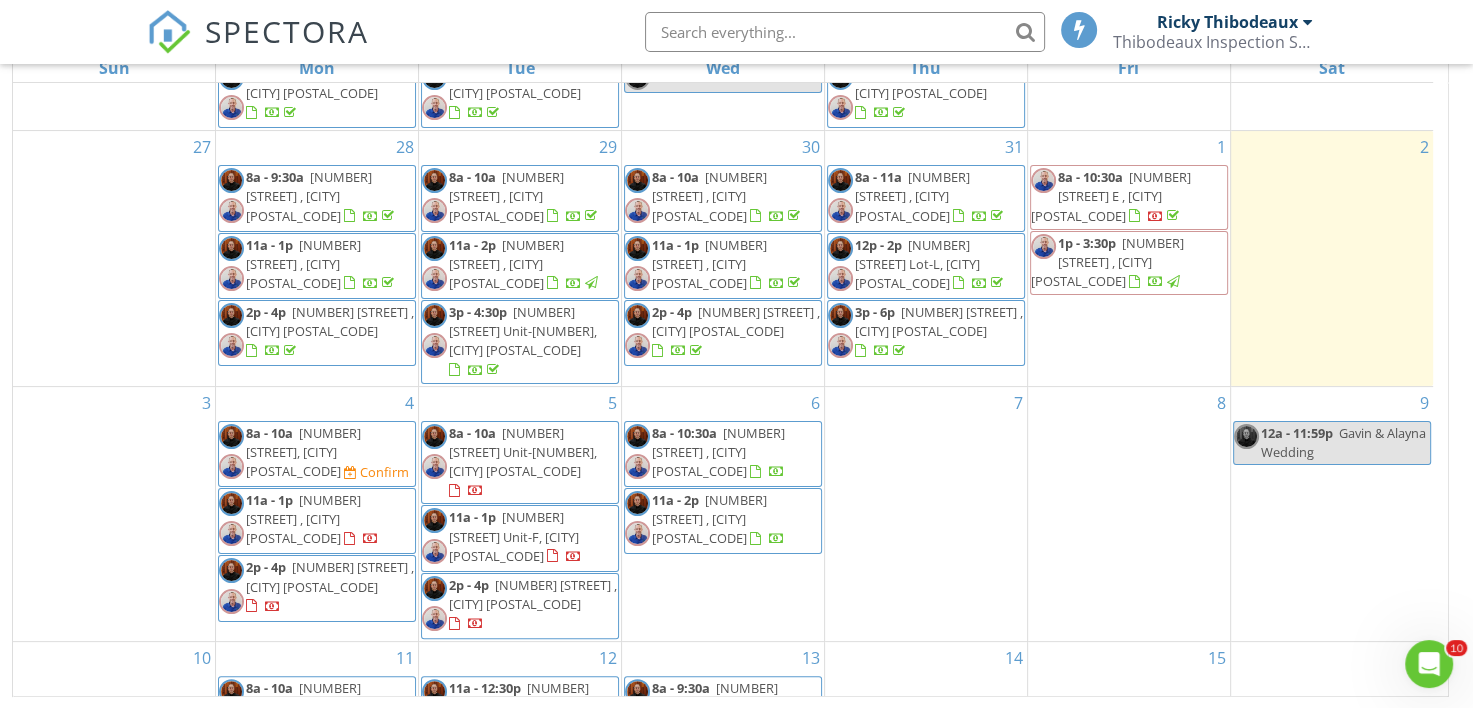 click on "SPECTORA
[FIRST] [LAST]
Thibodeaux Inspection Services, LLC
Role:
Inspector
Dashboard
New Inspection
Inspections
Calendar
Template Editor
Contacts
Automations
Team
Metrics
Payments
Data Exports
Billing
Reporting
Advanced
Settings
What's New
Sign Out" at bounding box center (736, 32) 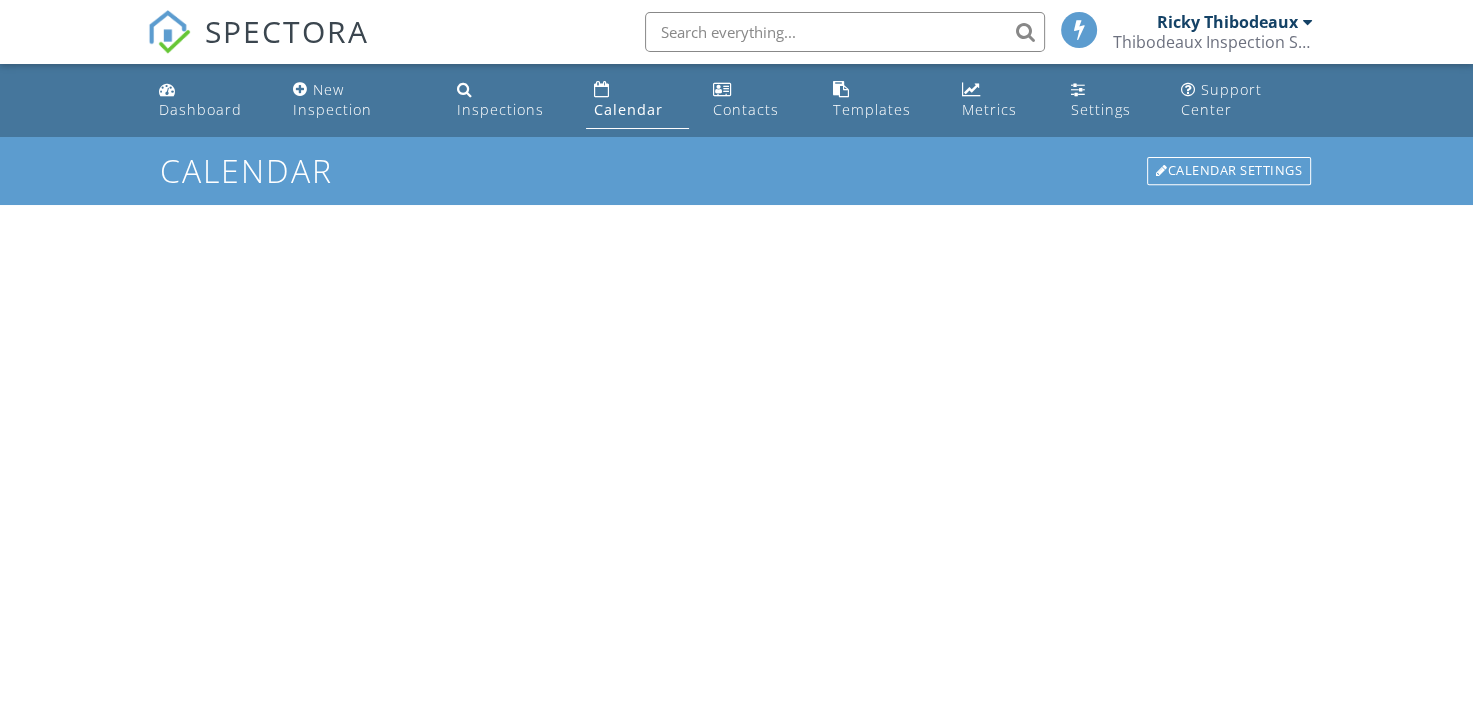 scroll, scrollTop: 286, scrollLeft: 0, axis: vertical 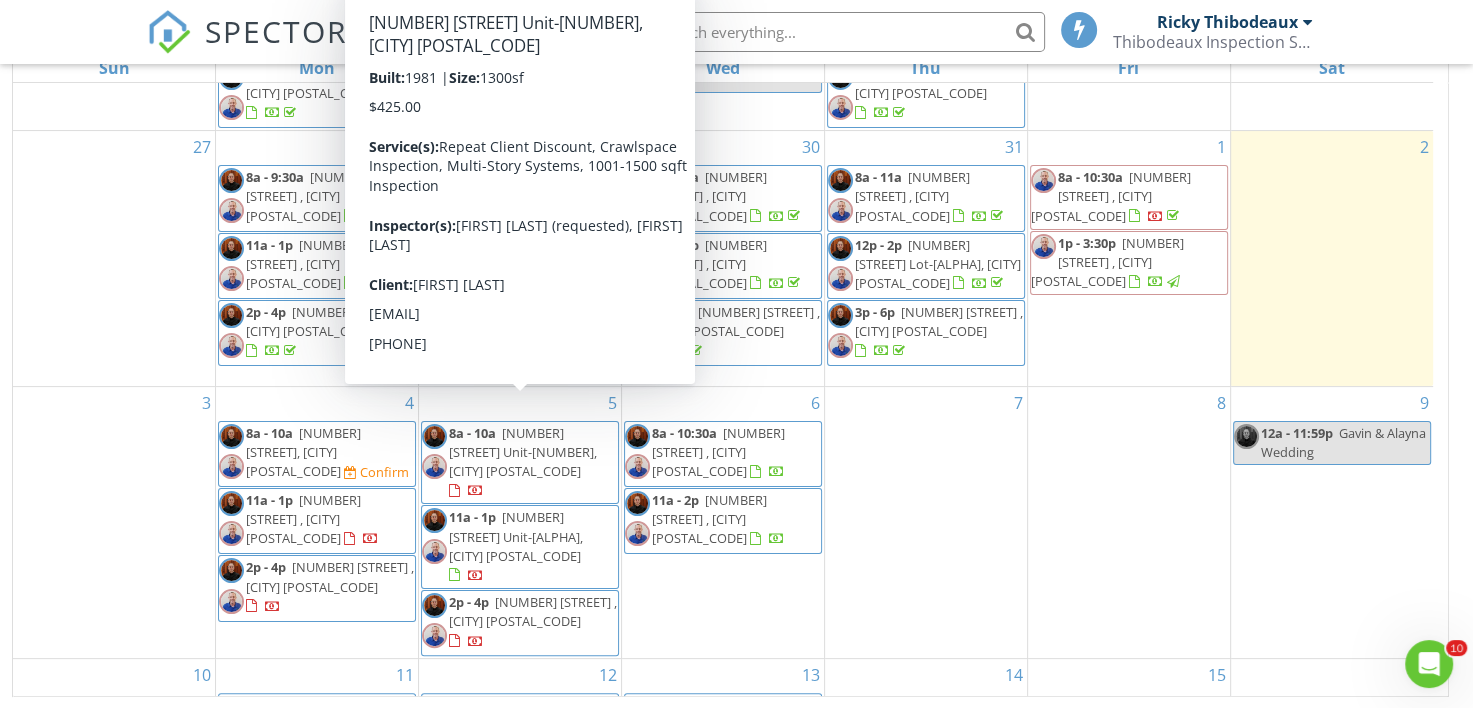 click on "[NUMBER] [STREET] Unit-[NUMBER], [CITY] [POSTAL_CODE]" at bounding box center [523, 452] 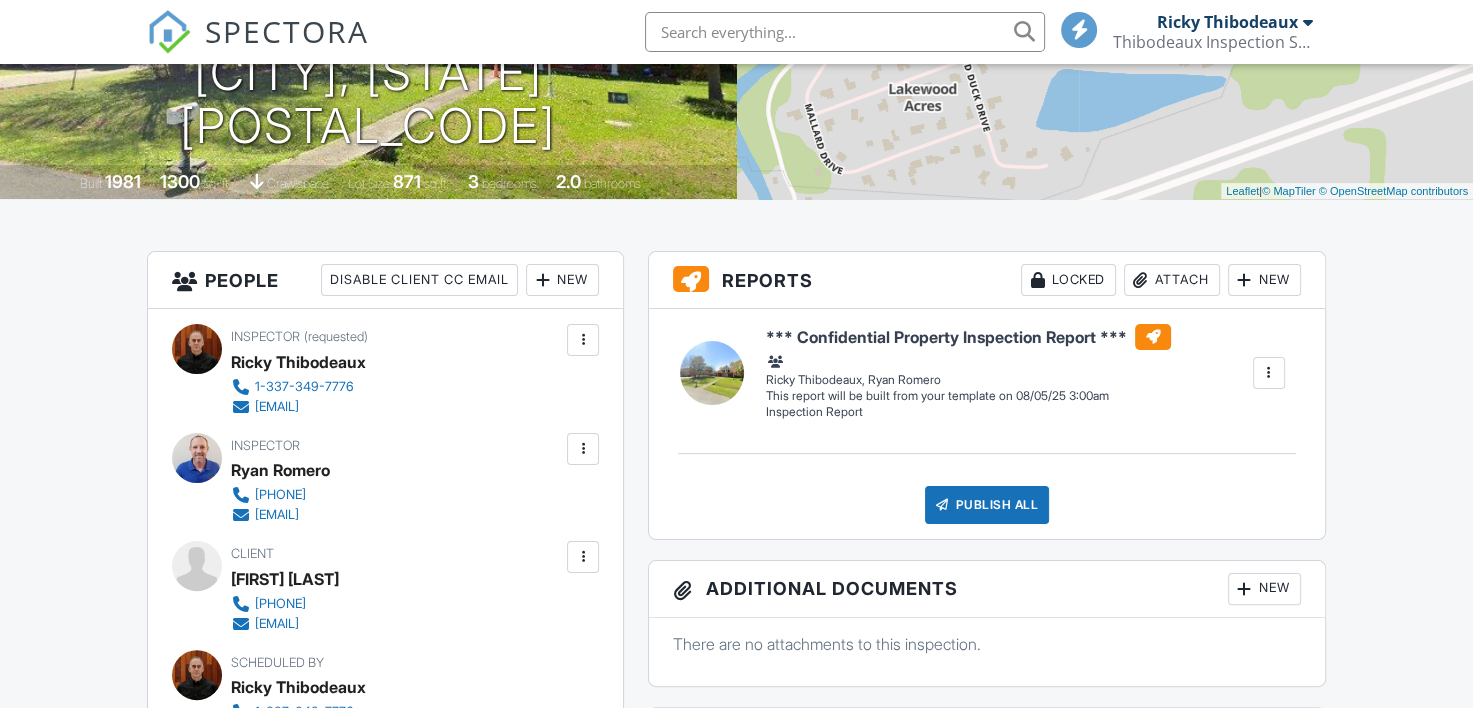 scroll, scrollTop: 0, scrollLeft: 0, axis: both 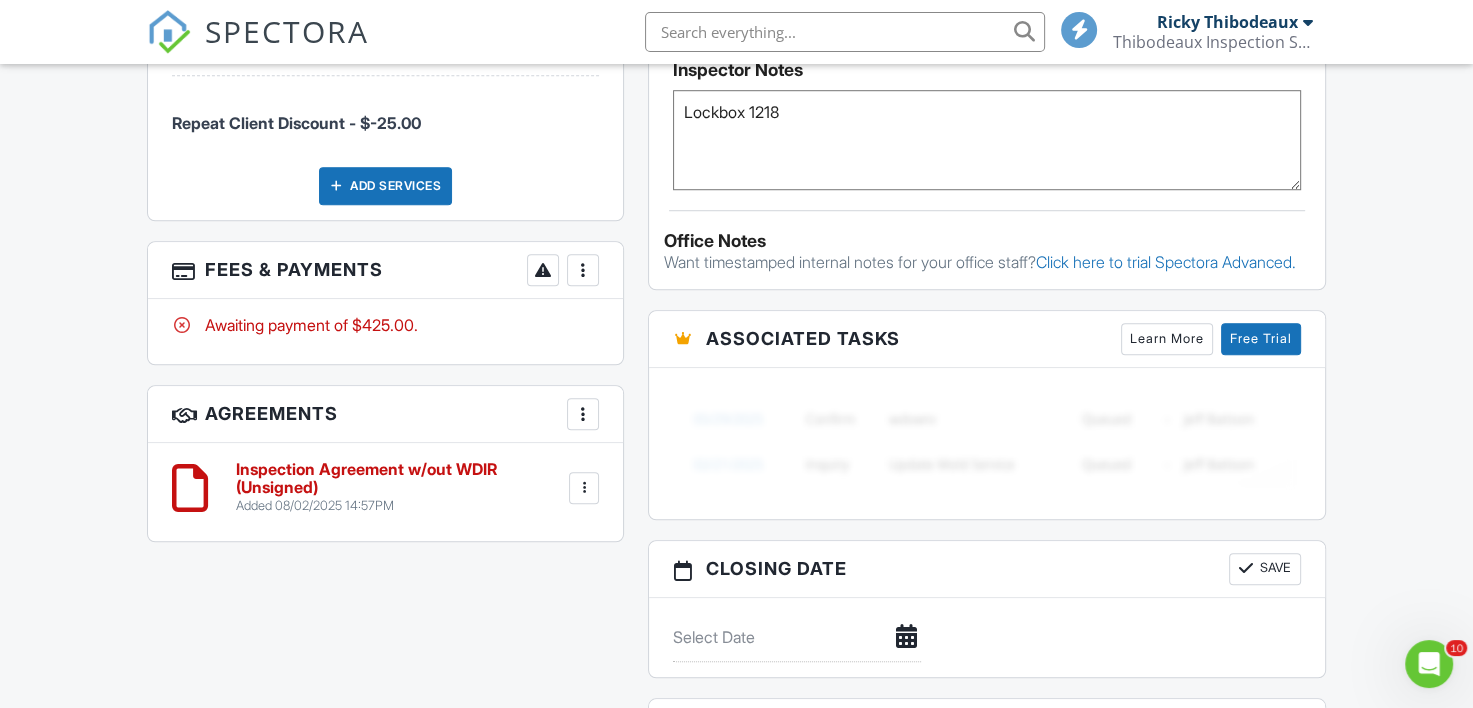 click at bounding box center (583, 270) 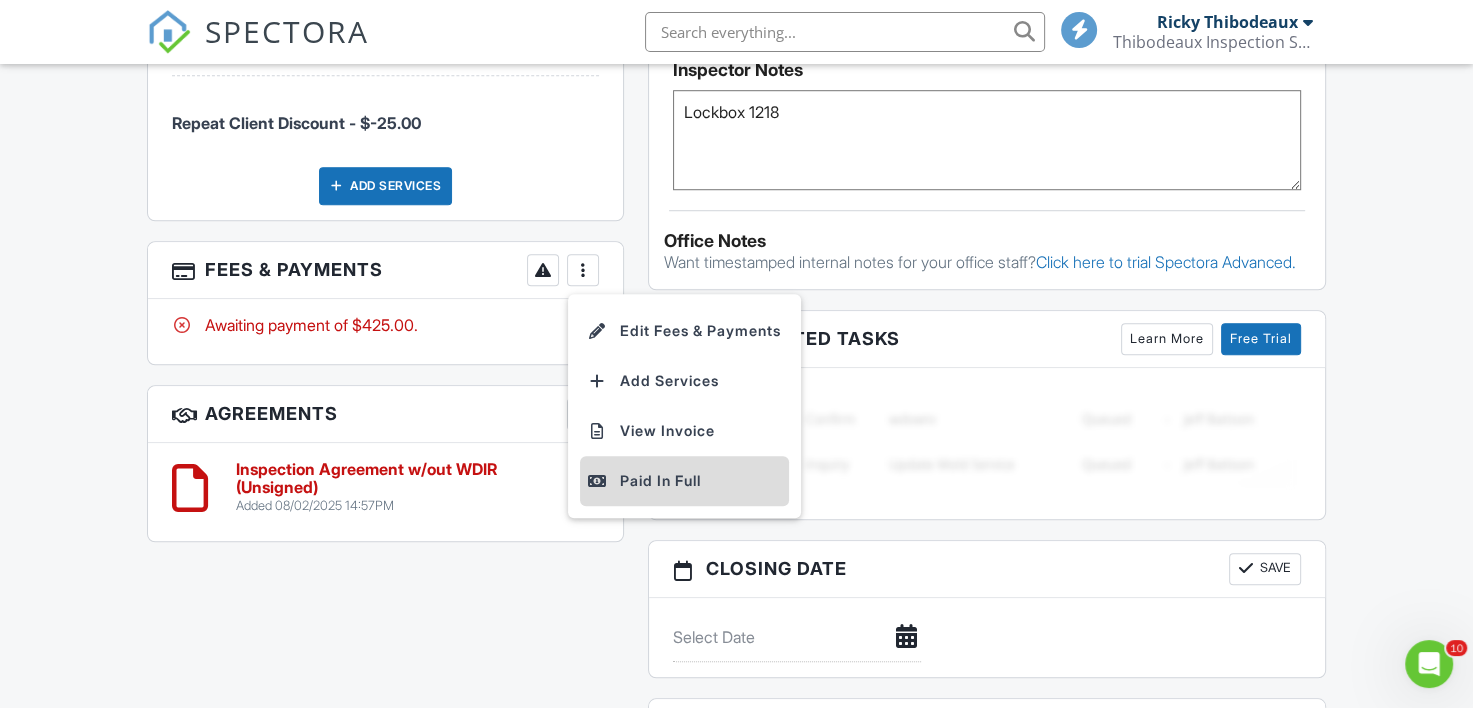 click on "Paid In Full" at bounding box center [684, 481] 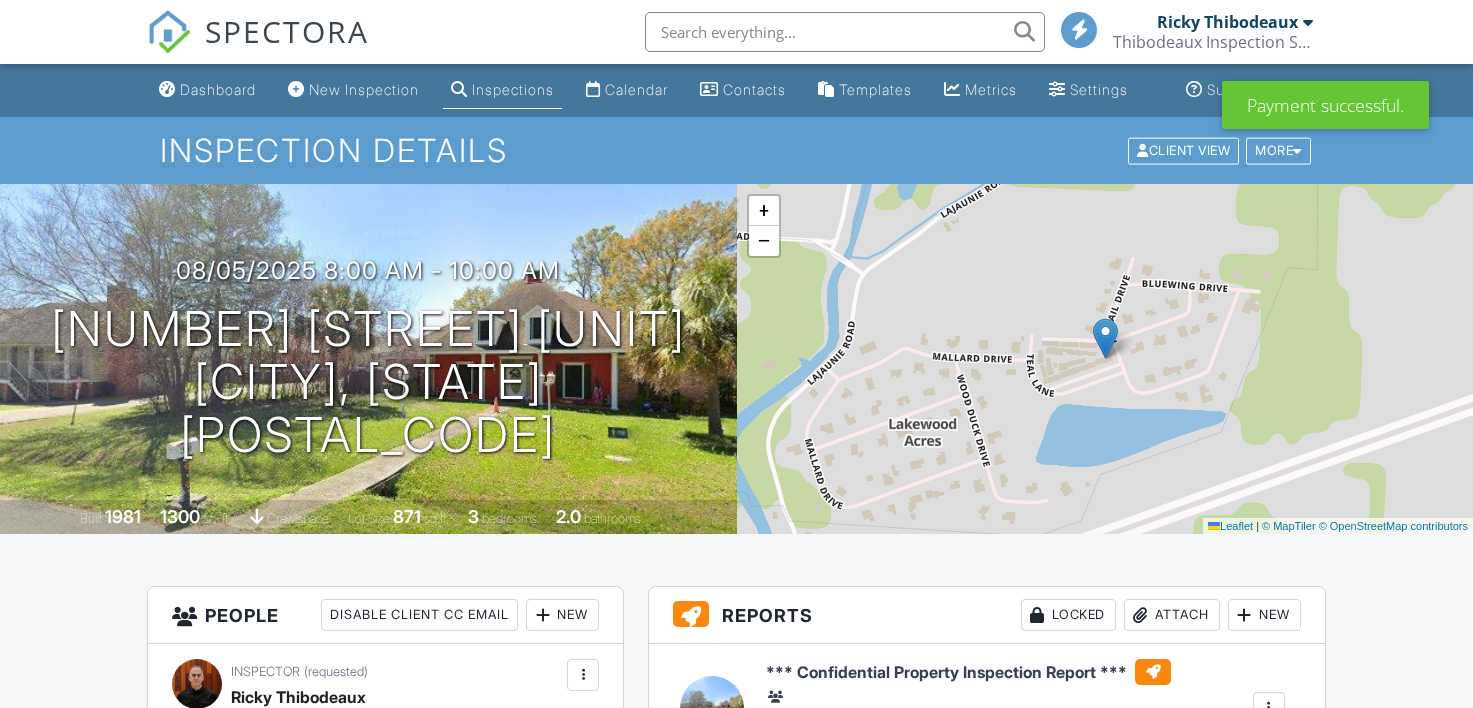 scroll, scrollTop: 0, scrollLeft: 0, axis: both 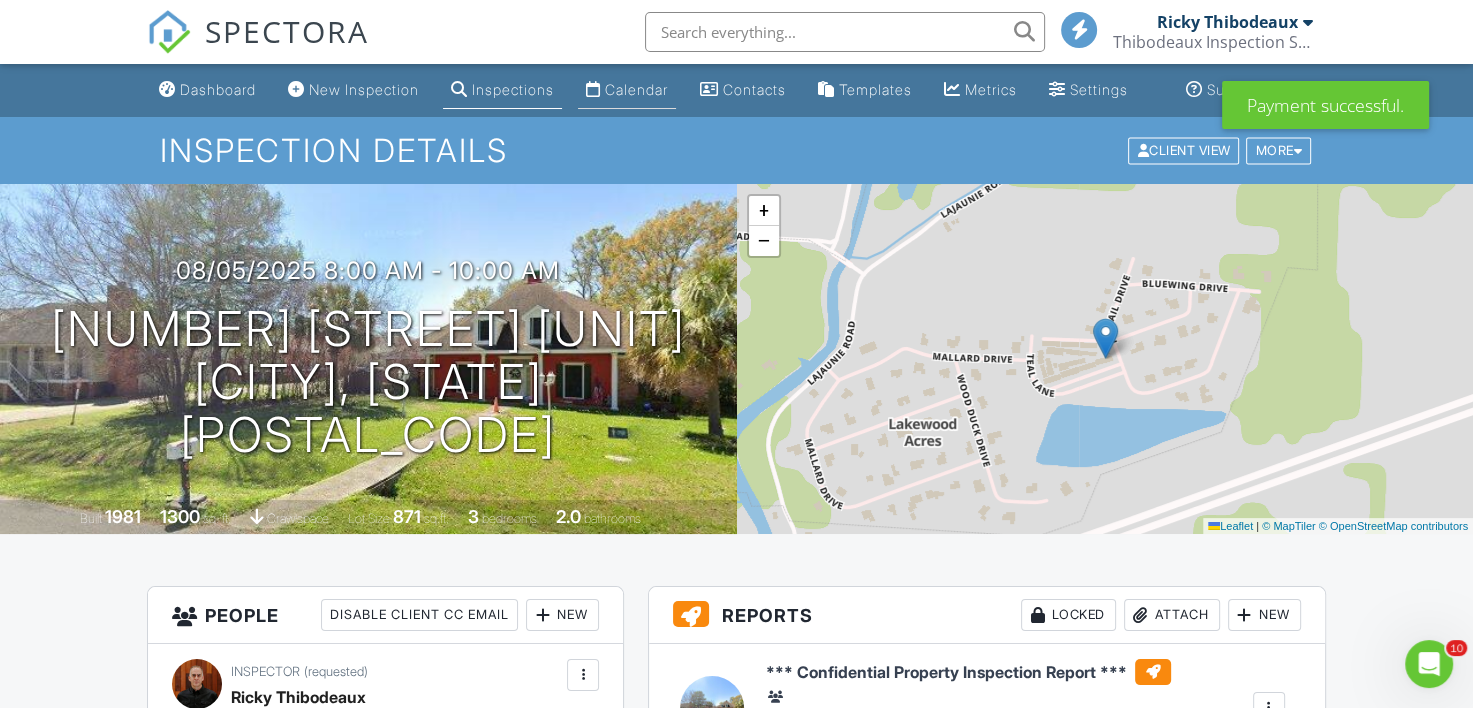click on "Calendar" at bounding box center (636, 89) 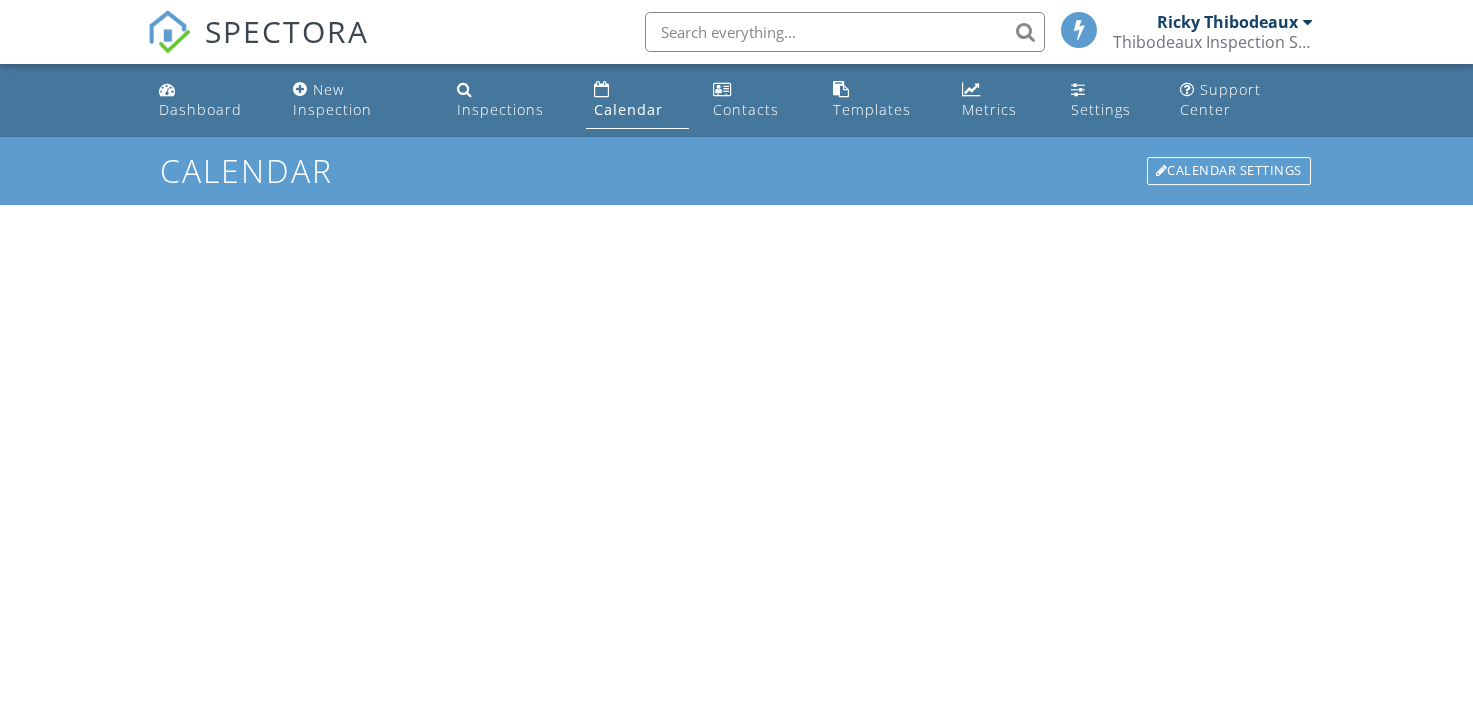 scroll, scrollTop: 0, scrollLeft: 0, axis: both 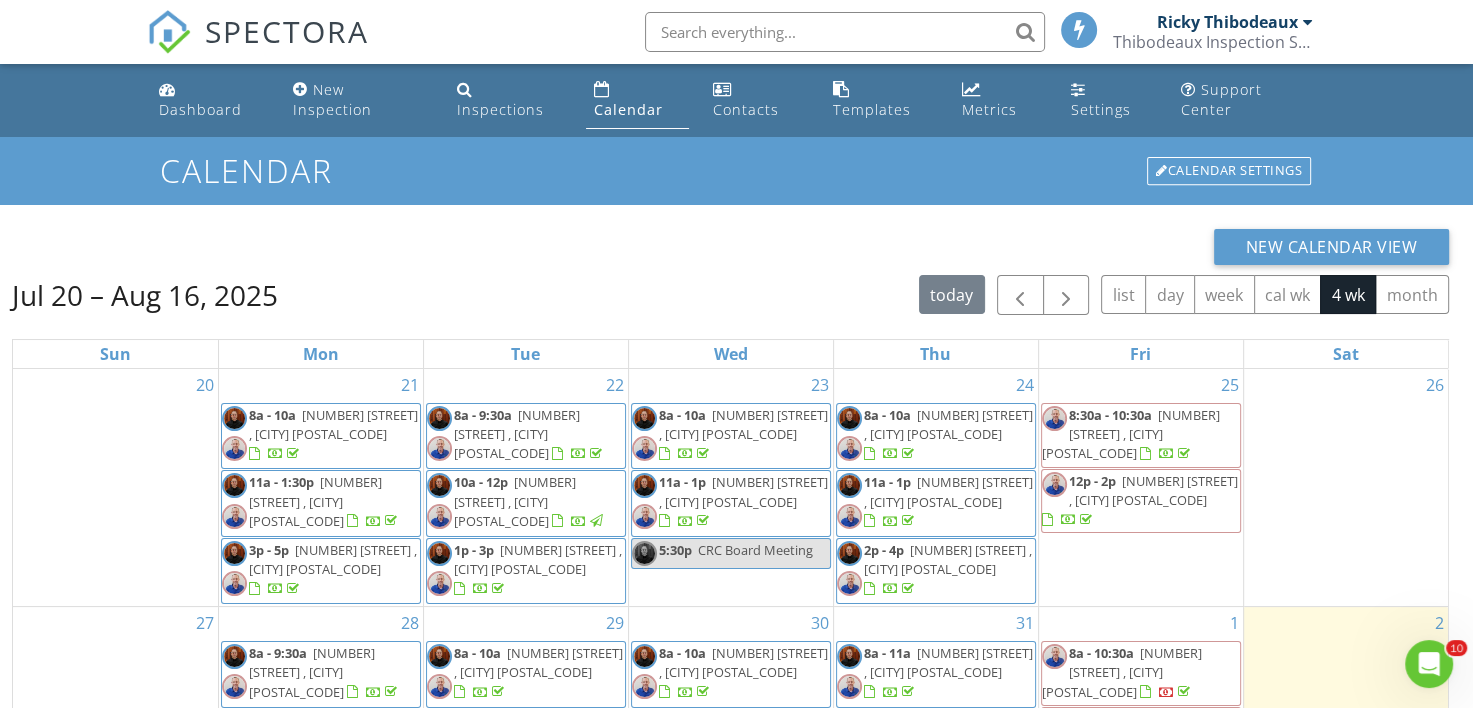 click on "SPECTORA
[LAST] [LAST]
[LAST] Inspection Services, LLC
Role:
Inspector
Dashboard
New Inspection
Inspections
Calendar
Template Editor
Contacts
Automations
Team
Metrics
Payments
Data Exports
Billing
Reporting
Advanced
Settings
What's New
Sign Out" at bounding box center (736, 32) 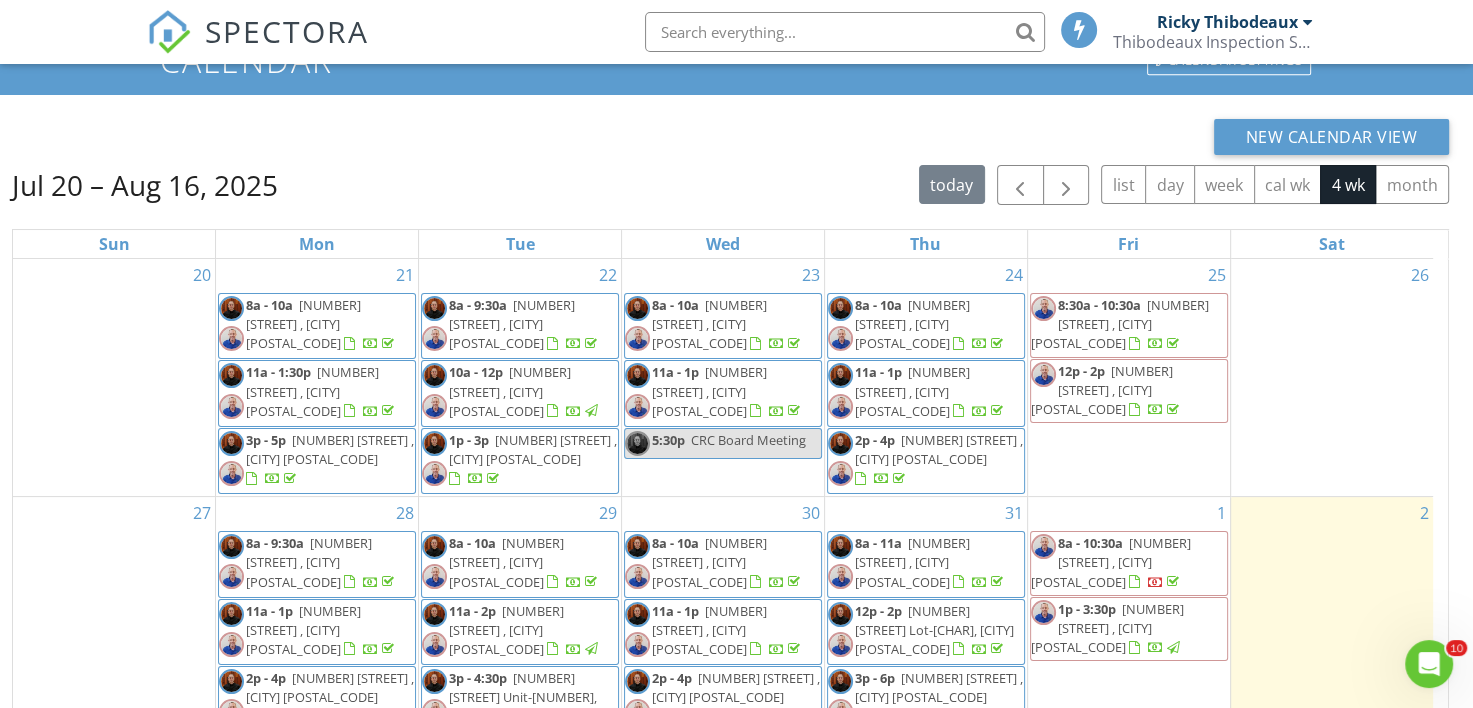 scroll, scrollTop: 286, scrollLeft: 0, axis: vertical 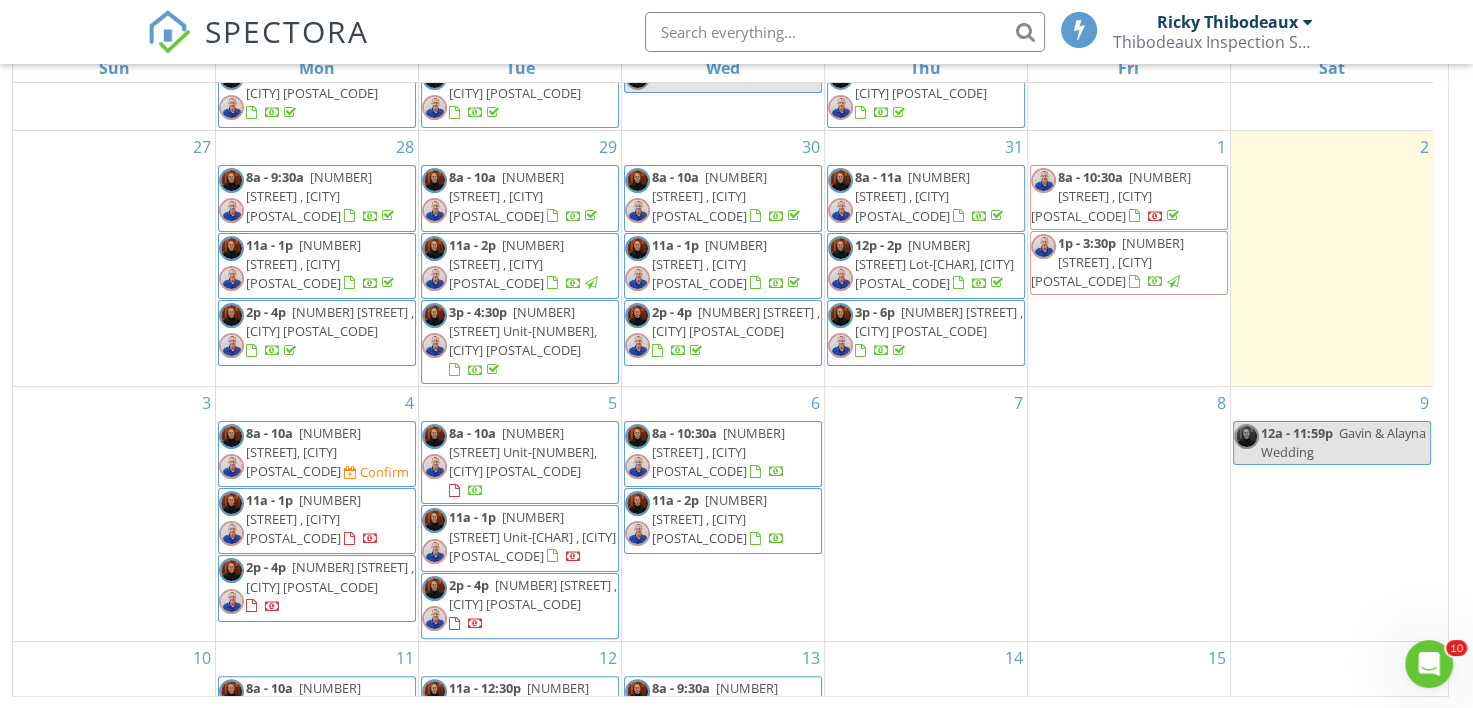 click on "SPECTORA
[LAST] [LAST]
[LAST] Inspection Services, LLC
Role:
Inspector
Dashboard
New Inspection
Inspections
Calendar
Template Editor
Contacts
Automations
Team
Metrics
Payments
Data Exports
Billing
Reporting
Advanced
Settings
What's New
Sign Out" at bounding box center (736, 32) 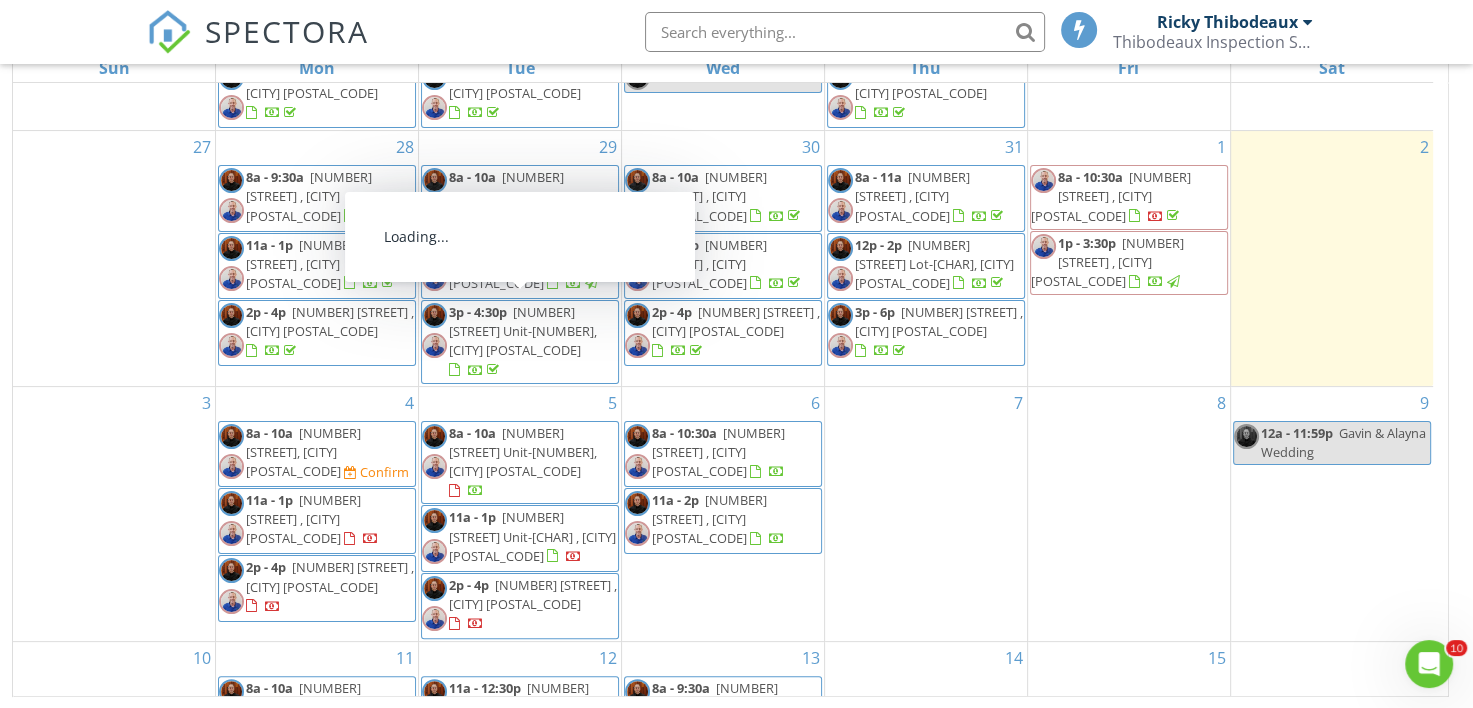 click on "7" at bounding box center [926, 514] 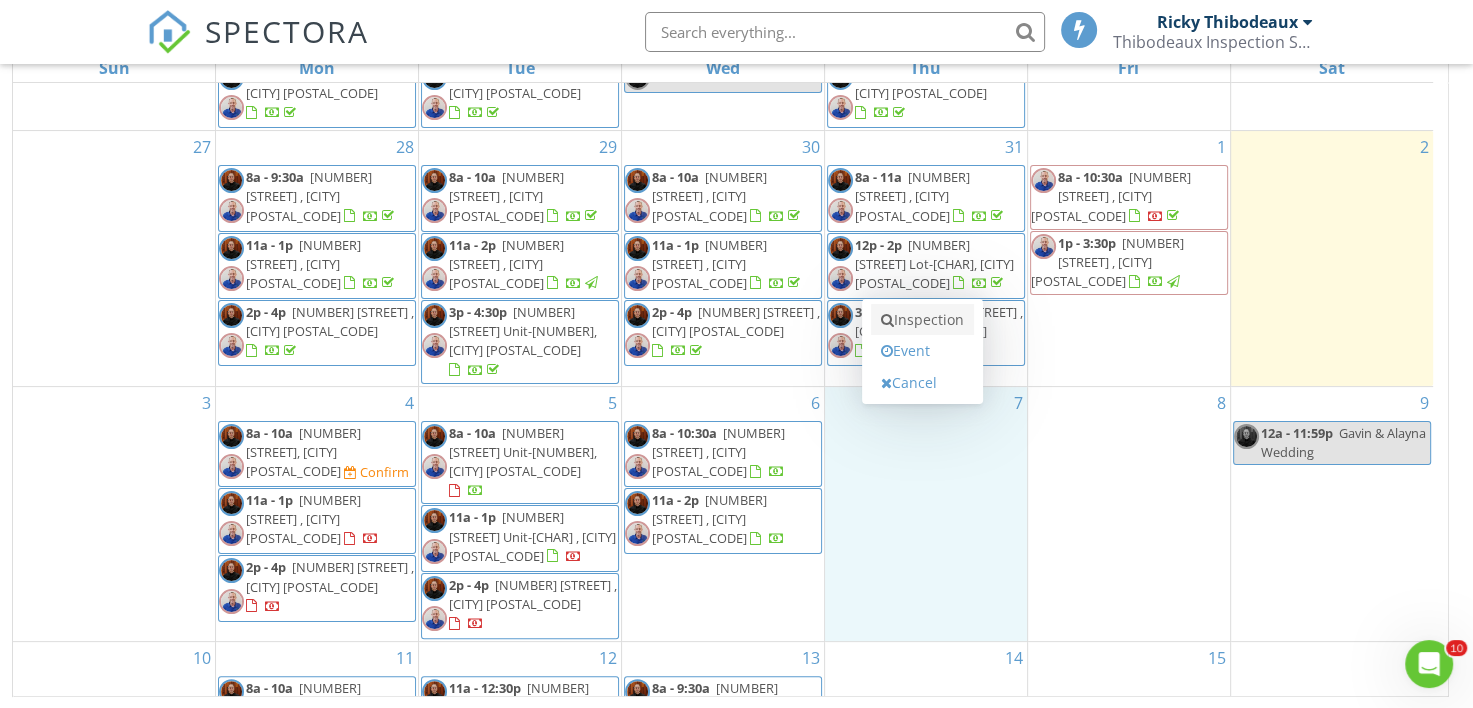click on "Inspection" at bounding box center [922, 320] 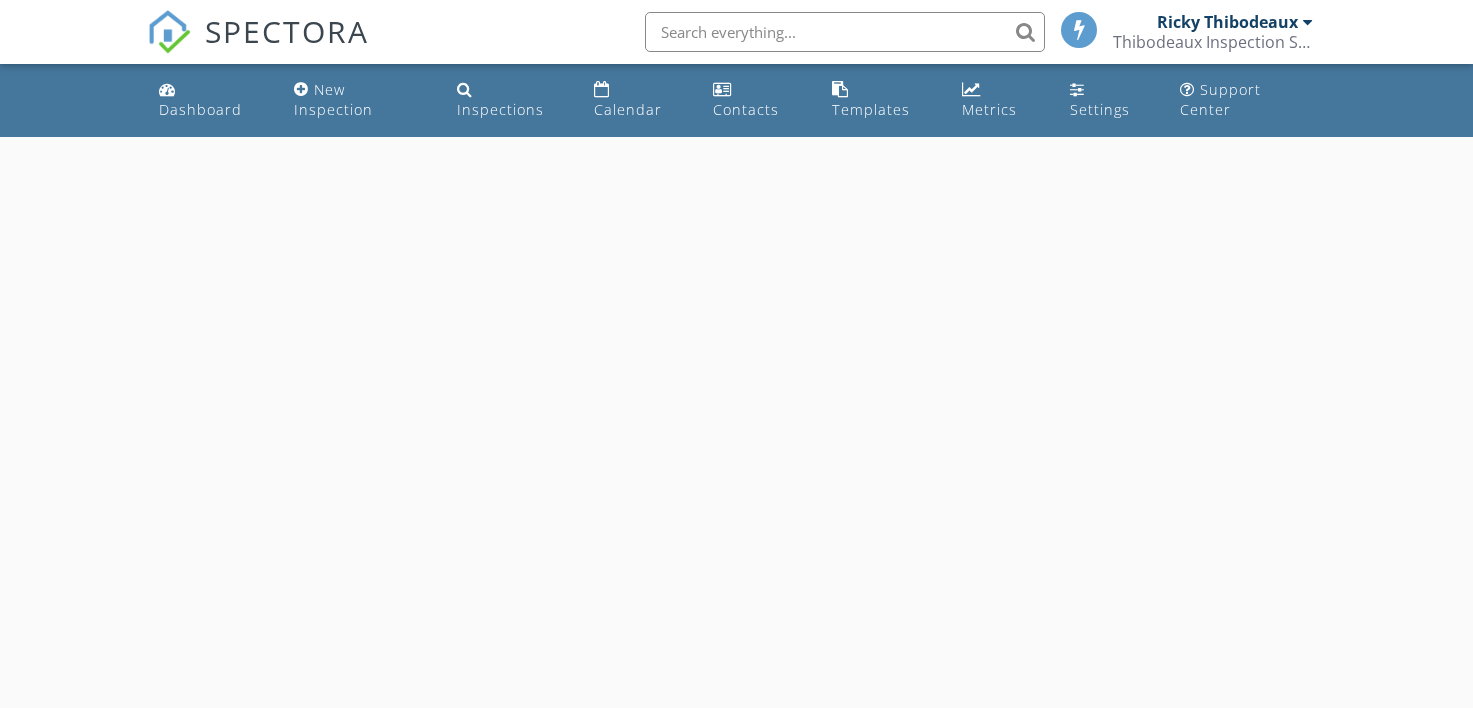 scroll, scrollTop: 0, scrollLeft: 0, axis: both 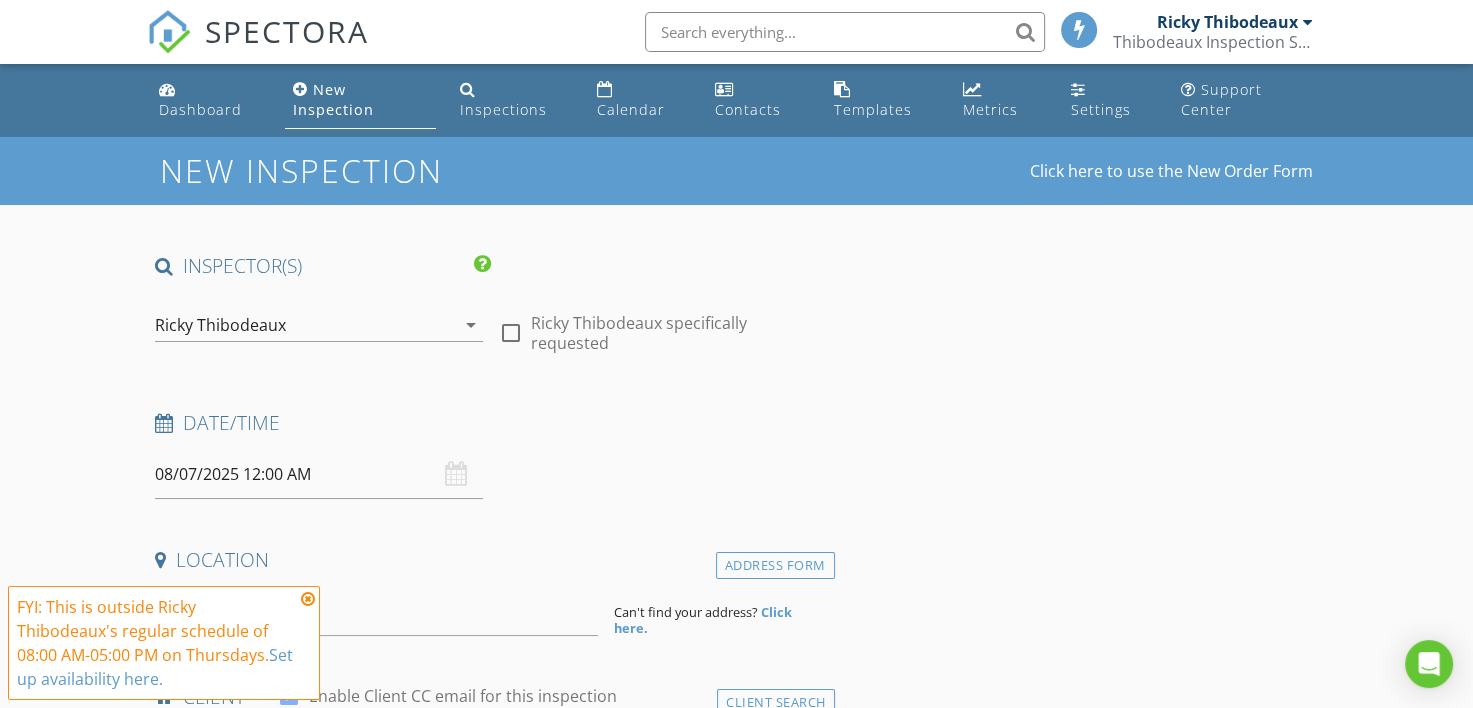 click on "Ricky Thibodeaux" at bounding box center (220, 325) 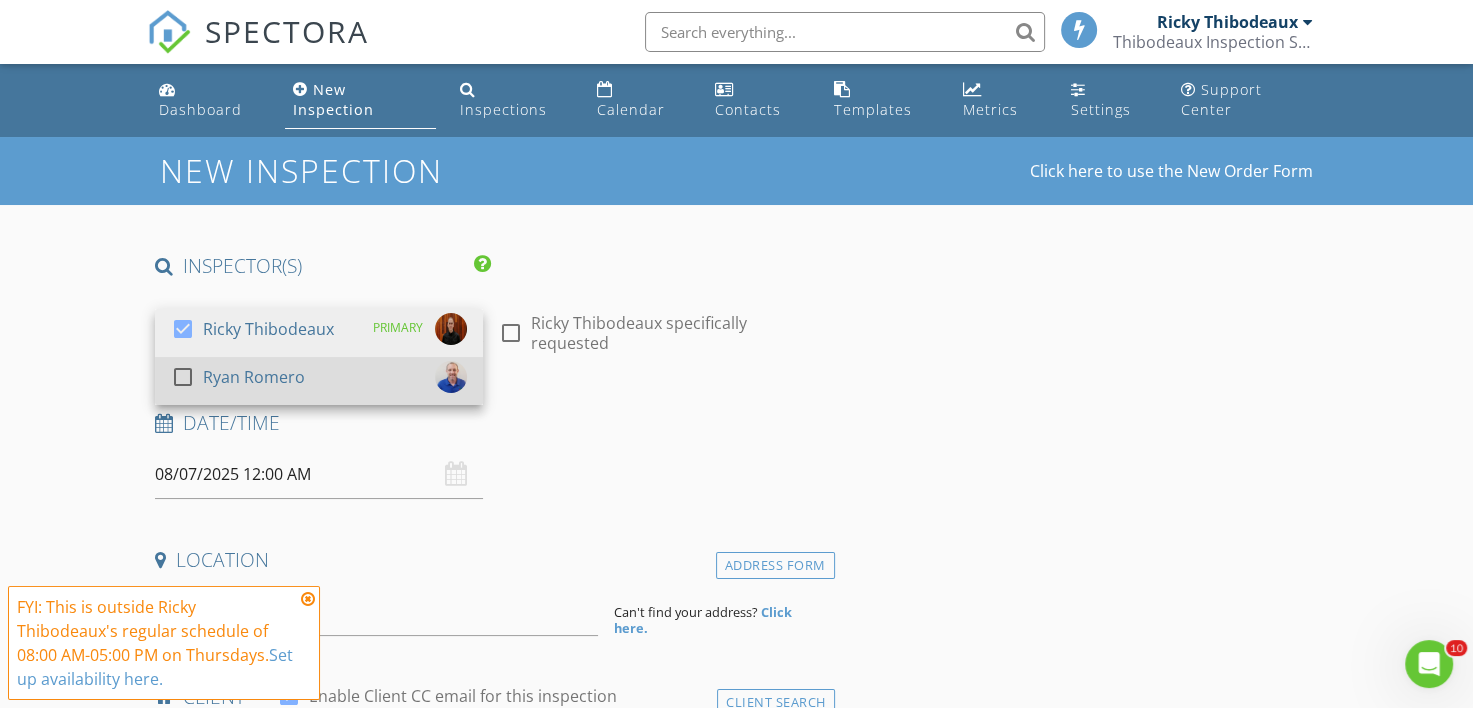 scroll, scrollTop: 0, scrollLeft: 0, axis: both 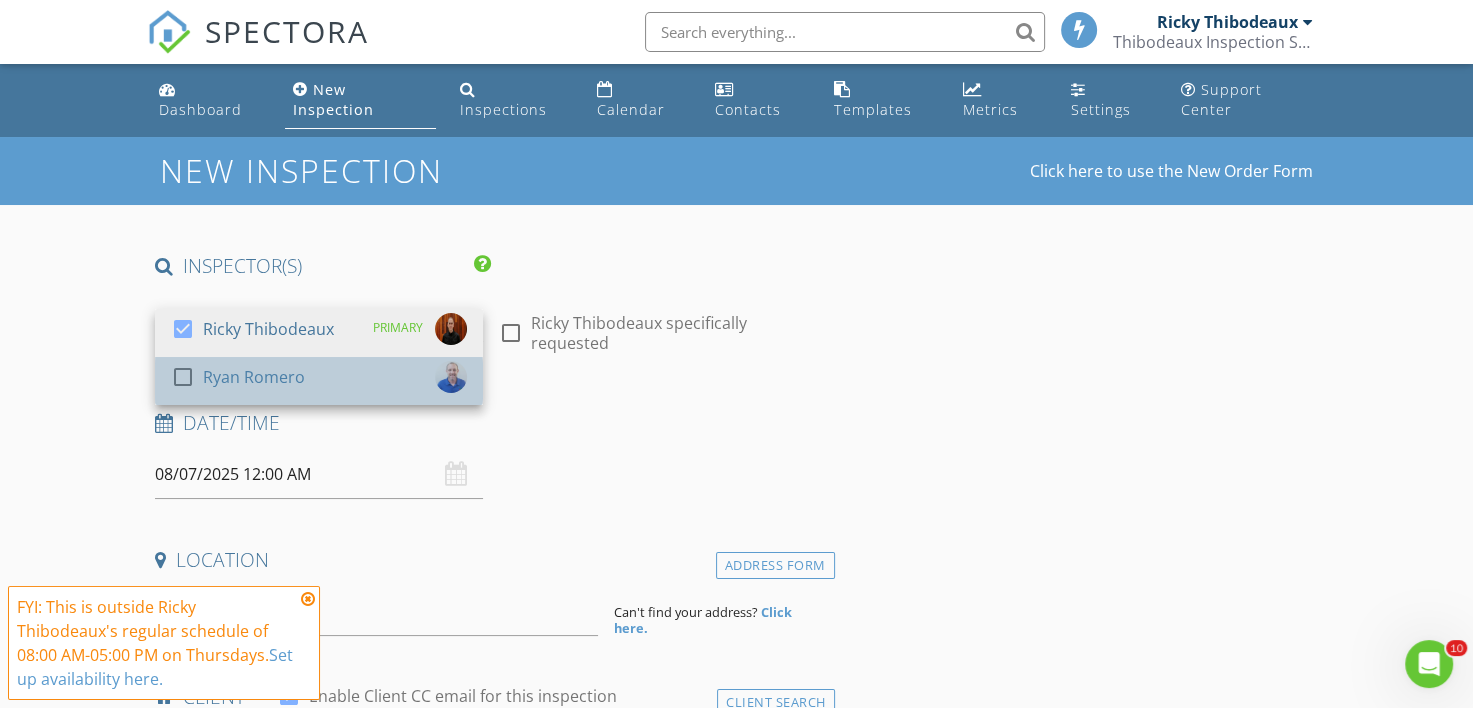 click on "Ryan Romero" at bounding box center [254, 377] 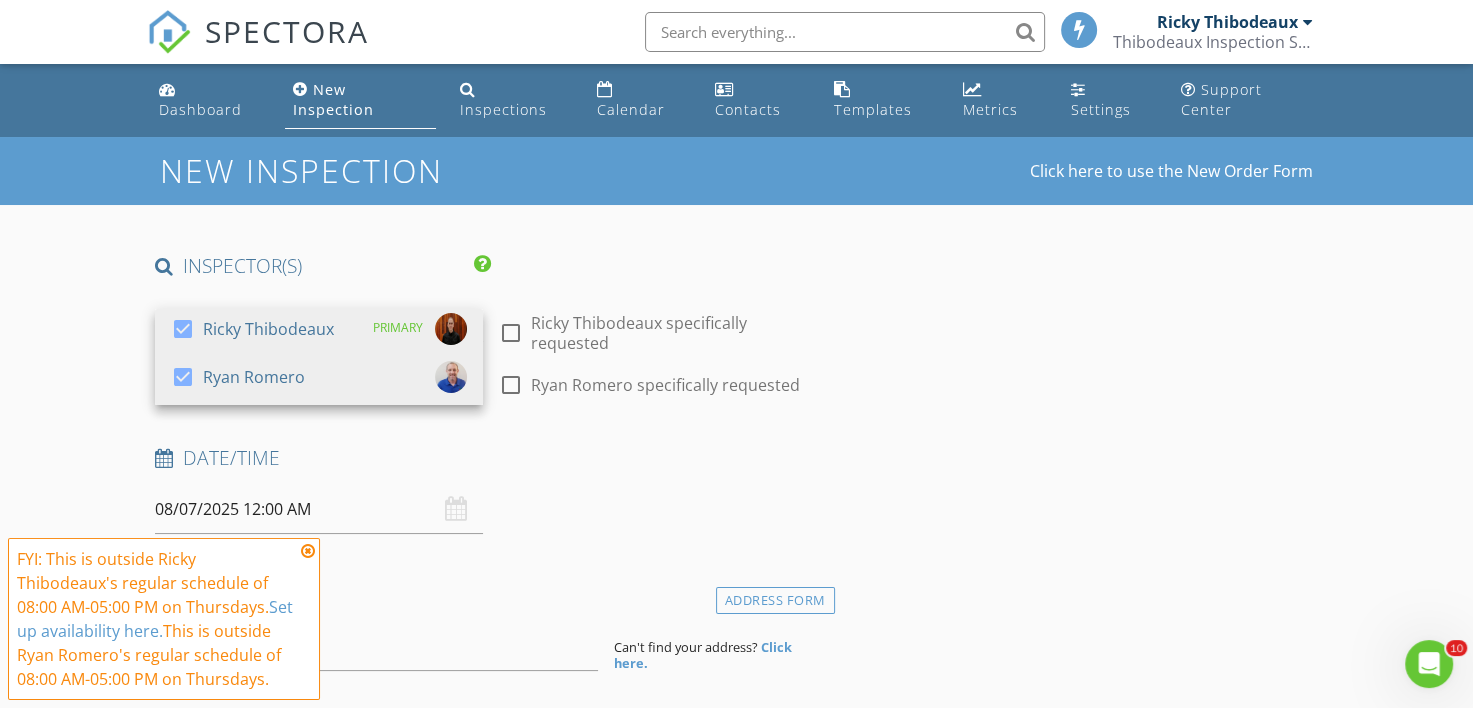 drag, startPoint x: 570, startPoint y: 326, endPoint x: 556, endPoint y: 321, distance: 14.866069 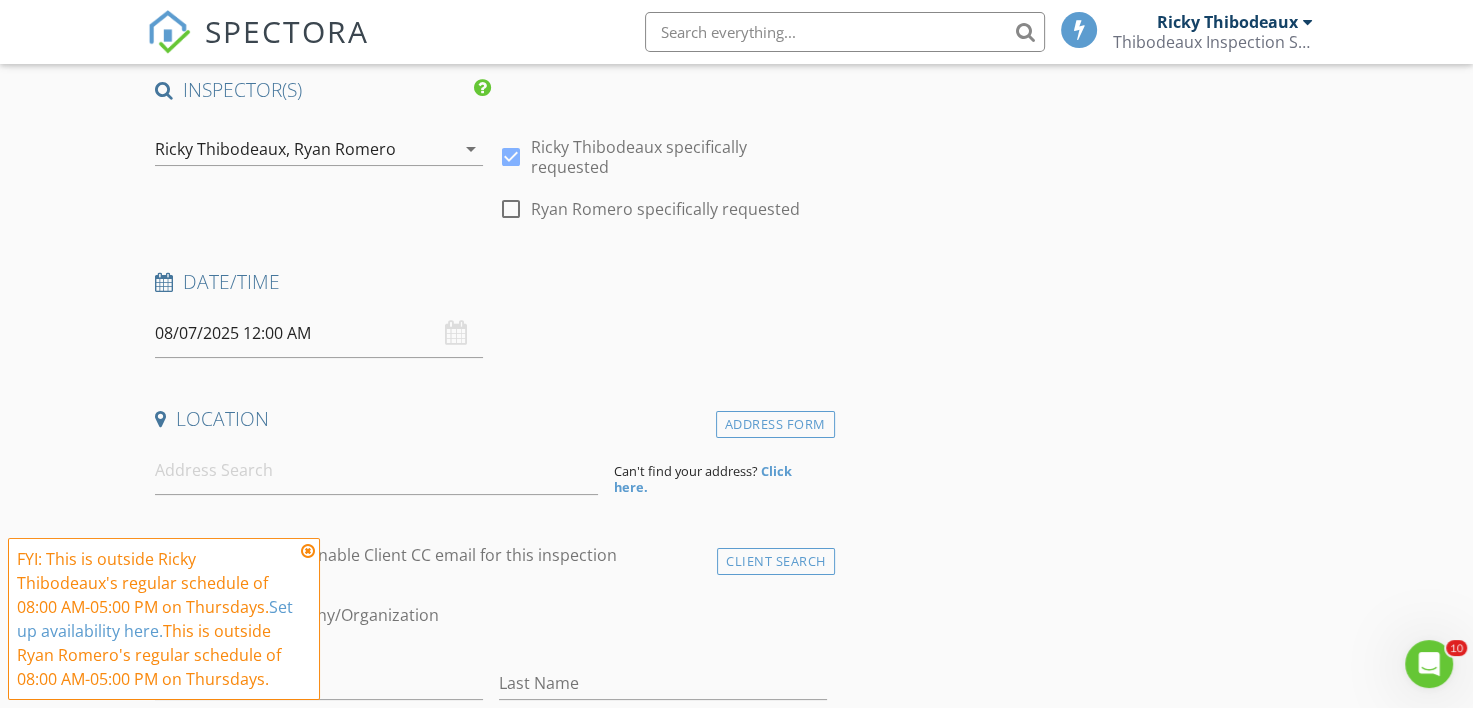 scroll, scrollTop: 200, scrollLeft: 0, axis: vertical 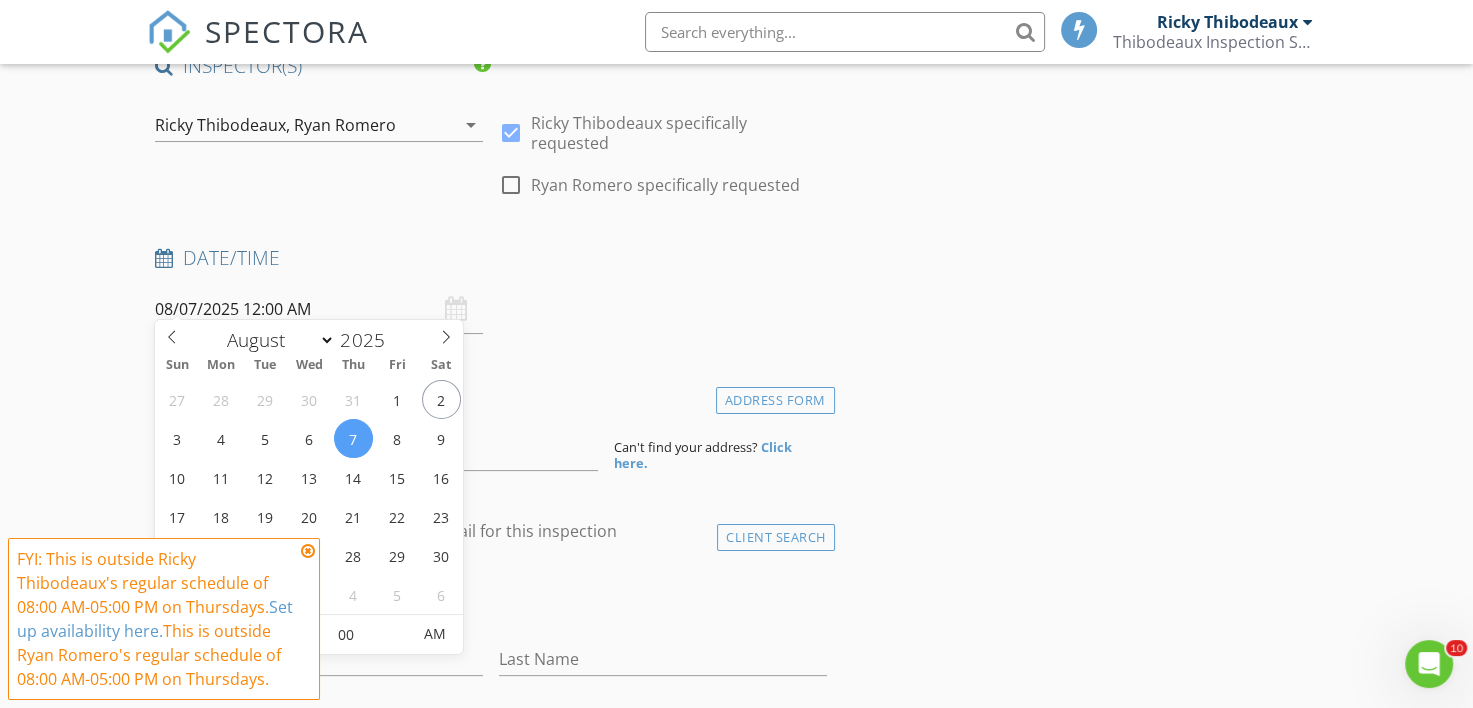 click on "08/07/2025 12:00 AM" at bounding box center (319, 309) 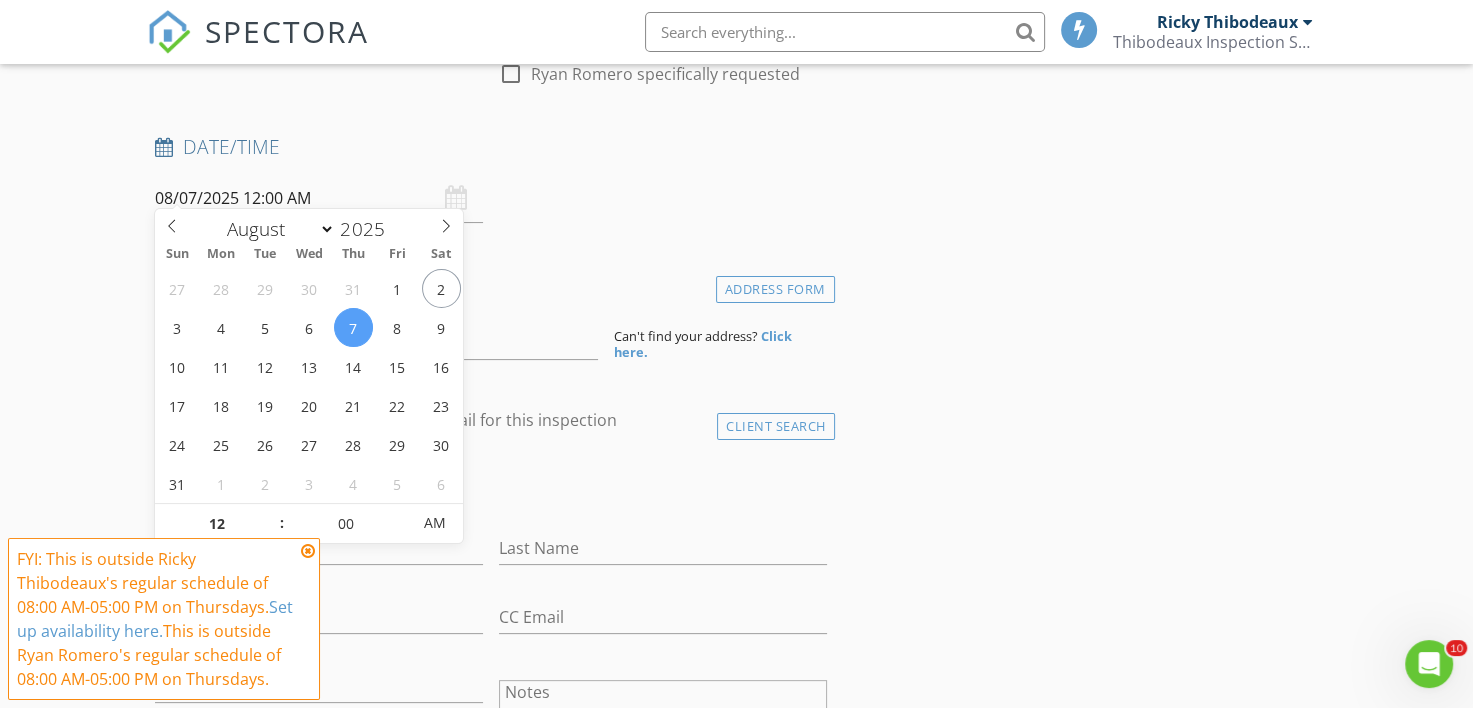 scroll, scrollTop: 400, scrollLeft: 0, axis: vertical 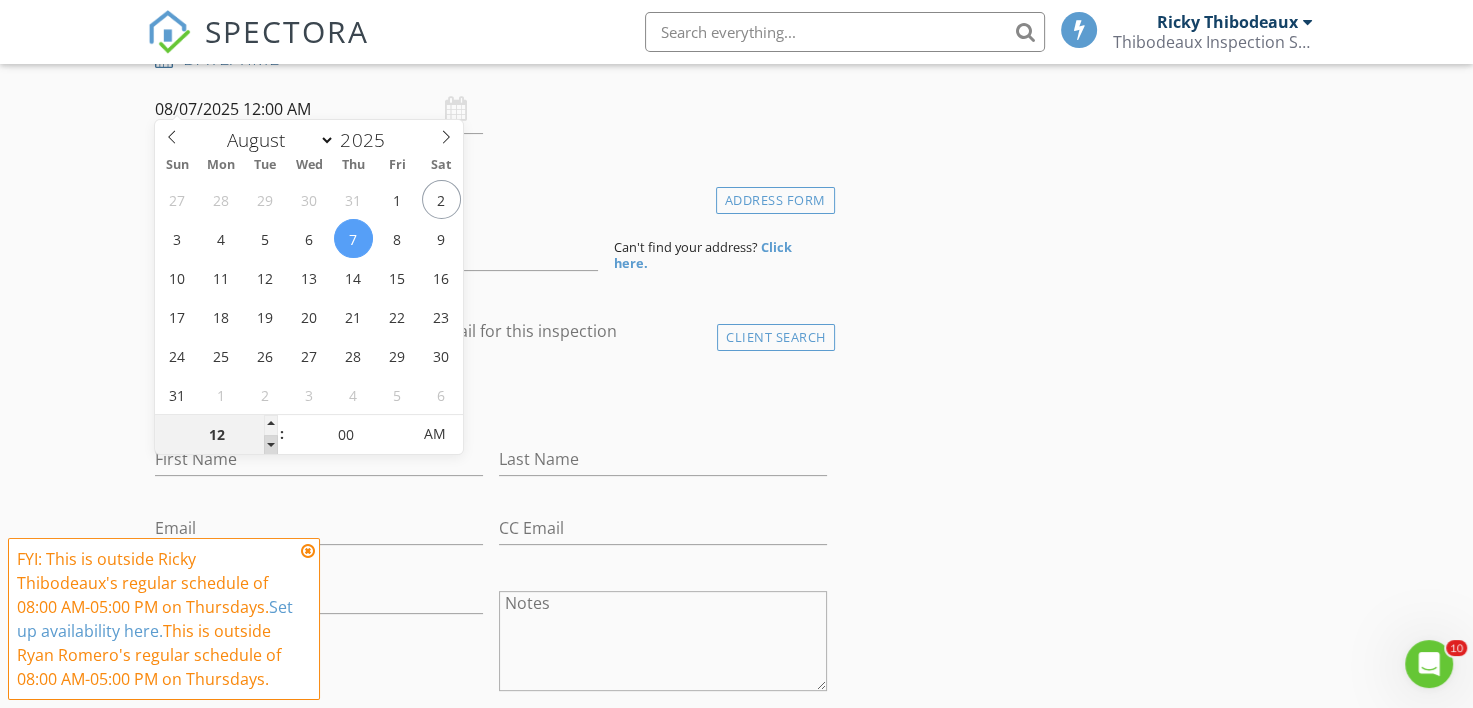type on "11" 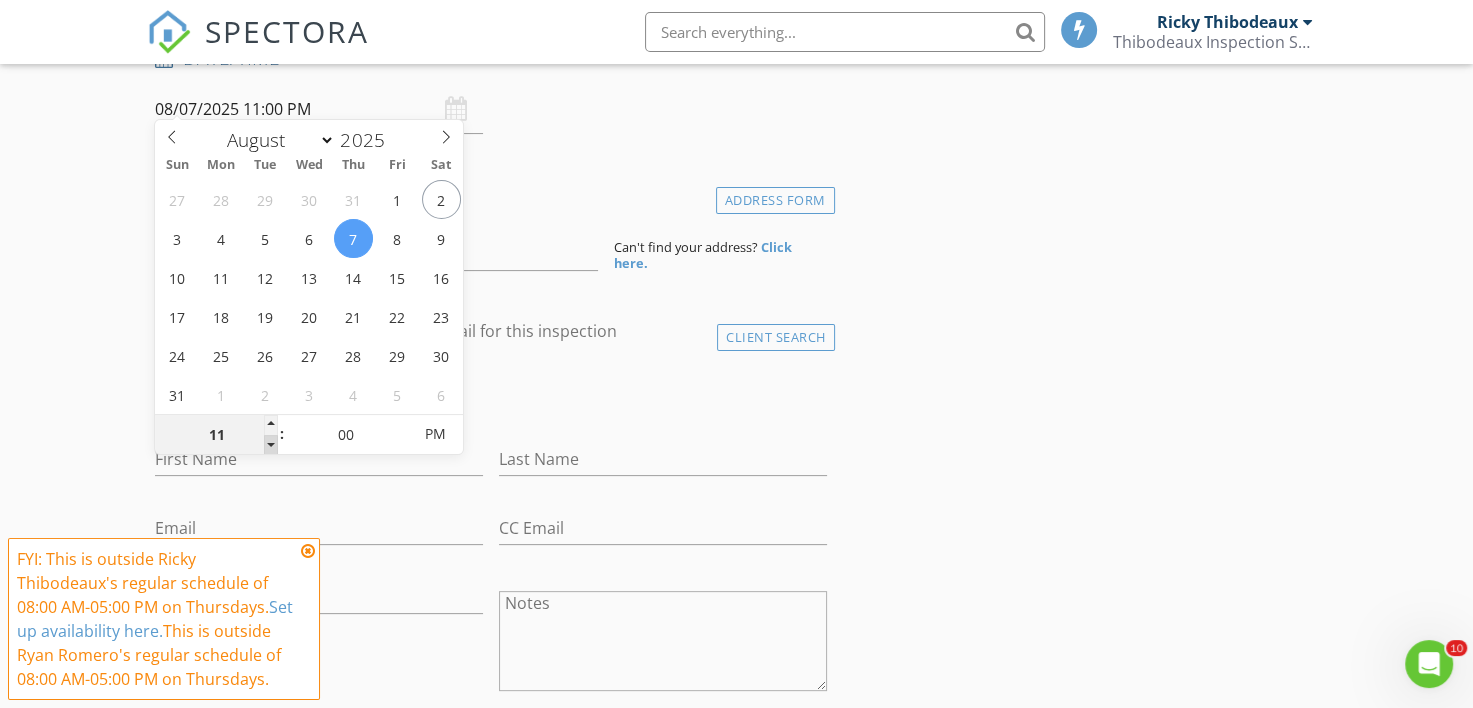 click at bounding box center (271, 445) 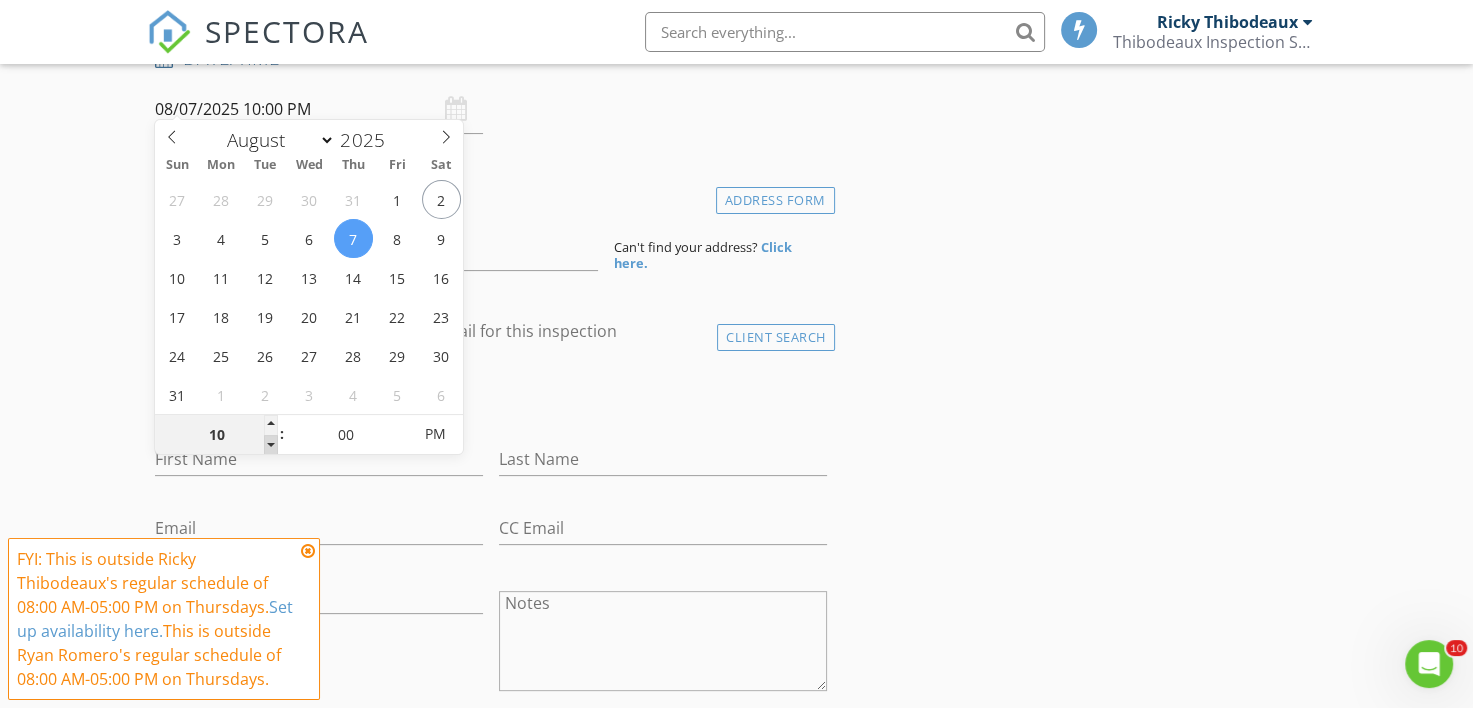 click at bounding box center [271, 445] 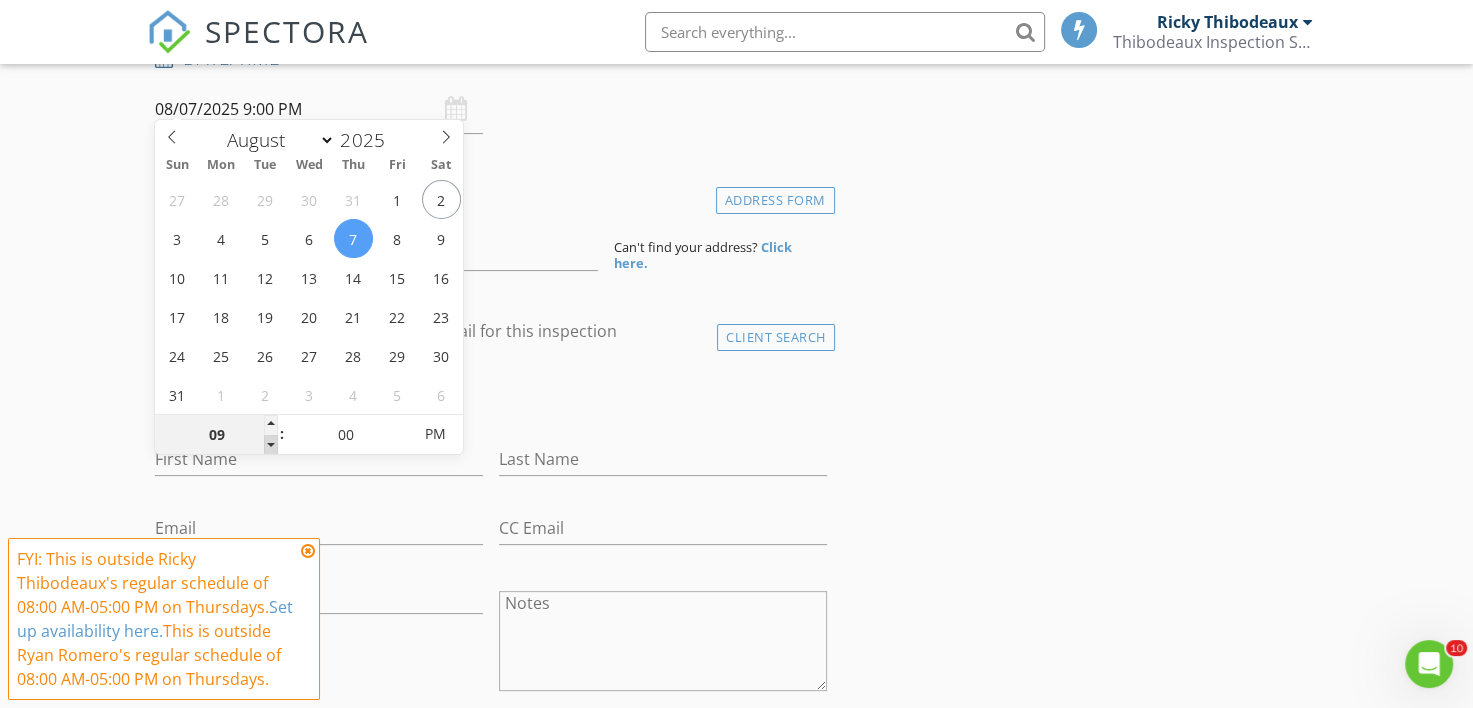 click at bounding box center (271, 445) 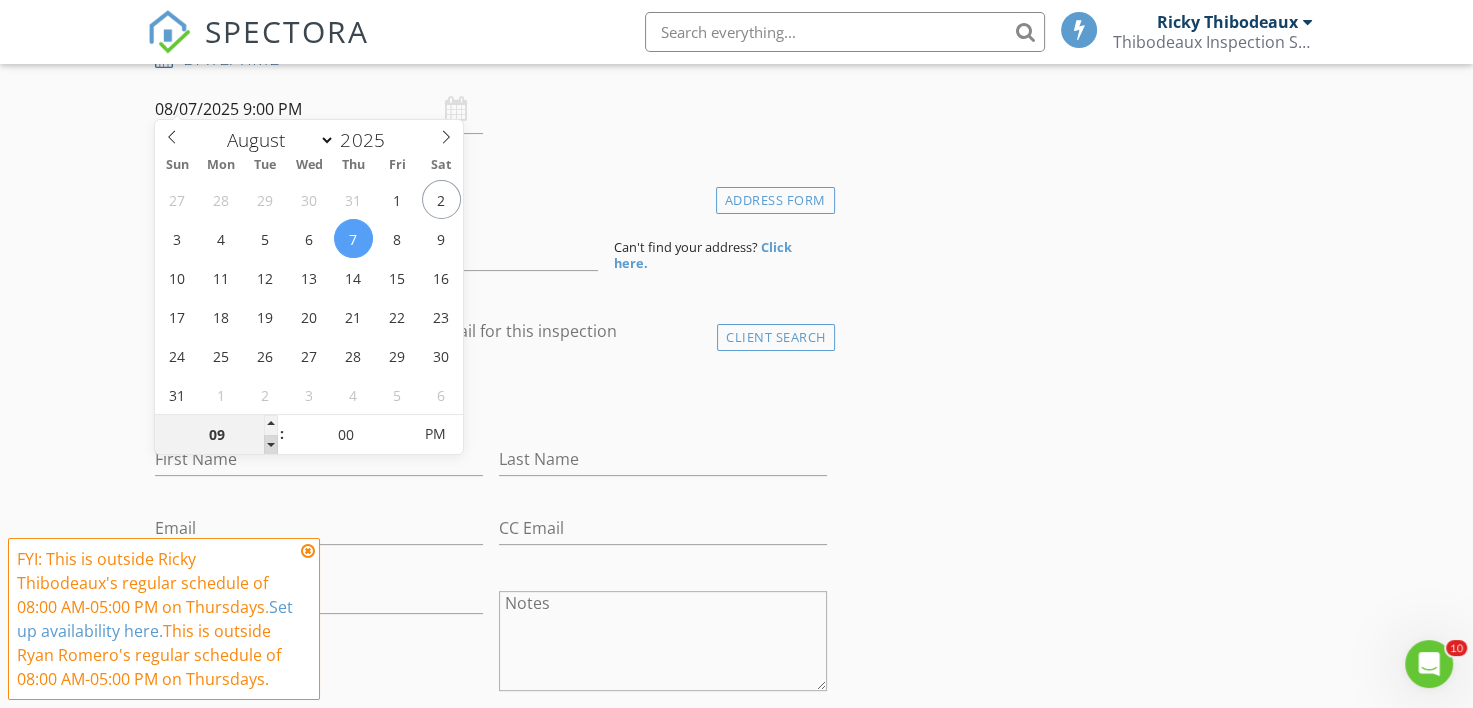 type on "08" 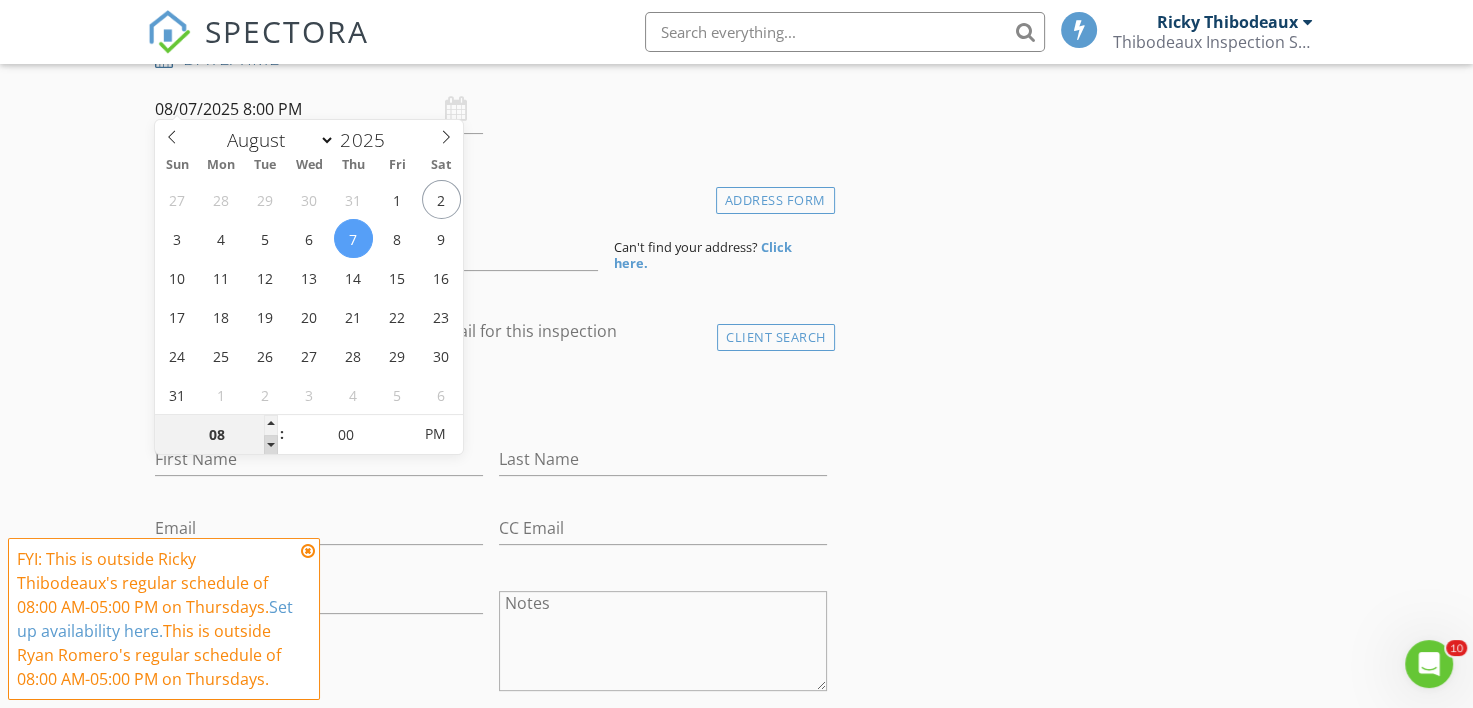 click at bounding box center (271, 445) 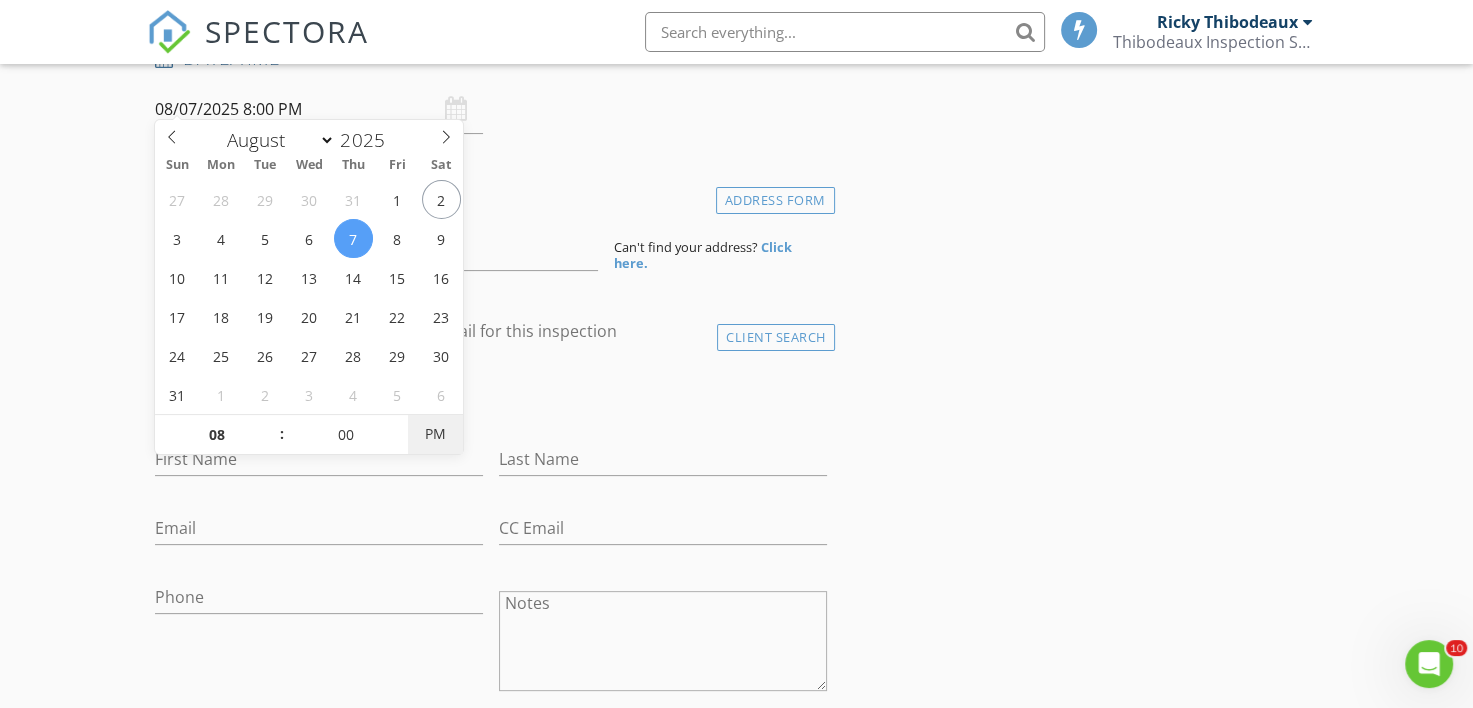 type on "08/07/2025 8:00 AM" 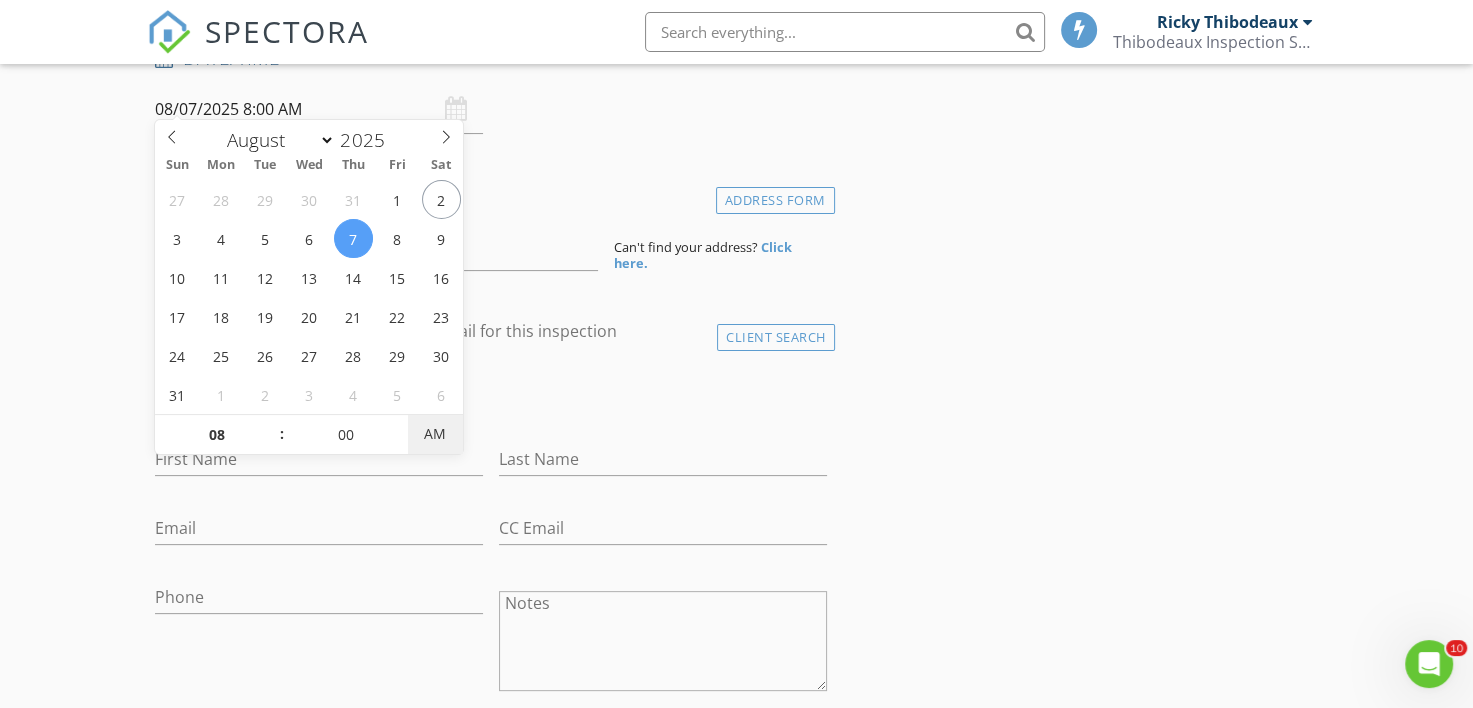 drag, startPoint x: 269, startPoint y: 440, endPoint x: 438, endPoint y: 432, distance: 169.18924 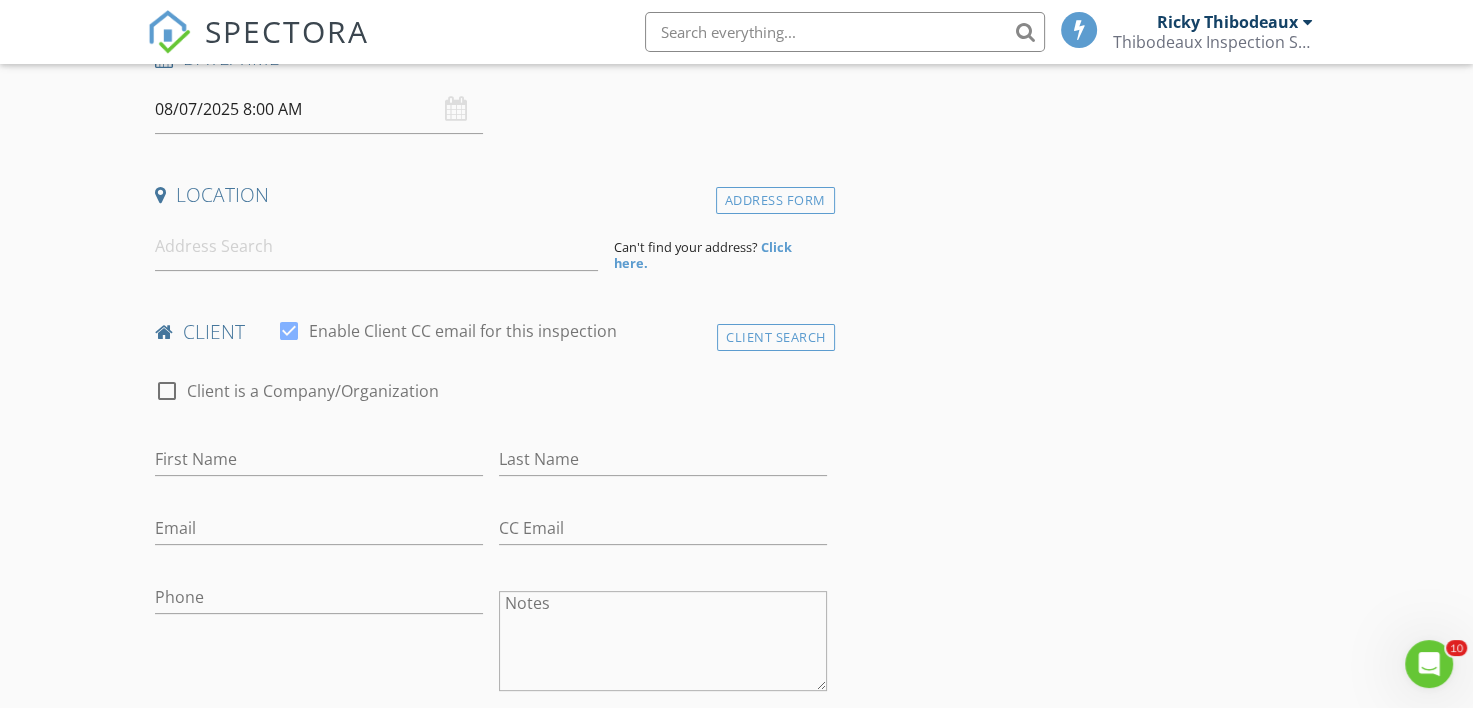 drag, startPoint x: 104, startPoint y: 299, endPoint x: 125, endPoint y: 290, distance: 22.847319 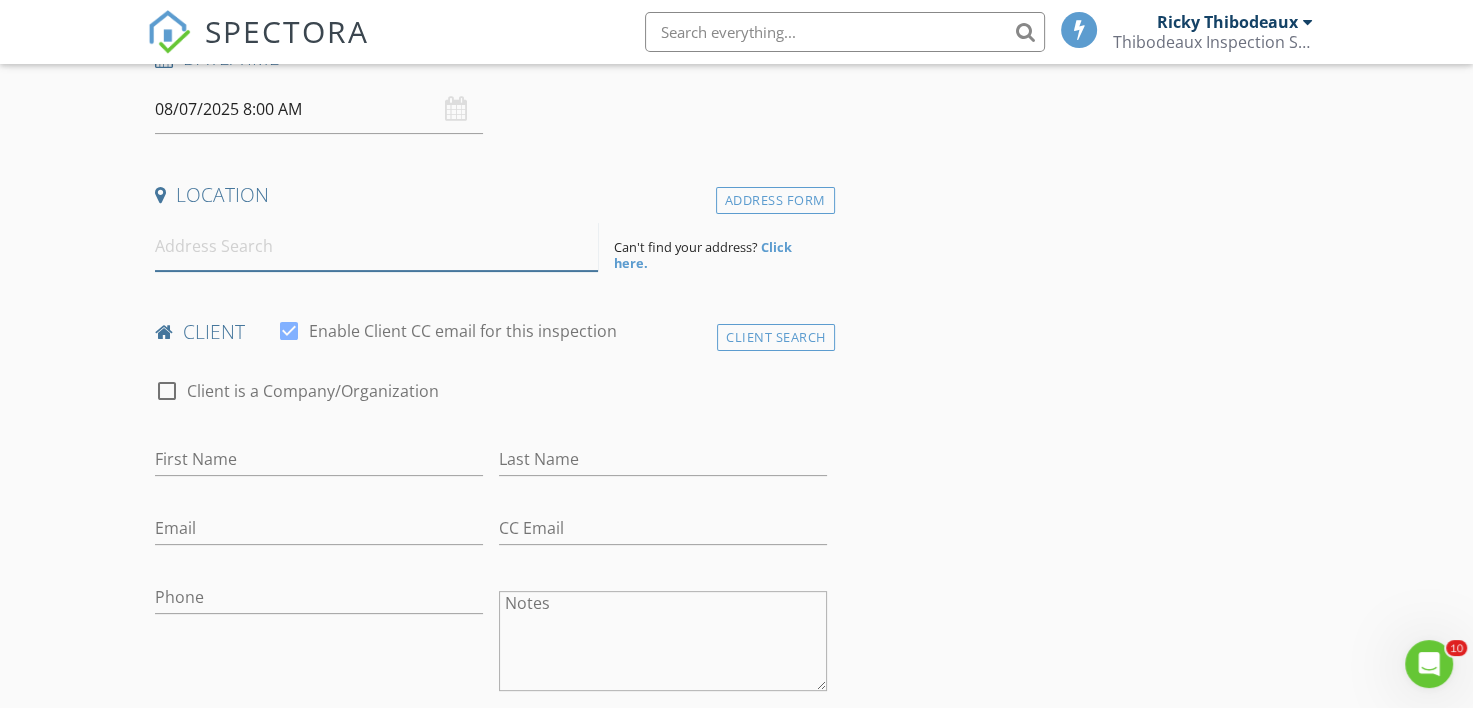 click at bounding box center (376, 246) 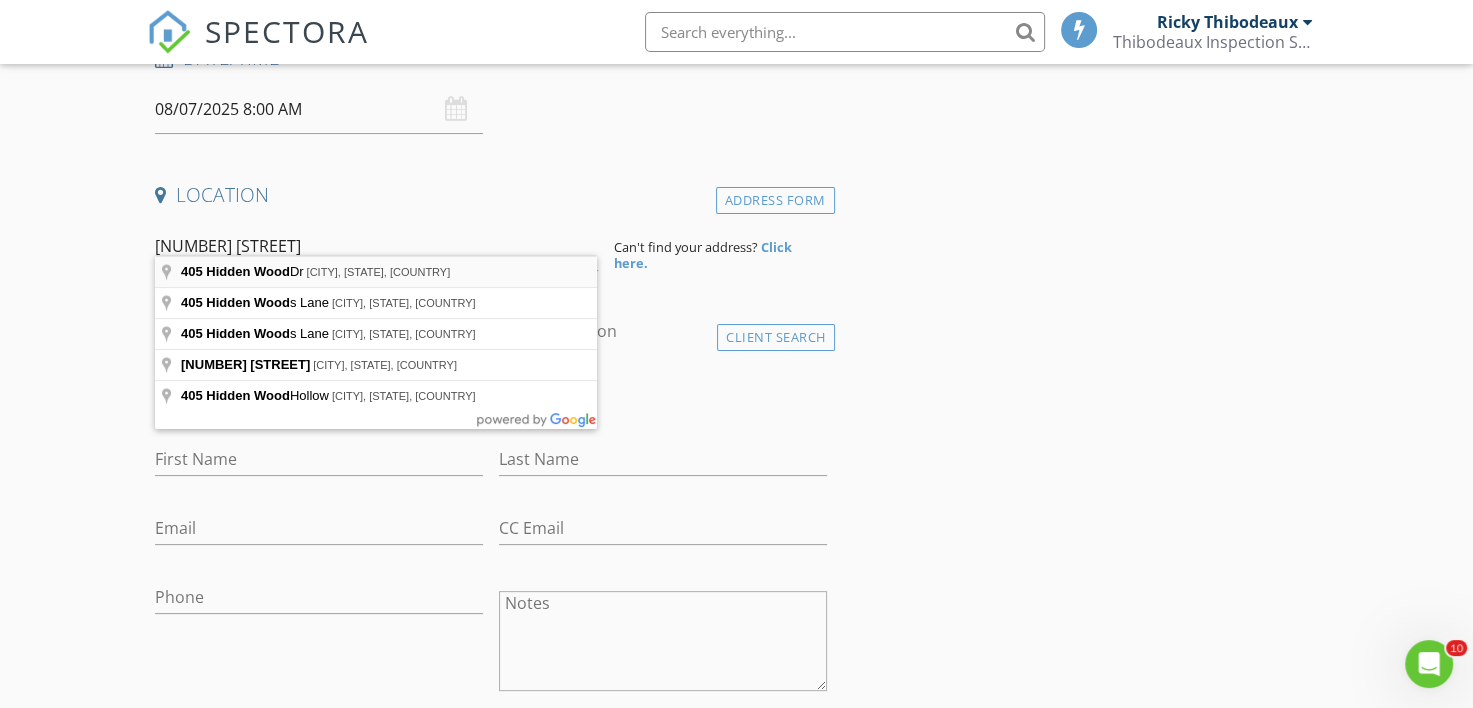 type on "[NUMBER] [STREET], [CITY], [STATE], [COUNTRY]" 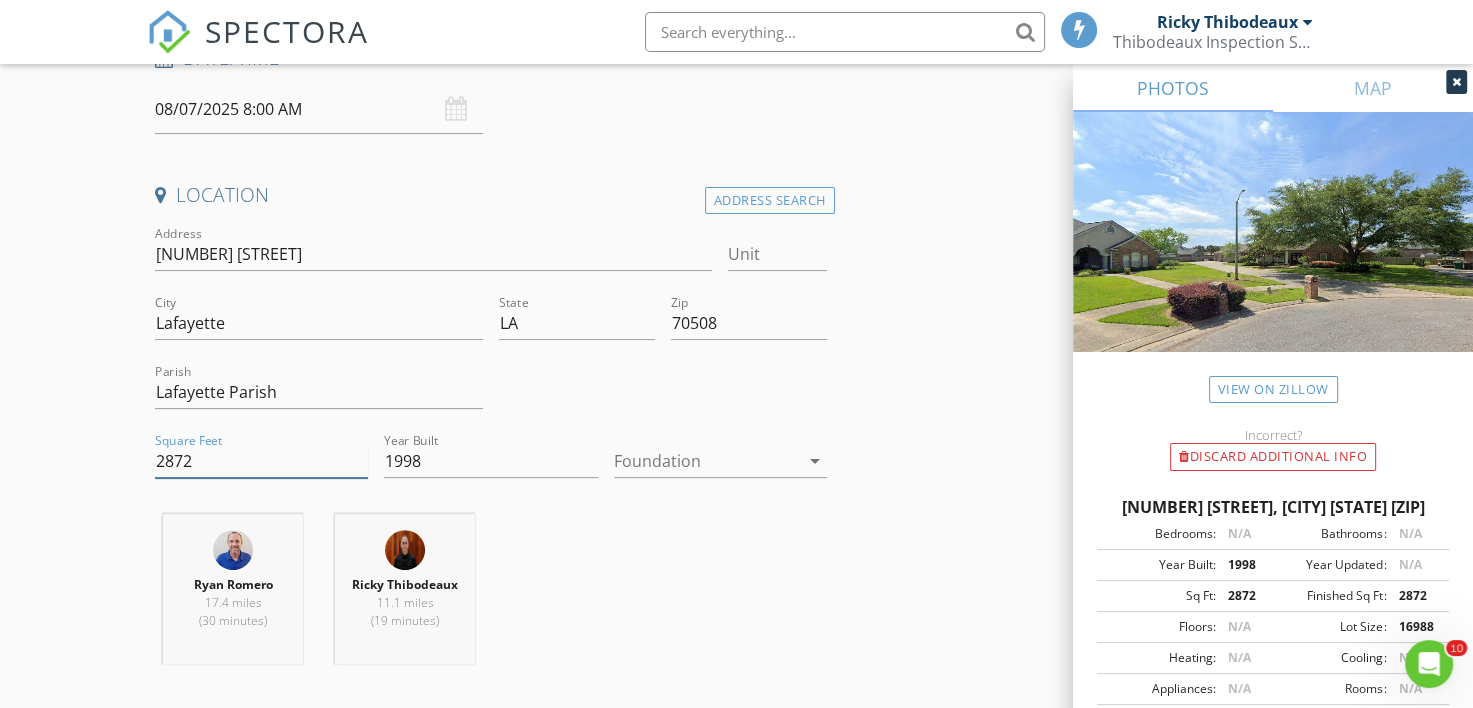 drag, startPoint x: 160, startPoint y: 448, endPoint x: 88, endPoint y: 440, distance: 72.443085 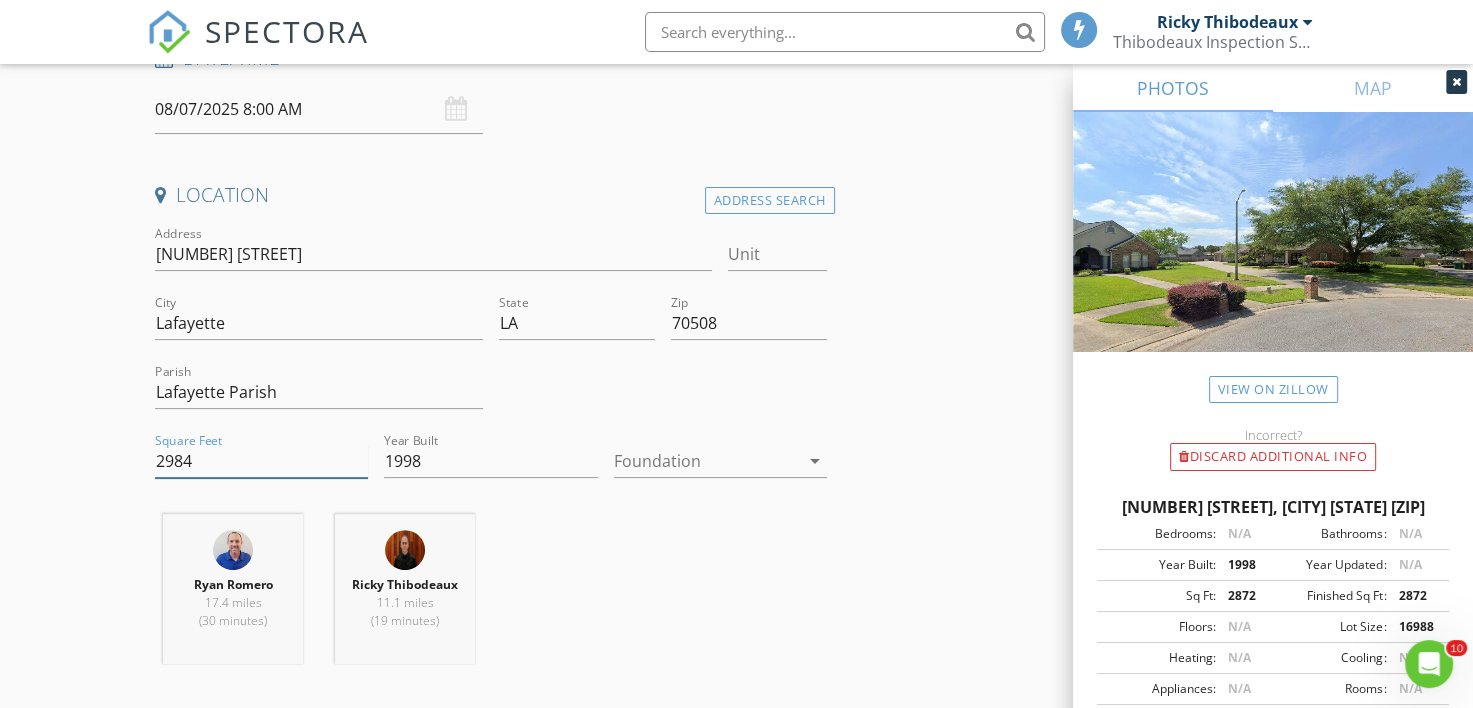 type on "2984" 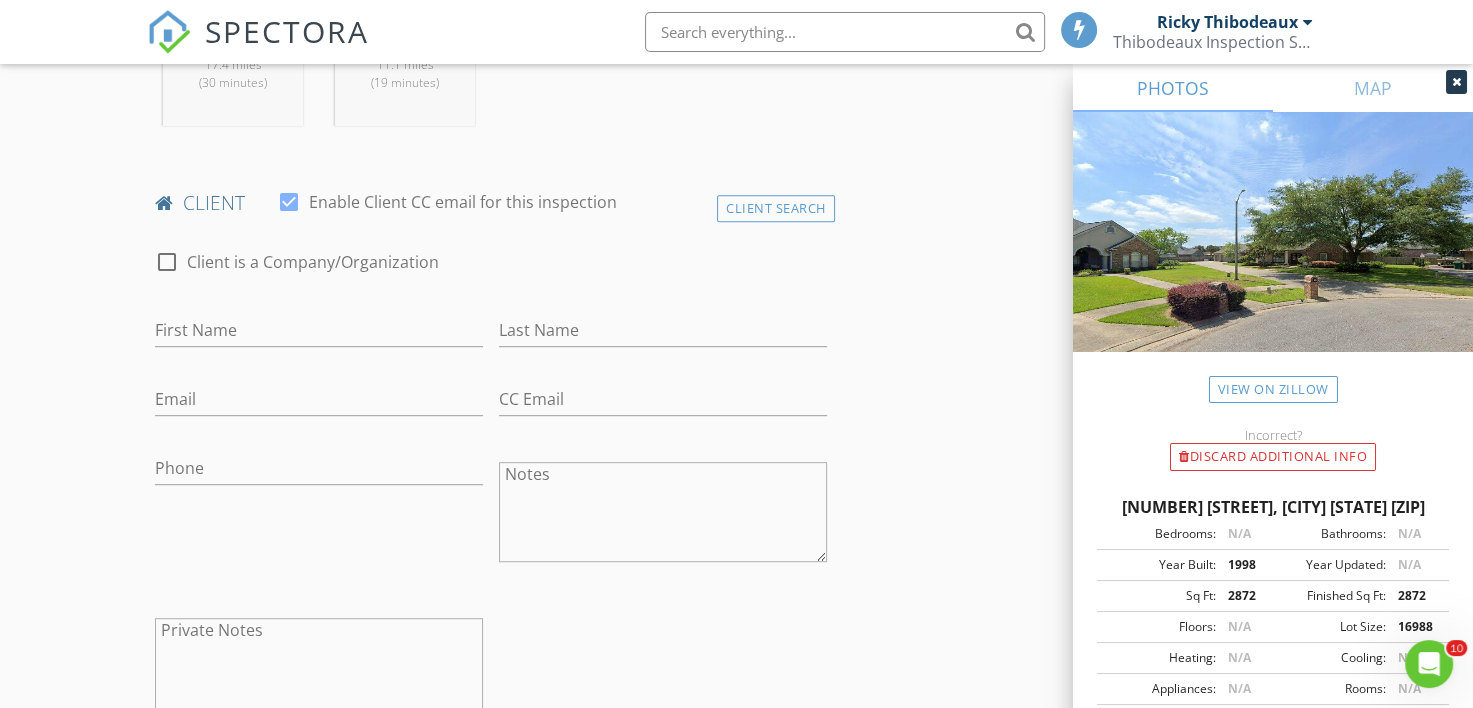 scroll, scrollTop: 1000, scrollLeft: 0, axis: vertical 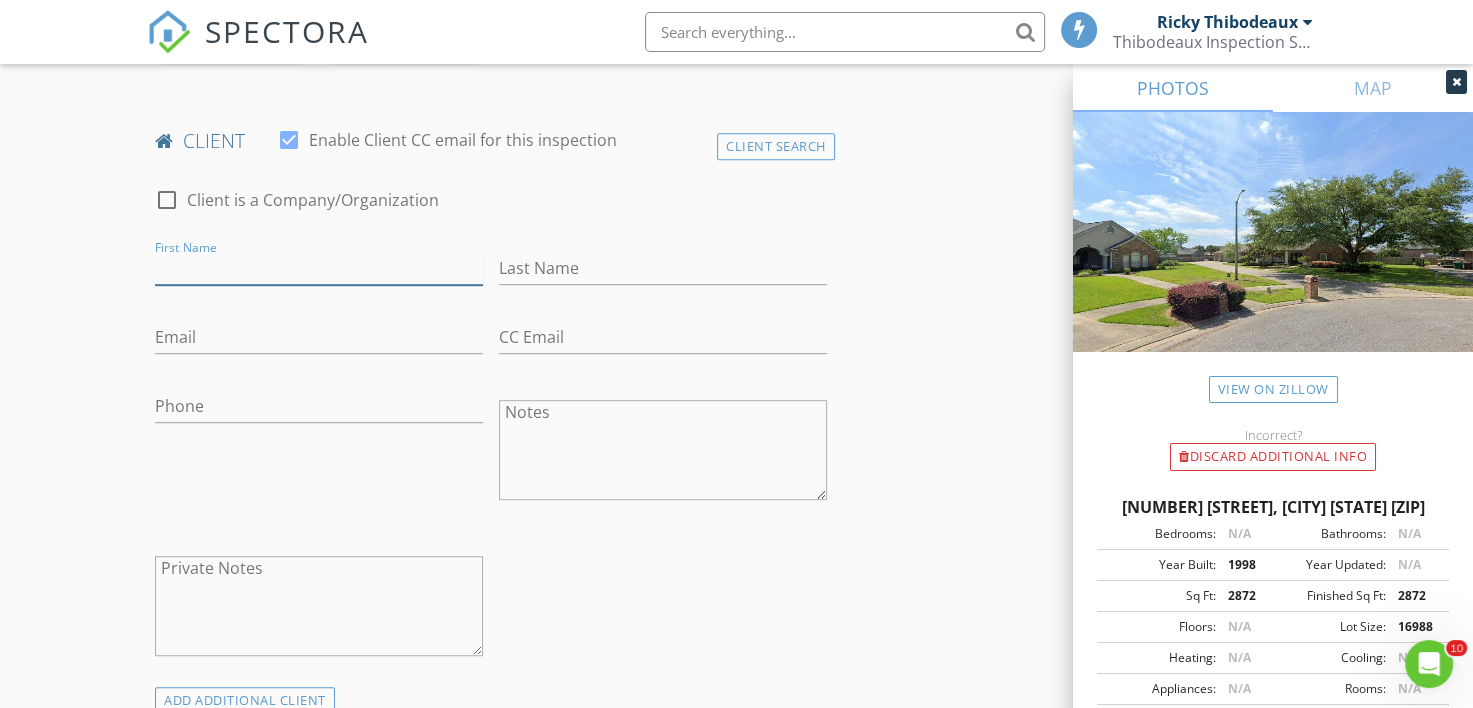 click on "First Name" at bounding box center [319, 268] 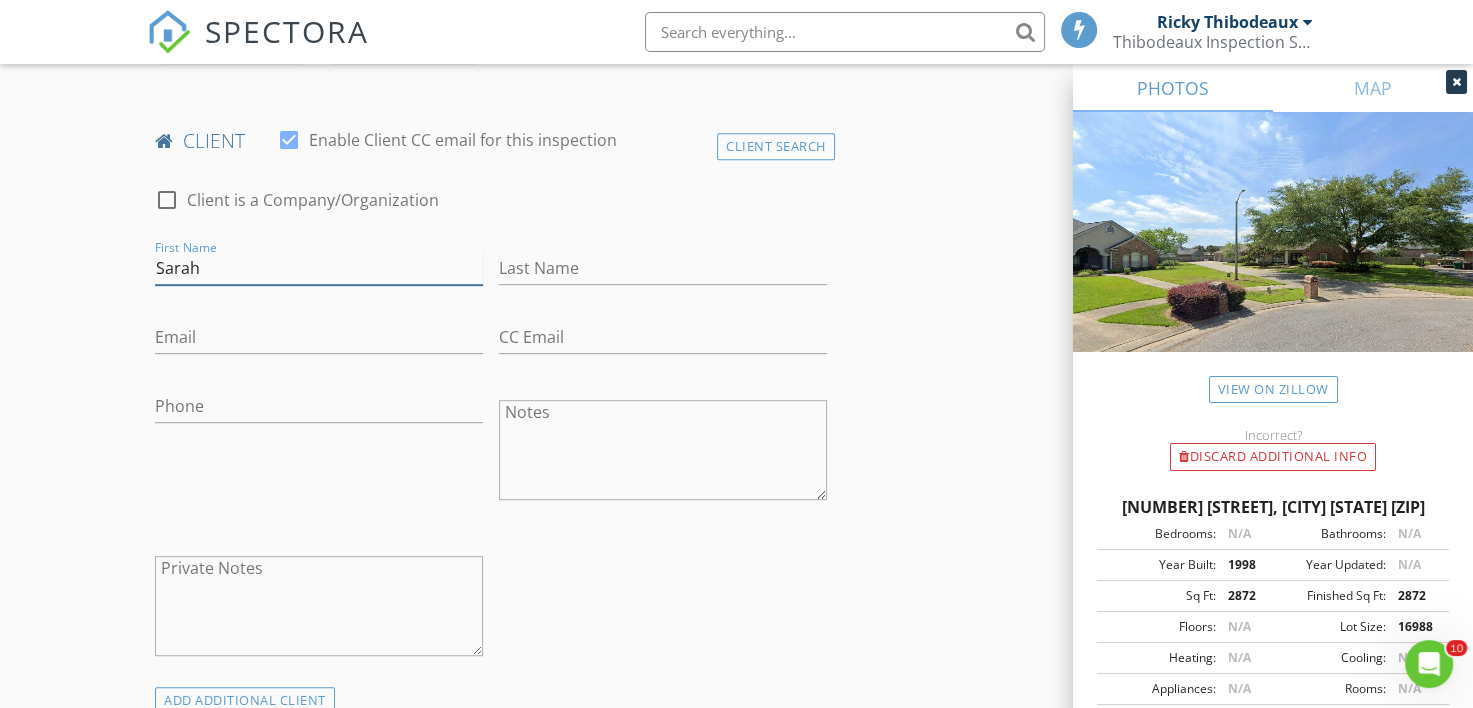 type on "Sarah" 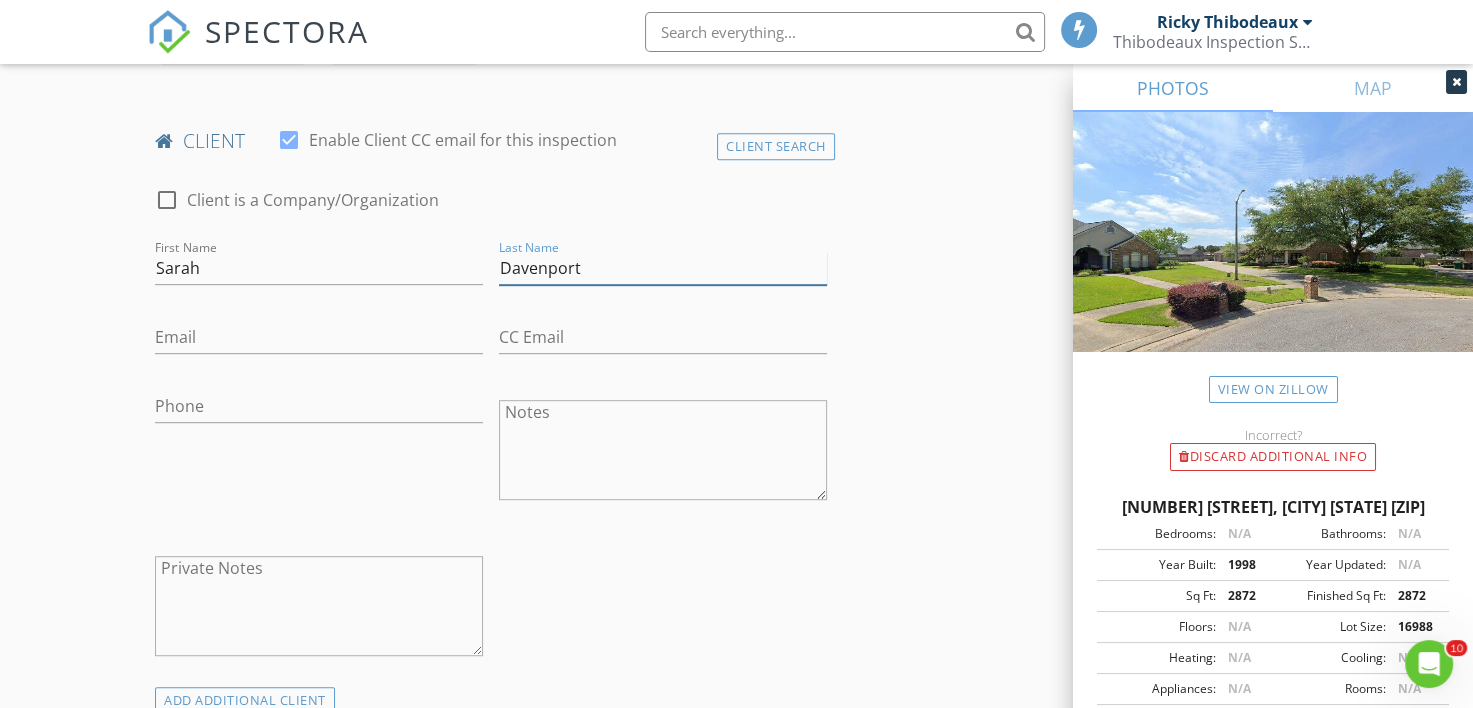 type on "Davenport" 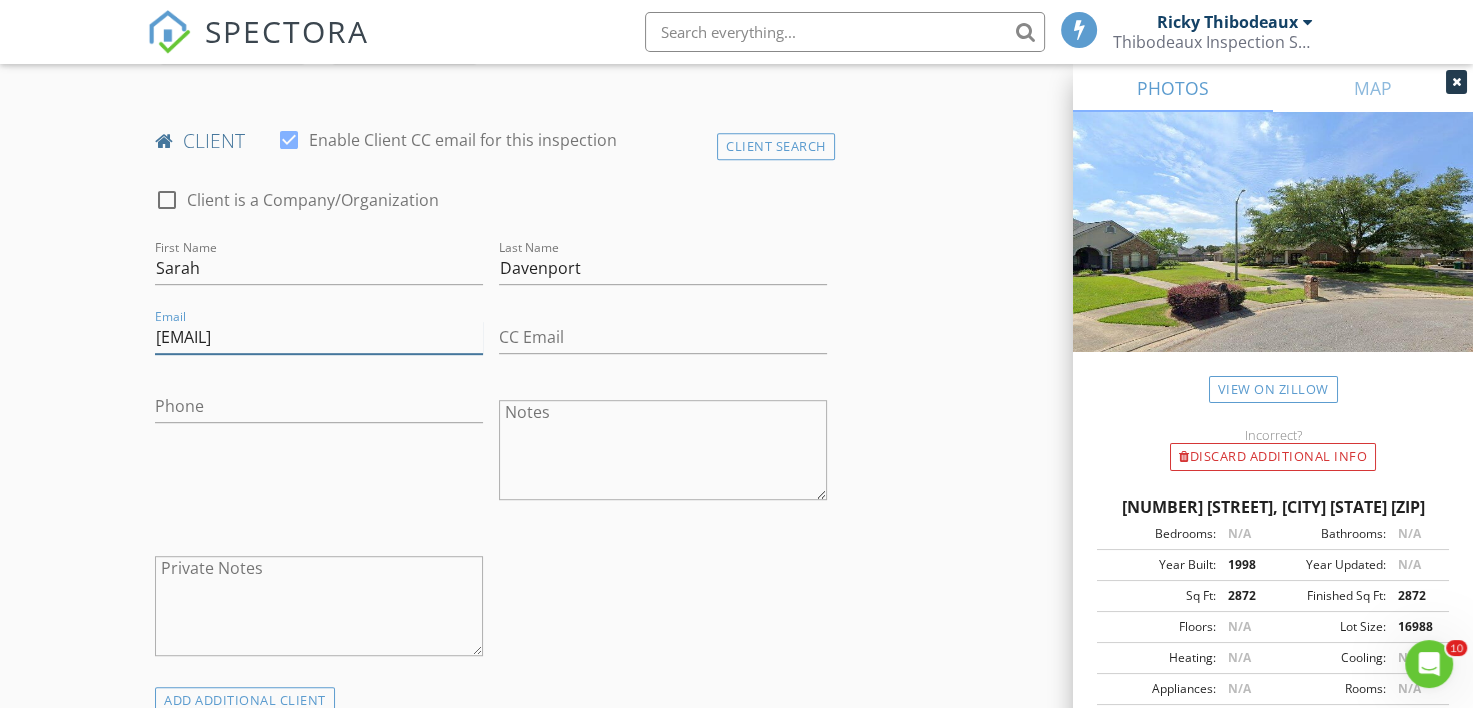 type on "[EMAIL]" 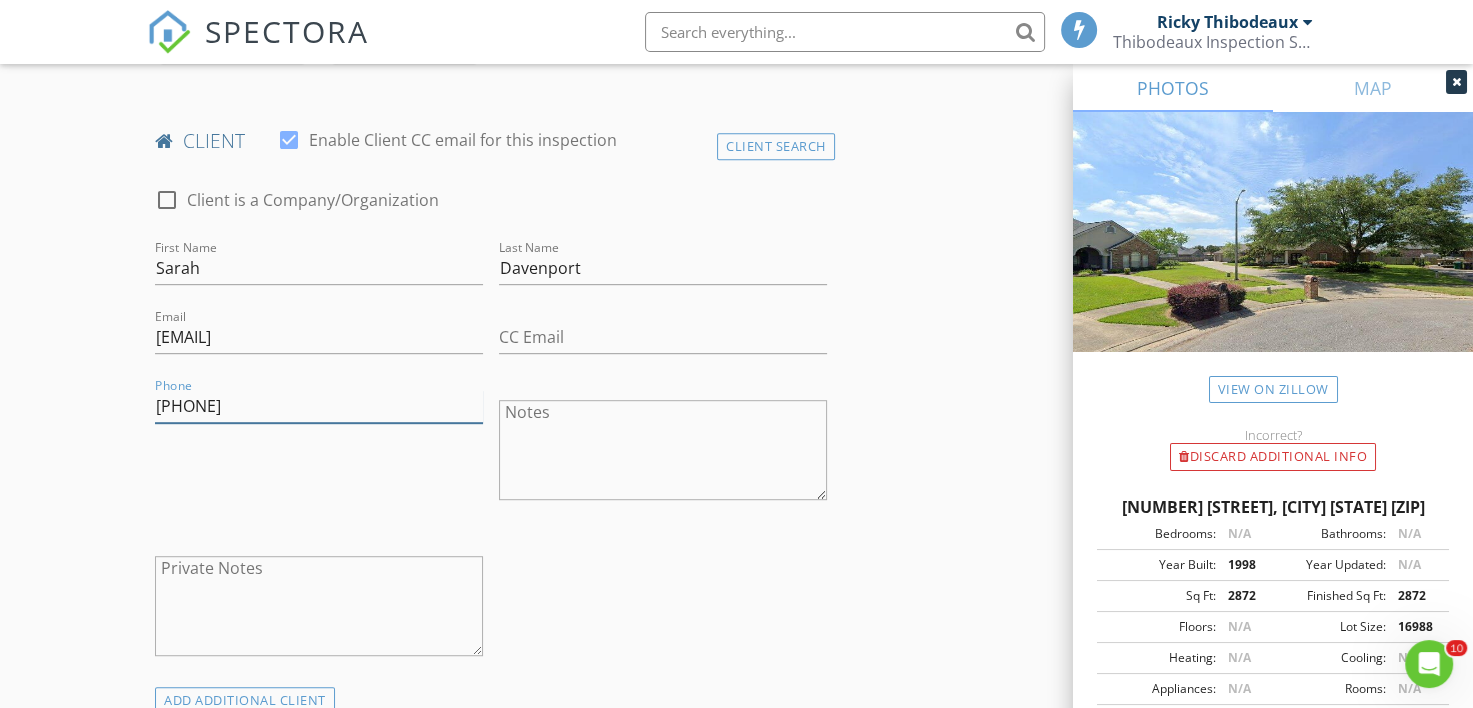 type on "[PHONE]" 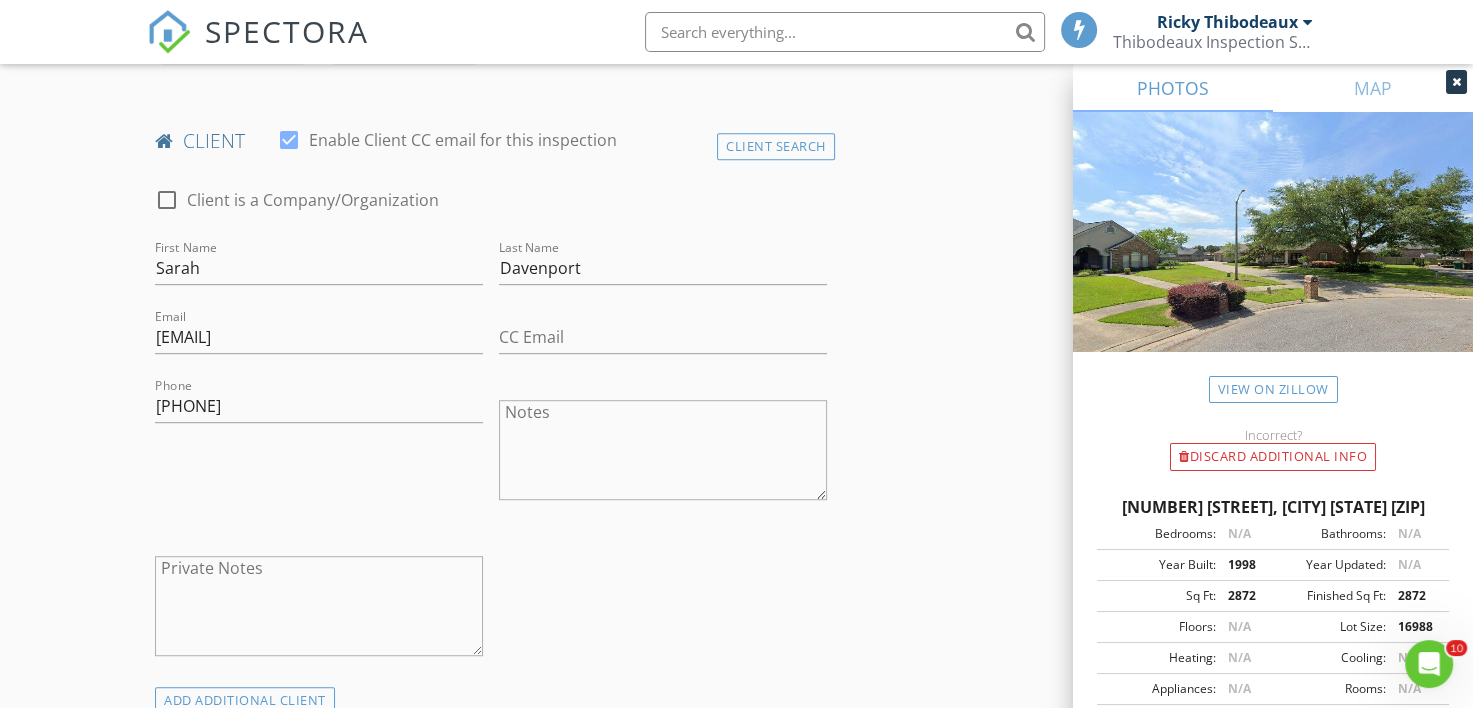 click on "New Inspection
Click here to use the New Order Form
INSPECTOR(S)
check_box   Ricky Thibodeaux   PRIMARY   check_box   Ryan Romero     Ricky Thibodeaux,  Ryan Romero arrow_drop_down   check_box Ricky Thibodeaux specifically requested check_box_outline_blank Ryan Romero specifically requested
Date/Time
08/07/2025 8:00 AM
Location
Address Search       Address 405 Hidden Wood Dr   Unit   City Lafayette   State LA   Zip 70508   Parish Lafayette Parish     Square Feet 2984   Year Built 1998   Foundation Slab arrow_drop_down     Ryan Romero     17.4 miles     (30 minutes)         Ricky Thibodeaux     11.1 miles     (19 minutes)
client
check_box Enable Client CC email for this inspection   Client Search     check_box_outline_blank Client is a Company/Organization     First Name Sarah   Last Name Davenport   Email sdavenport@ascensionbluegators.org" at bounding box center (736, 875) 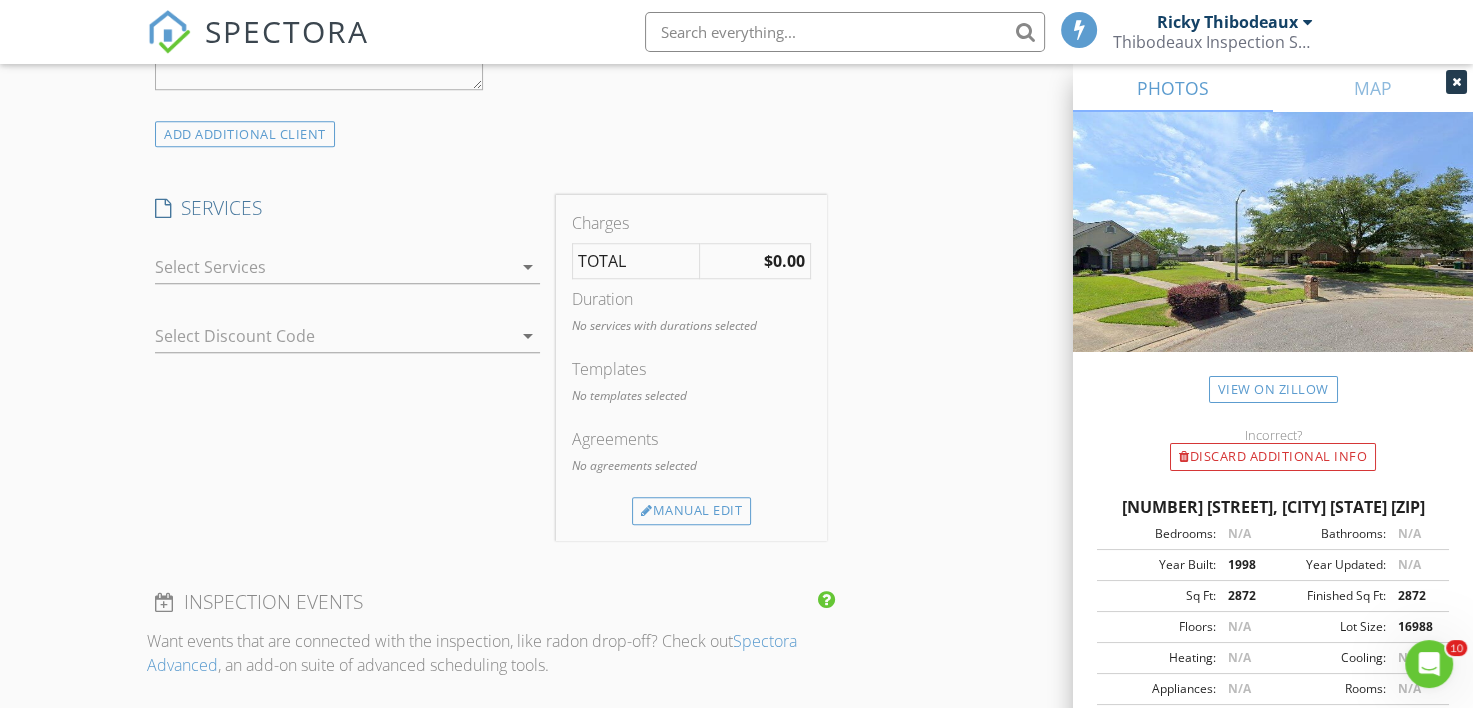 scroll, scrollTop: 1600, scrollLeft: 0, axis: vertical 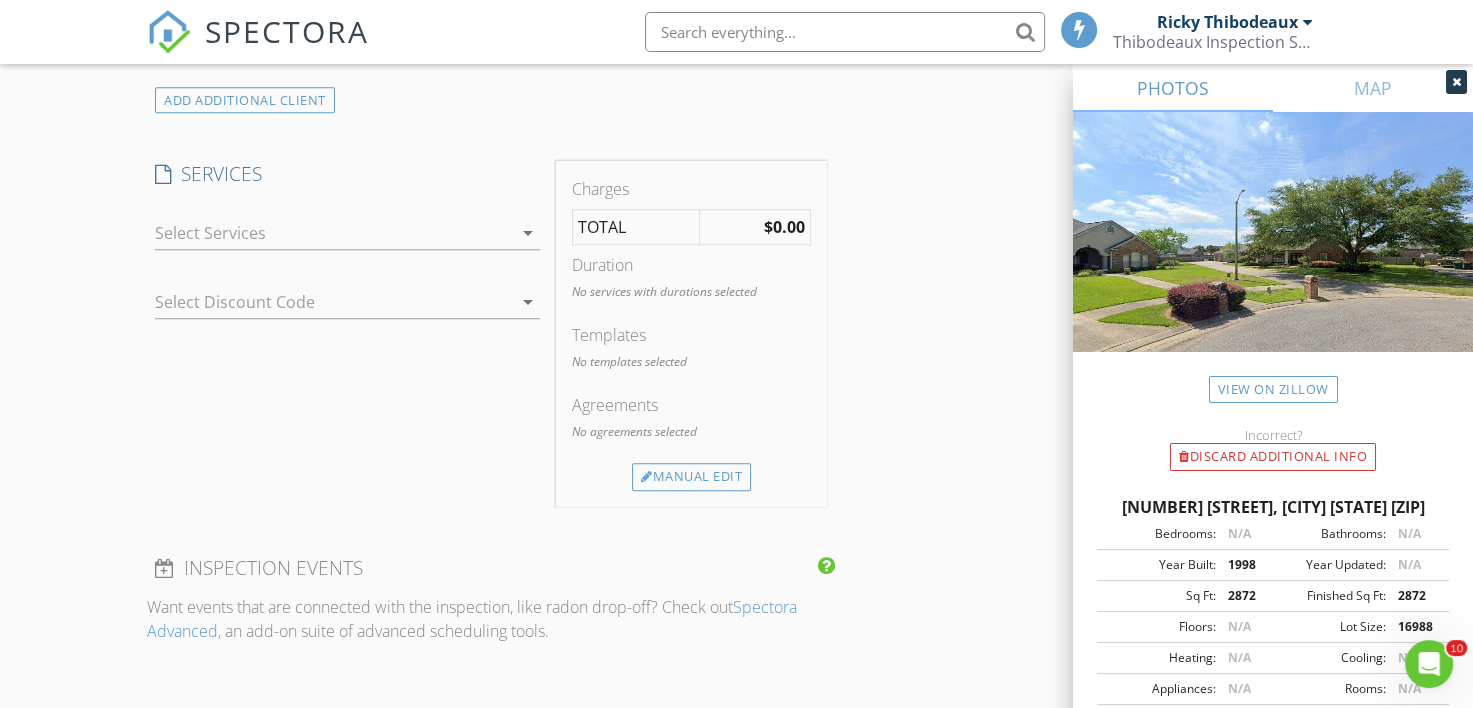 click at bounding box center [333, 233] 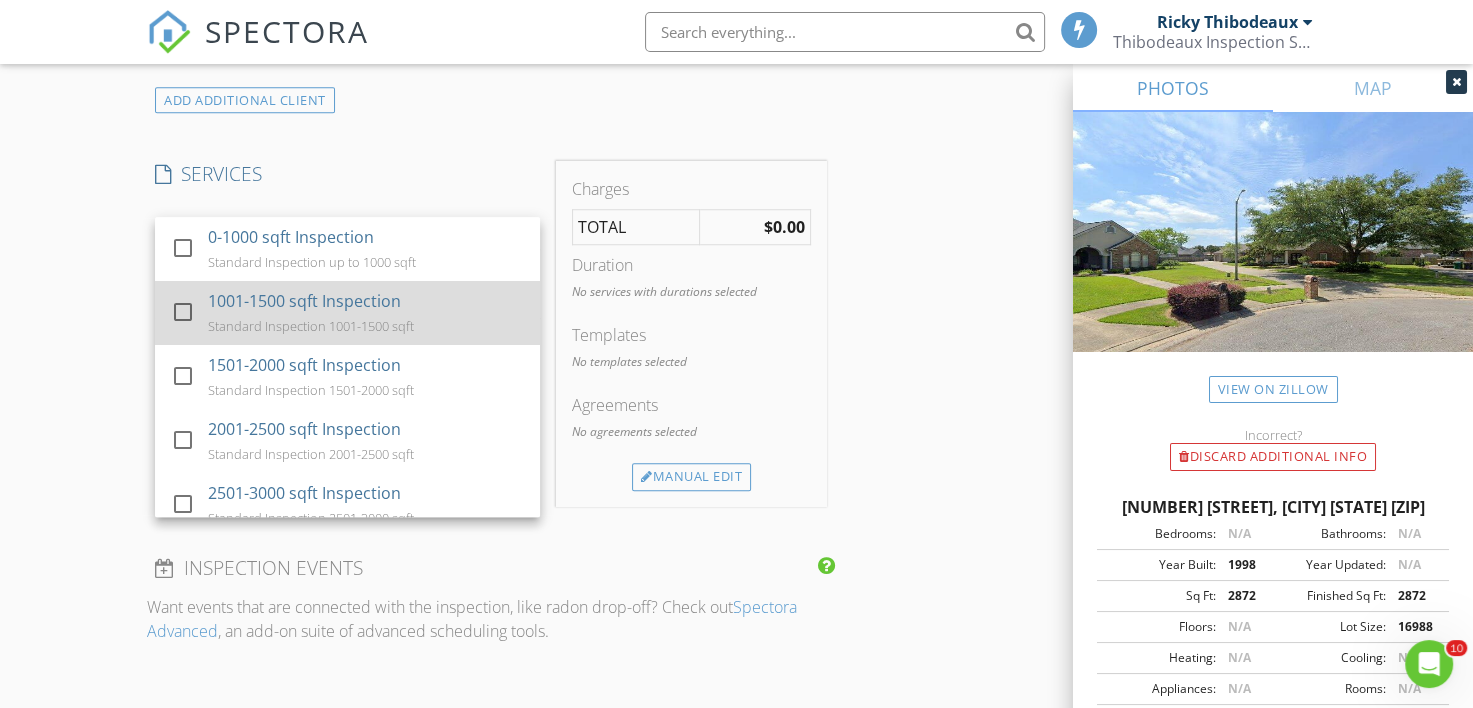 scroll, scrollTop: 200, scrollLeft: 0, axis: vertical 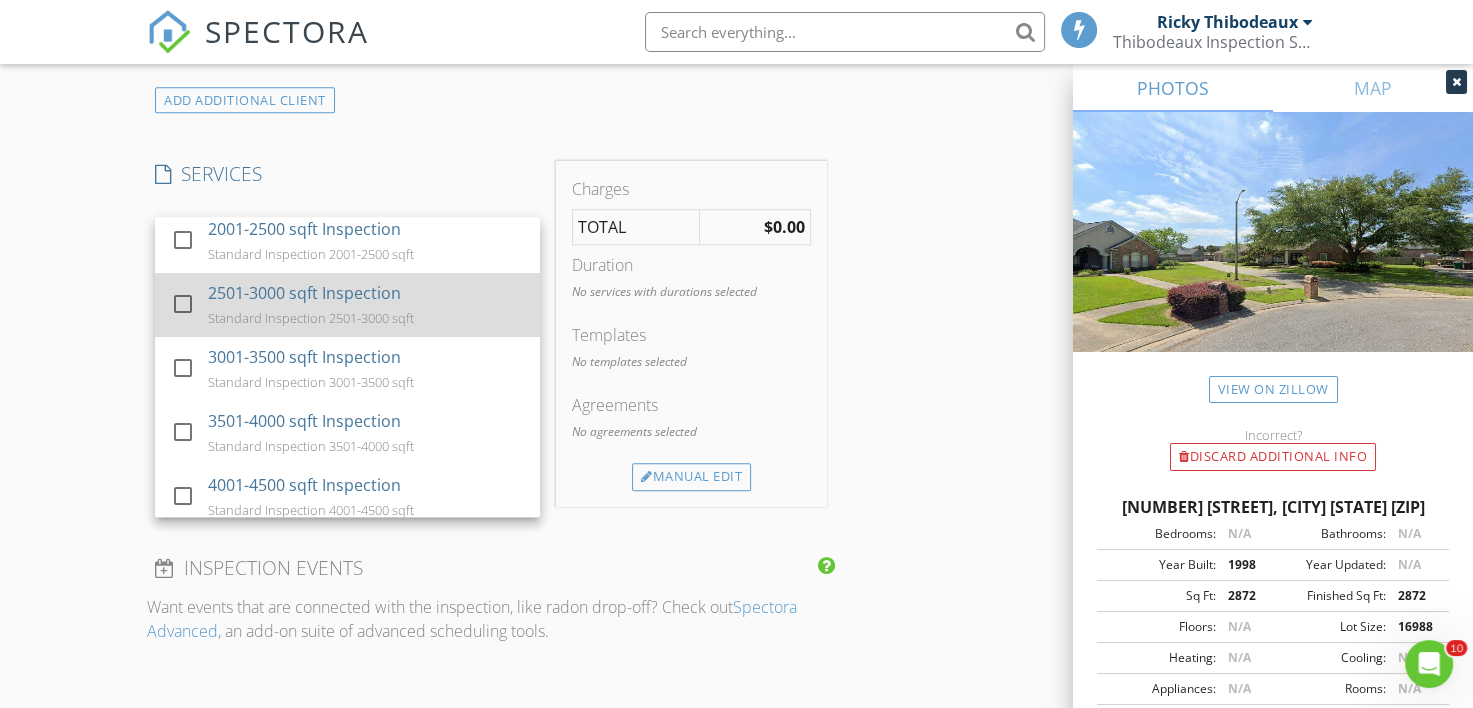 click on "2501-3000 sqft Inspection" at bounding box center [305, 293] 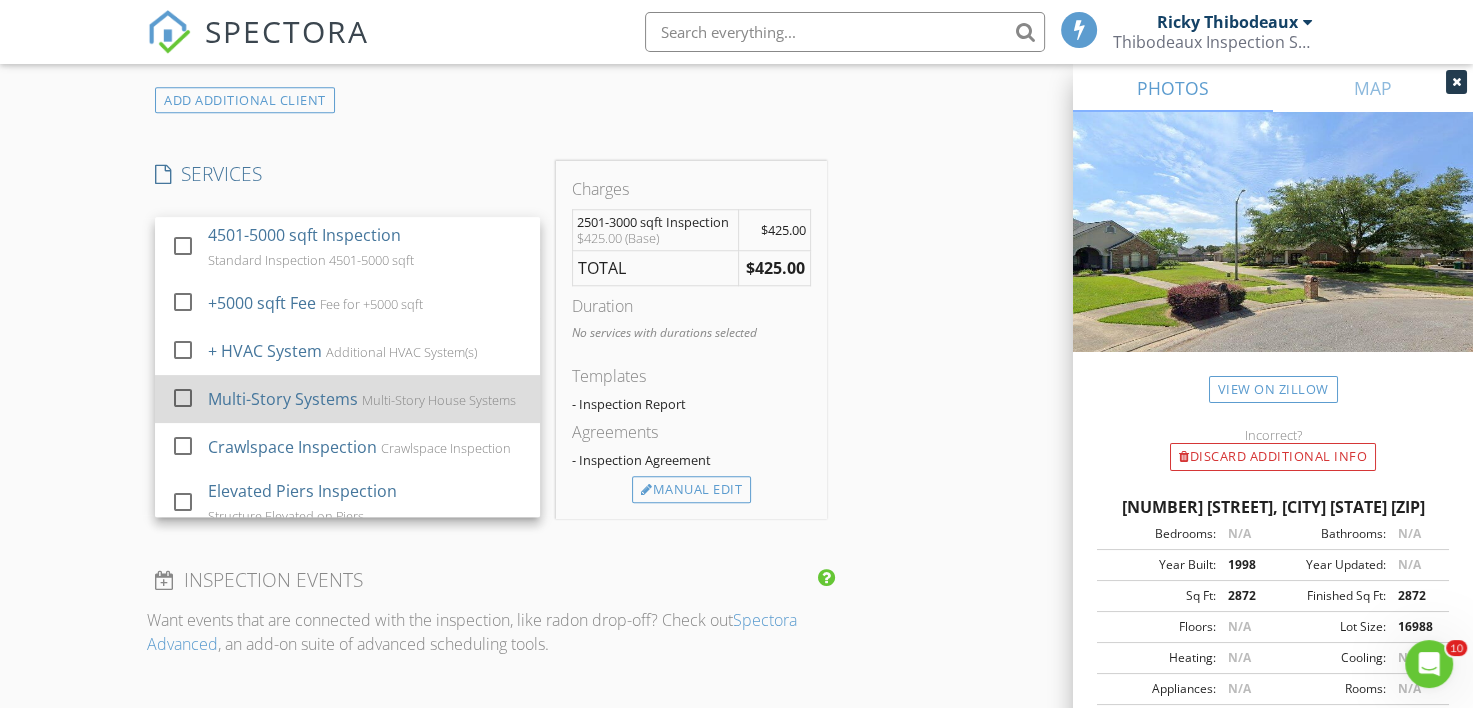 scroll, scrollTop: 600, scrollLeft: 0, axis: vertical 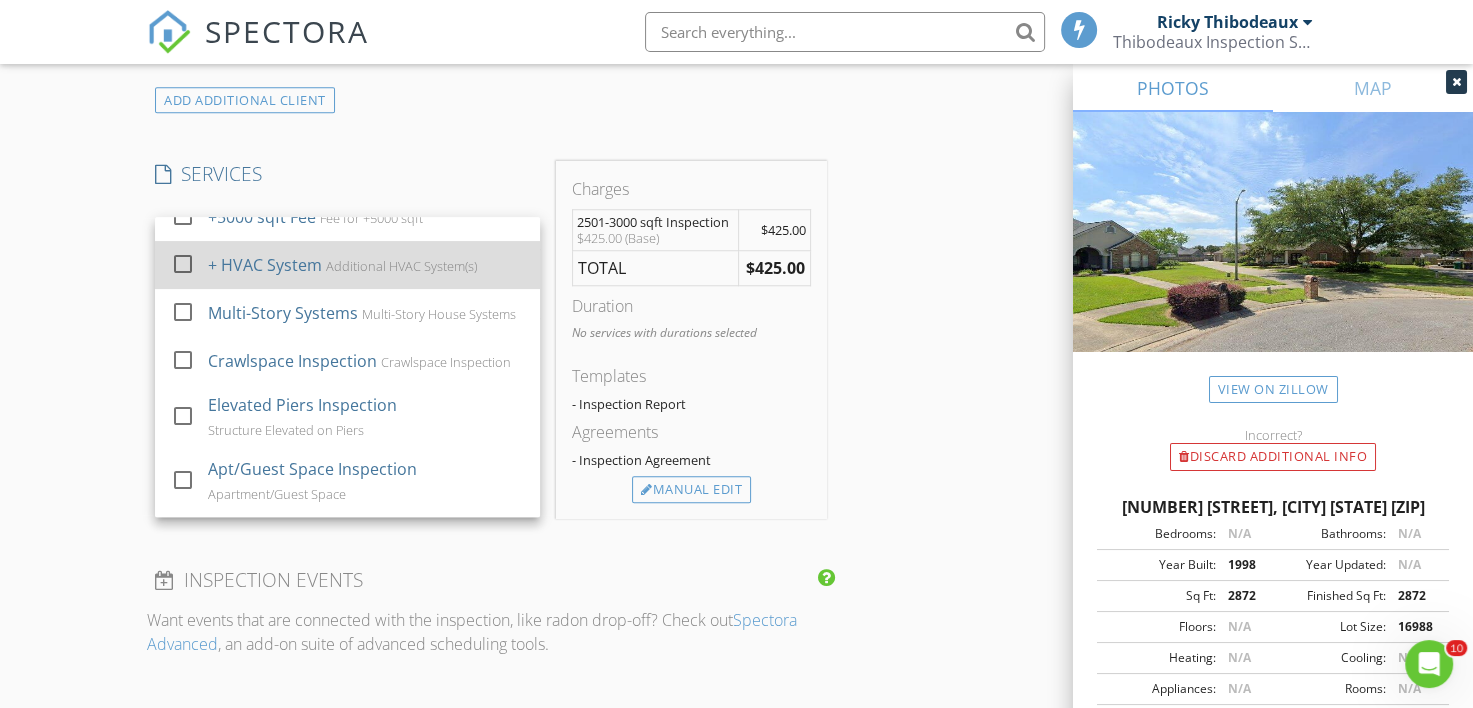 click on "+ HVAC System" at bounding box center (266, 265) 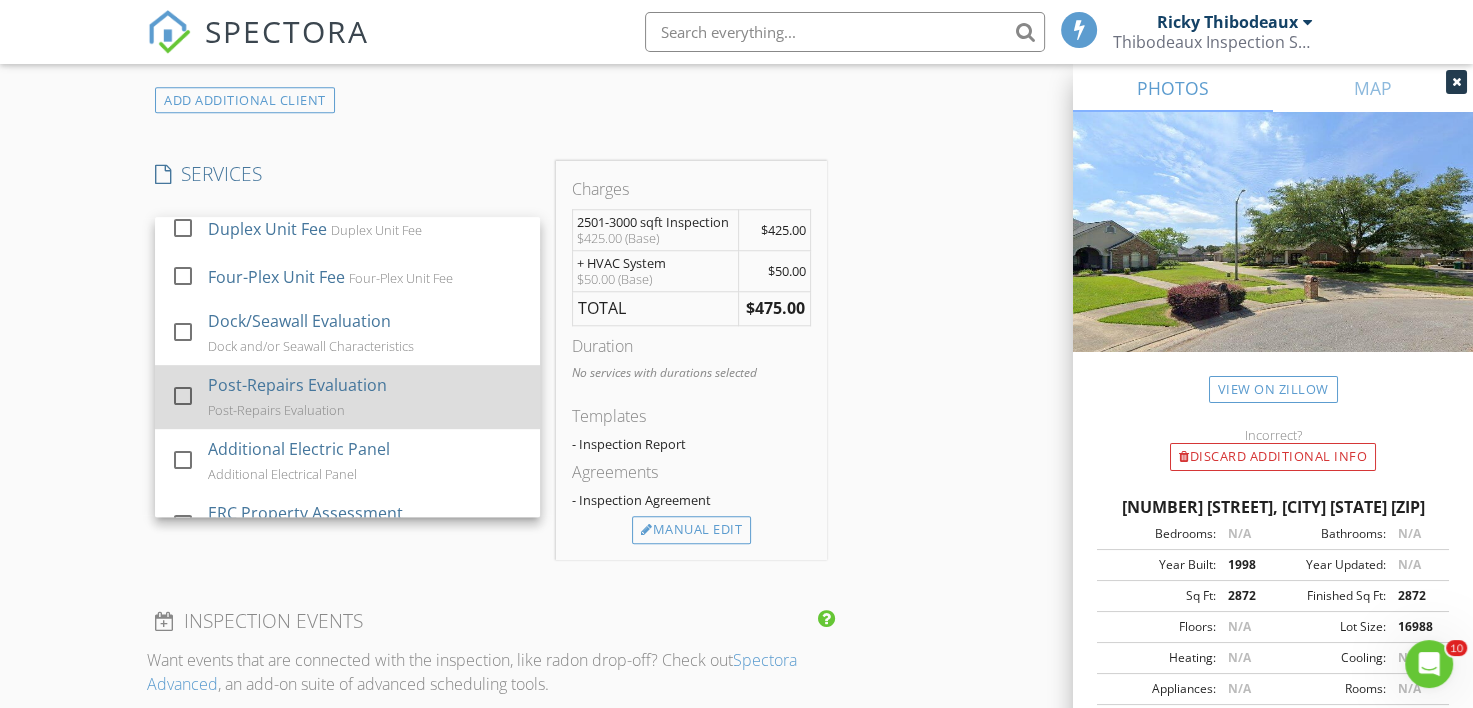 scroll, scrollTop: 1759, scrollLeft: 0, axis: vertical 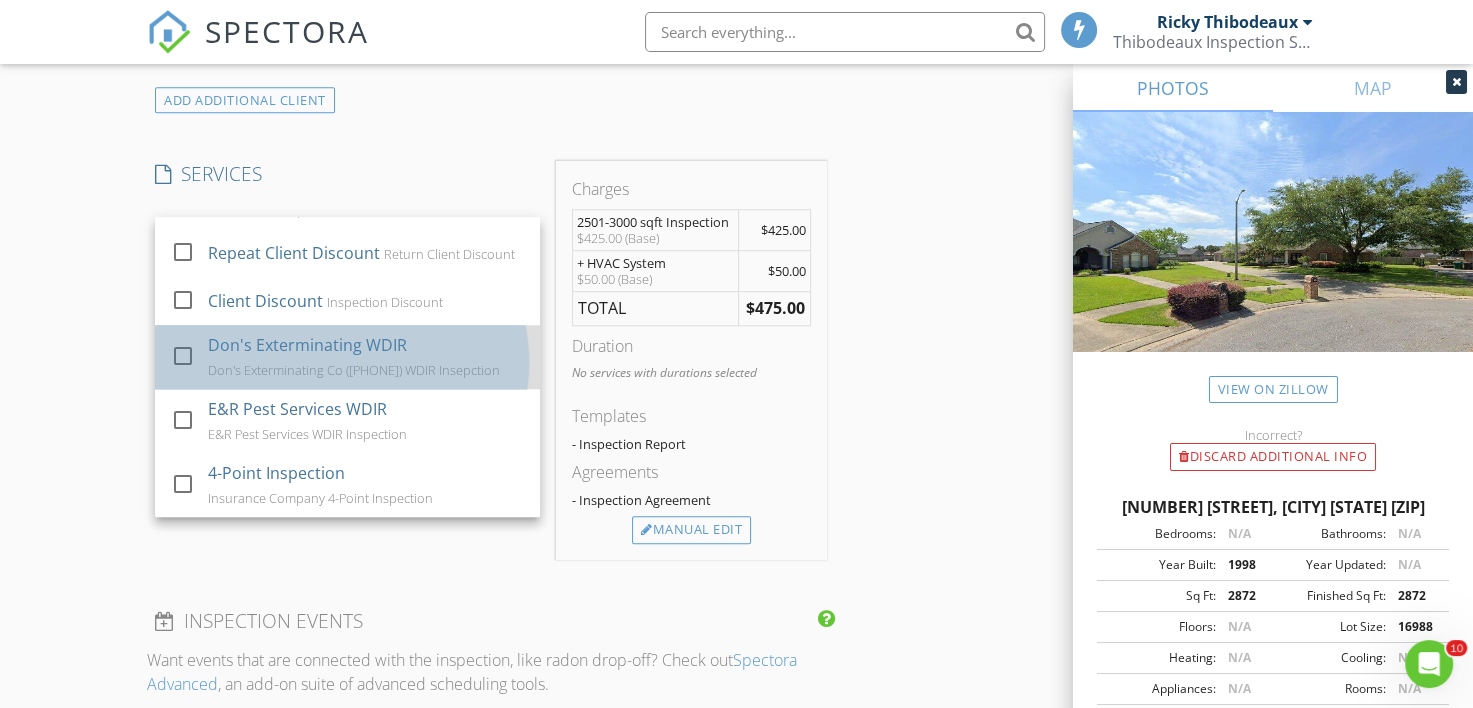click on "Don's Exterminating WDIR" at bounding box center [308, 345] 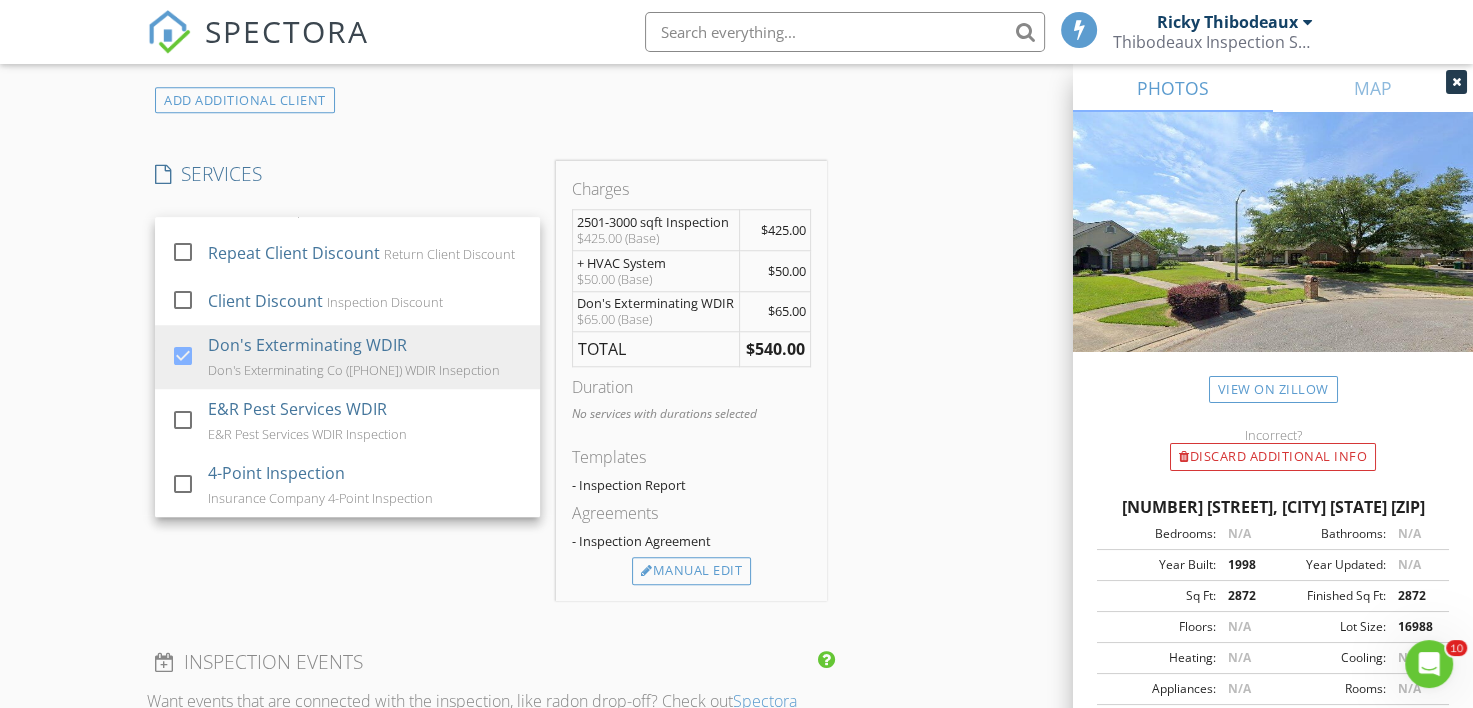 click on "INSPECTOR(S)
check_box   Ricky Thibodeaux   PRIMARY   check_box   Ryan Romero     Ricky Thibodeaux,  Ryan Romero arrow_drop_down   check_box Ricky Thibodeaux specifically requested check_box_outline_blank Ryan Romero specifically requested
Date/Time
08/07/2025 8:00 AM
Location
Address Search       Address 405 Hidden Wood Dr   Unit   City Lafayette   State LA   Zip 70508   Parish Lafayette Parish     Square Feet 2984   Year Built 1998   Foundation Slab arrow_drop_down     Ryan Romero     17.4 miles     (30 minutes)         Ricky Thibodeaux     11.1 miles     (19 minutes)
client
check_box Enable Client CC email for this inspection   Client Search     check_box_outline_blank Client is a Company/Organization     First Name Sarah   Last Name Davenport   Email sdavenport@ascensionbluegators.org   CC Email   Phone 832-726-4110           Notes   Private Notes" at bounding box center [736, 356] 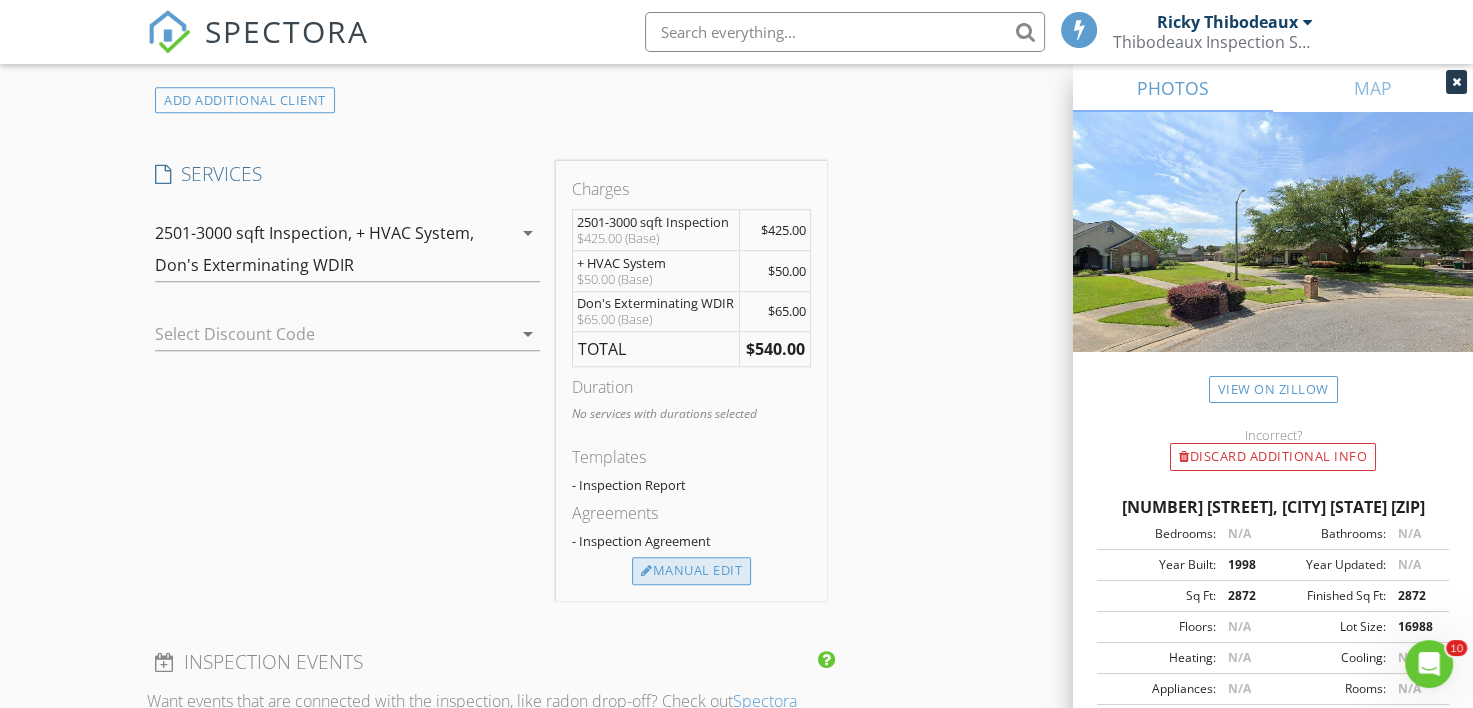 click on "Manual Edit" at bounding box center [691, 571] 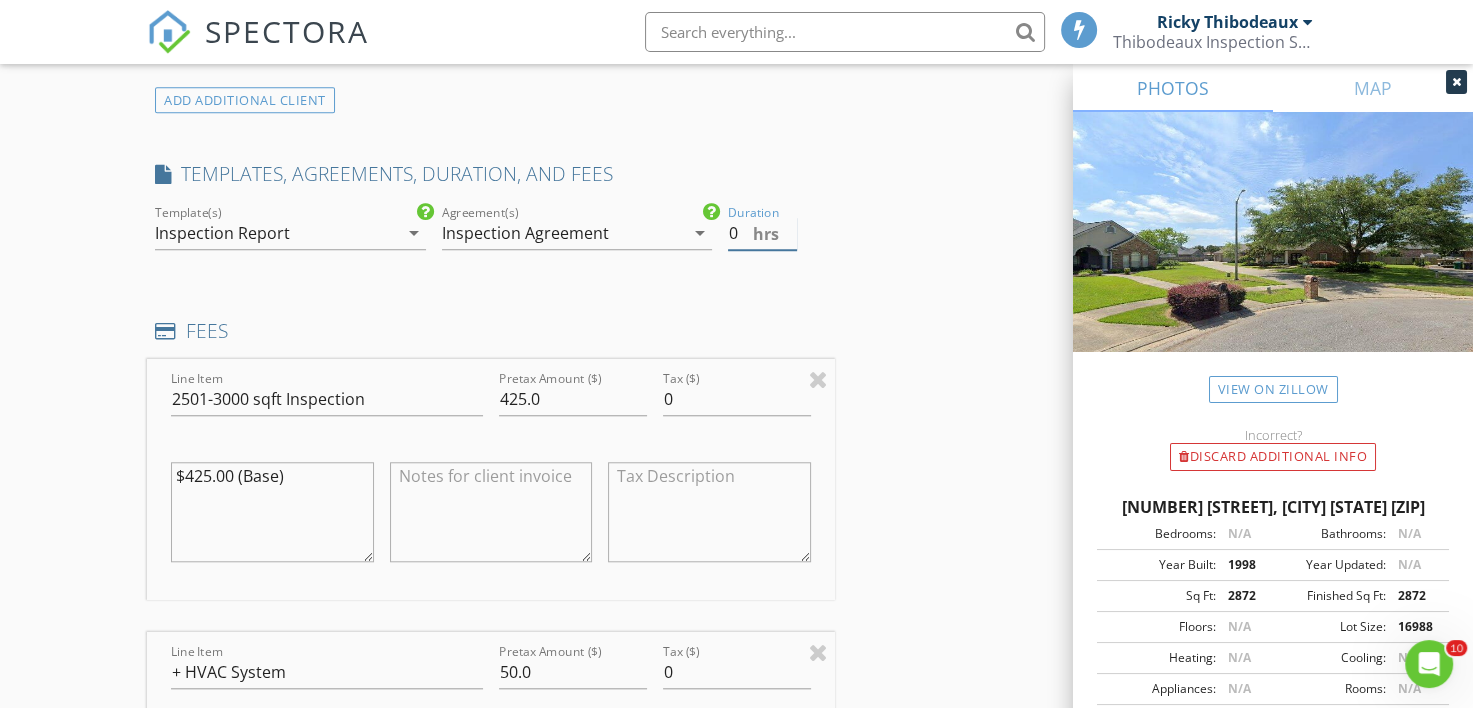 drag, startPoint x: 751, startPoint y: 221, endPoint x: 625, endPoint y: 236, distance: 126.88972 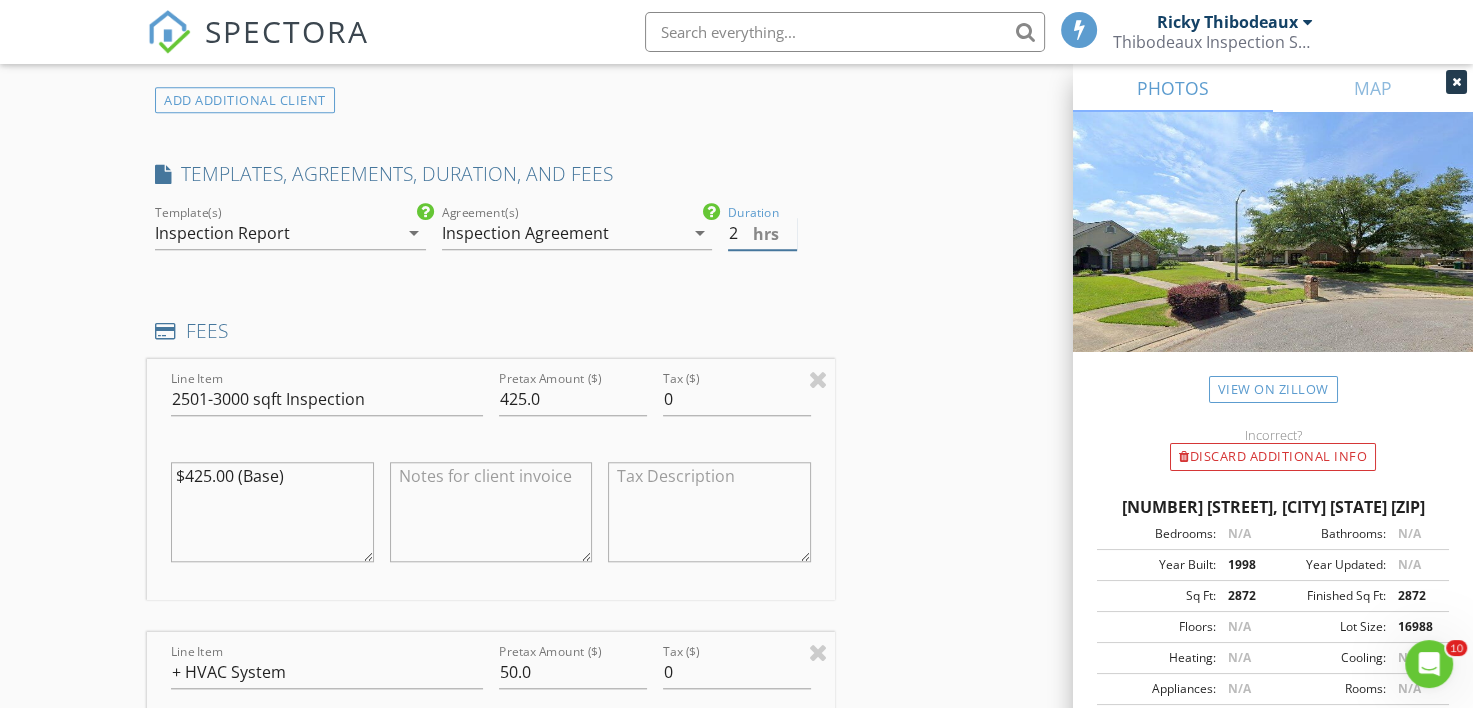 type on "2" 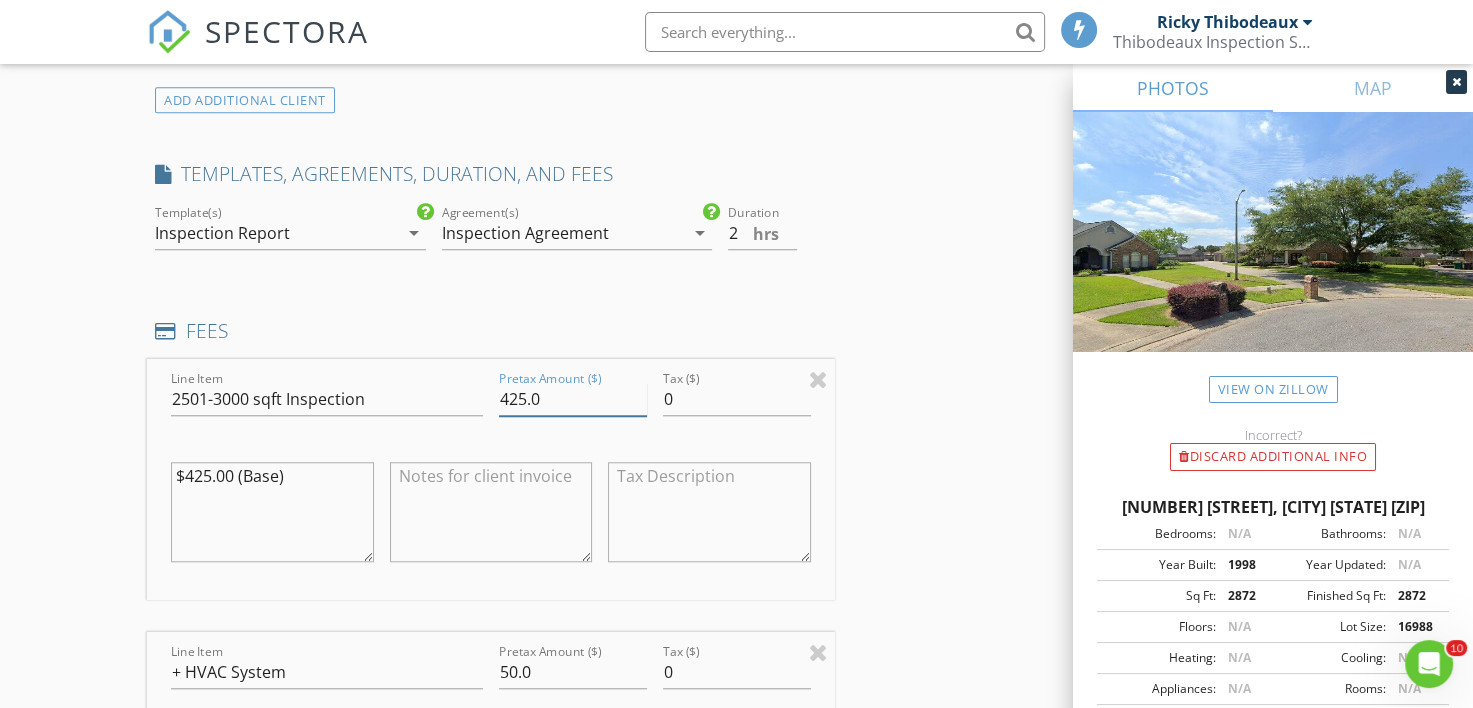 drag, startPoint x: 583, startPoint y: 389, endPoint x: 432, endPoint y: 386, distance: 151.0298 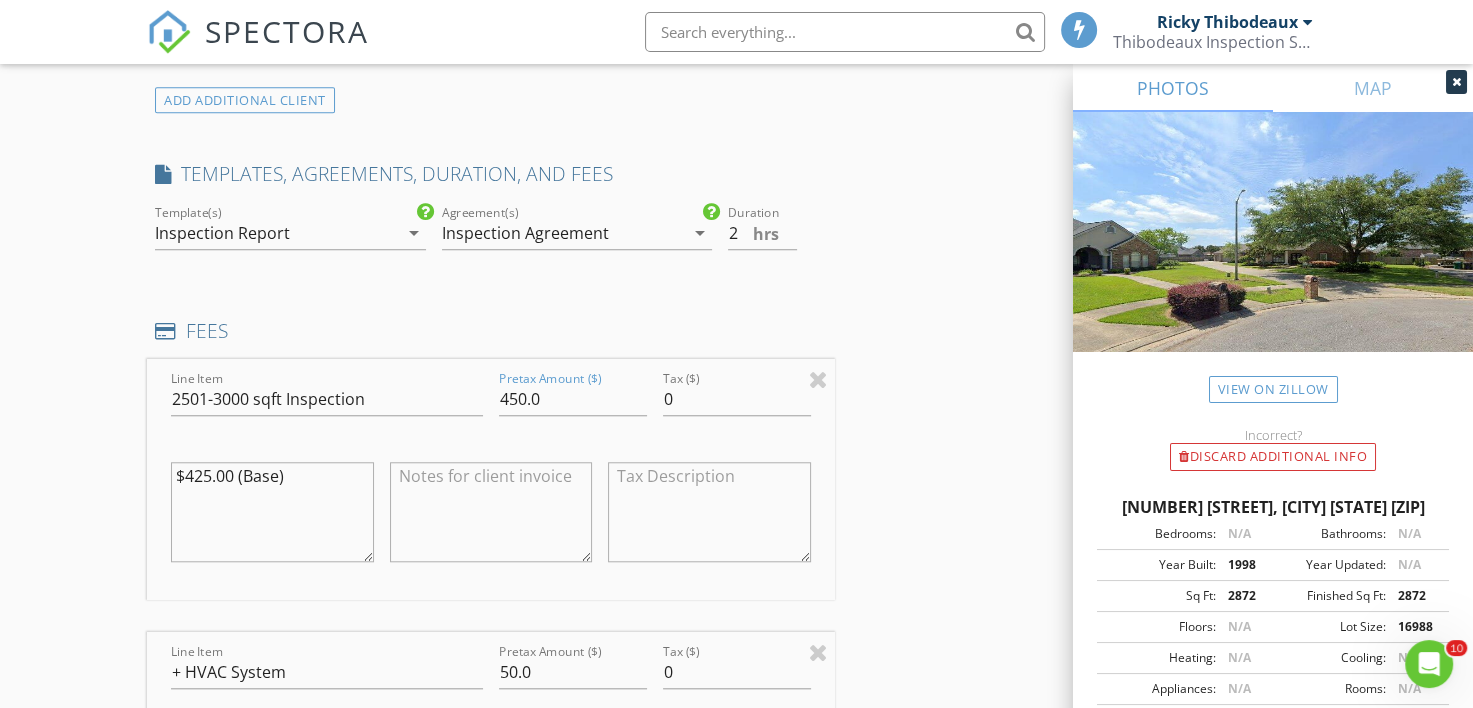 click on "INSPECTOR(S)
check_box   Ricky Thibodeaux   PRIMARY   check_box   Ryan Romero     Ricky Thibodeaux,  Ryan Romero arrow_drop_down   check_box Ricky Thibodeaux specifically requested check_box_outline_blank Ryan Romero specifically requested
Date/Time
08/07/2025 8:00 AM
Location
Address Search       Address 405 Hidden Wood Dr   Unit   City Lafayette   State LA   Zip 70508   Parish Lafayette Parish     Square Feet 2984   Year Built 1998   Foundation Slab arrow_drop_down     Ryan Romero     17.4 miles     (30 minutes)         Ricky Thibodeaux     11.1 miles     (19 minutes)
client
check_box Enable Client CC email for this inspection   Client Search     check_box_outline_blank Client is a Company/Organization     First Name Sarah   Last Name Davenport   Email sdavenport@ascensionbluegators.org   CC Email   Phone 832-726-4110           Notes   Private Notes" at bounding box center (736, 692) 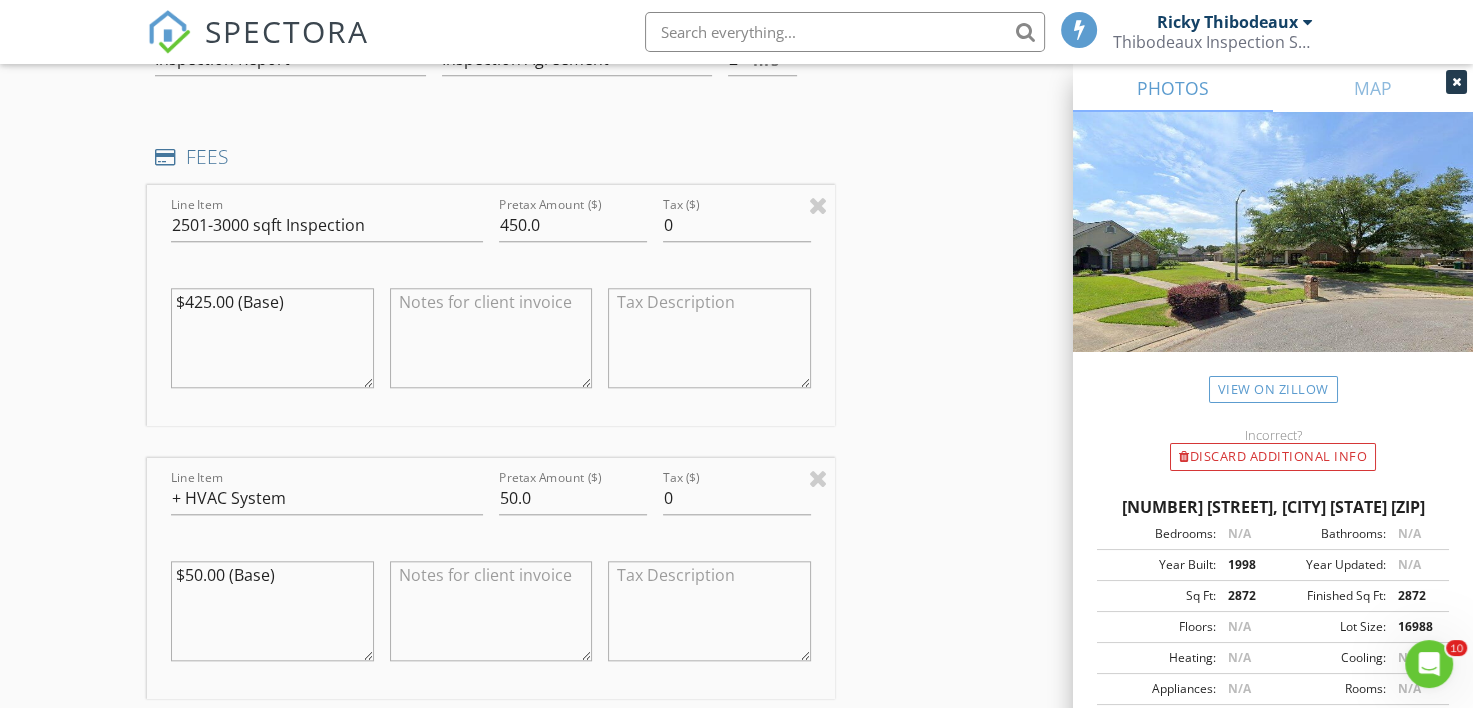 scroll, scrollTop: 1800, scrollLeft: 0, axis: vertical 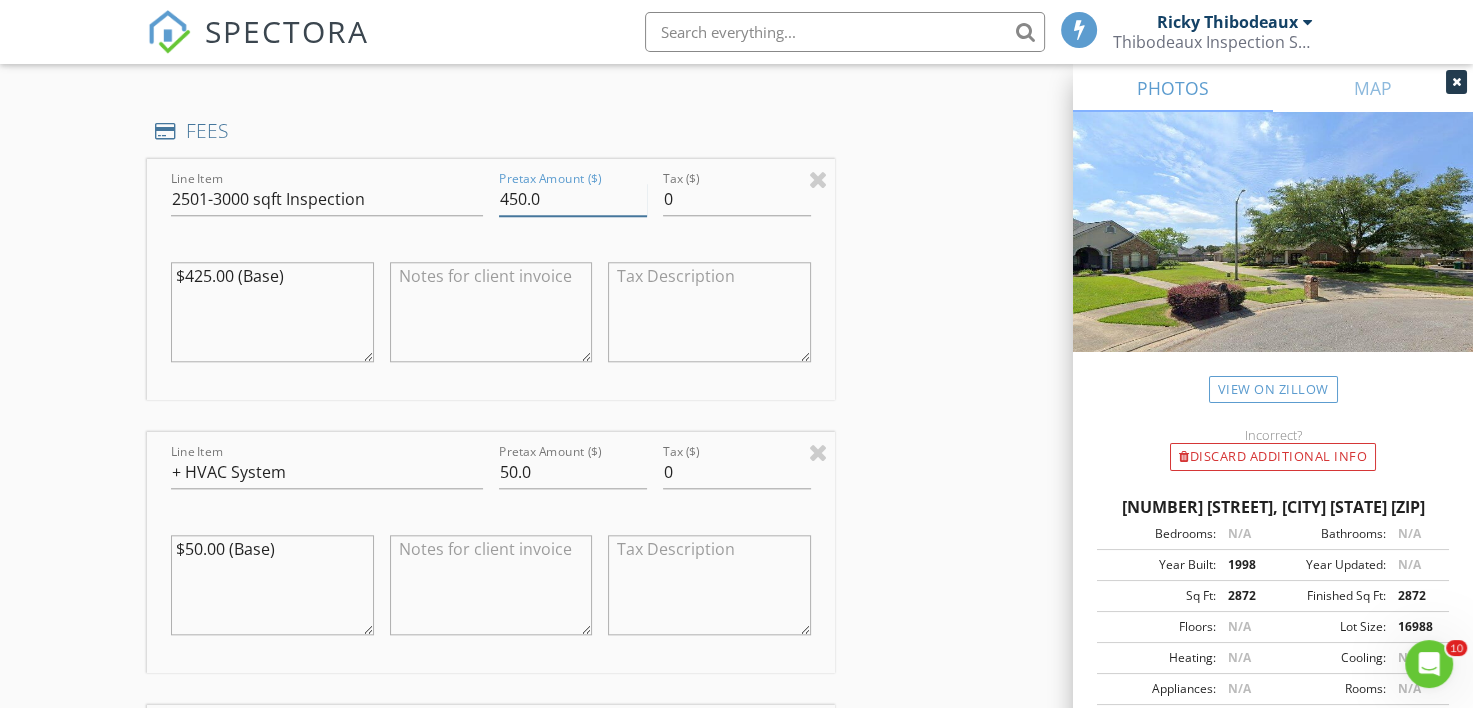 drag, startPoint x: 553, startPoint y: 181, endPoint x: 466, endPoint y: 186, distance: 87.14356 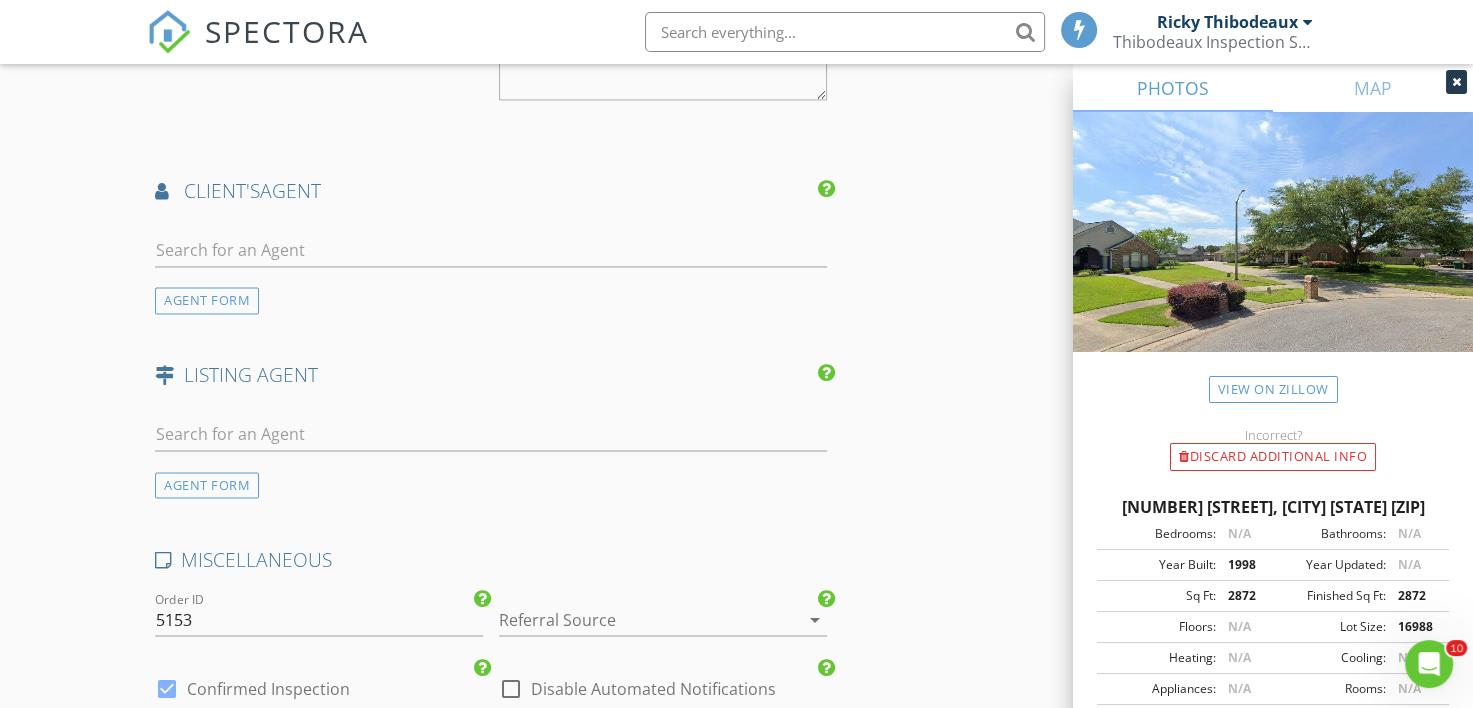 scroll, scrollTop: 3200, scrollLeft: 0, axis: vertical 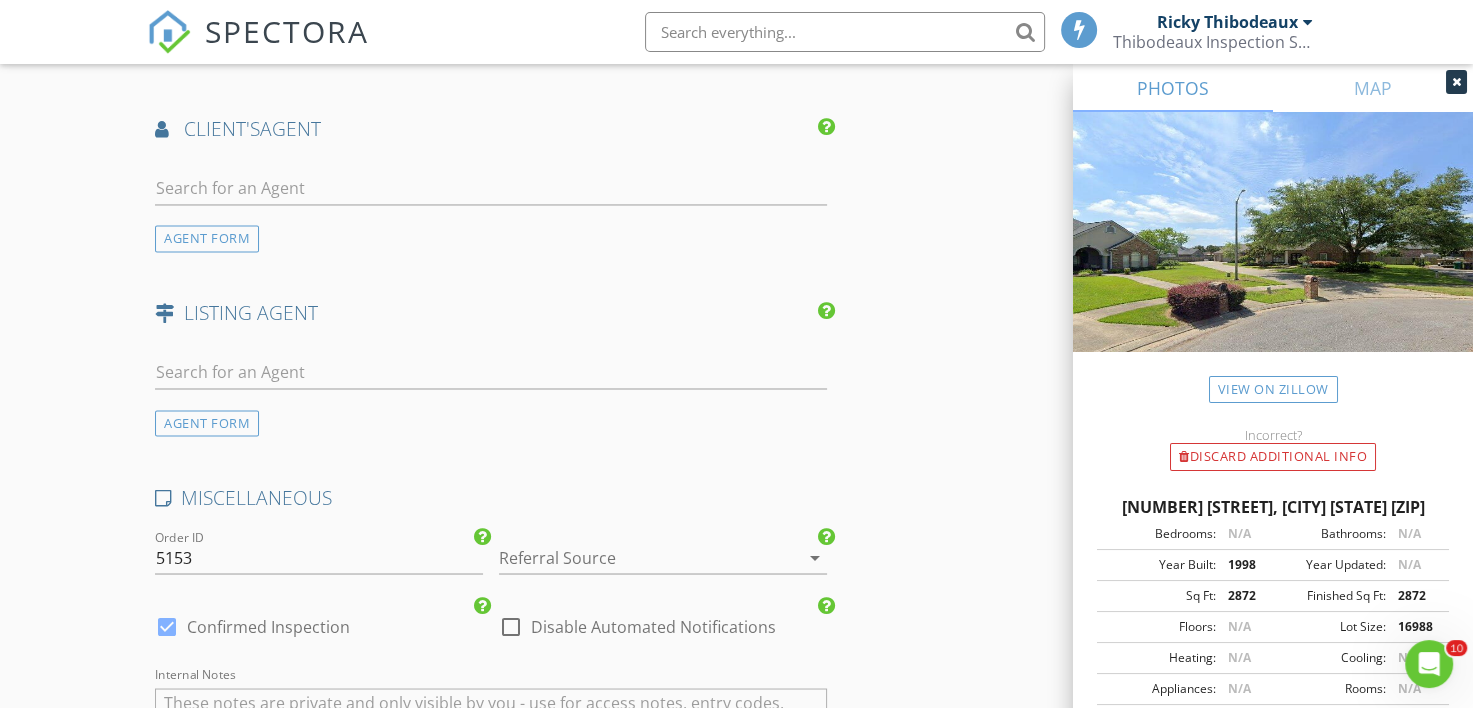 type on "475.0" 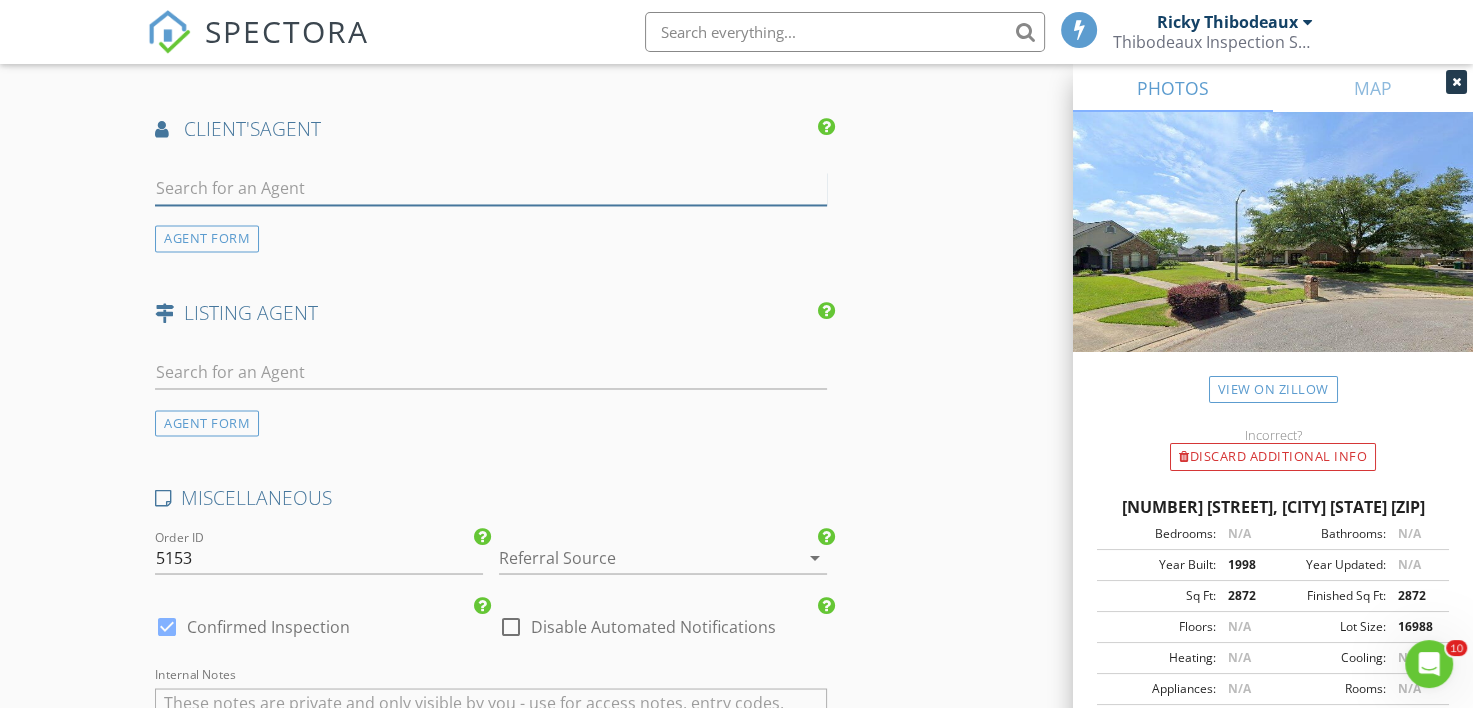 click at bounding box center (490, 188) 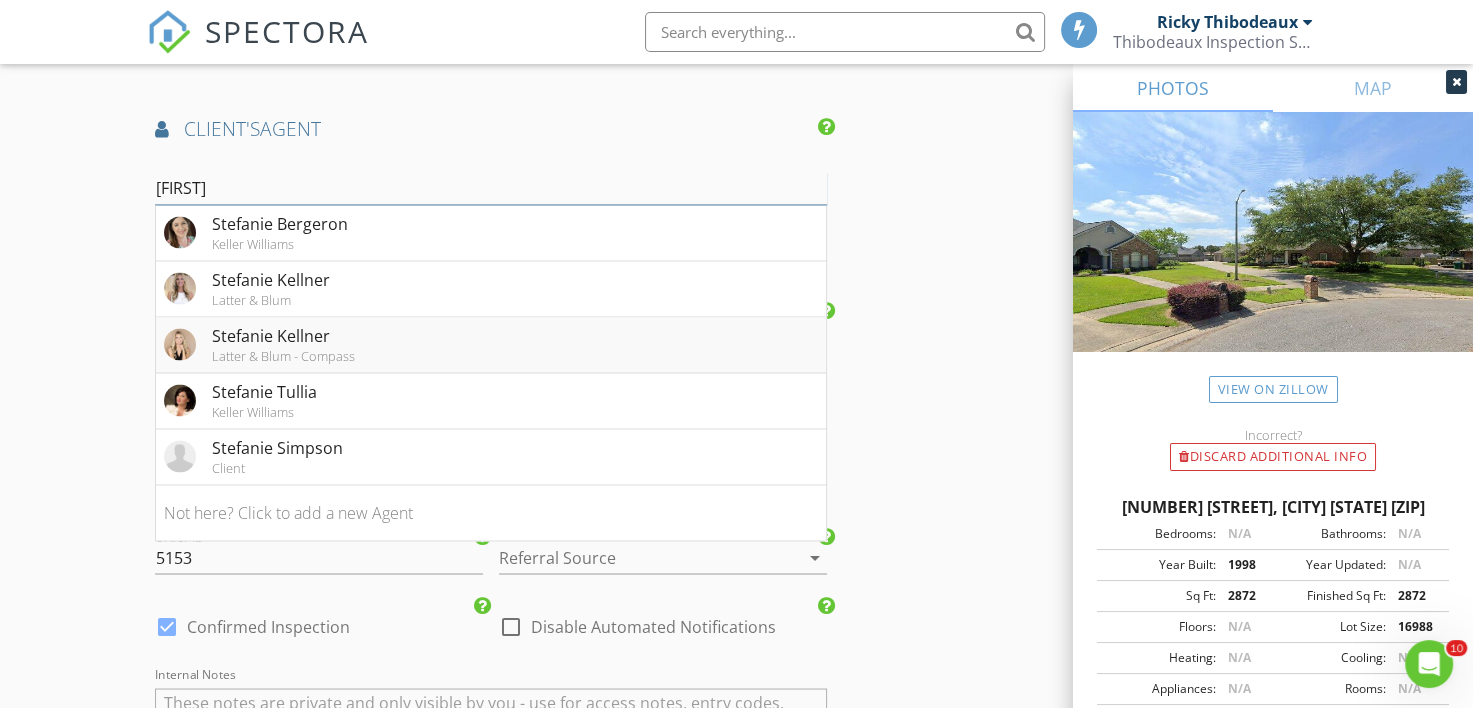 type on "stefanie" 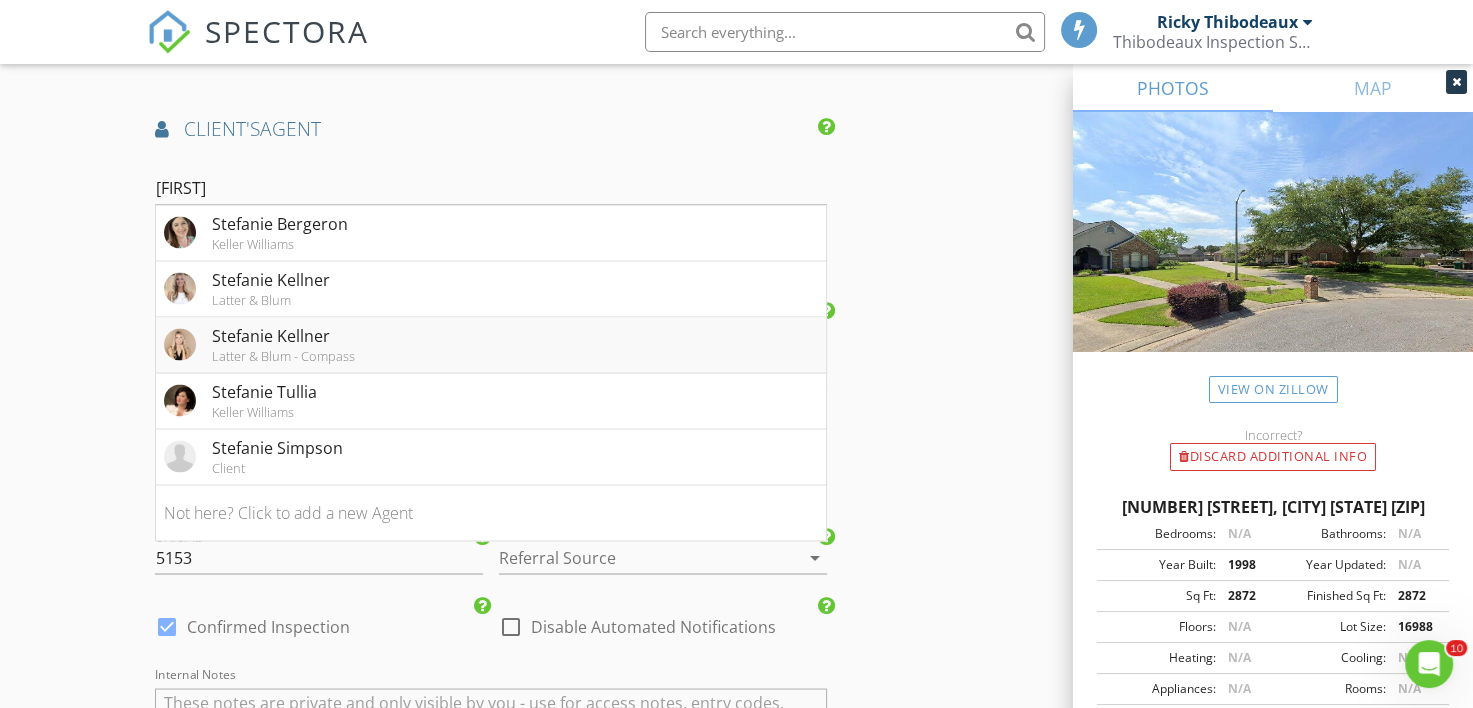click at bounding box center (180, 344) 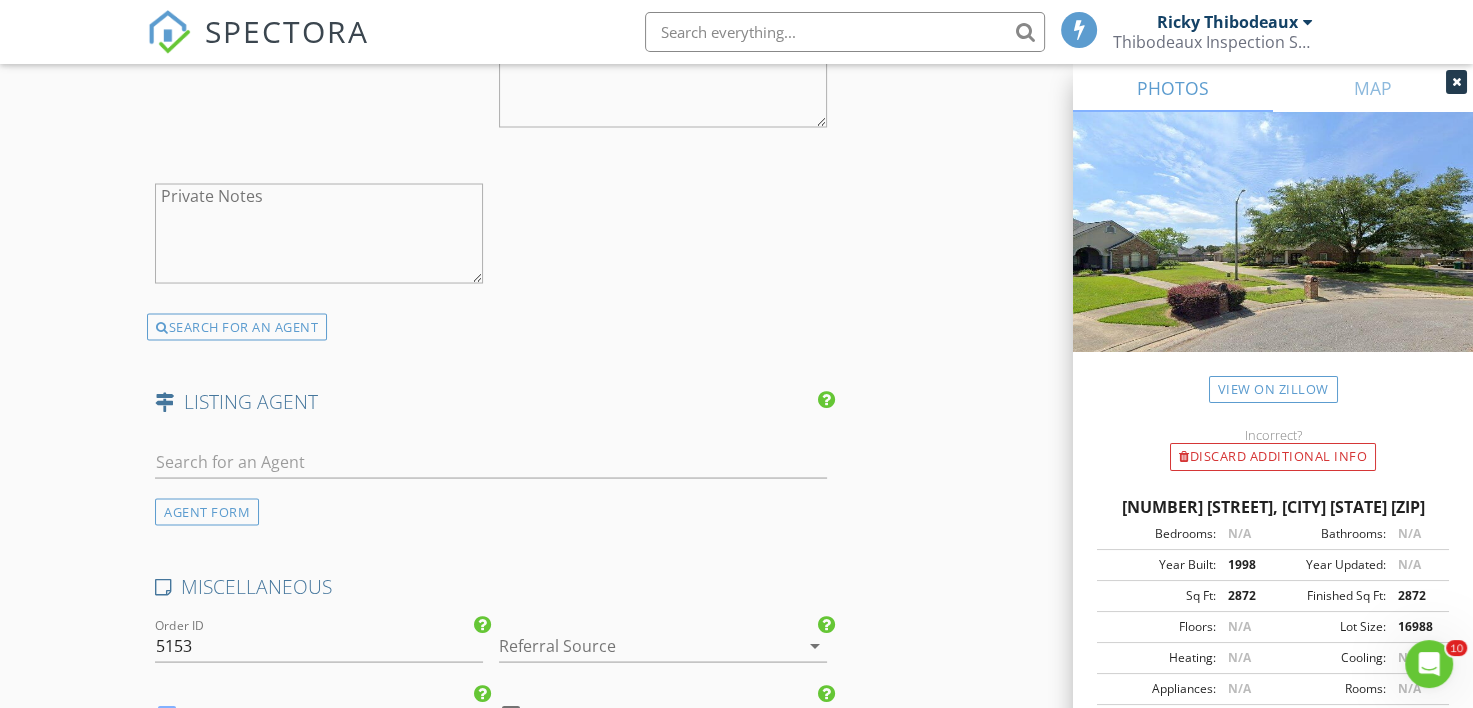 scroll, scrollTop: 3600, scrollLeft: 0, axis: vertical 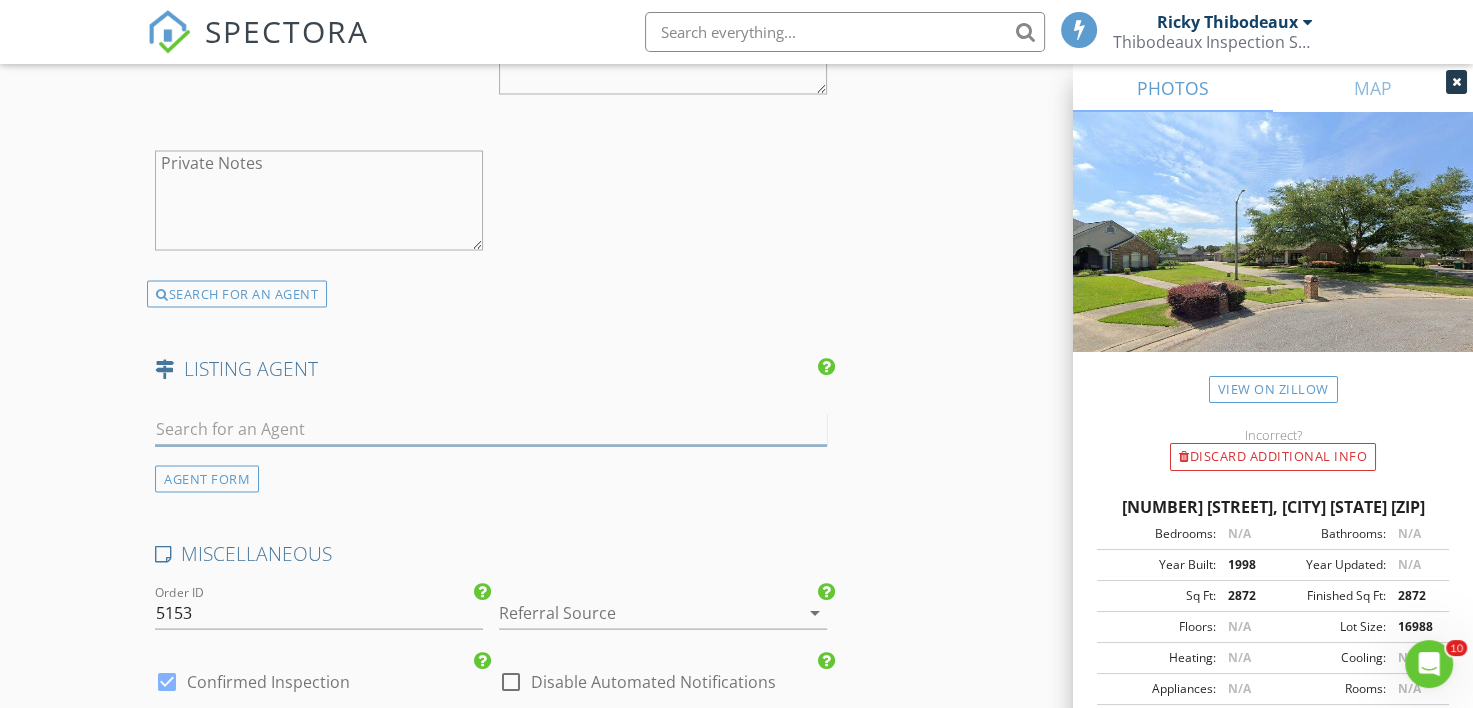 click at bounding box center [490, 428] 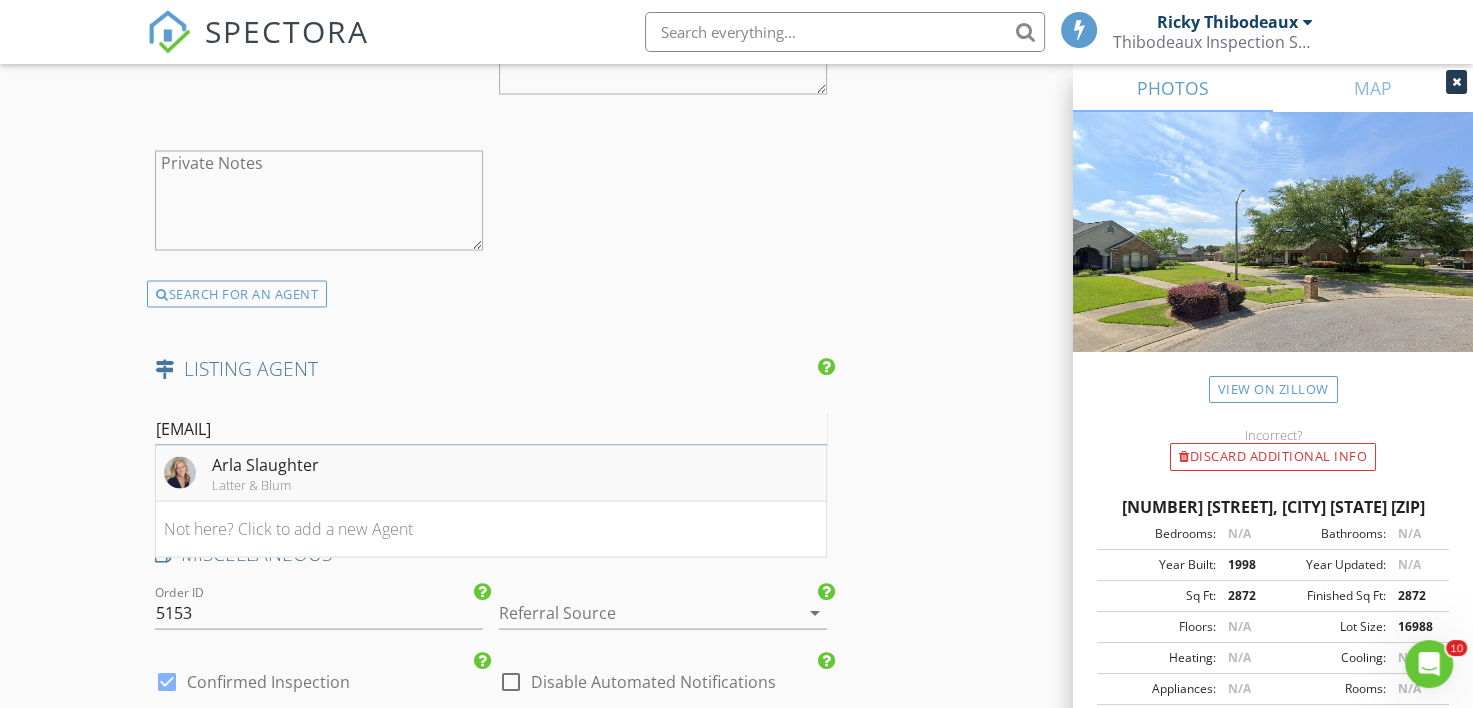 type on "arla sla" 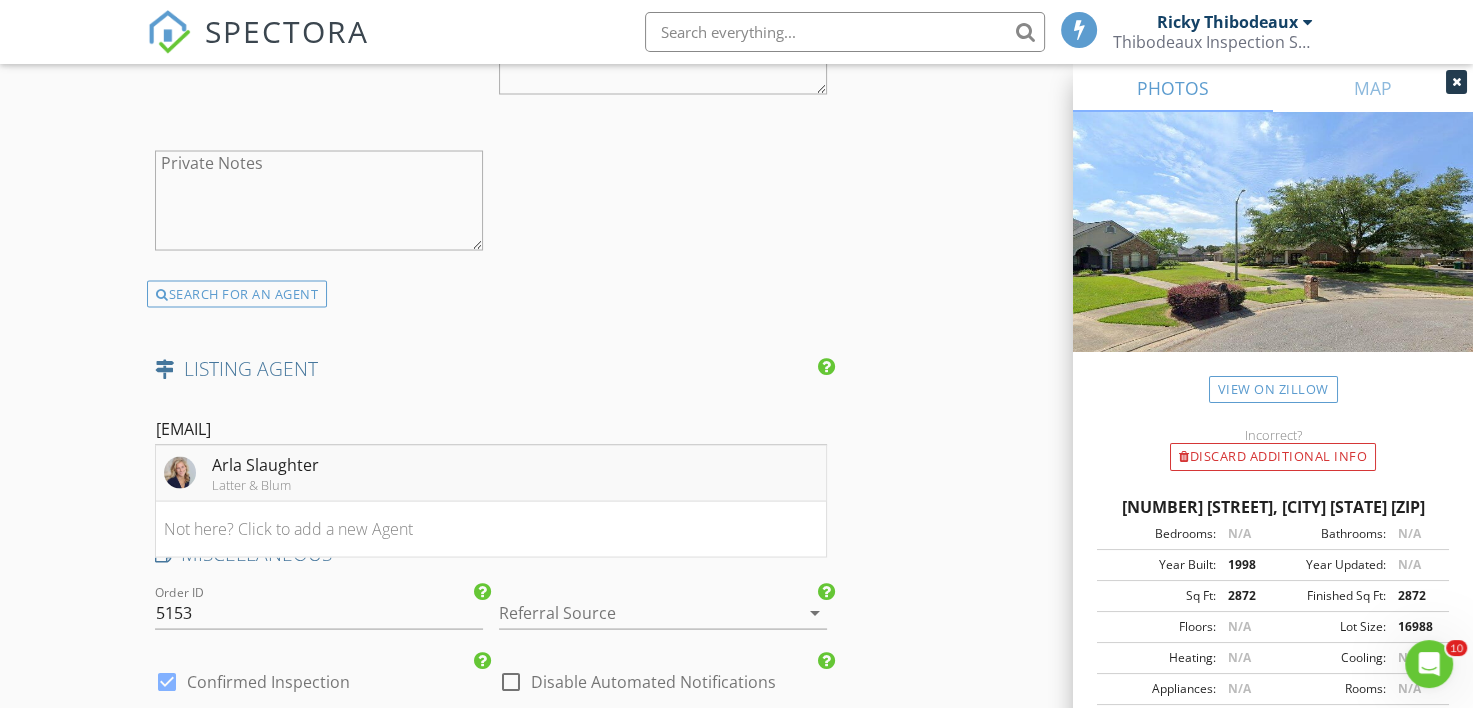 click at bounding box center (180, 472) 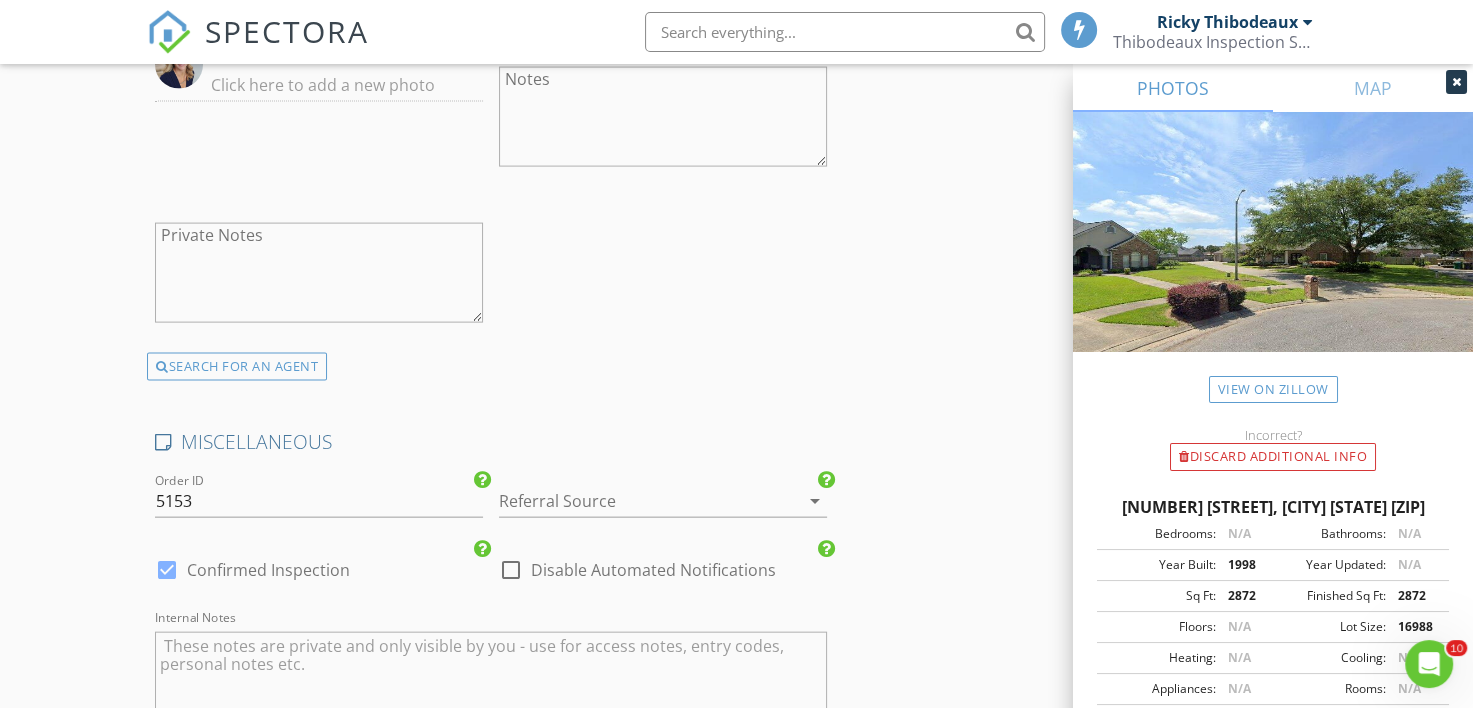 scroll, scrollTop: 4200, scrollLeft: 0, axis: vertical 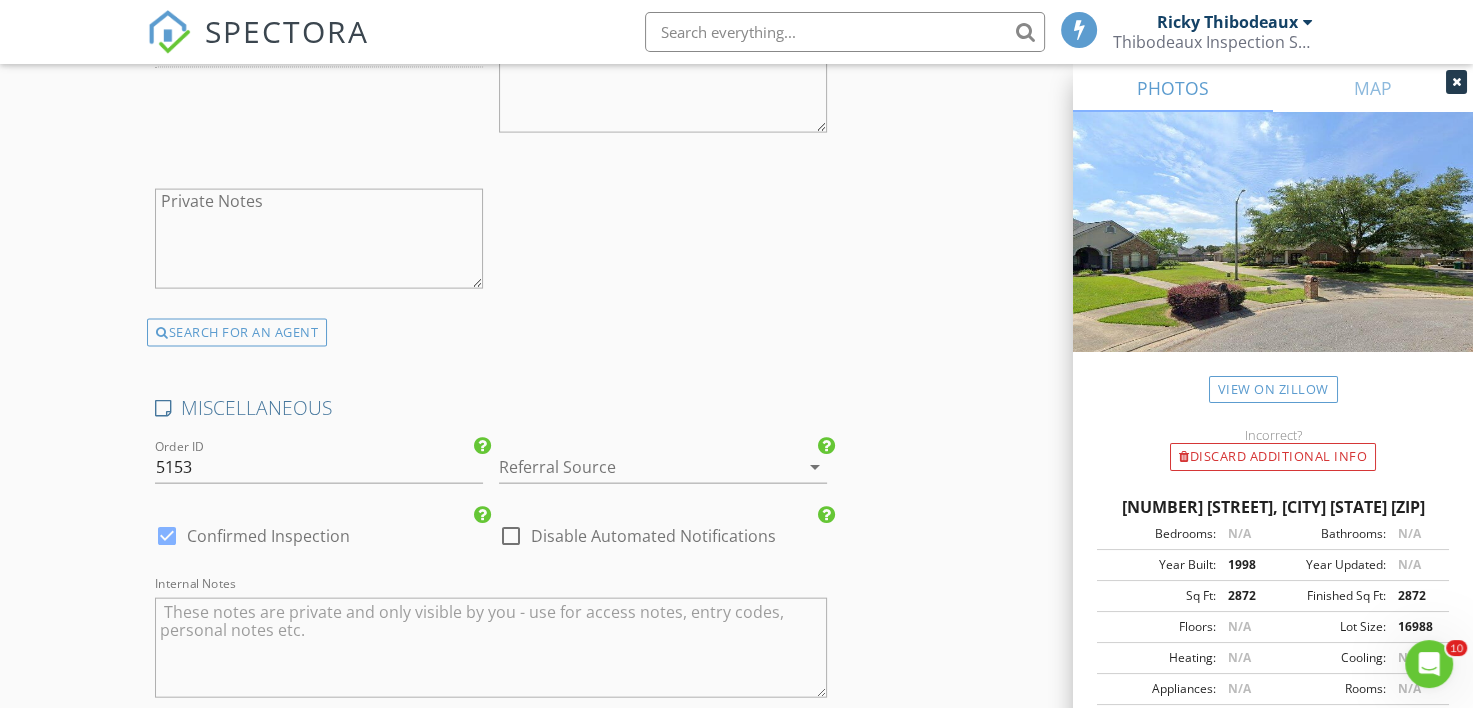 drag, startPoint x: 303, startPoint y: 524, endPoint x: 303, endPoint y: 512, distance: 12 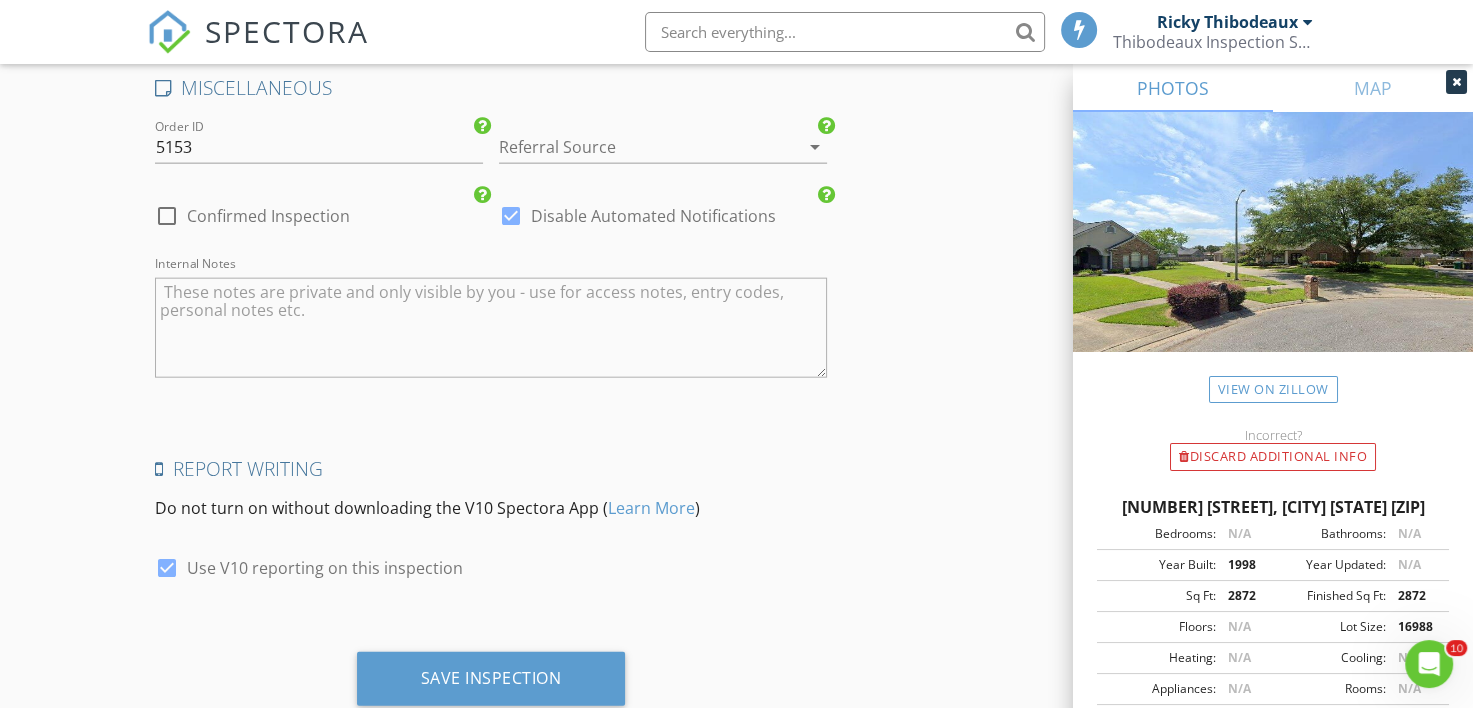 scroll, scrollTop: 4556, scrollLeft: 0, axis: vertical 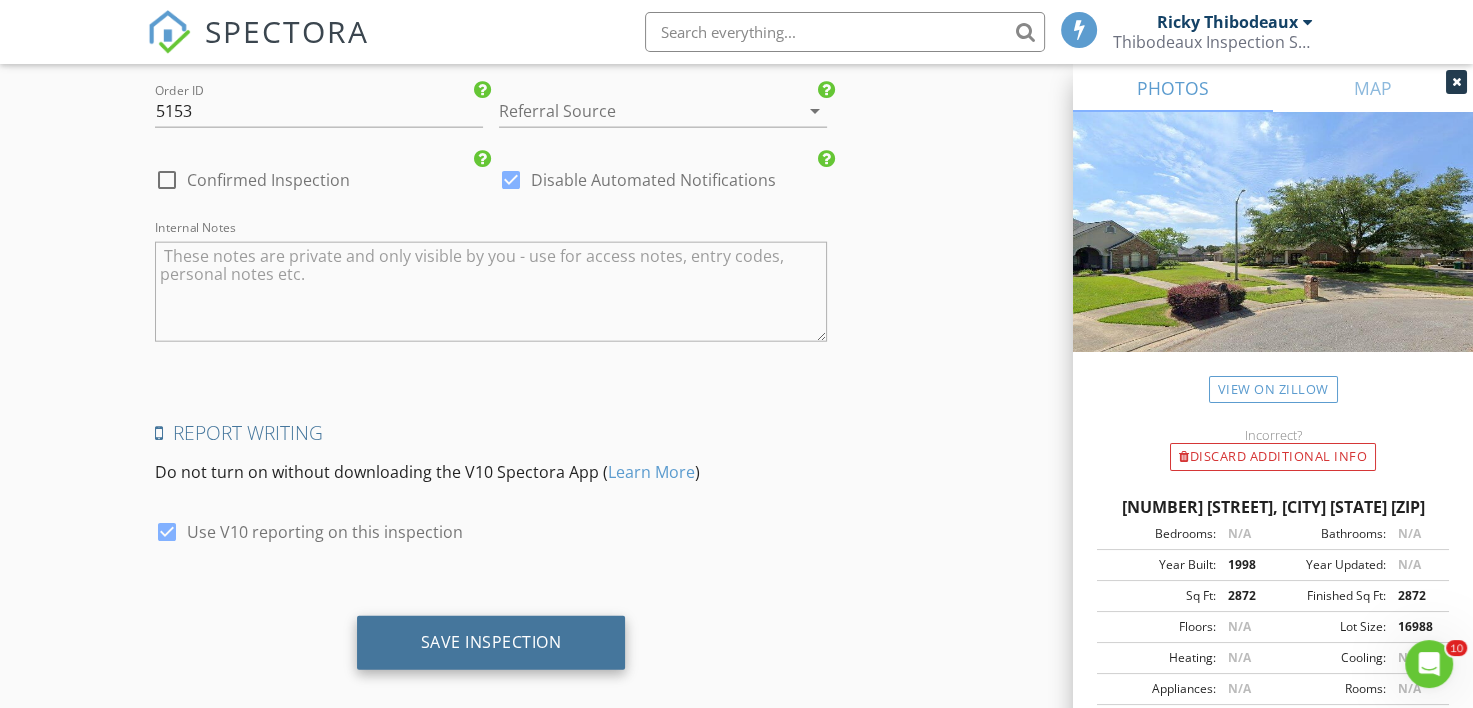 click on "Save Inspection" at bounding box center [491, 643] 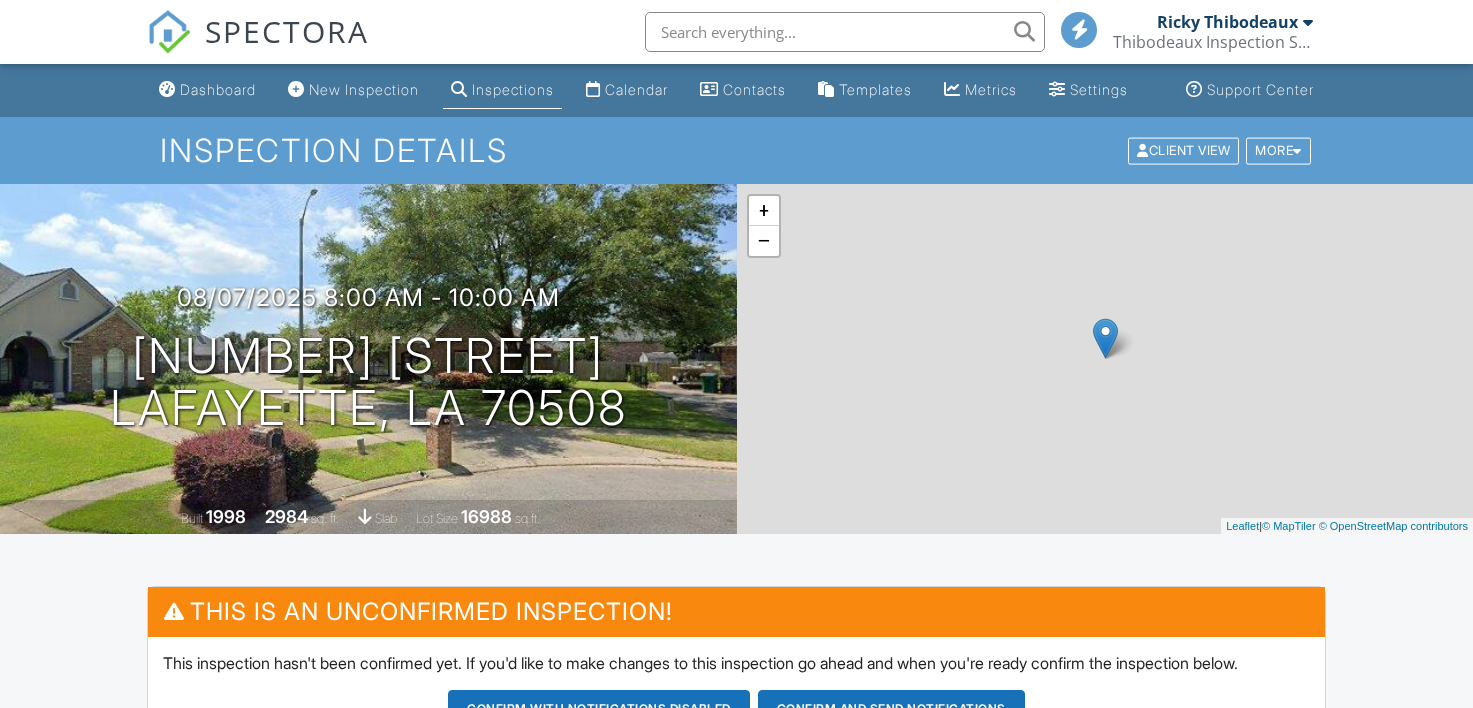 scroll, scrollTop: 0, scrollLeft: 0, axis: both 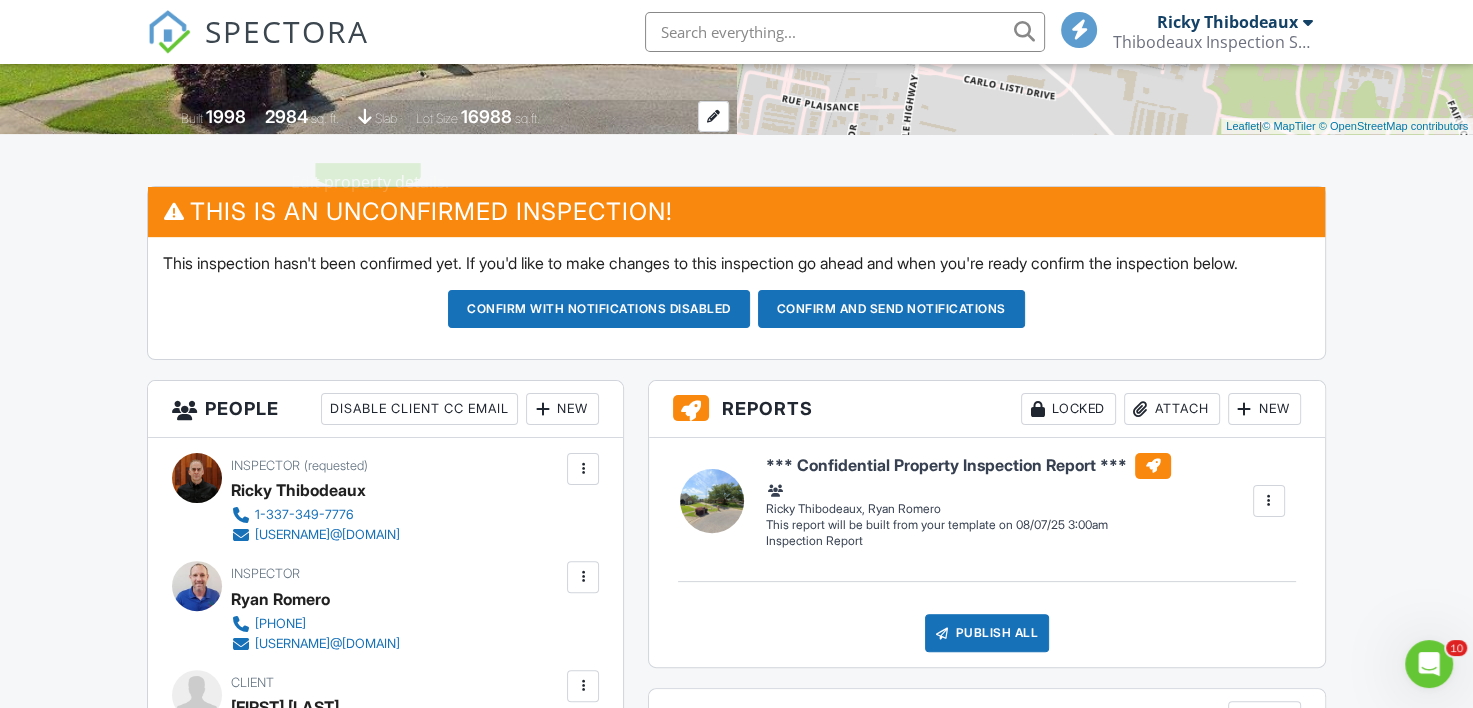 click on "Built
1998
2984
sq. ft.
slab
Lot Size
16988
sq.ft." at bounding box center [368, 117] 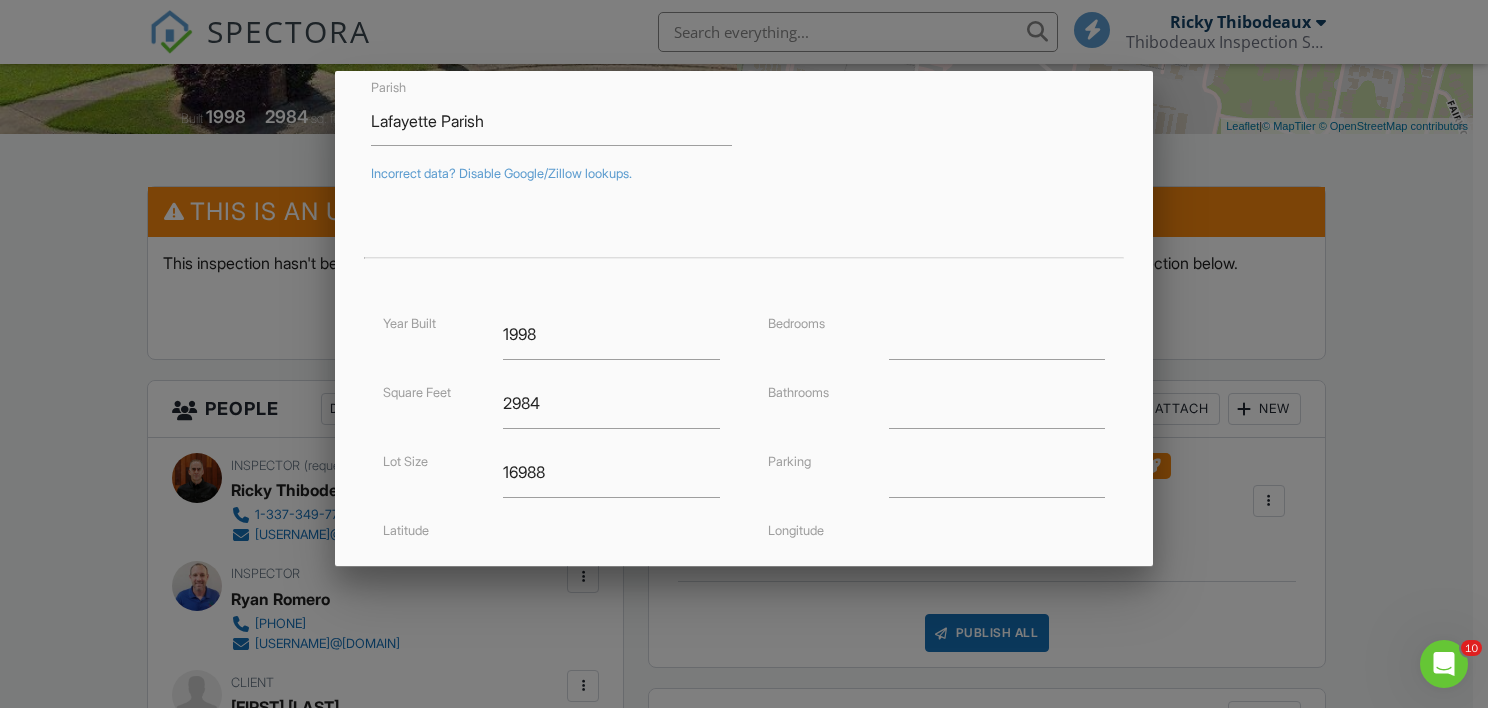 scroll, scrollTop: 400, scrollLeft: 0, axis: vertical 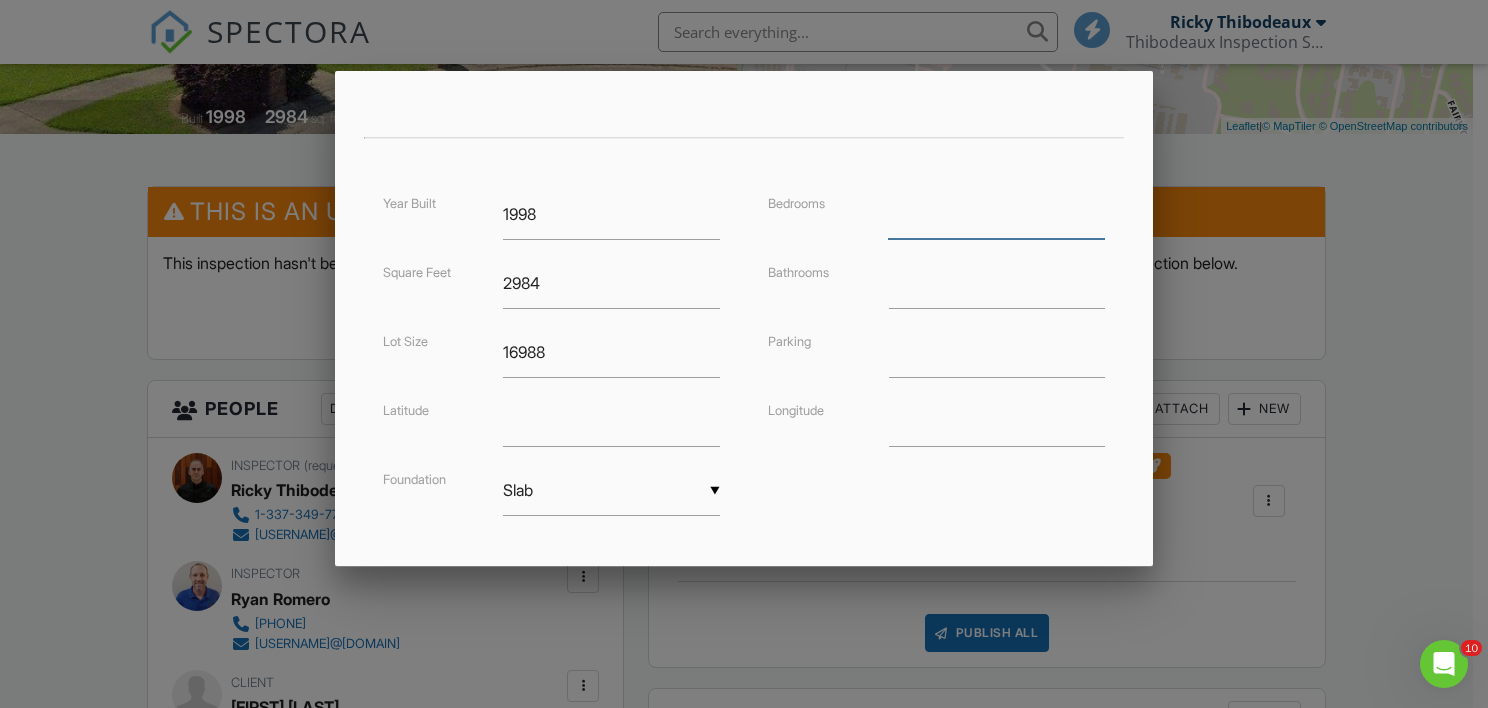 click at bounding box center (996, 214) 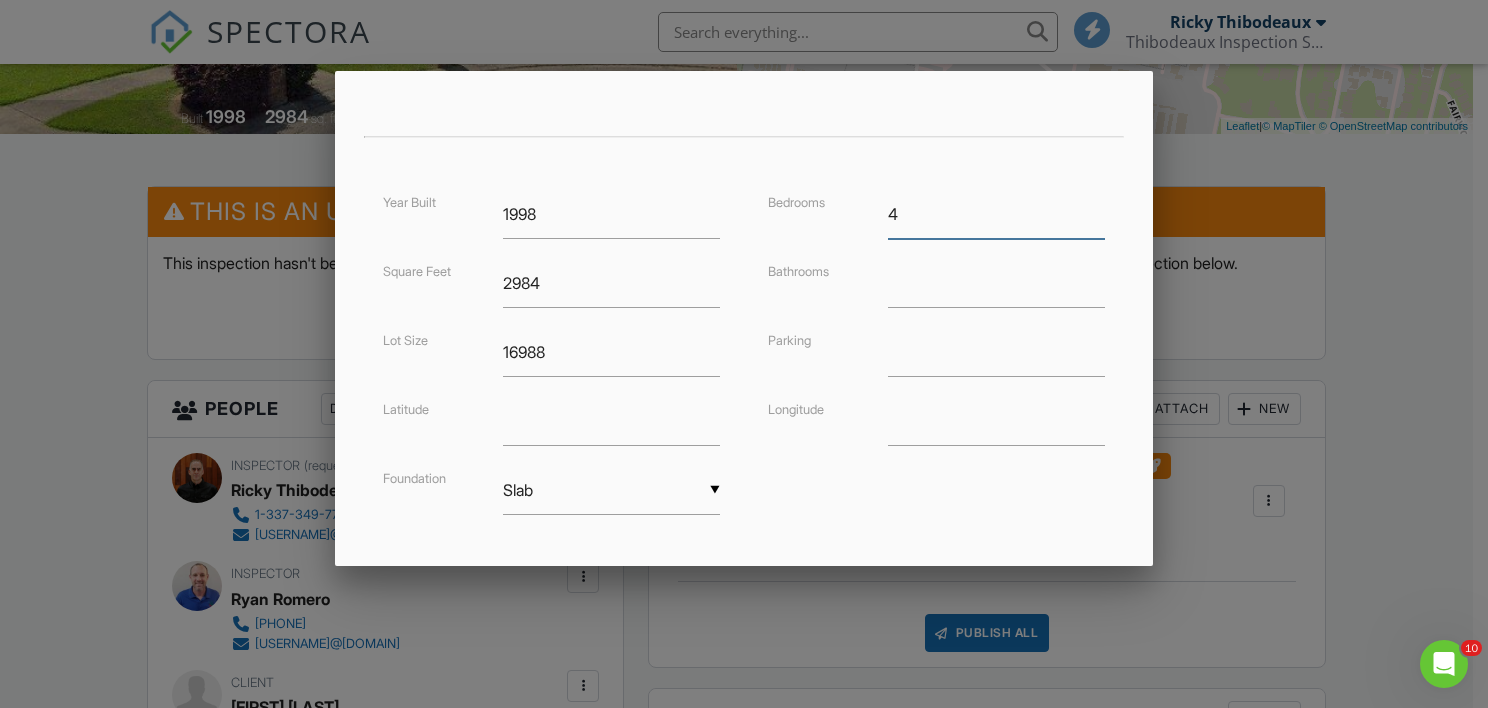 type on "4" 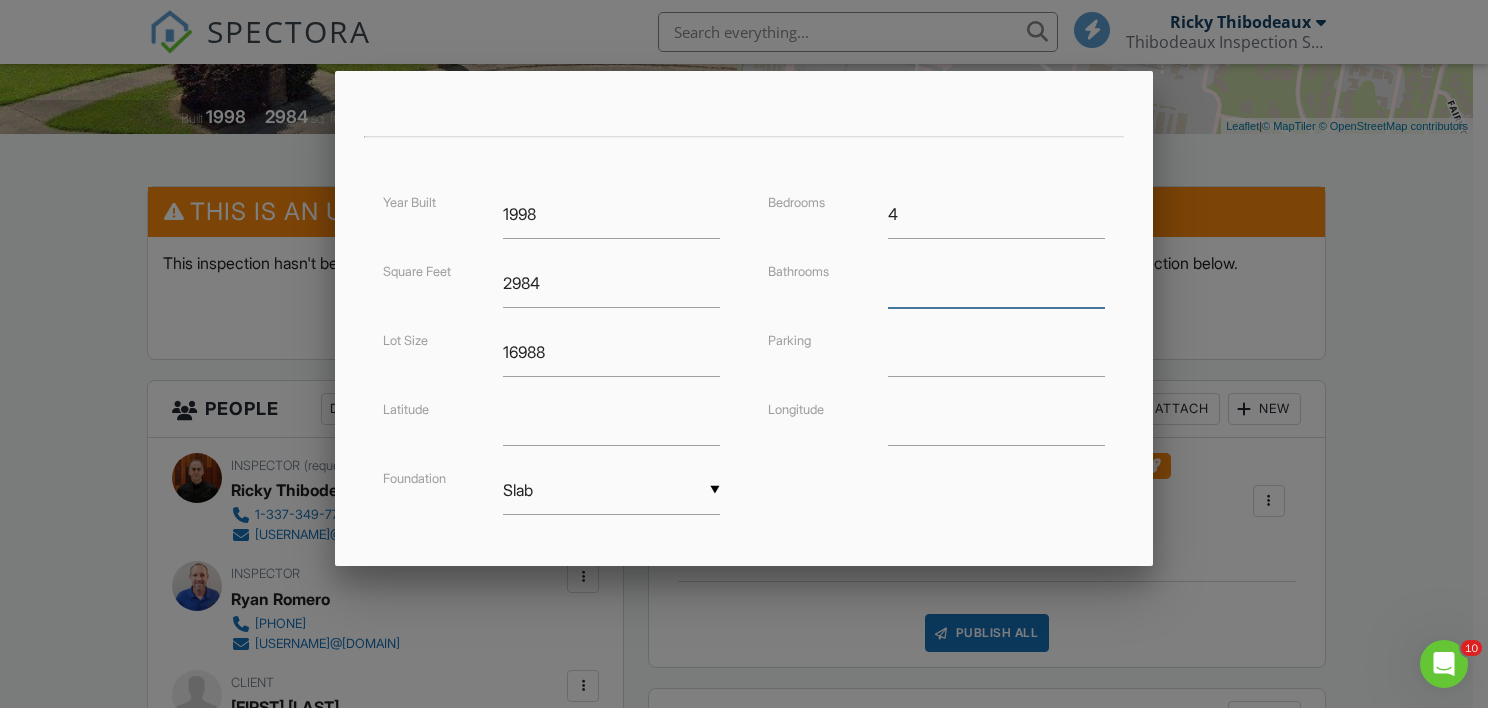 click at bounding box center [996, 283] 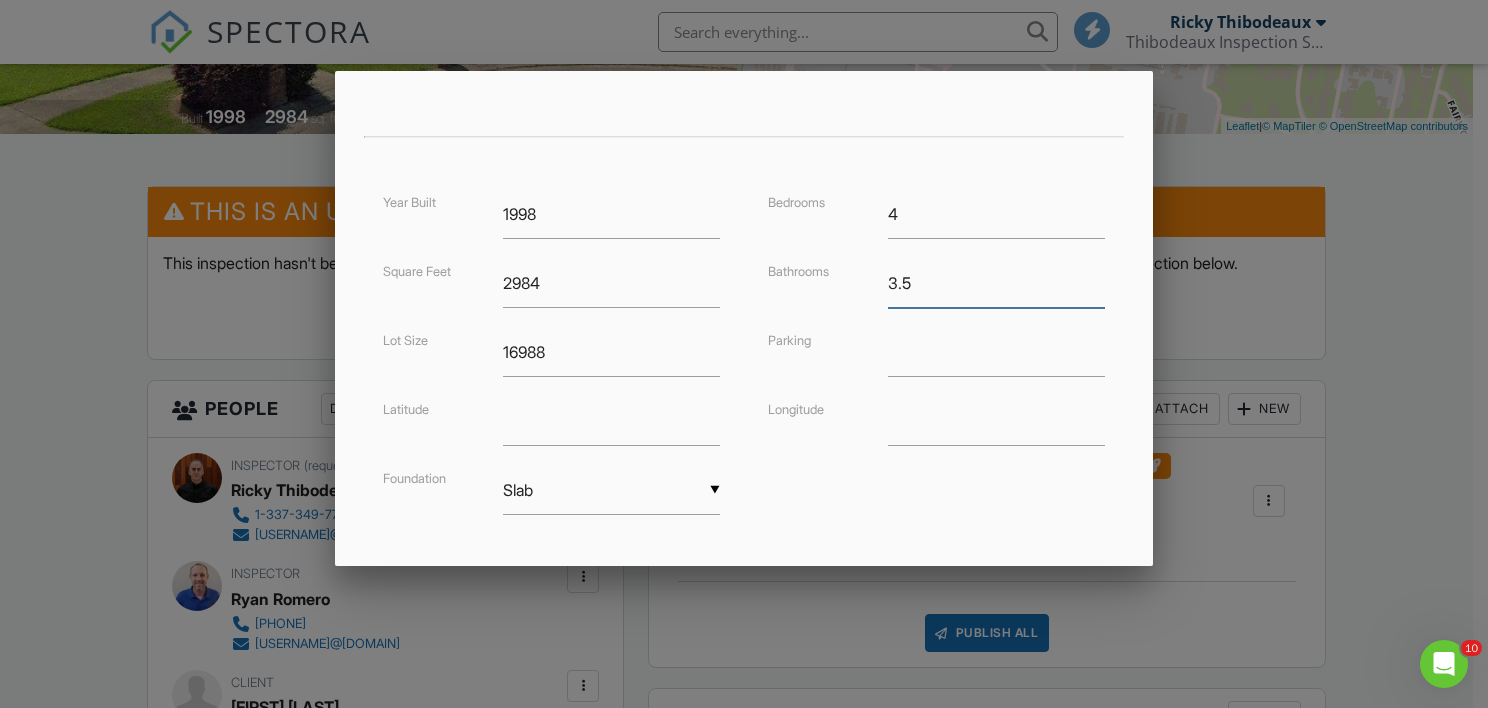 type on "3.5" 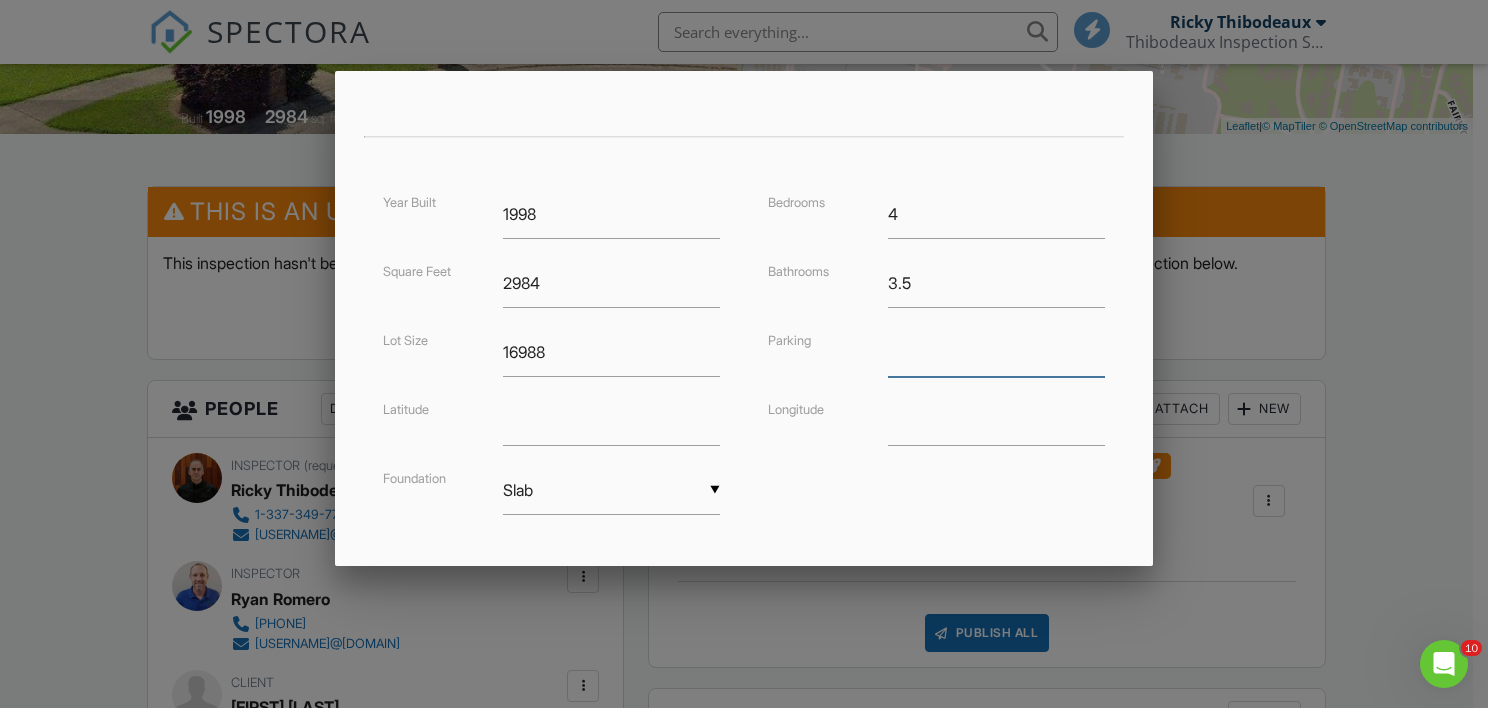 click at bounding box center [996, 352] 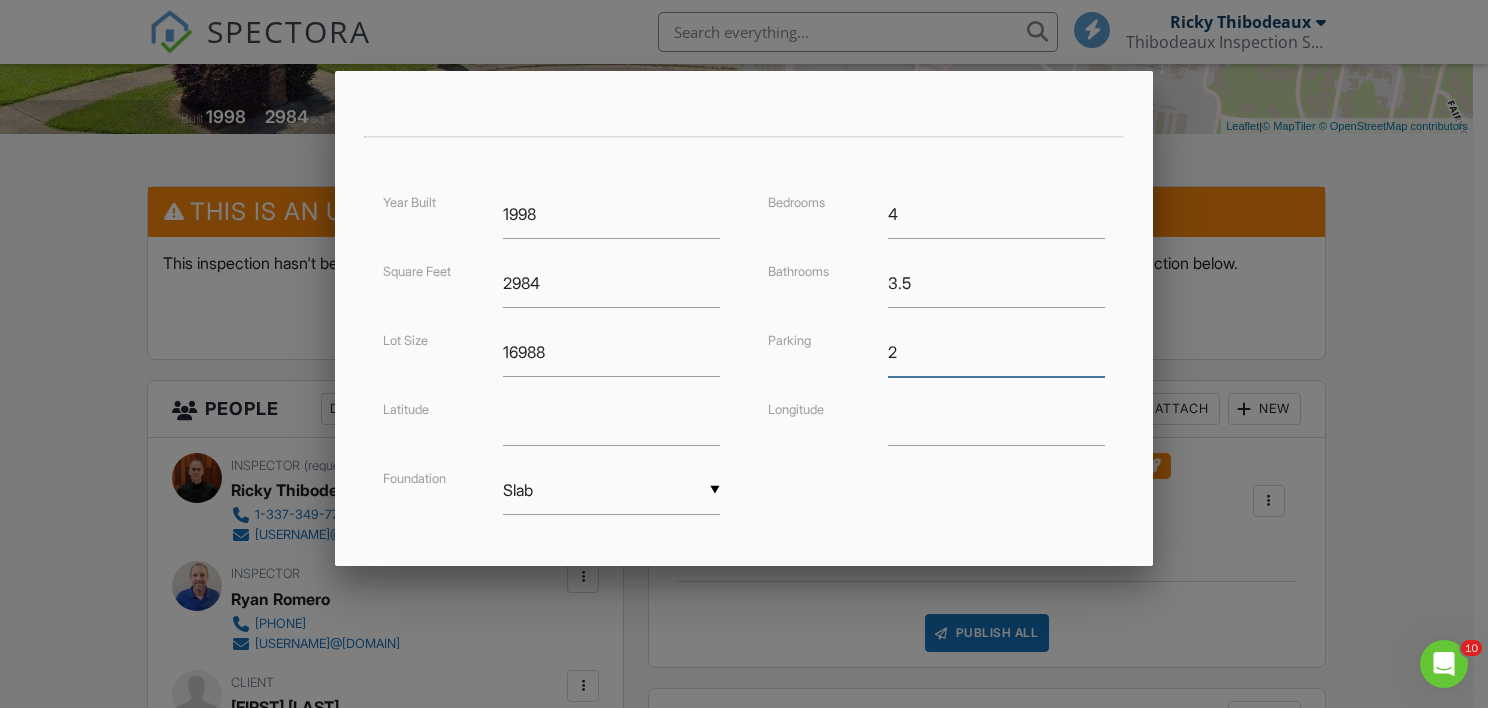 type on "2" 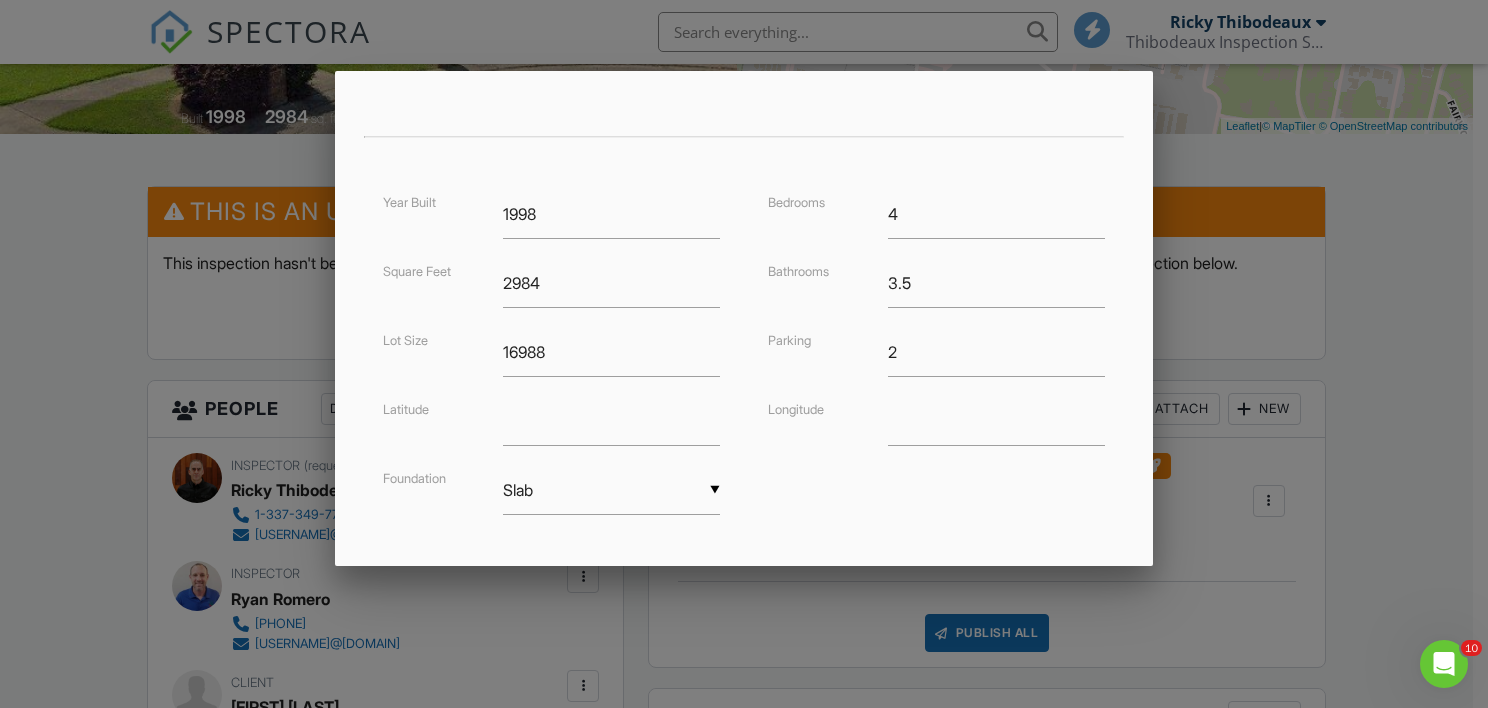 click on "Bedrooms
4
Bathrooms
3.5
Parking
2
Longitude
[LONGITUDE]" at bounding box center (936, 328) 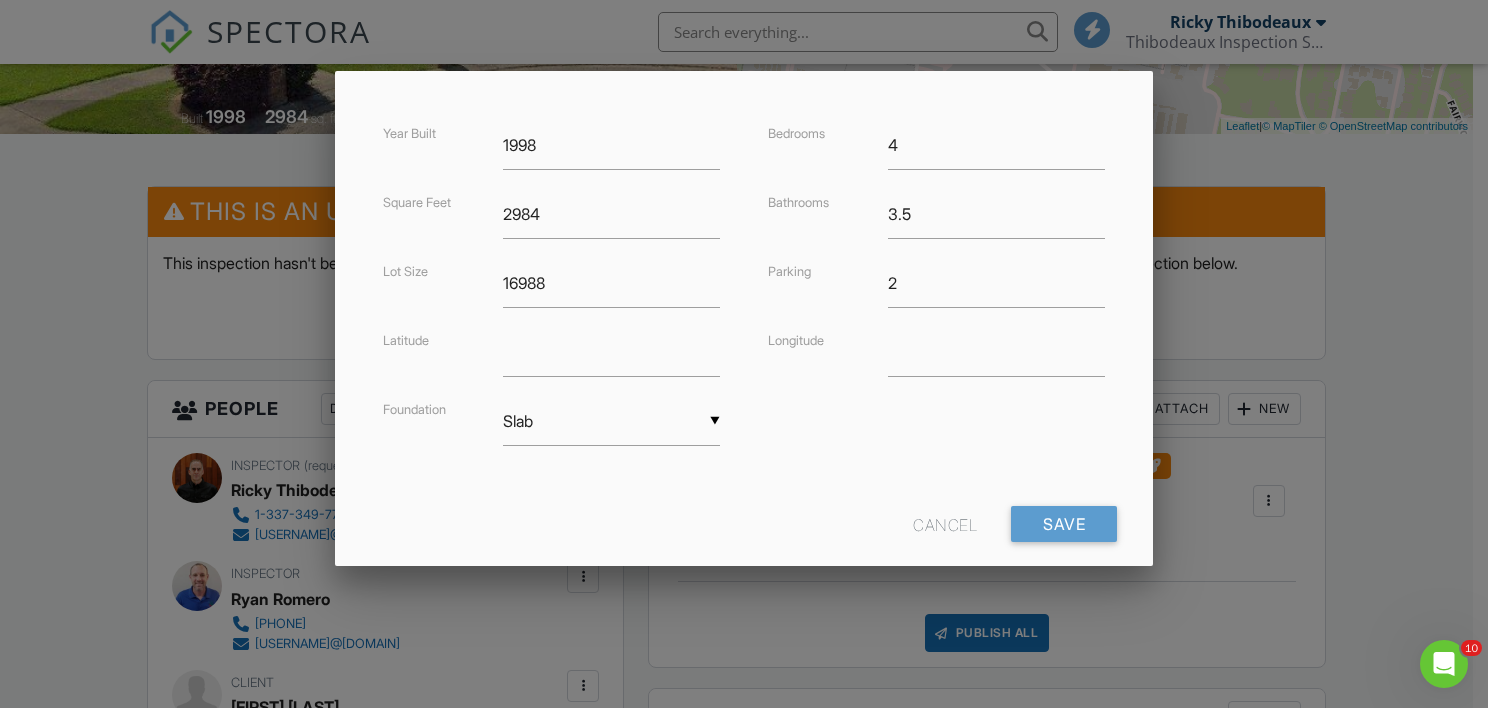scroll, scrollTop: 501, scrollLeft: 0, axis: vertical 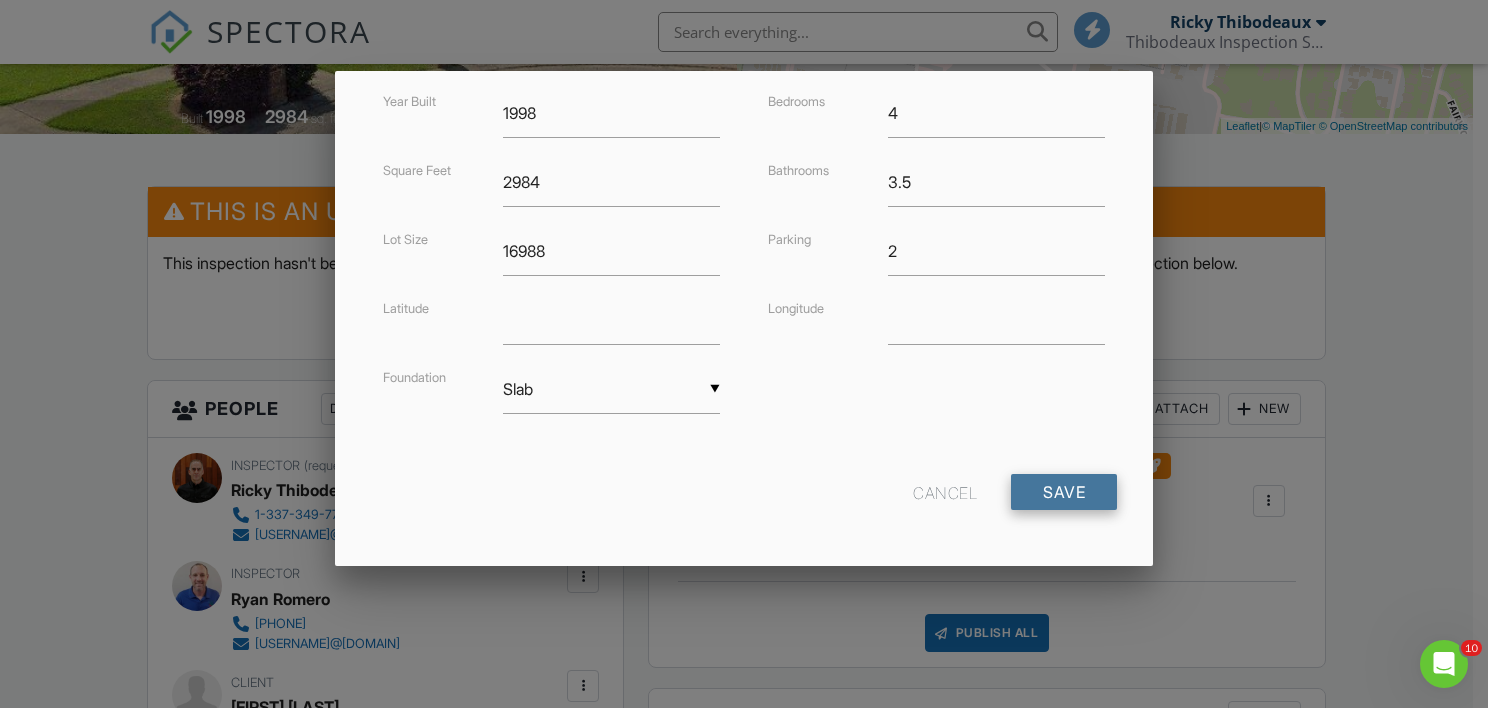 click on "Save" at bounding box center (1064, 492) 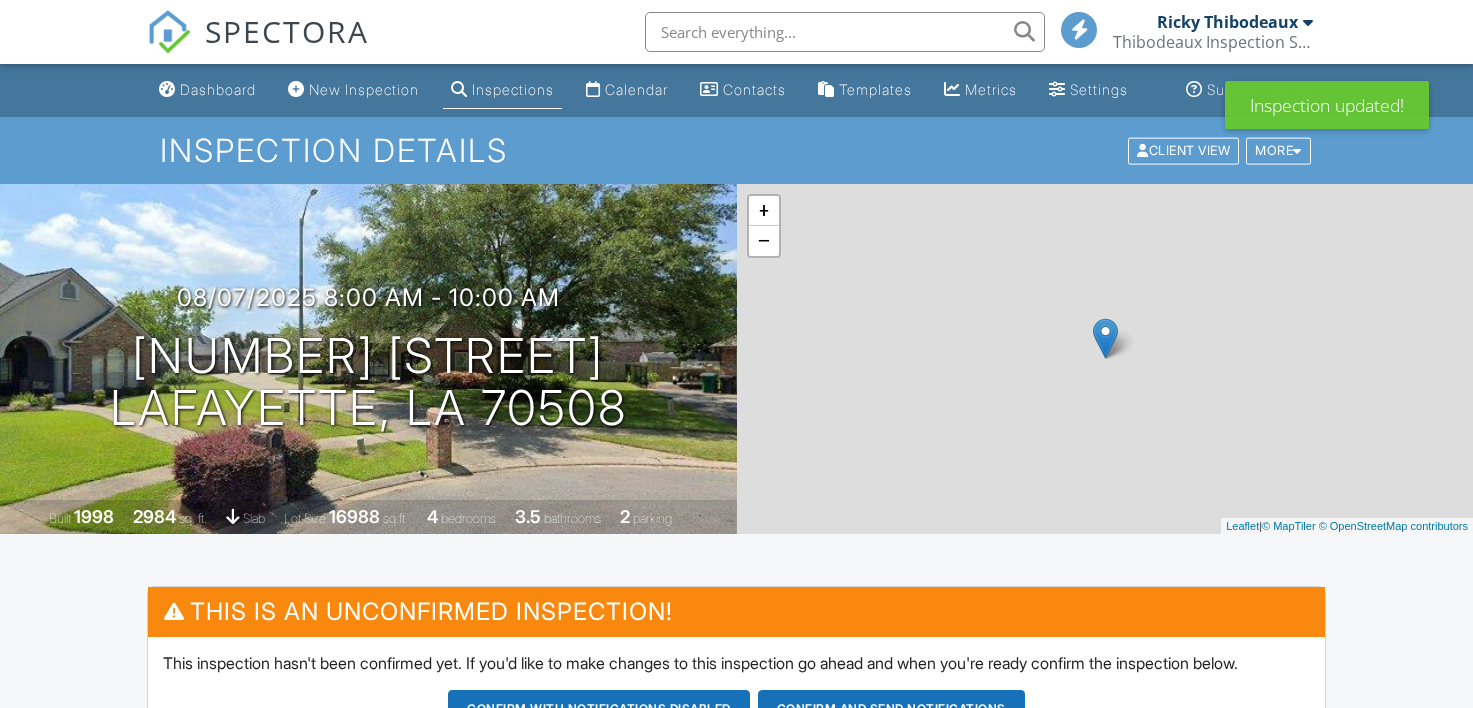 scroll, scrollTop: 0, scrollLeft: 0, axis: both 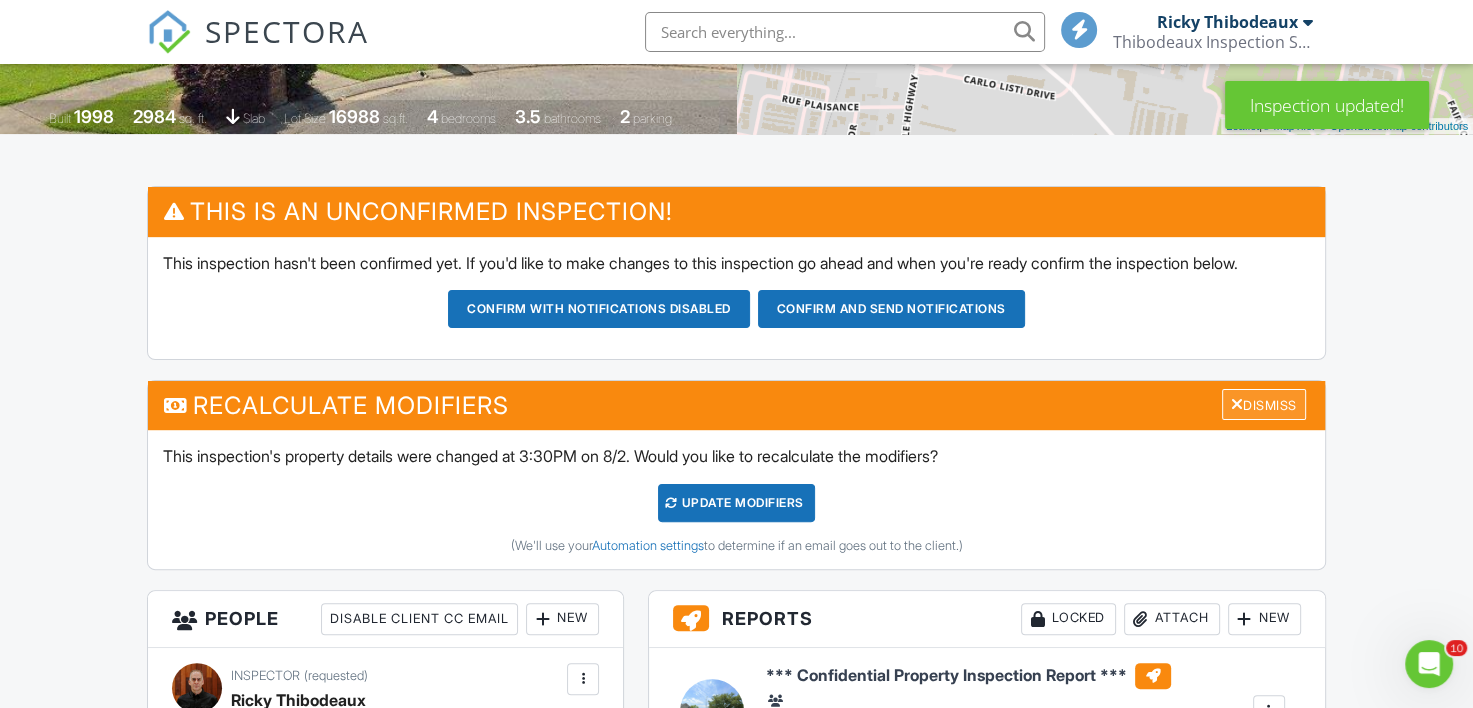 click on "Dismiss" at bounding box center [1264, 404] 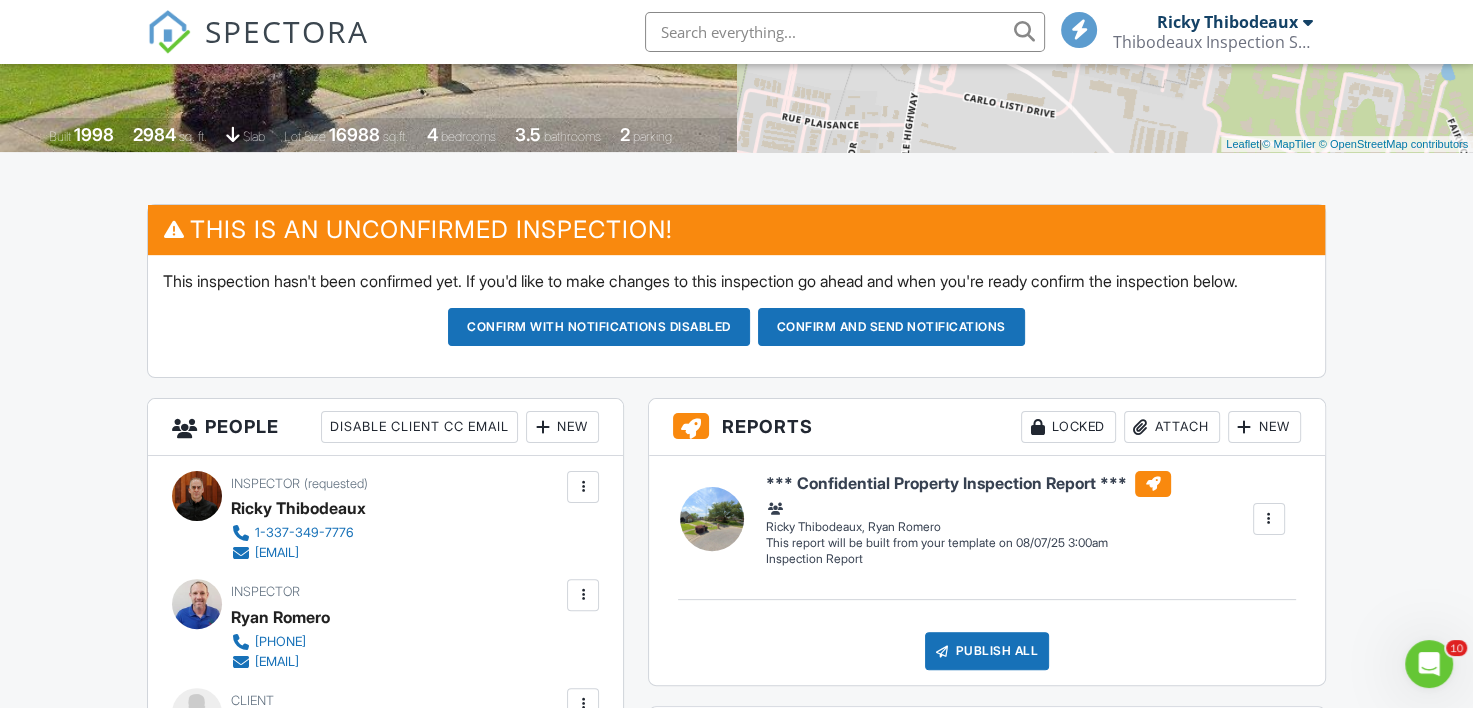 scroll, scrollTop: 423, scrollLeft: 0, axis: vertical 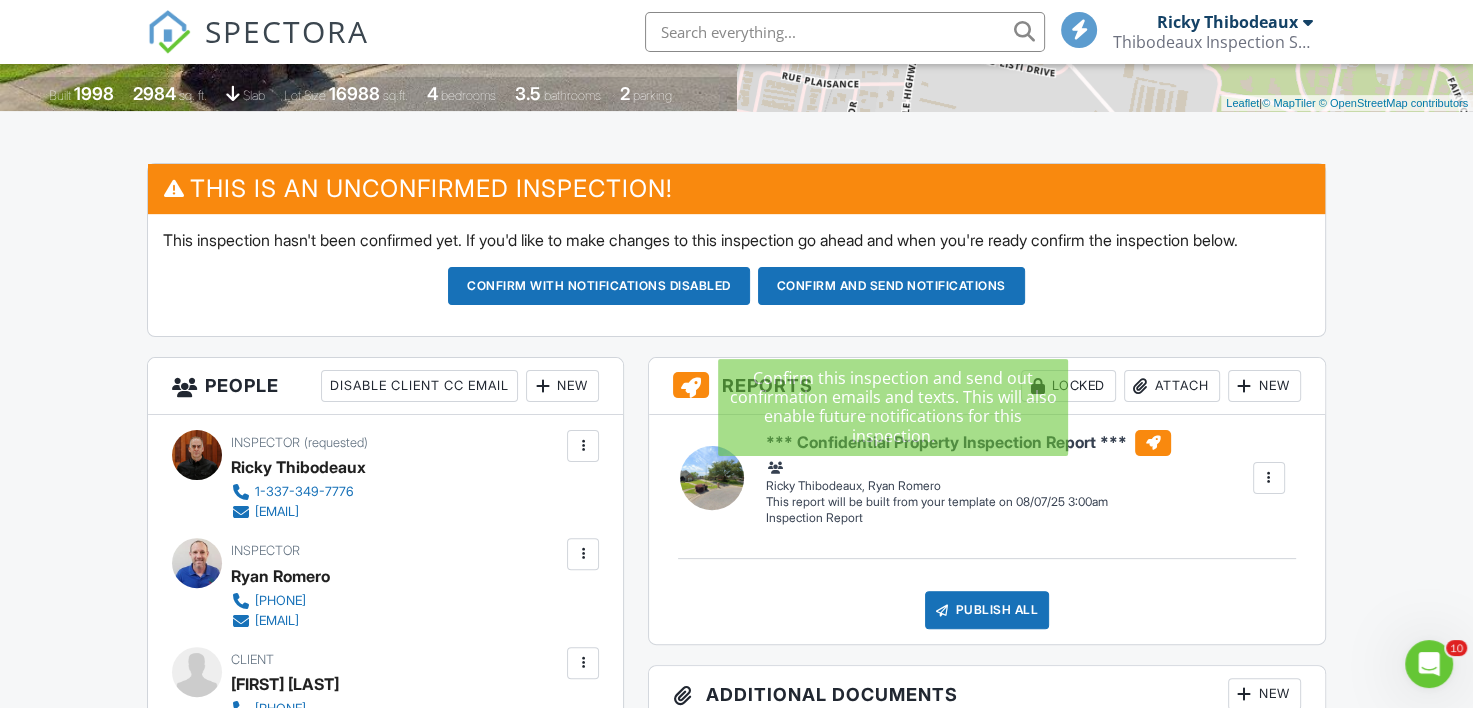 click on "Confirm and send notifications" at bounding box center [599, 286] 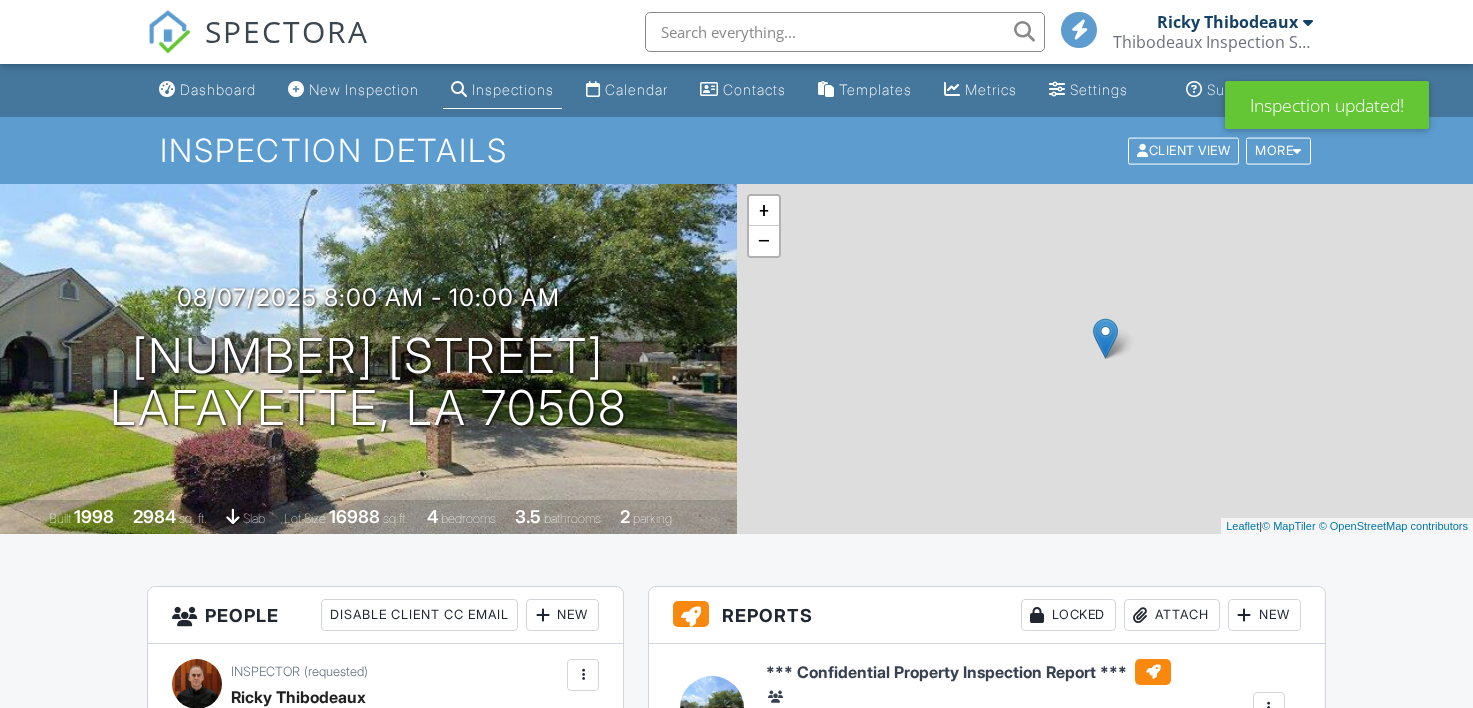 scroll, scrollTop: 0, scrollLeft: 0, axis: both 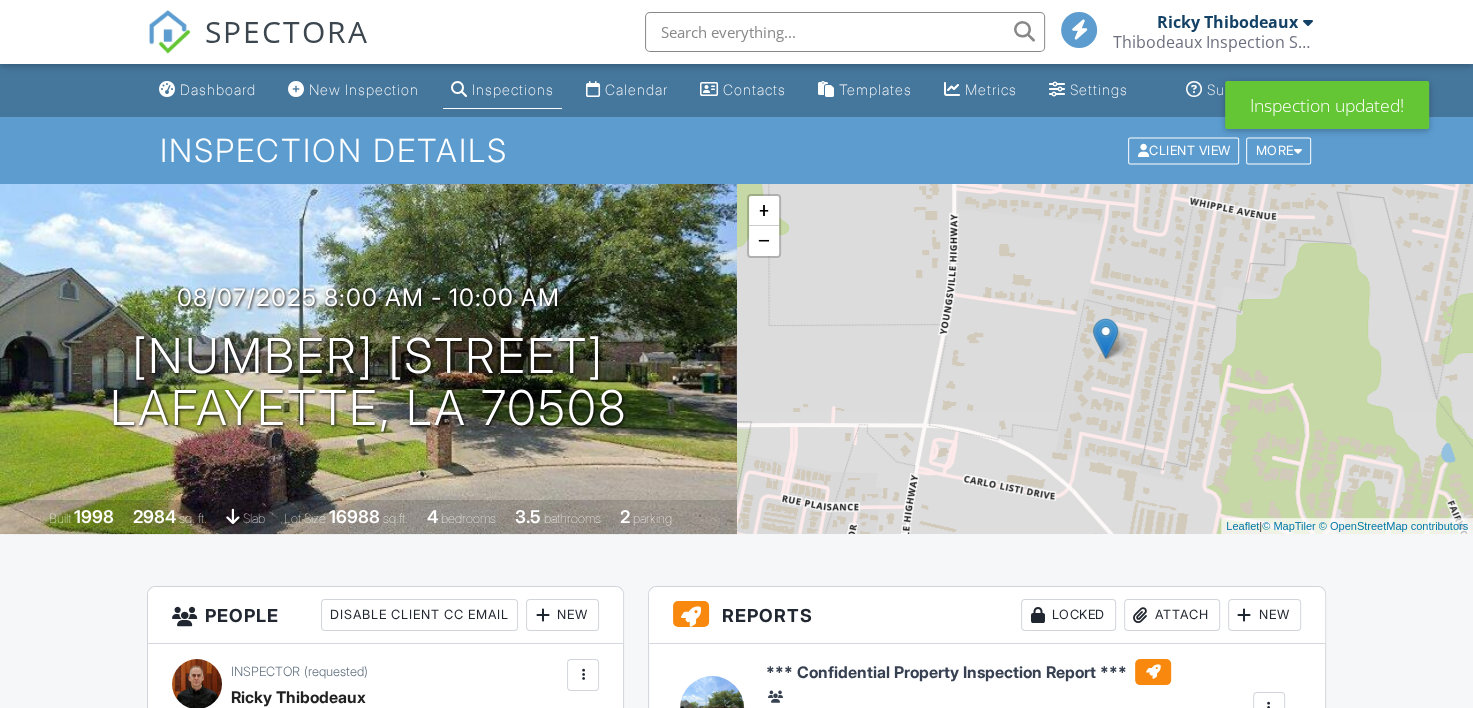 click on "Calendar" at bounding box center [627, 90] 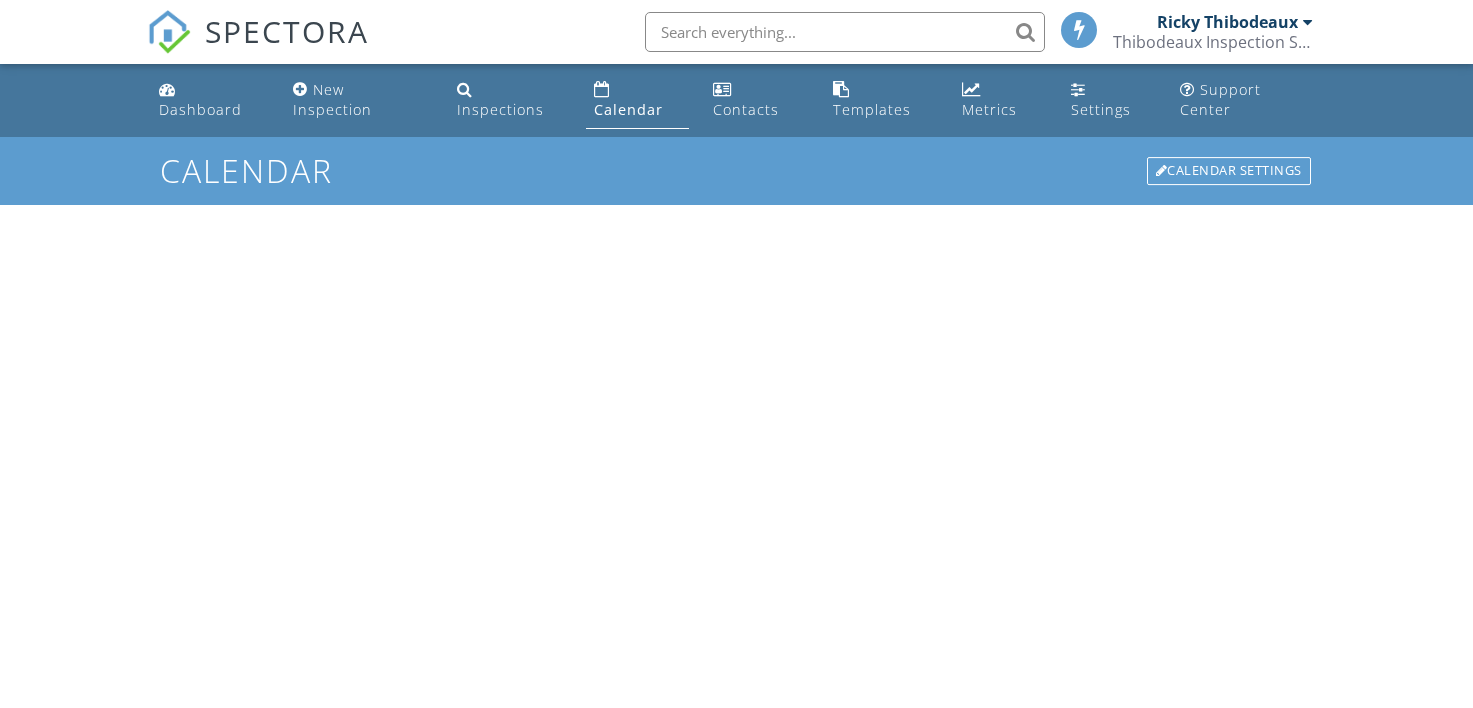 scroll, scrollTop: 0, scrollLeft: 0, axis: both 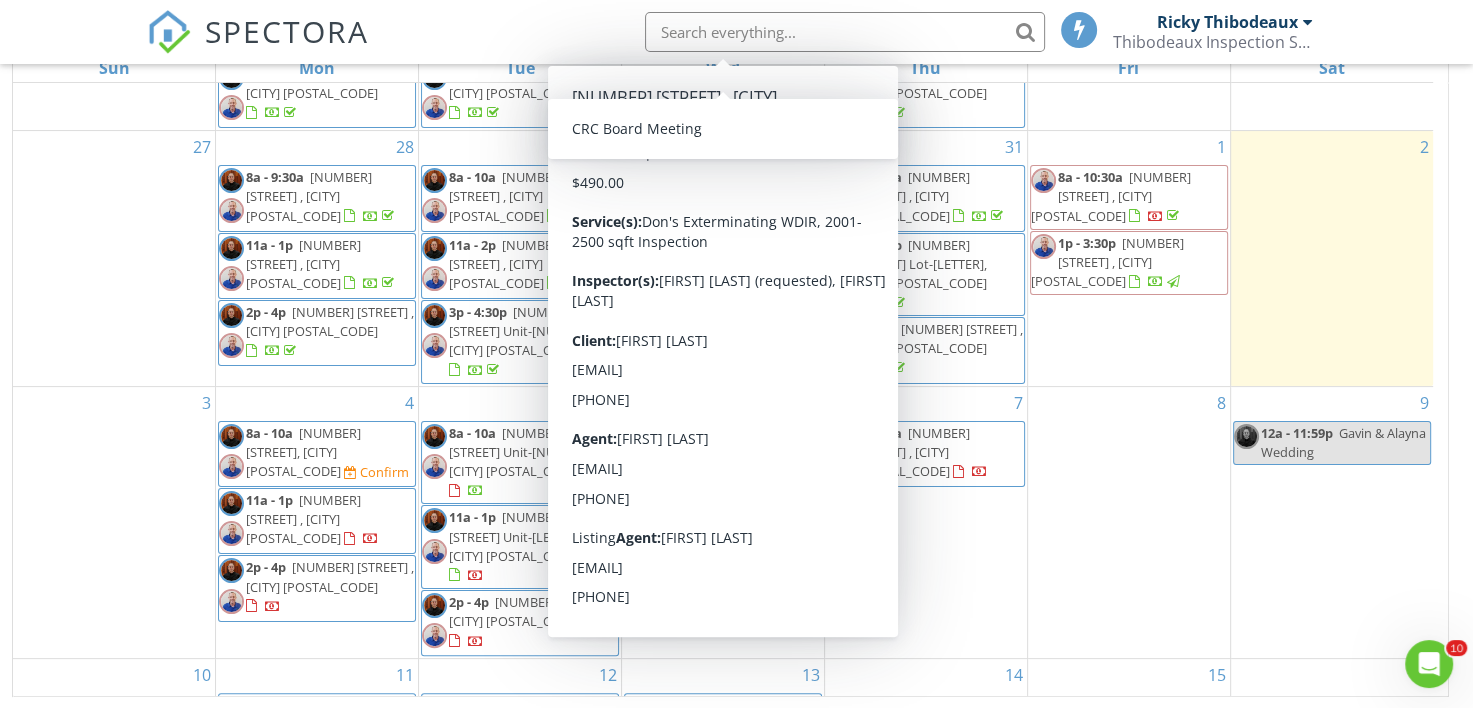 click on "SPECTORA
[FIRST] [LAST]
Thibodeaux Inspection Services, LLC
Role:
Inspector
Dashboard
New Inspection
Inspections
Calendar
Template Editor
Contacts
Automations
Team
Metrics
Payments
Data Exports
Billing
Reporting
Advanced
Settings
What's New
Sign Out" at bounding box center (736, 32) 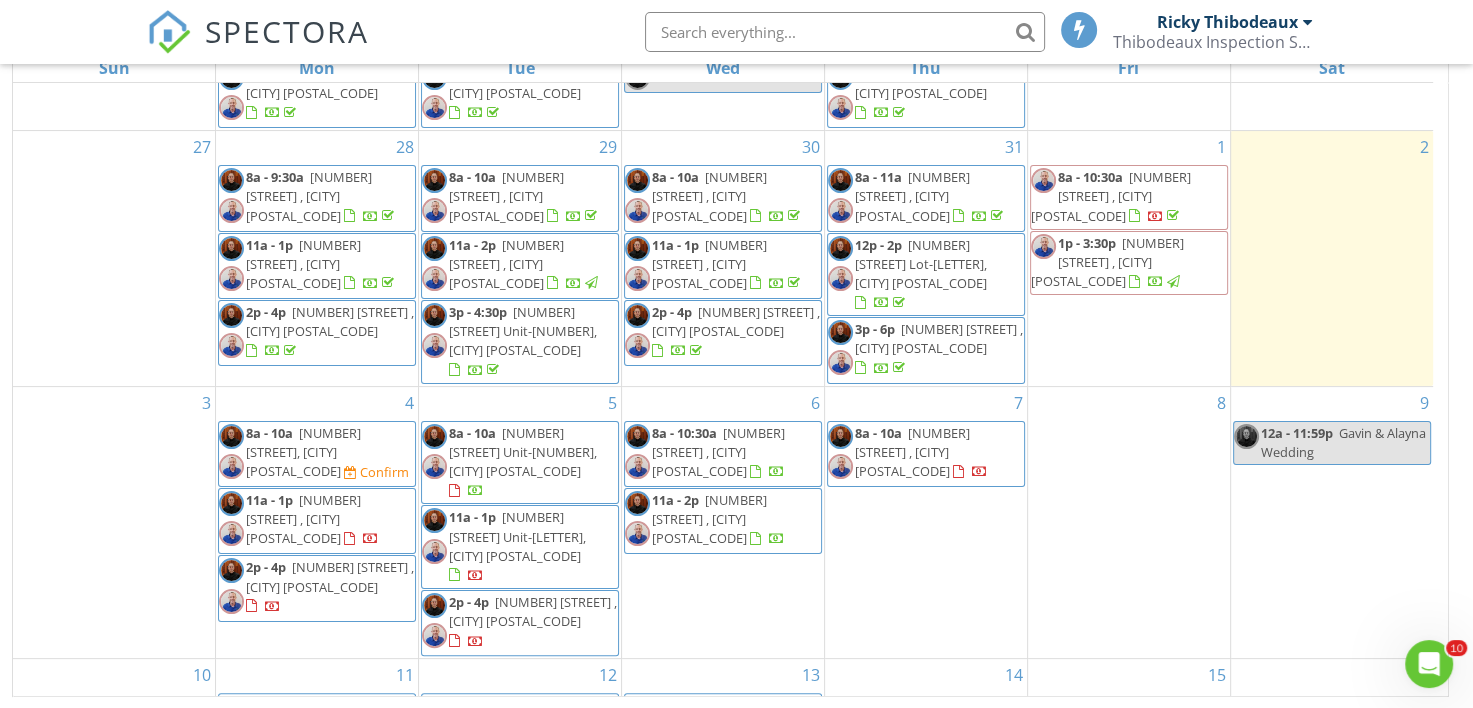 click on "SPECTORA
[FIRST] [LAST]
Thibodeaux Inspection Services, LLC
Role:
Inspector
Dashboard
New Inspection
Inspections
Calendar
Template Editor
Contacts
Automations
Team
Metrics
Payments
Data Exports
Billing
Reporting
Advanced
Settings
What's New
Sign Out" at bounding box center [736, 32] 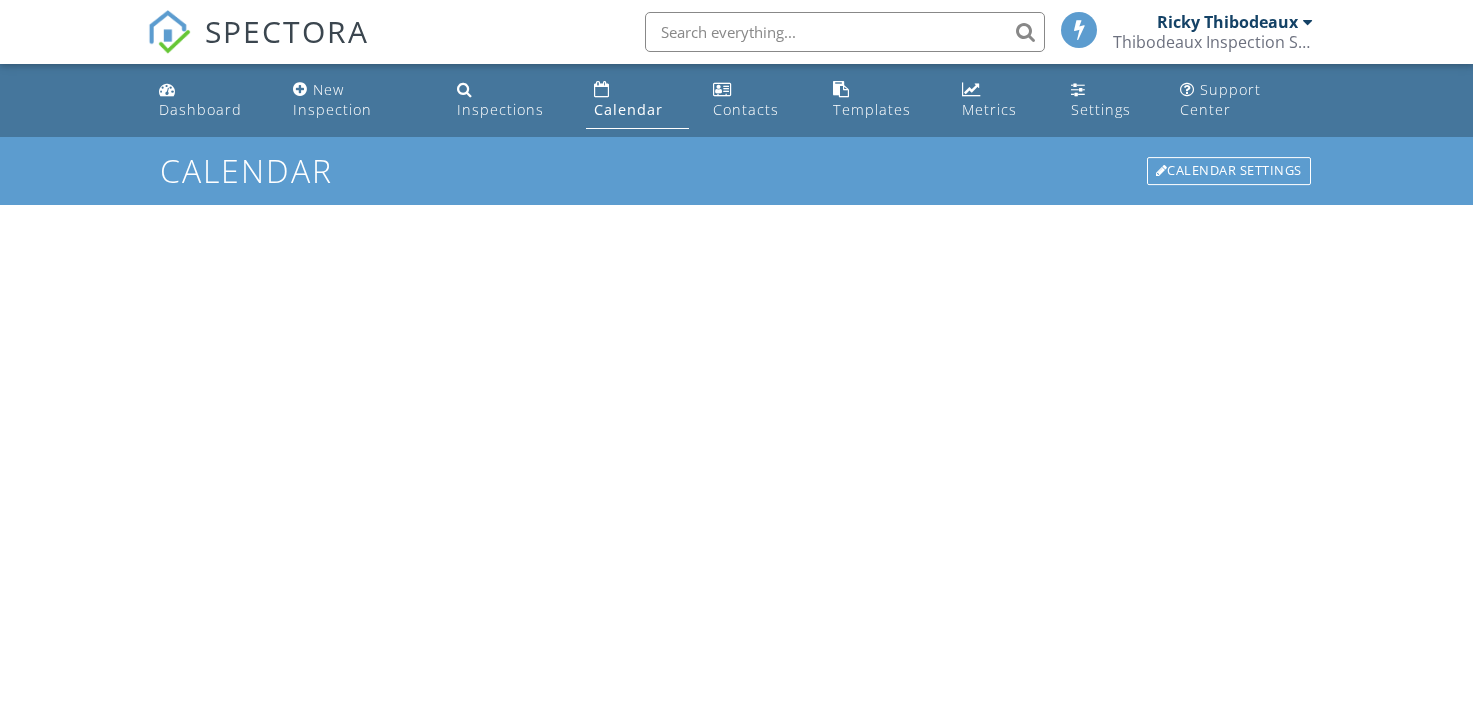 scroll, scrollTop: 0, scrollLeft: 0, axis: both 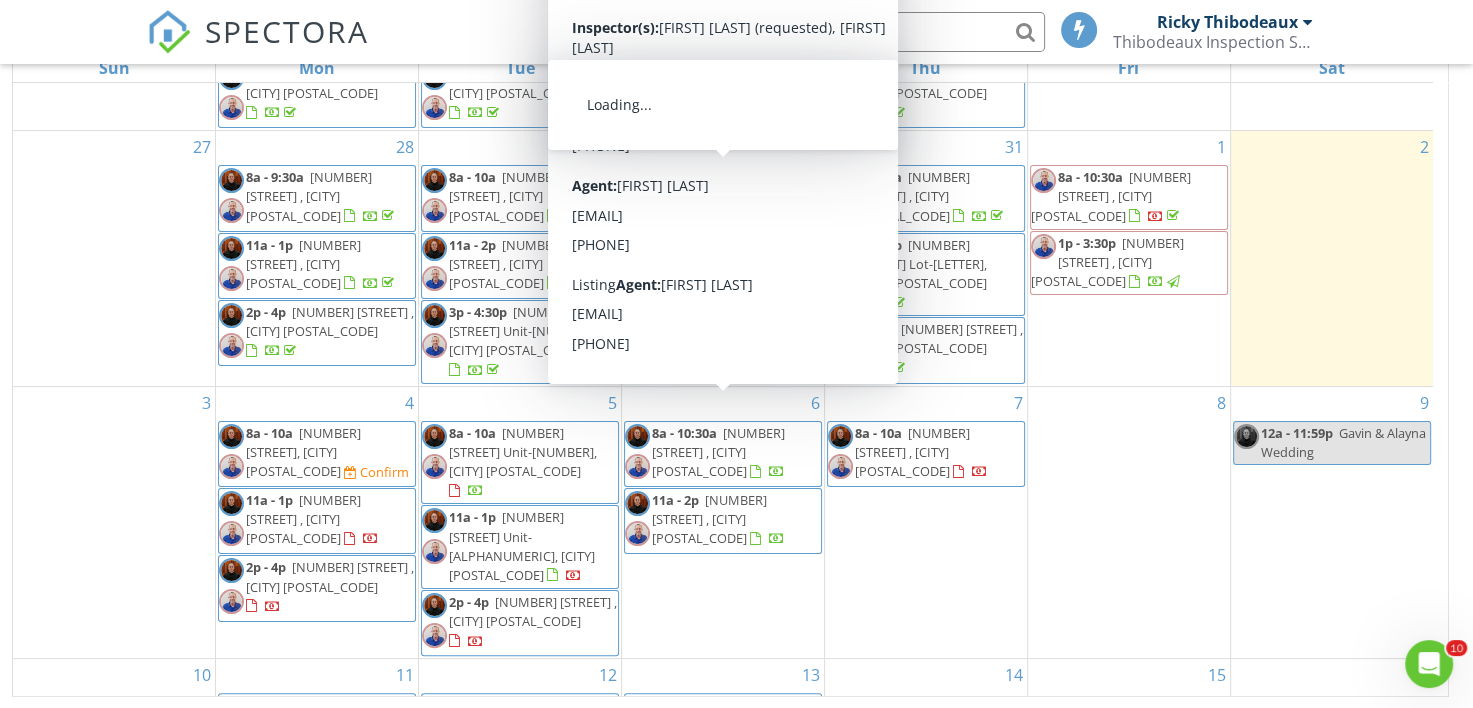 click on "SPECTORA
Ricky Thibodeaux
Thibodeaux Inspection Services, LLC
Role:
Inspector
Dashboard
New Inspection
Inspections
Calendar
Template Editor
Contacts
Automations
Team
Metrics
Payments
Data Exports
Billing
Reporting
Advanced
Settings
What's New
Sign Out" at bounding box center [736, 32] 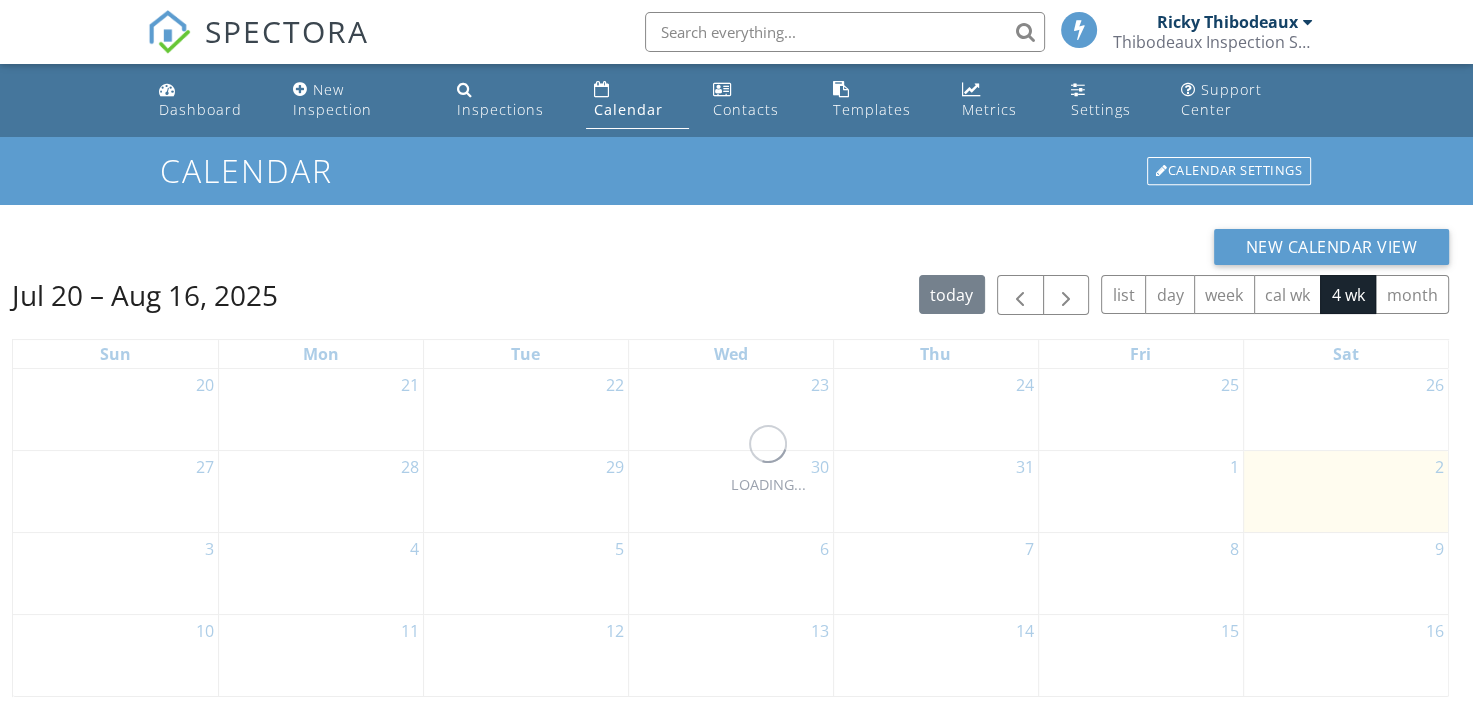 scroll, scrollTop: 286, scrollLeft: 0, axis: vertical 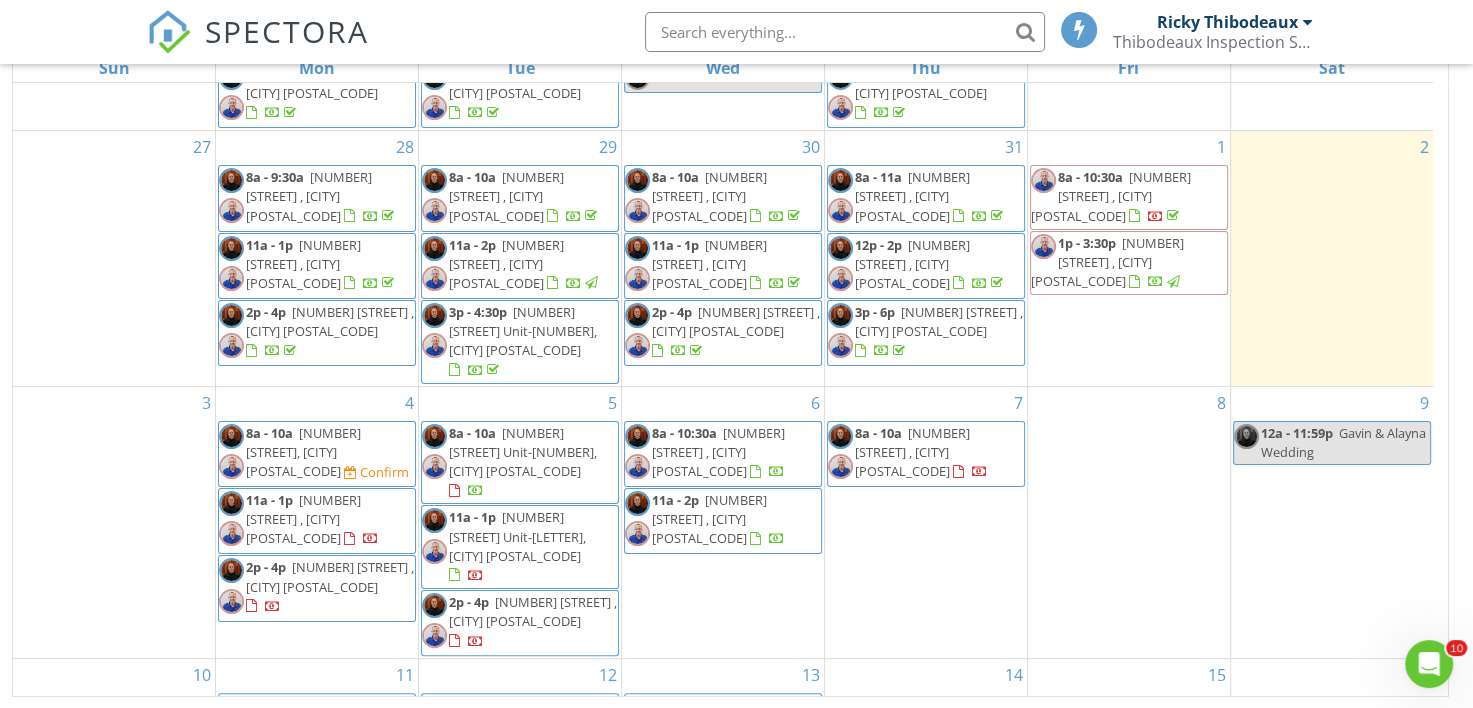click on "SPECTORA
Ricky Thibodeaux
Thibodeaux Inspection Services, LLC
Role:
Inspector
Dashboard
New Inspection
Inspections
Calendar
Template Editor
Contacts
Automations
Team
Metrics
Payments
Data Exports
Billing
Reporting
Advanced
Settings
What's New
Sign Out" at bounding box center [736, 32] 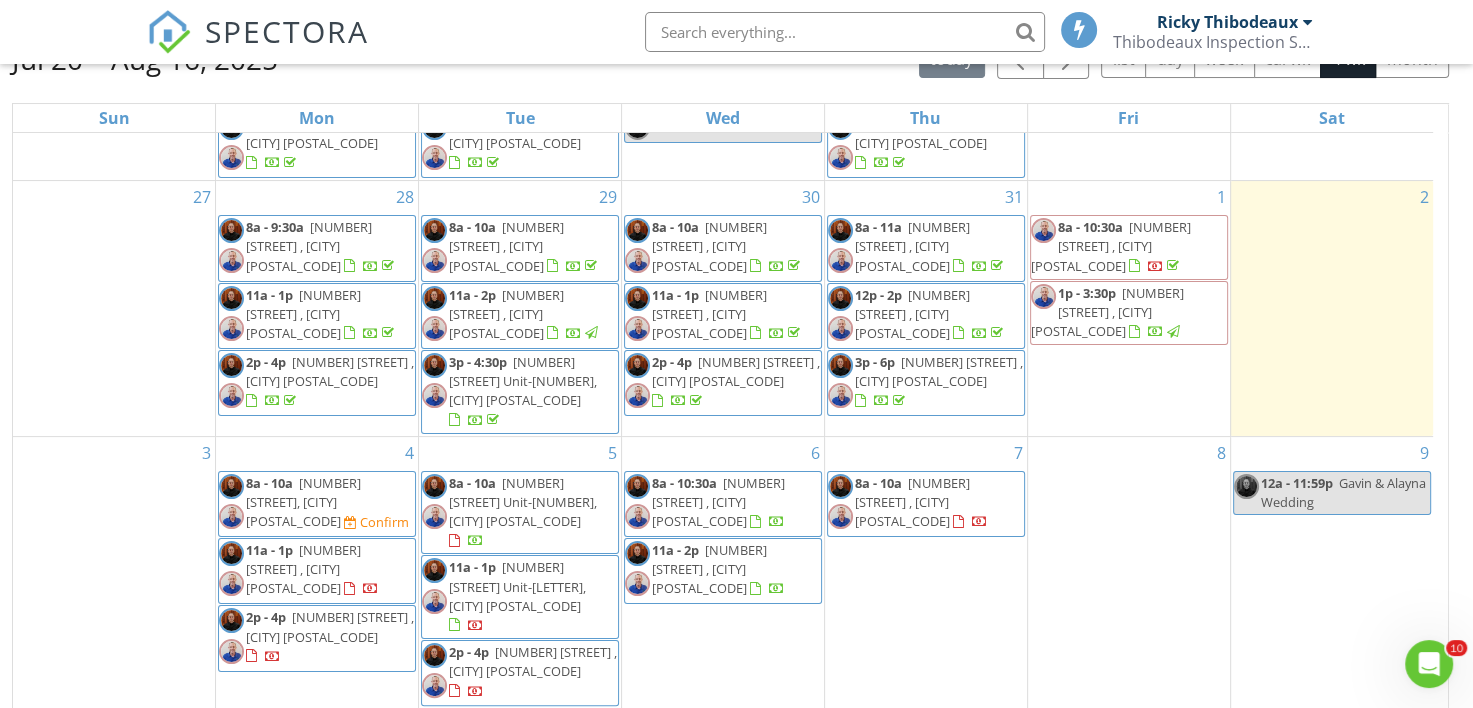 scroll, scrollTop: 286, scrollLeft: 0, axis: vertical 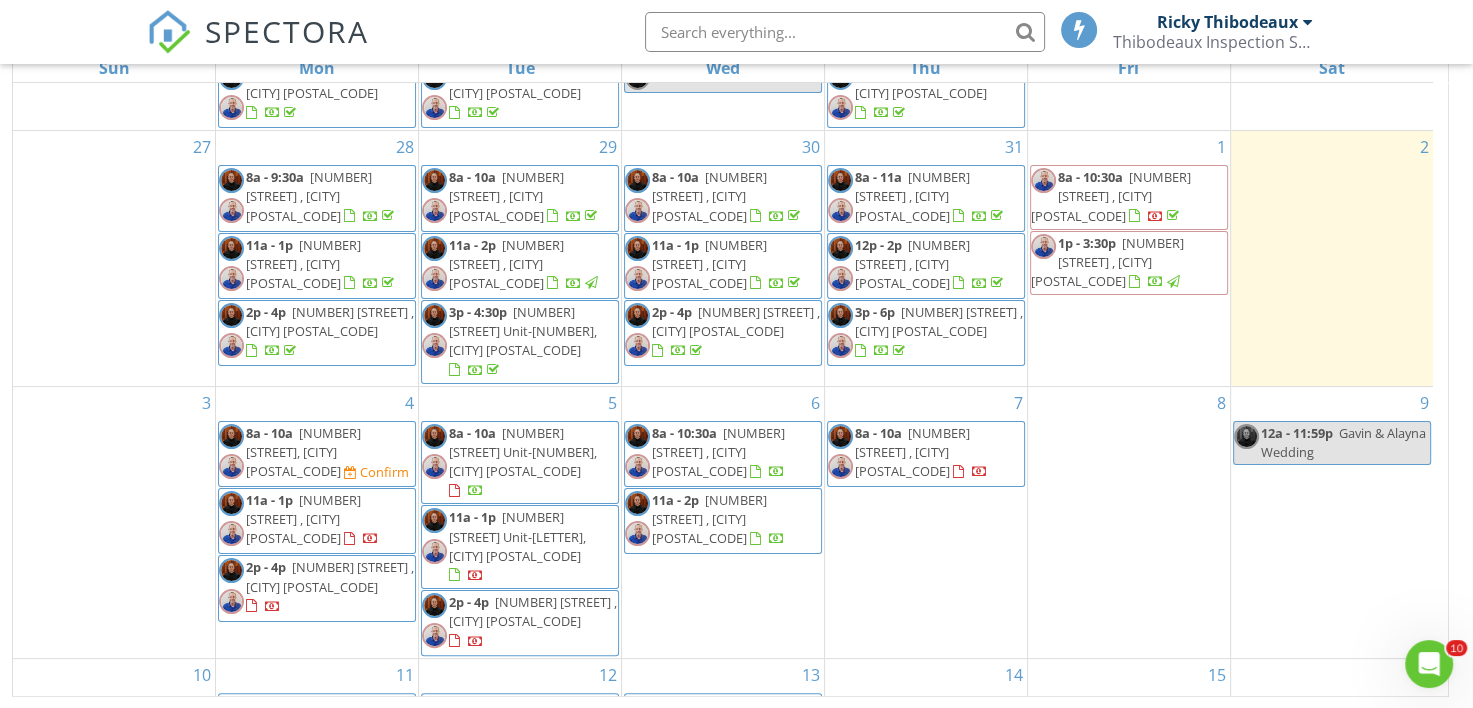 click on "100 Teal Ln Unit-17, Lafayette 70507" at bounding box center (523, 452) 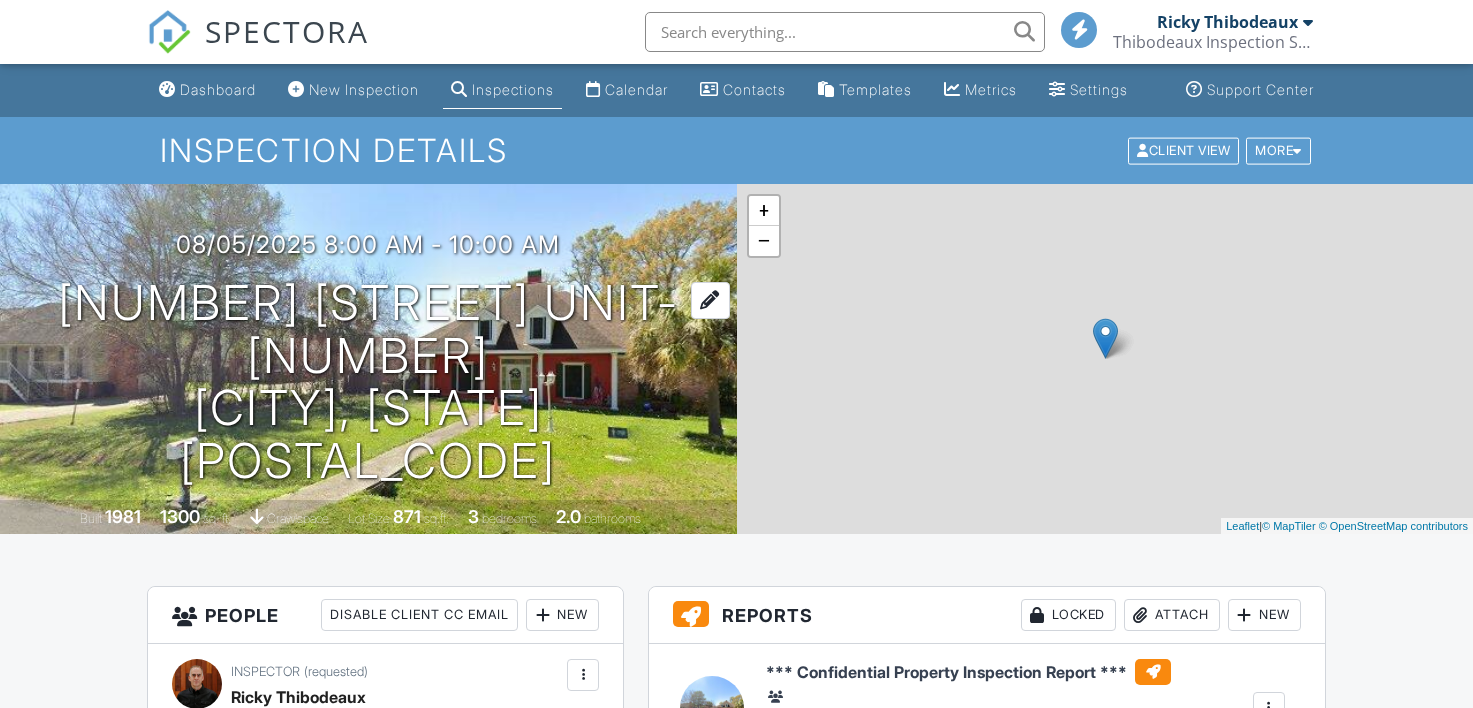 scroll, scrollTop: 0, scrollLeft: 0, axis: both 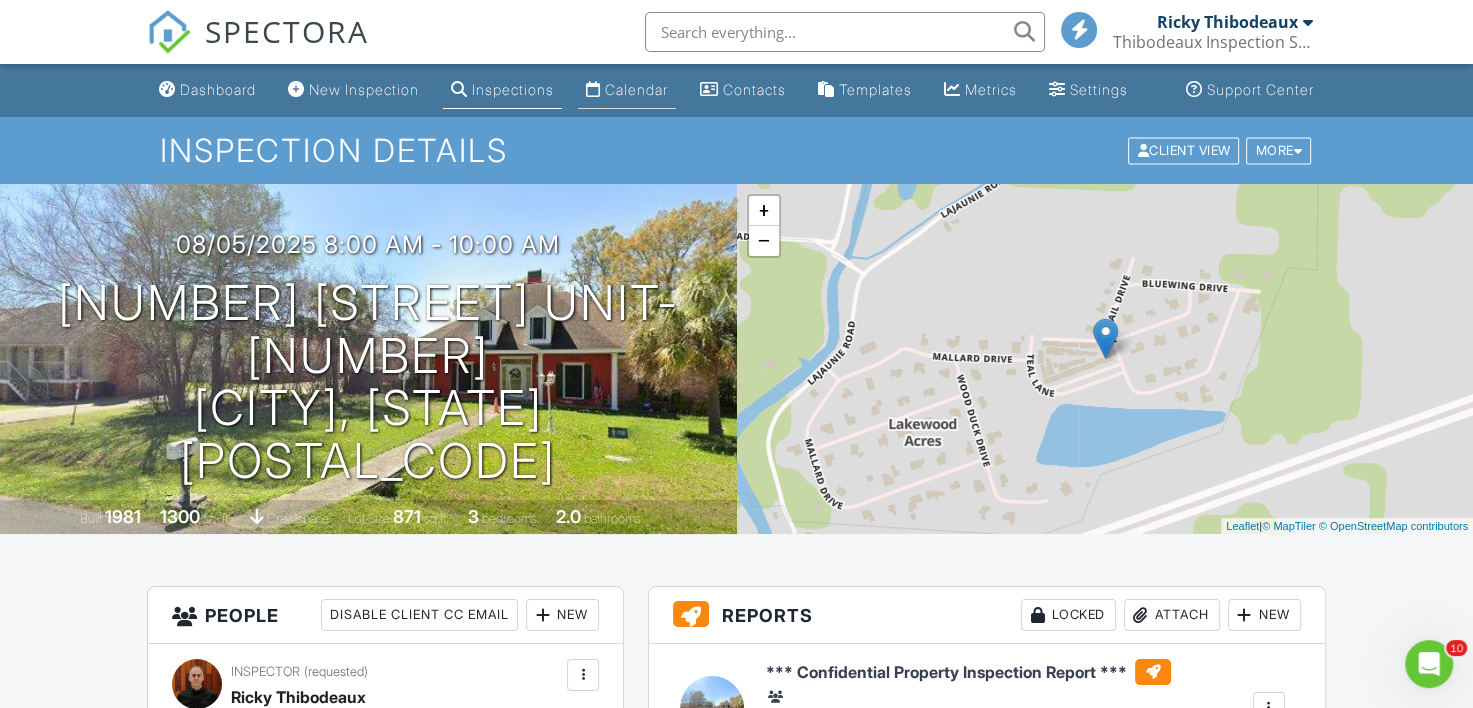 click on "Calendar" at bounding box center (636, 89) 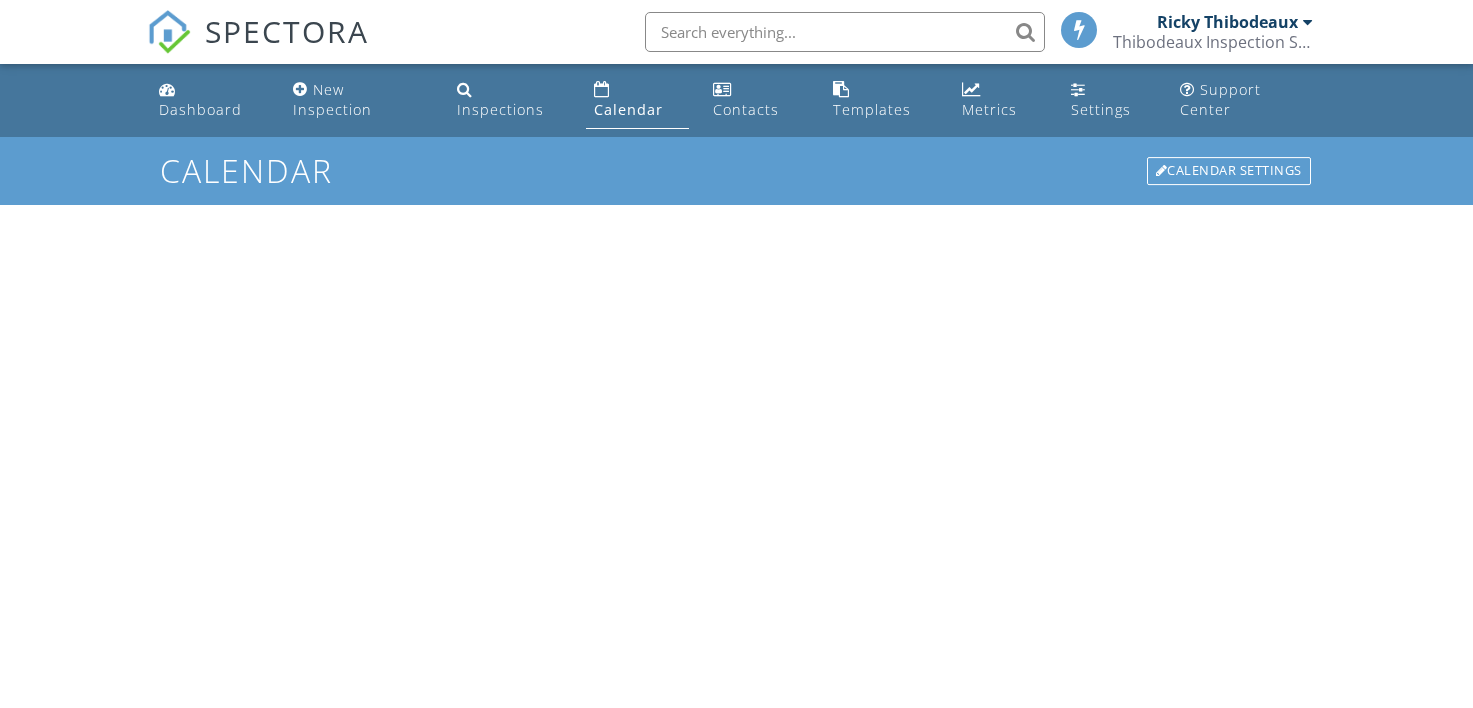 scroll, scrollTop: 0, scrollLeft: 0, axis: both 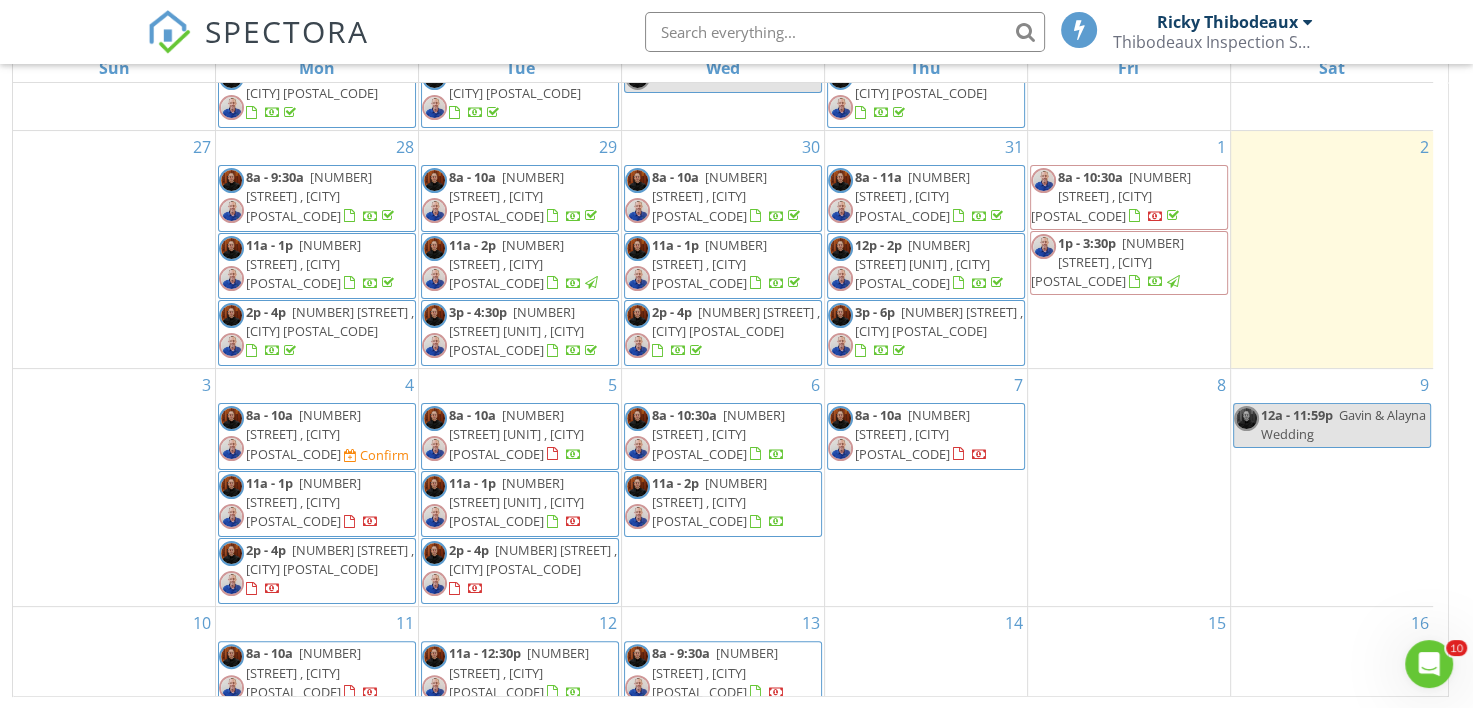 click on "SPECTORA
[FIRST] [LAST]
Thibodeaux Inspection Services, LLC
Role:
Inspector
Dashboard
New Inspection
Inspections
Calendar
Template Editor
Contacts
Automations
Team
Metrics
Payments
Data Exports
Billing
Reporting
Advanced
Settings
What's New
Sign Out" at bounding box center [736, 32] 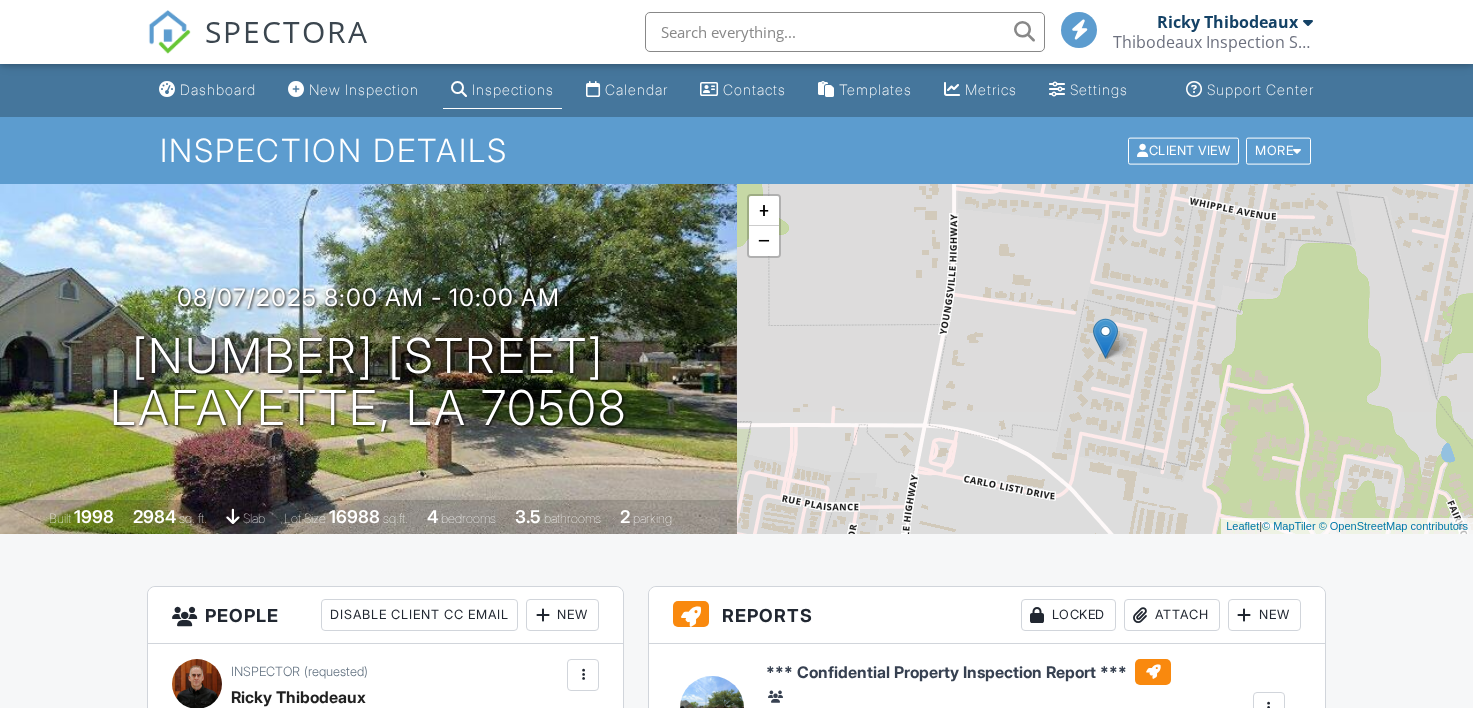 scroll, scrollTop: 600, scrollLeft: 0, axis: vertical 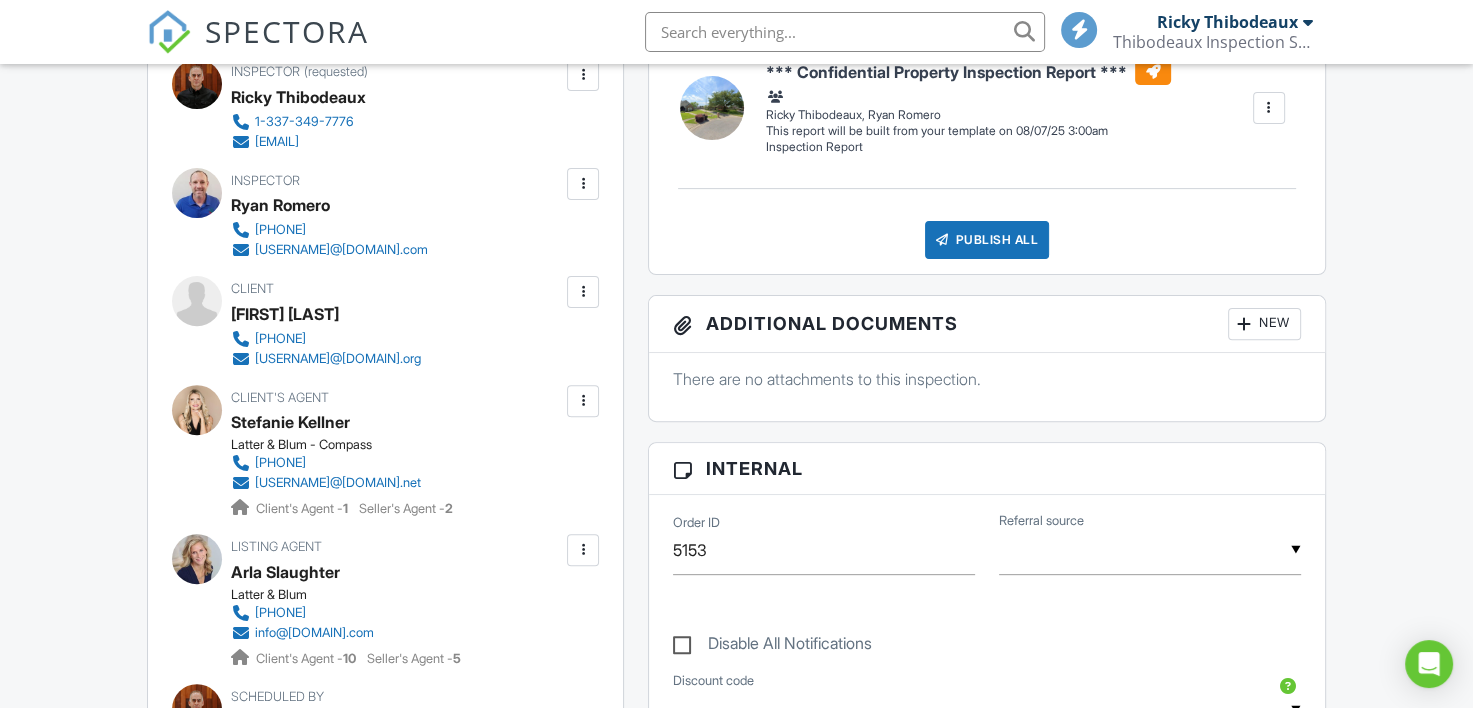 click at bounding box center (583, 292) 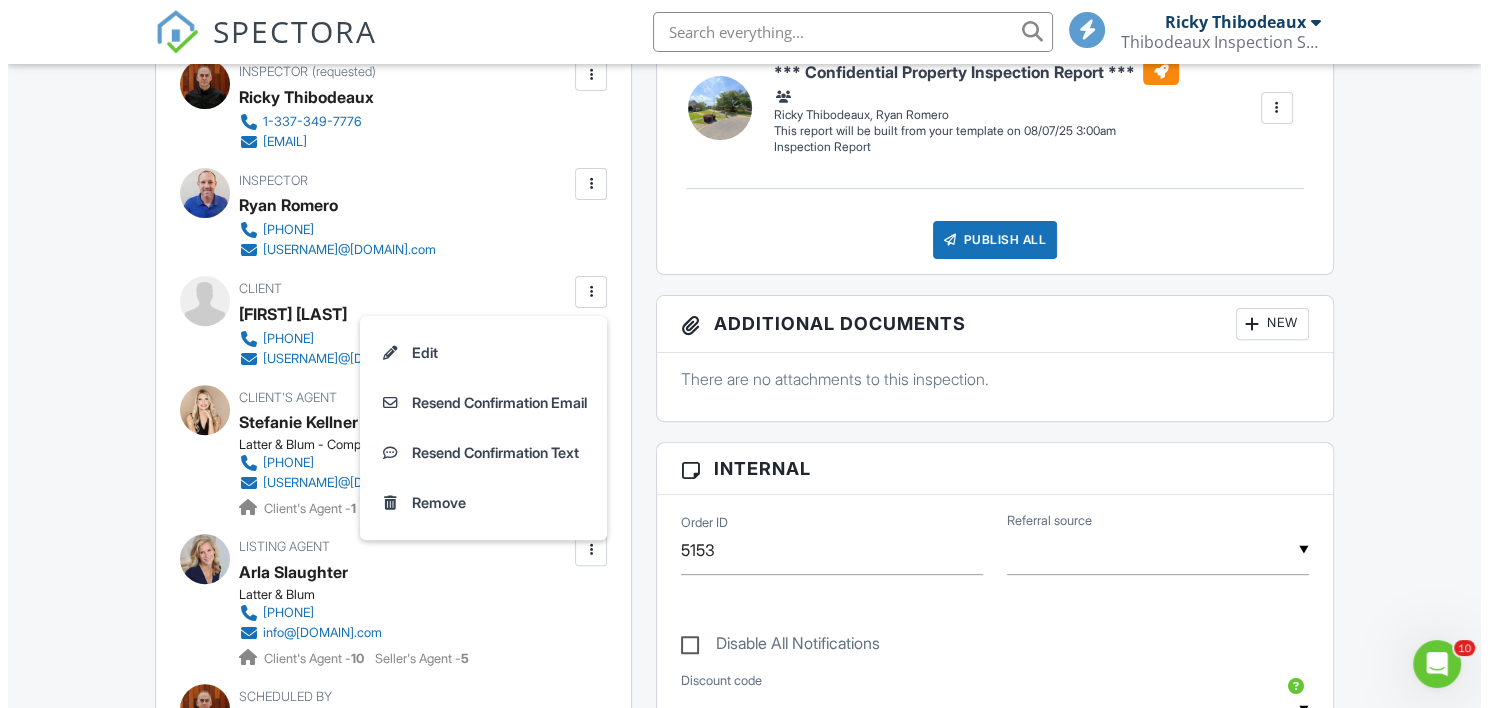 scroll, scrollTop: 0, scrollLeft: 0, axis: both 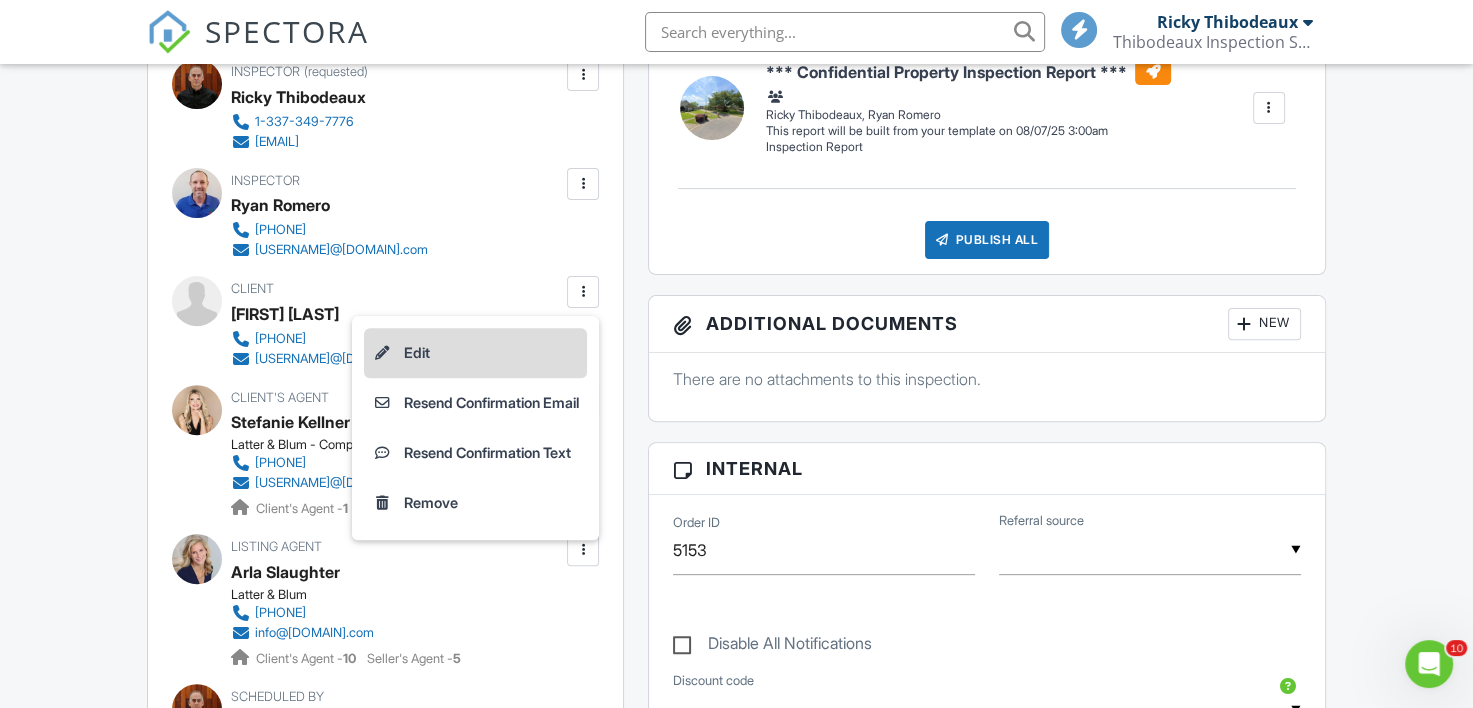 click on "Edit" at bounding box center (475, 353) 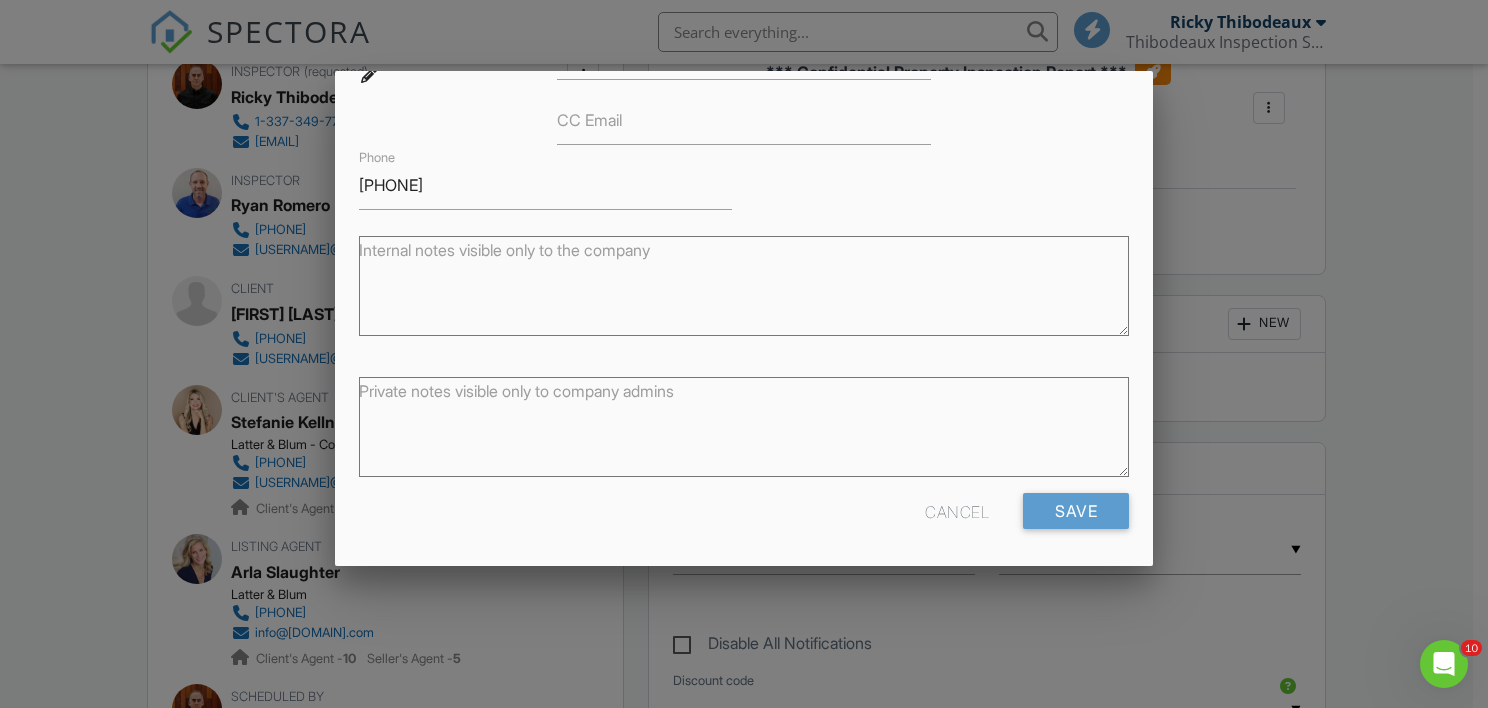 scroll, scrollTop: 87, scrollLeft: 0, axis: vertical 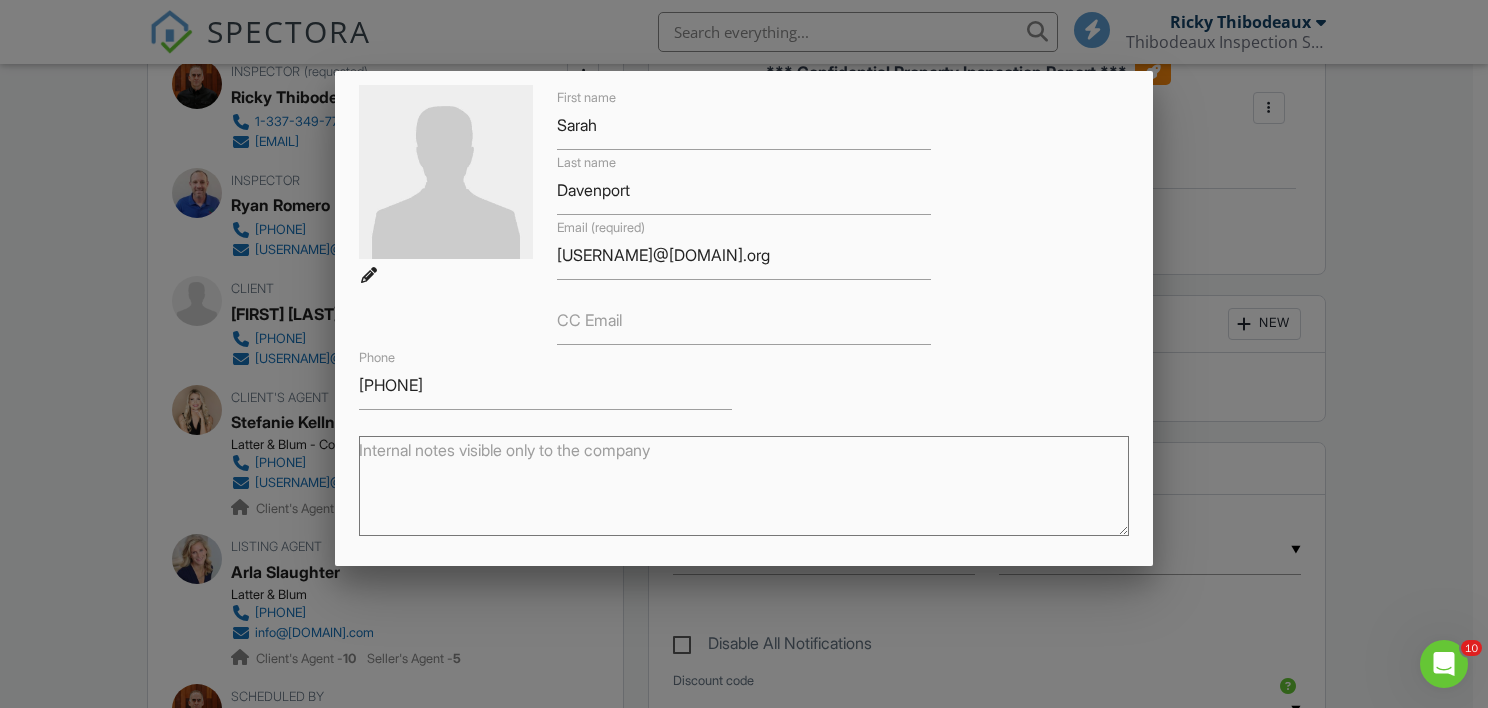 click on "Internal notes visible only to the company" at bounding box center (744, 486) 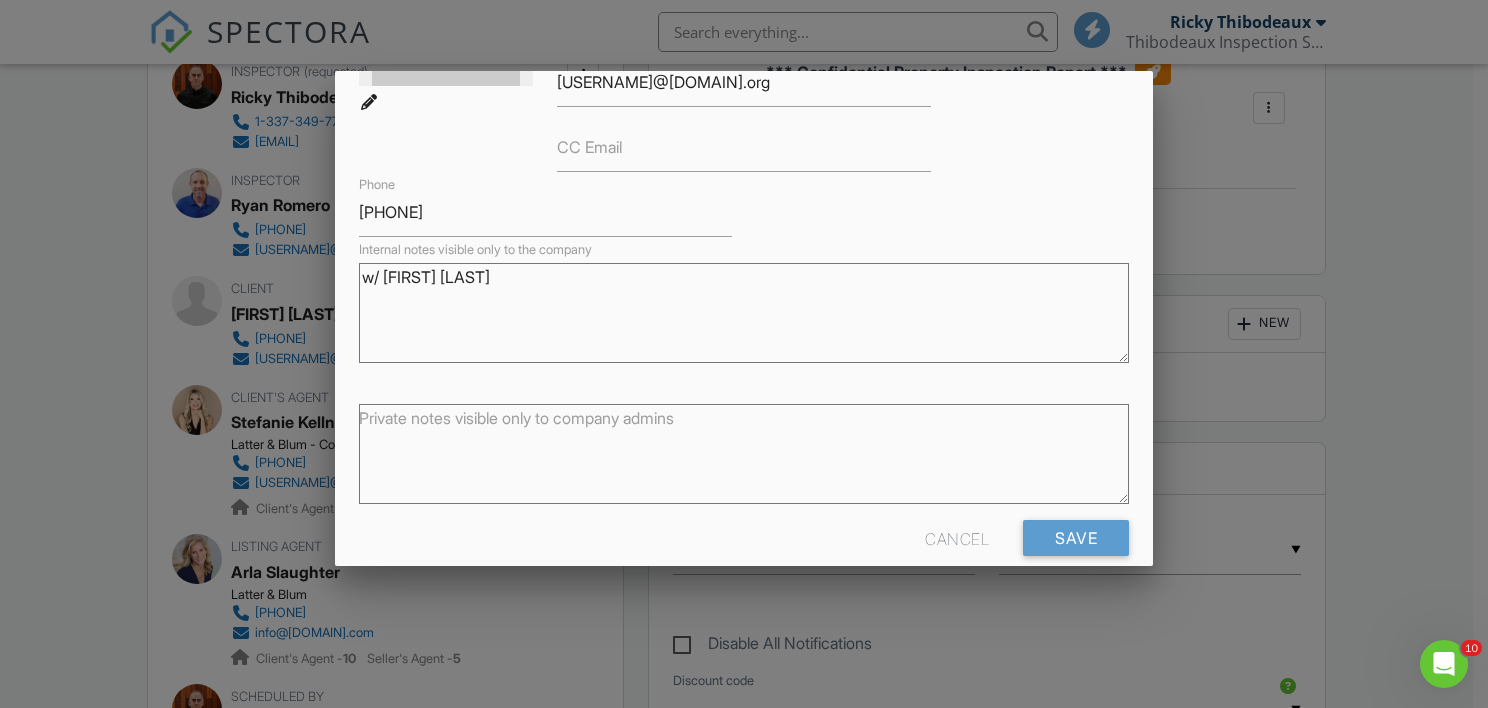 scroll, scrollTop: 287, scrollLeft: 0, axis: vertical 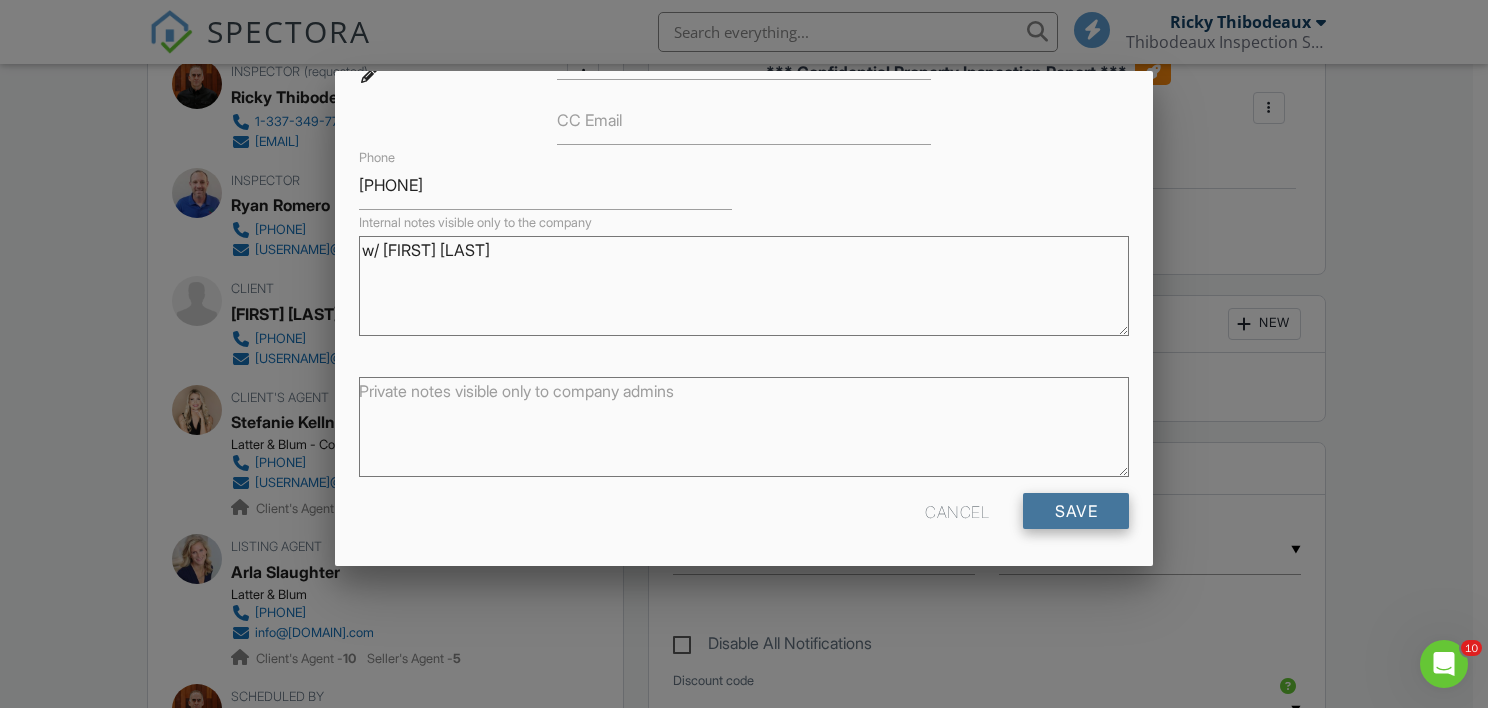 type on "w/ Scott Lee" 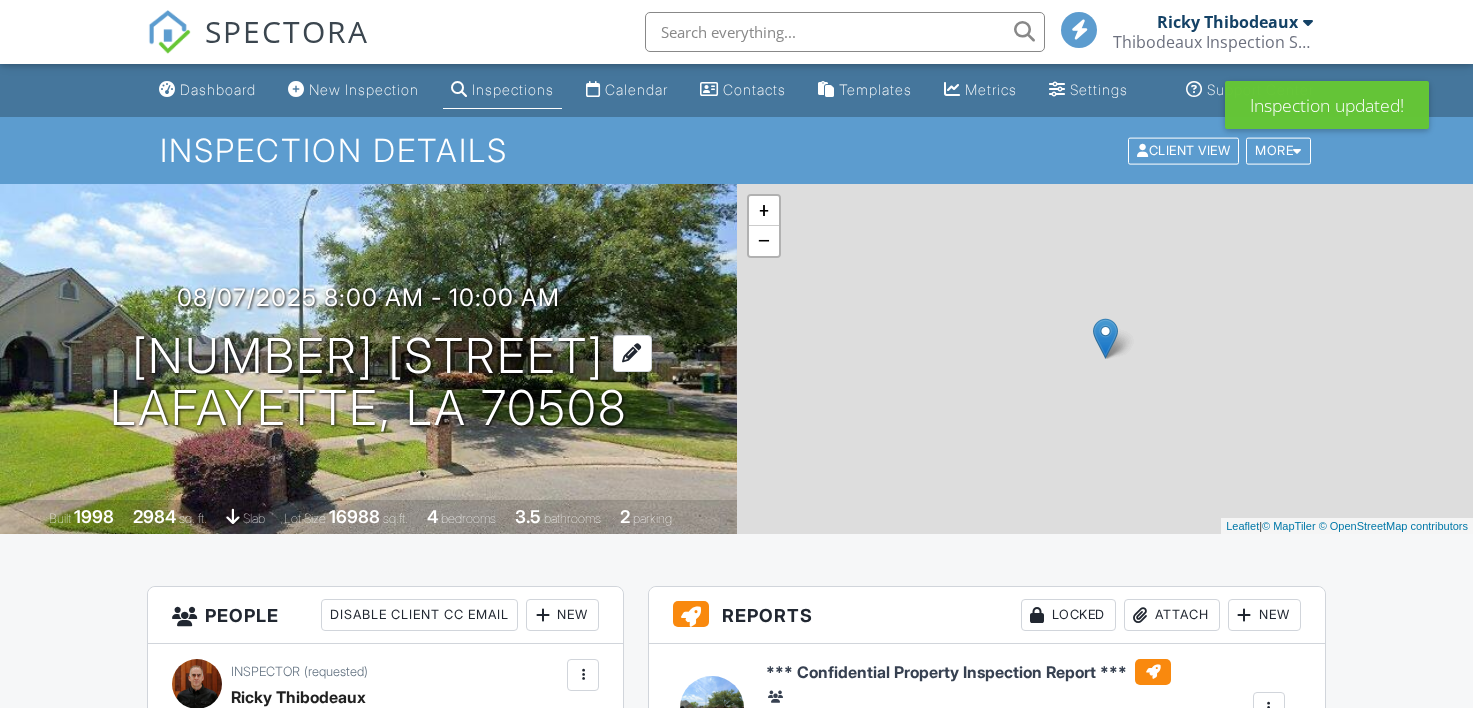 scroll, scrollTop: 0, scrollLeft: 0, axis: both 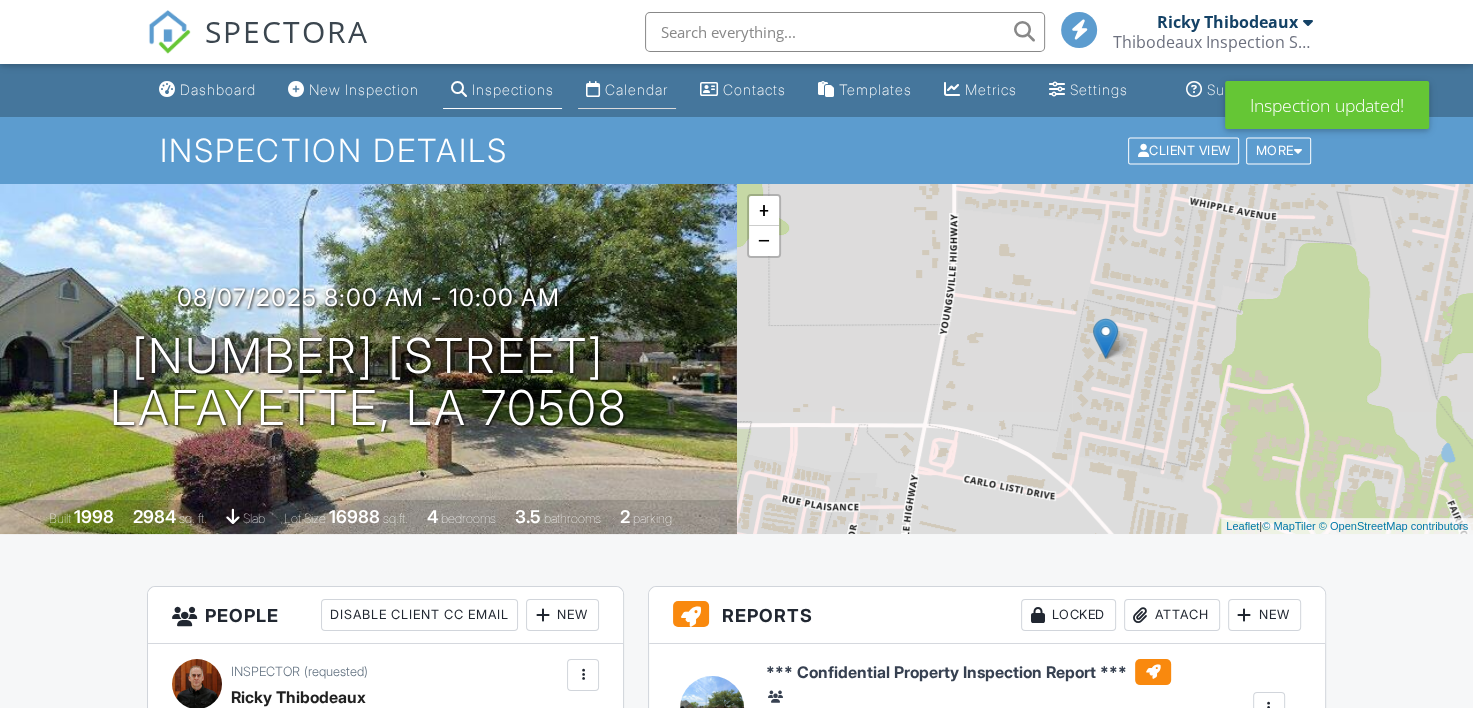 click on "Calendar" at bounding box center (636, 89) 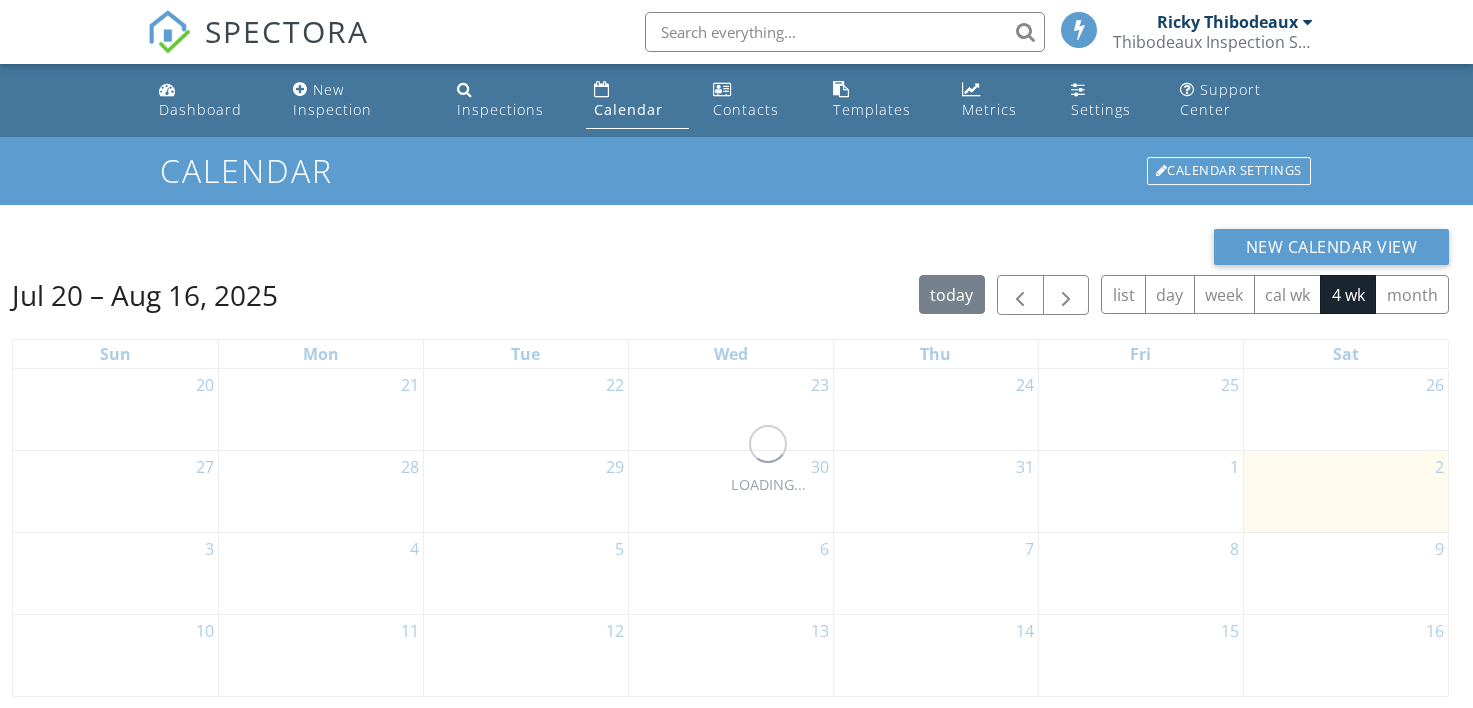 scroll, scrollTop: 0, scrollLeft: 0, axis: both 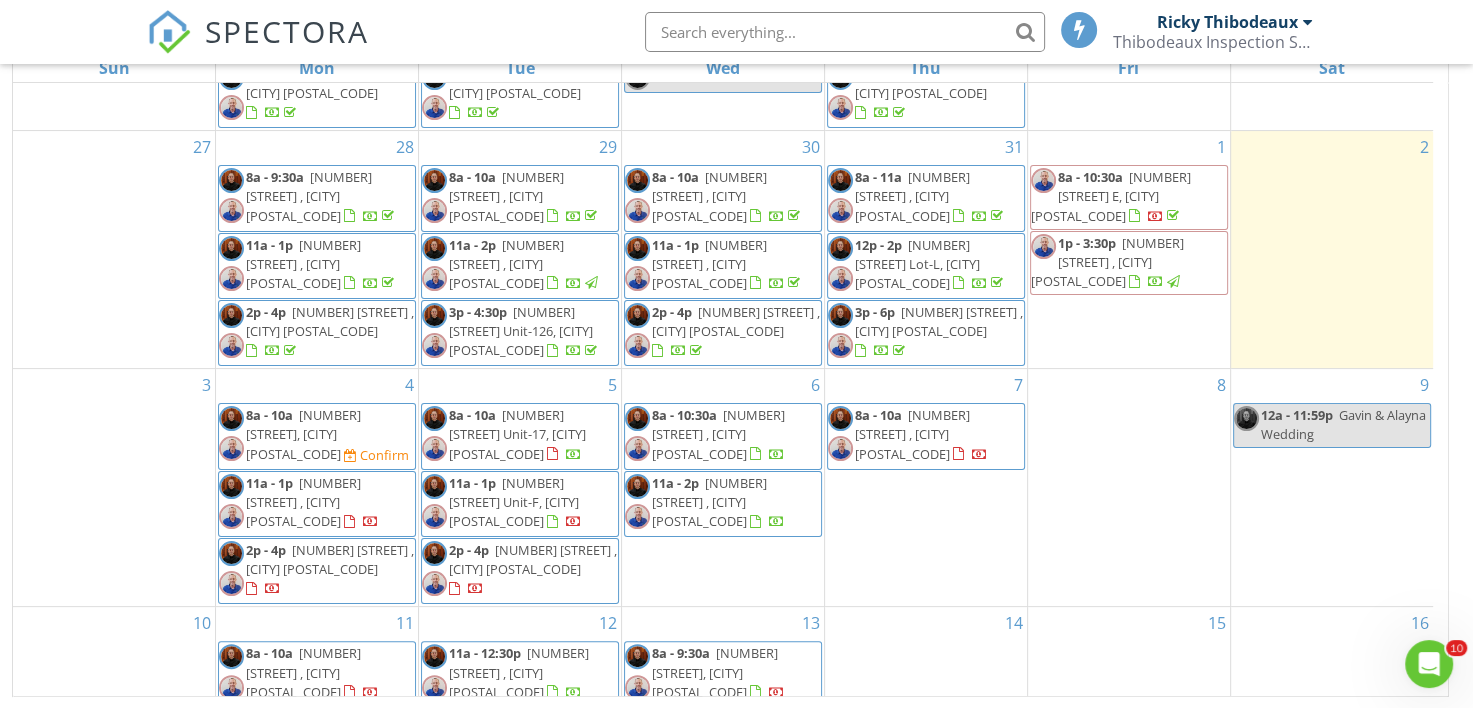 click on "SPECTORA
[FIRST] [LAST]
Thibodeaux Inspection Services, LLC
Role:
Inspector
Dashboard
New Inspection
Inspections
Calendar
Template Editor
Contacts
Automations
Team
Metrics
Payments
Data Exports
Billing
Reporting
Advanced
Settings
What's New
Sign Out" at bounding box center [736, 32] 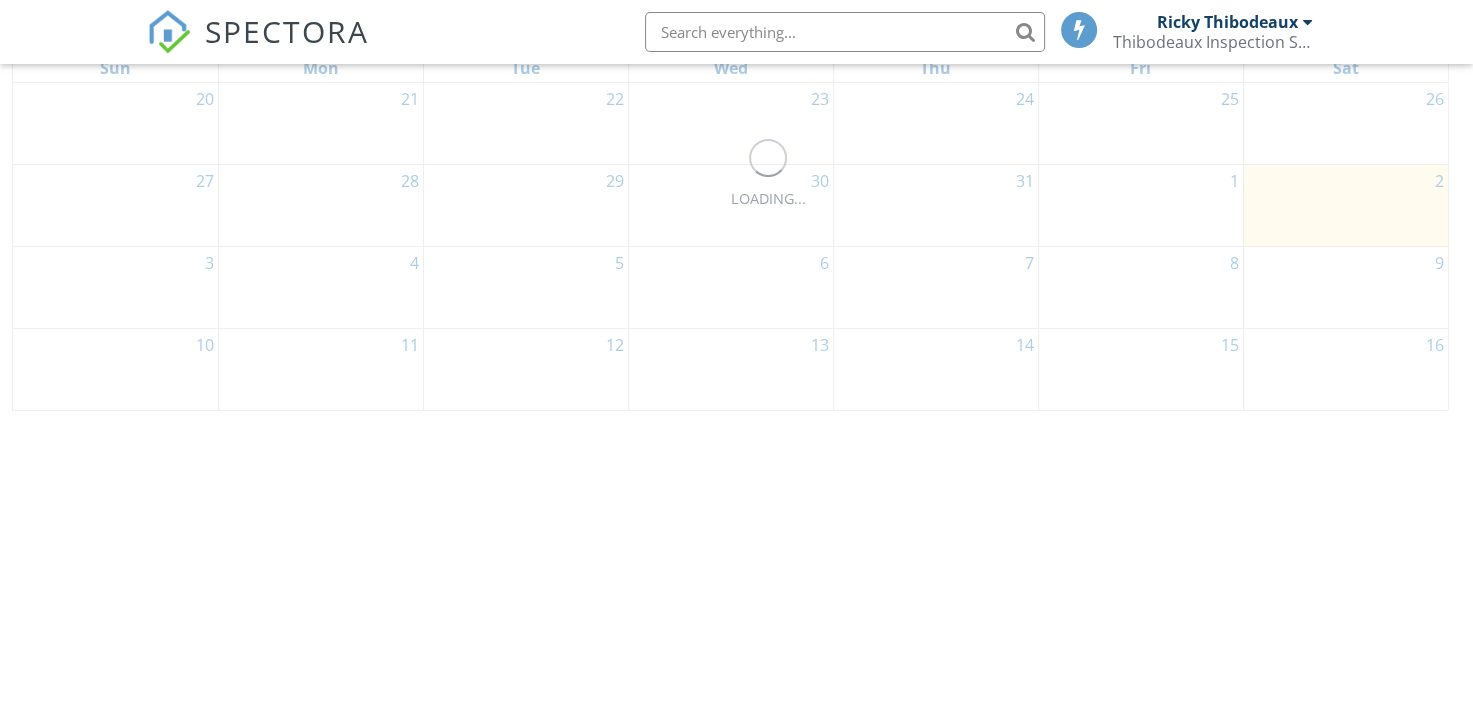 scroll, scrollTop: 286, scrollLeft: 0, axis: vertical 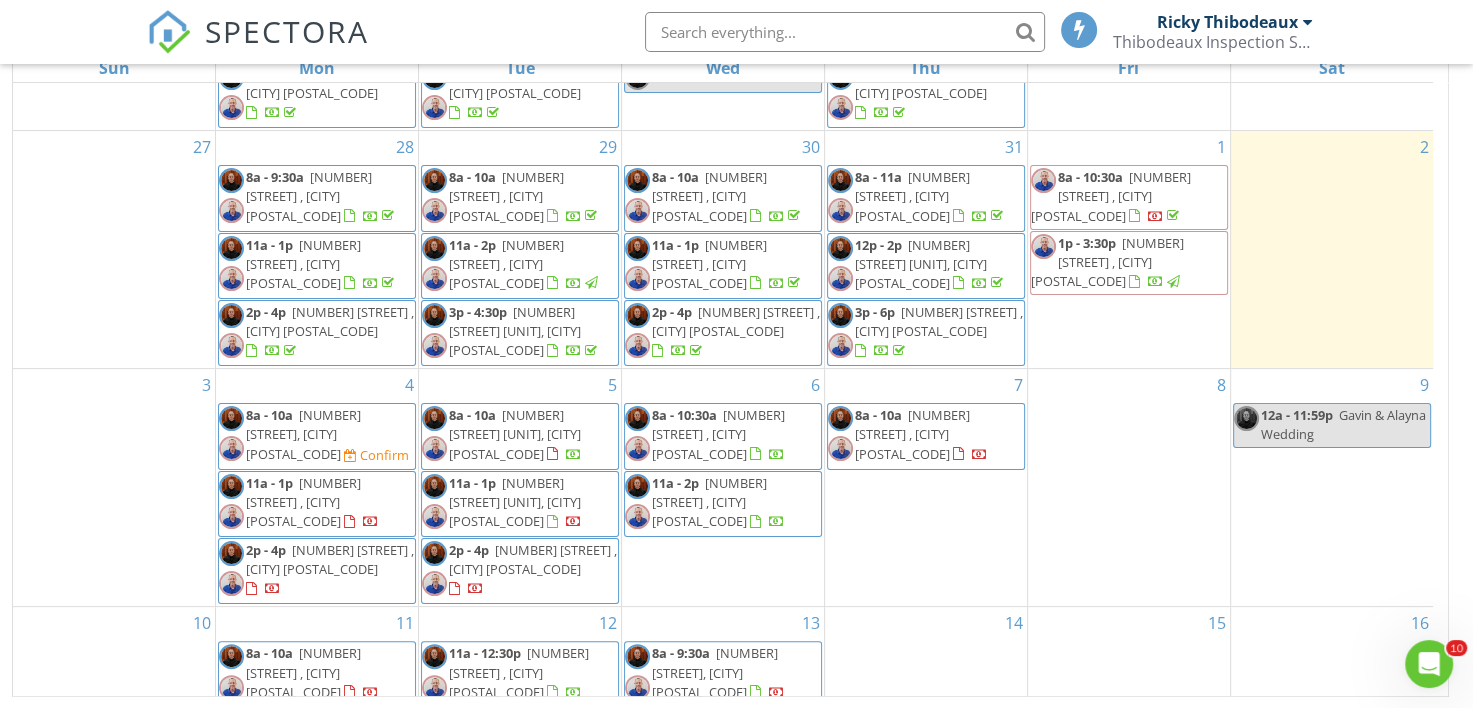 click on "SPECTORA
[FIRST] [LAST]
Thibodeaux Inspection Services, LLC
Role:
Inspector
Dashboard
New Inspection
Inspections
Calendar
Template Editor
Contacts
Automations
Team
Metrics
Payments
Data Exports
Billing
Reporting
Advanced
Settings
What's New
Sign Out" at bounding box center [736, 32] 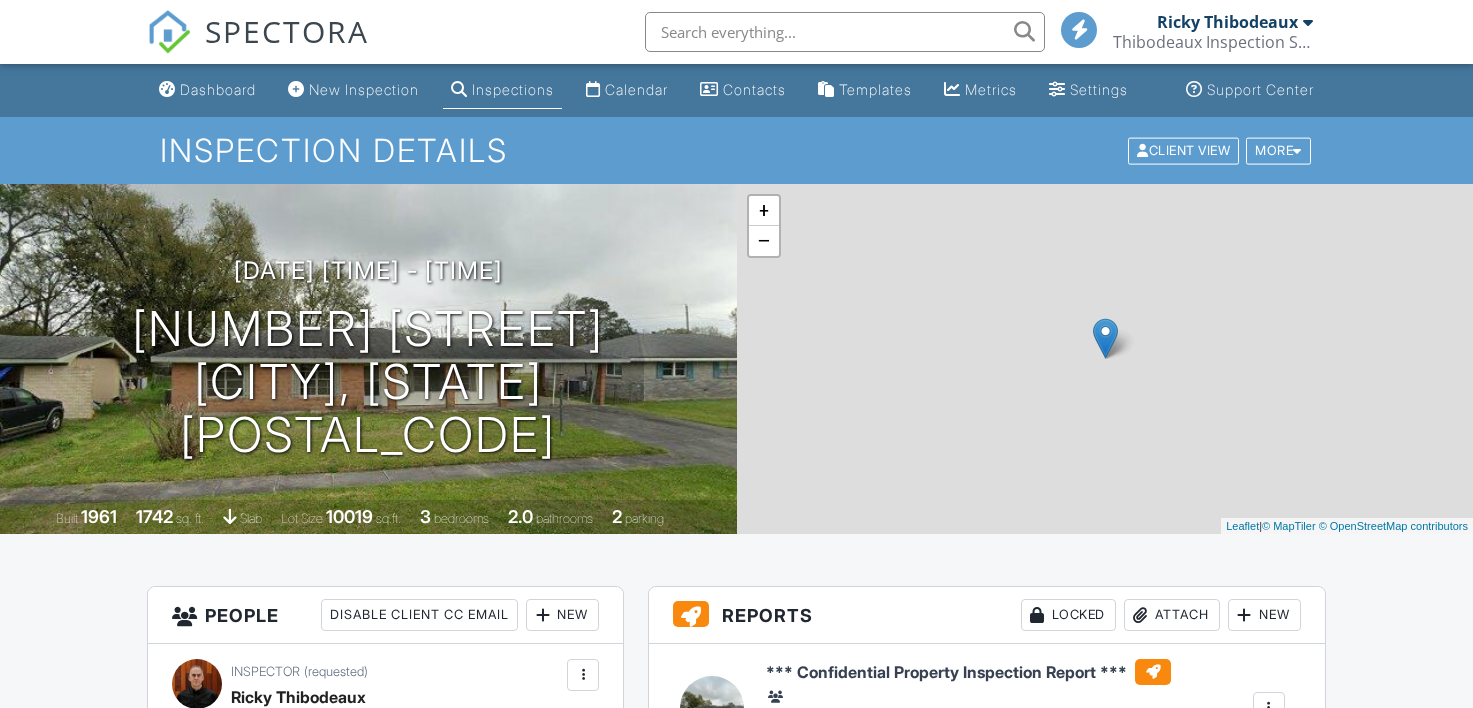 scroll, scrollTop: 0, scrollLeft: 0, axis: both 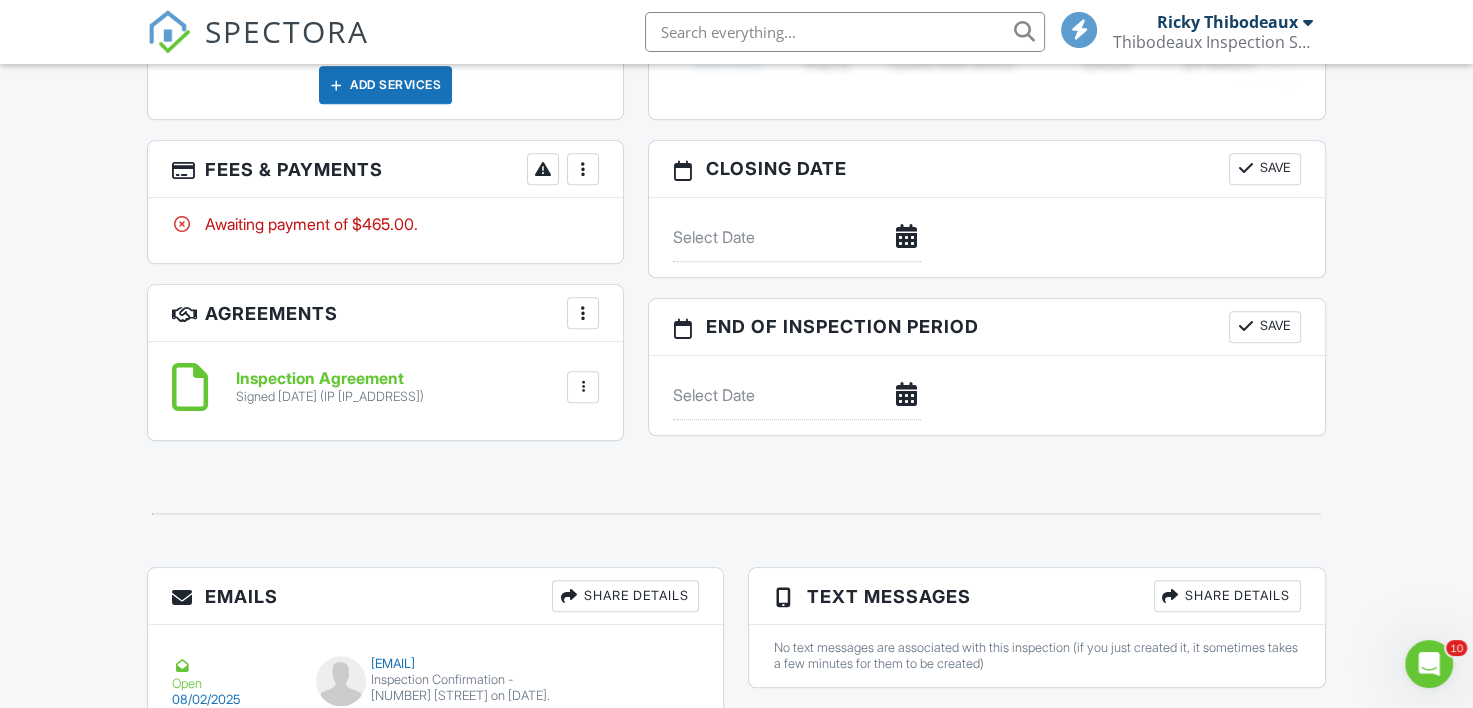 click at bounding box center [583, 169] 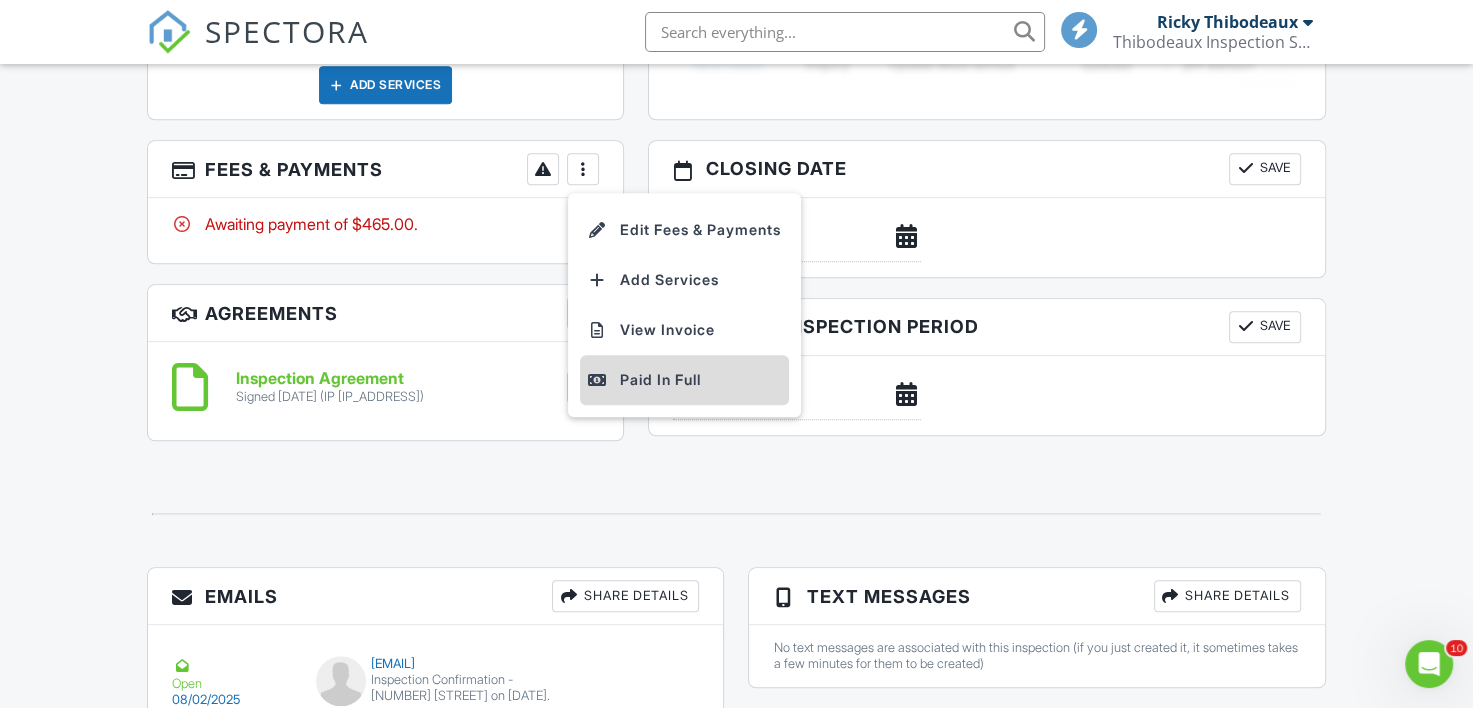 click on "Paid In Full" at bounding box center (684, 380) 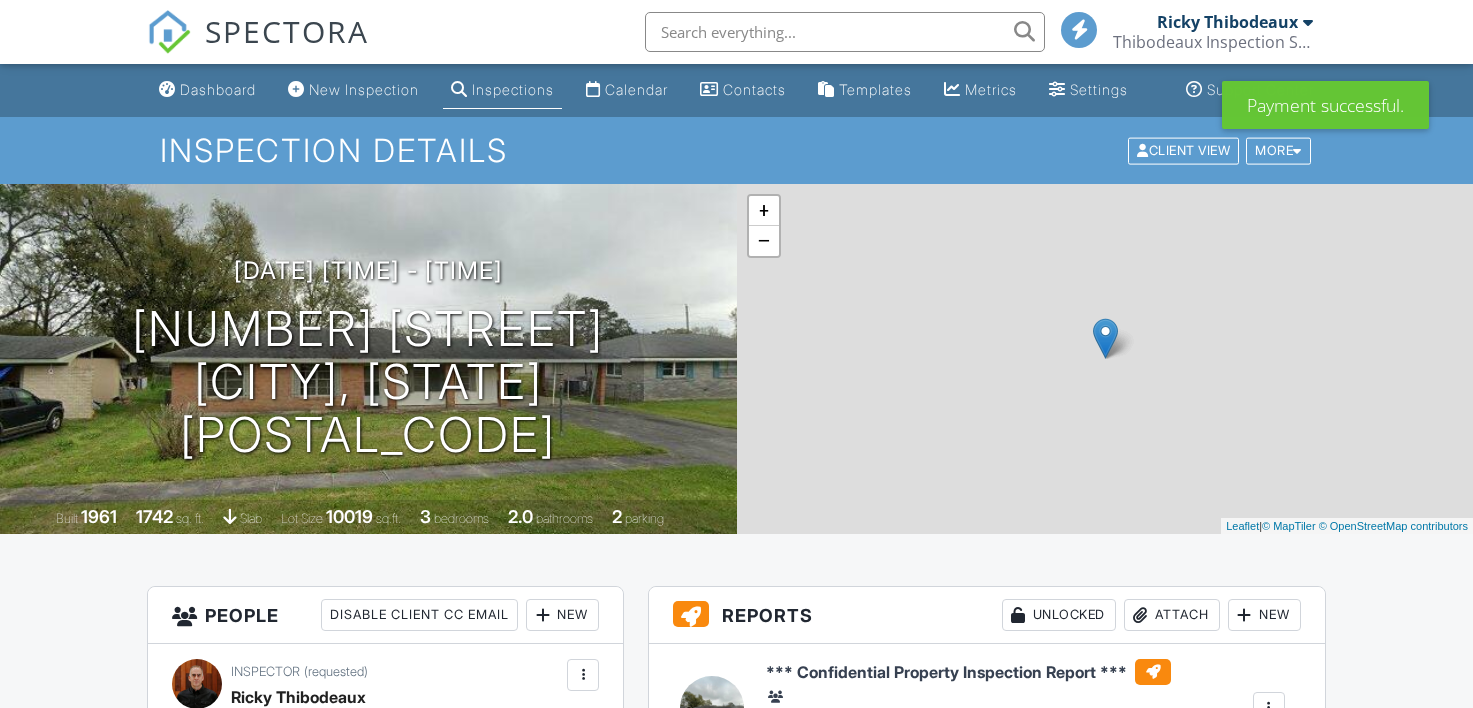 scroll, scrollTop: 0, scrollLeft: 0, axis: both 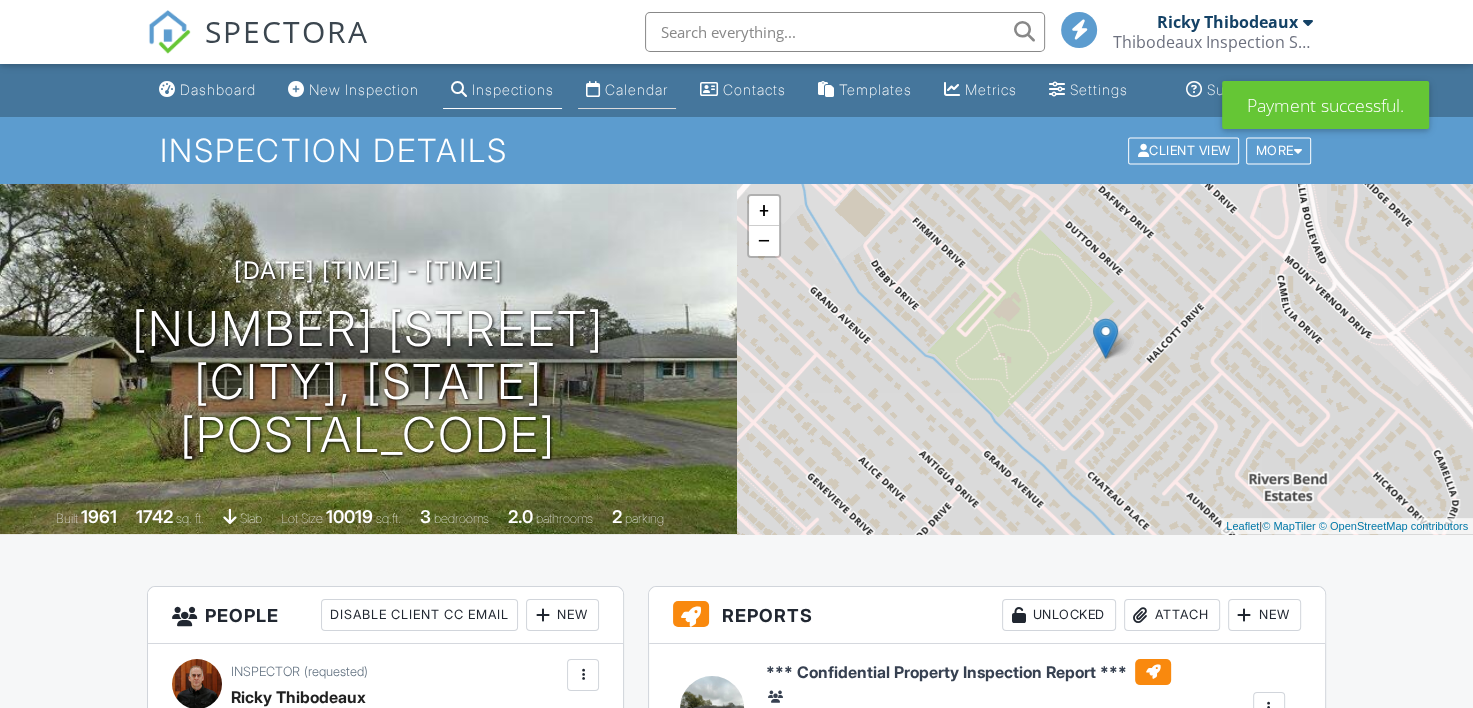 click on "Calendar" at bounding box center (636, 89) 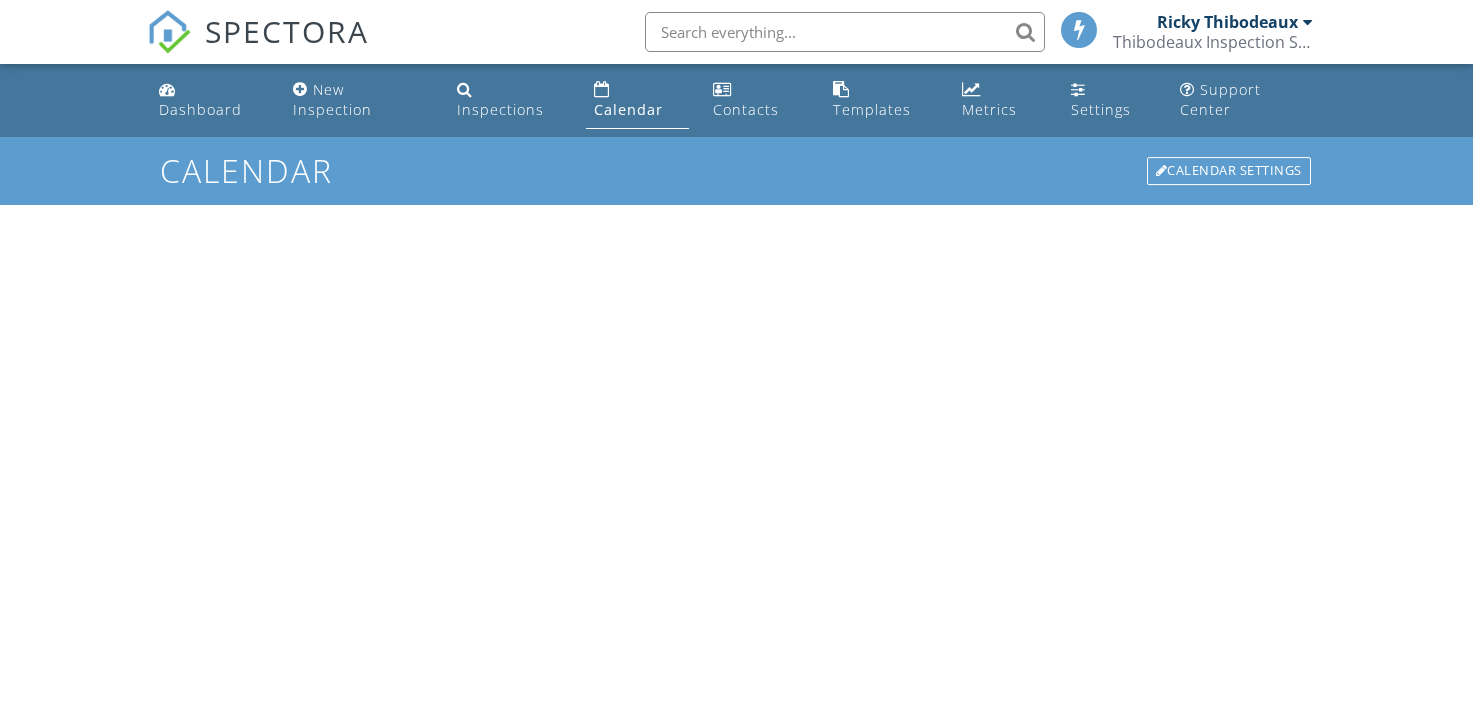 scroll, scrollTop: 0, scrollLeft: 0, axis: both 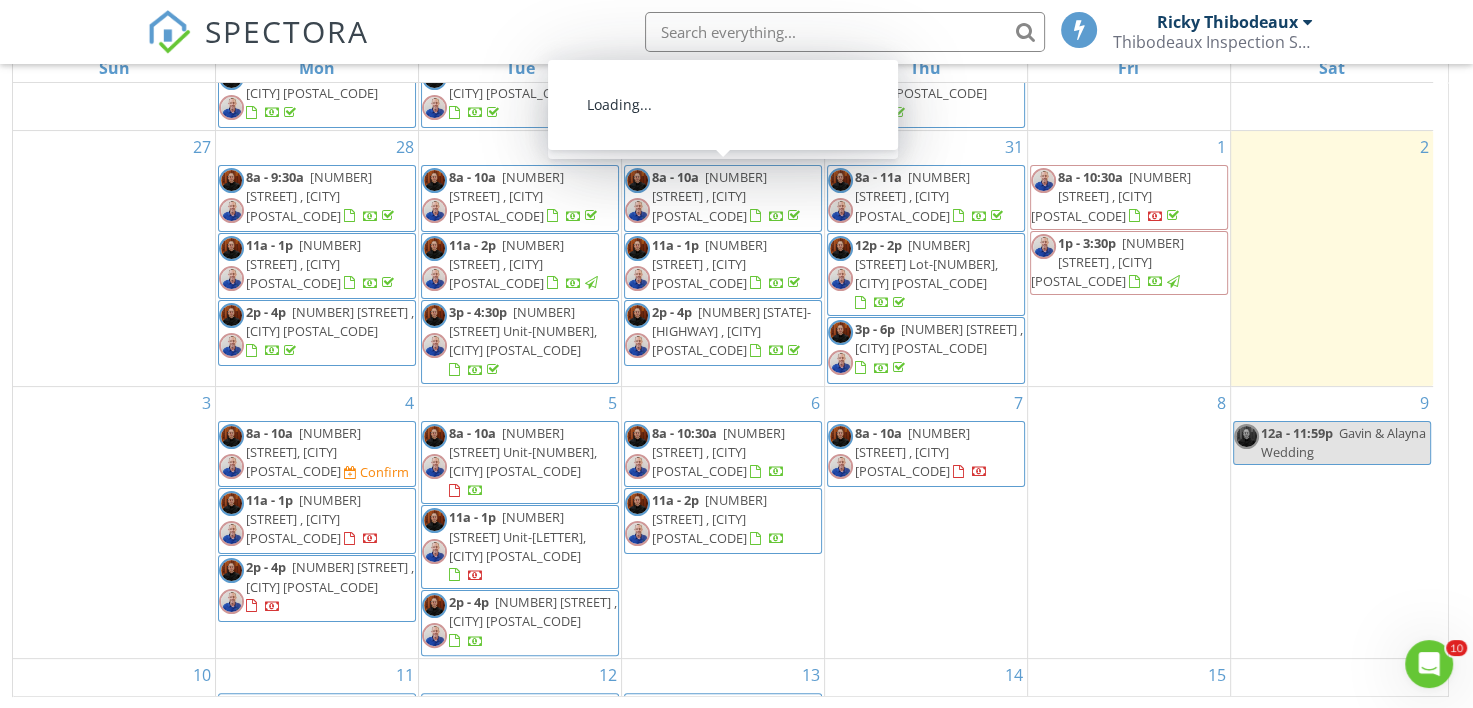 click on "SPECTORA
Ricky Thibodeaux
Thibodeaux Inspection Services, LLC
Role:
Inspector
Dashboard
New Inspection
Inspections
Calendar
Template Editor
Contacts
Automations
Team
Metrics
Payments
Data Exports
Billing
Reporting
Advanced
Settings
What's New
Sign Out" at bounding box center [736, 32] 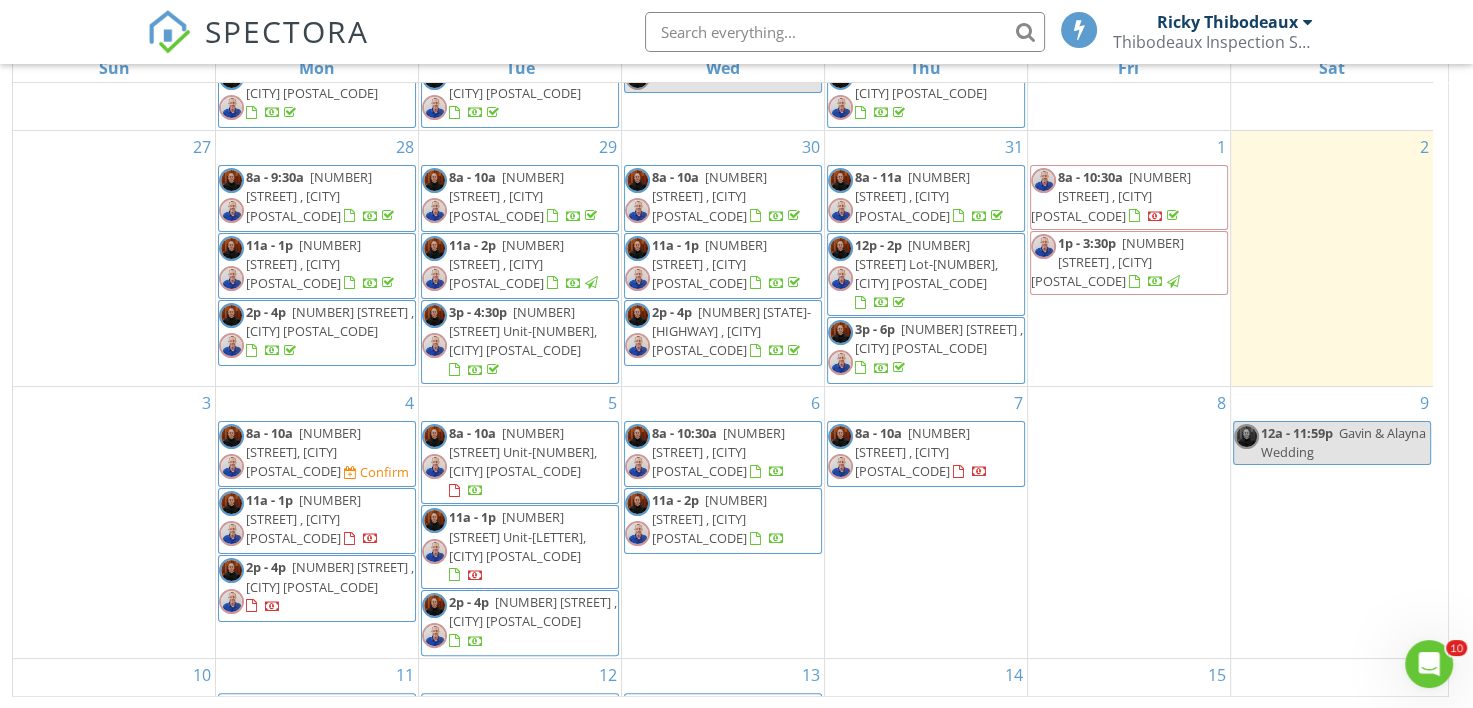 scroll, scrollTop: 0, scrollLeft: 0, axis: both 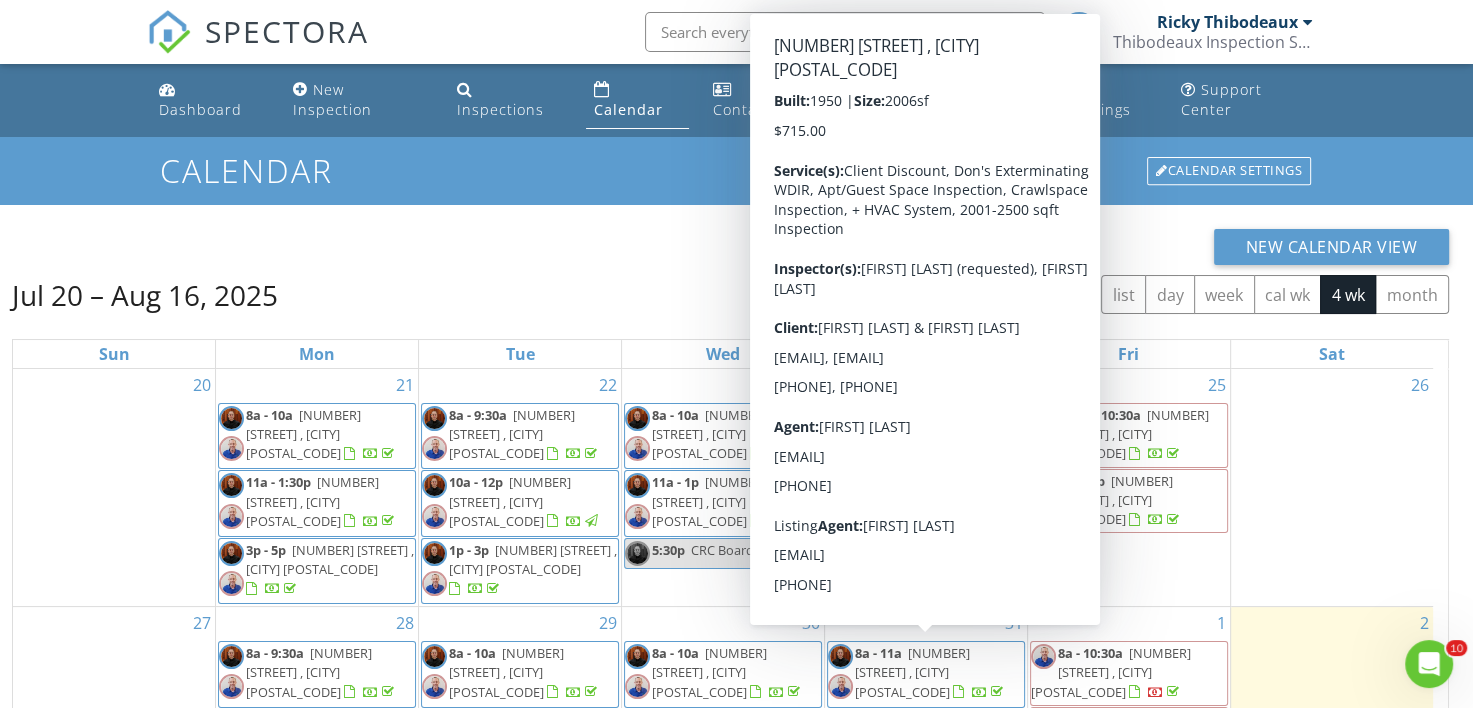 click on "Calendar" at bounding box center (736, 170) 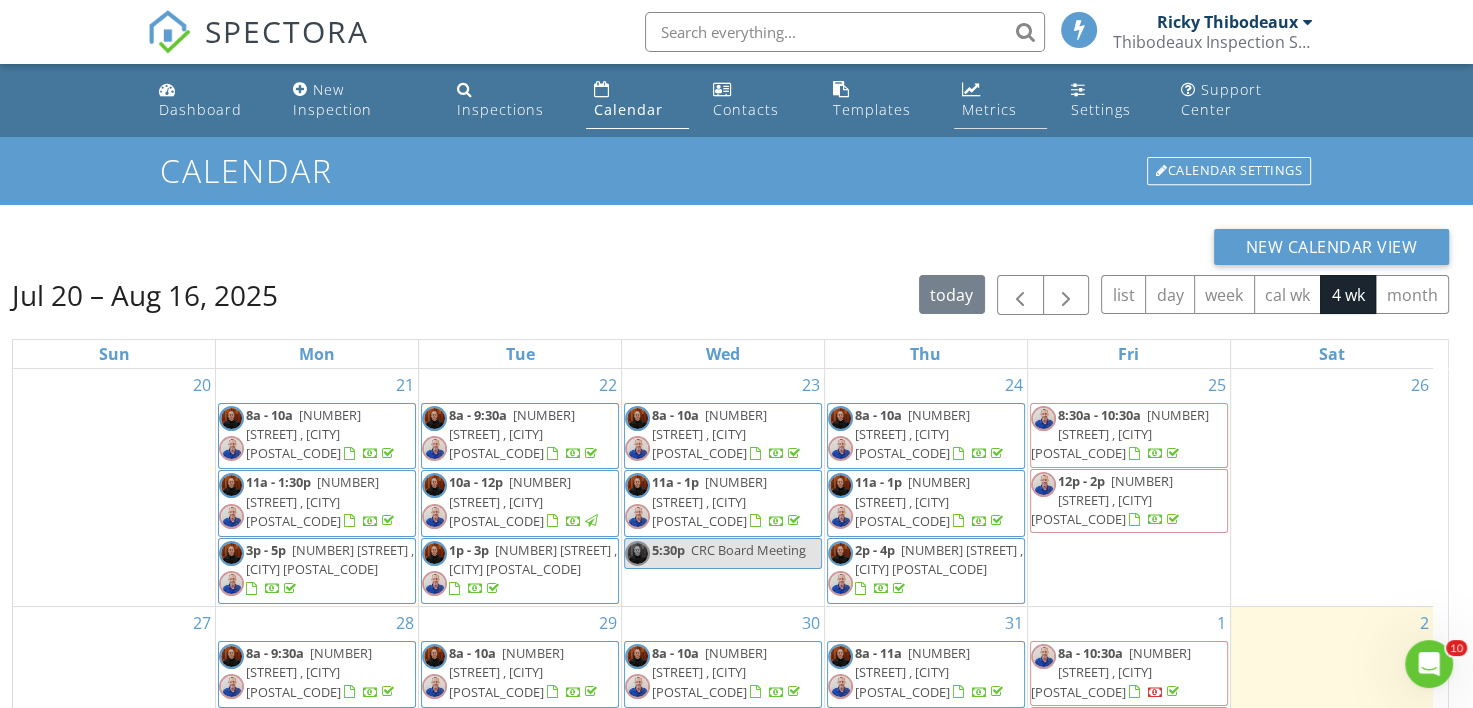 click on "Metrics" at bounding box center (989, 109) 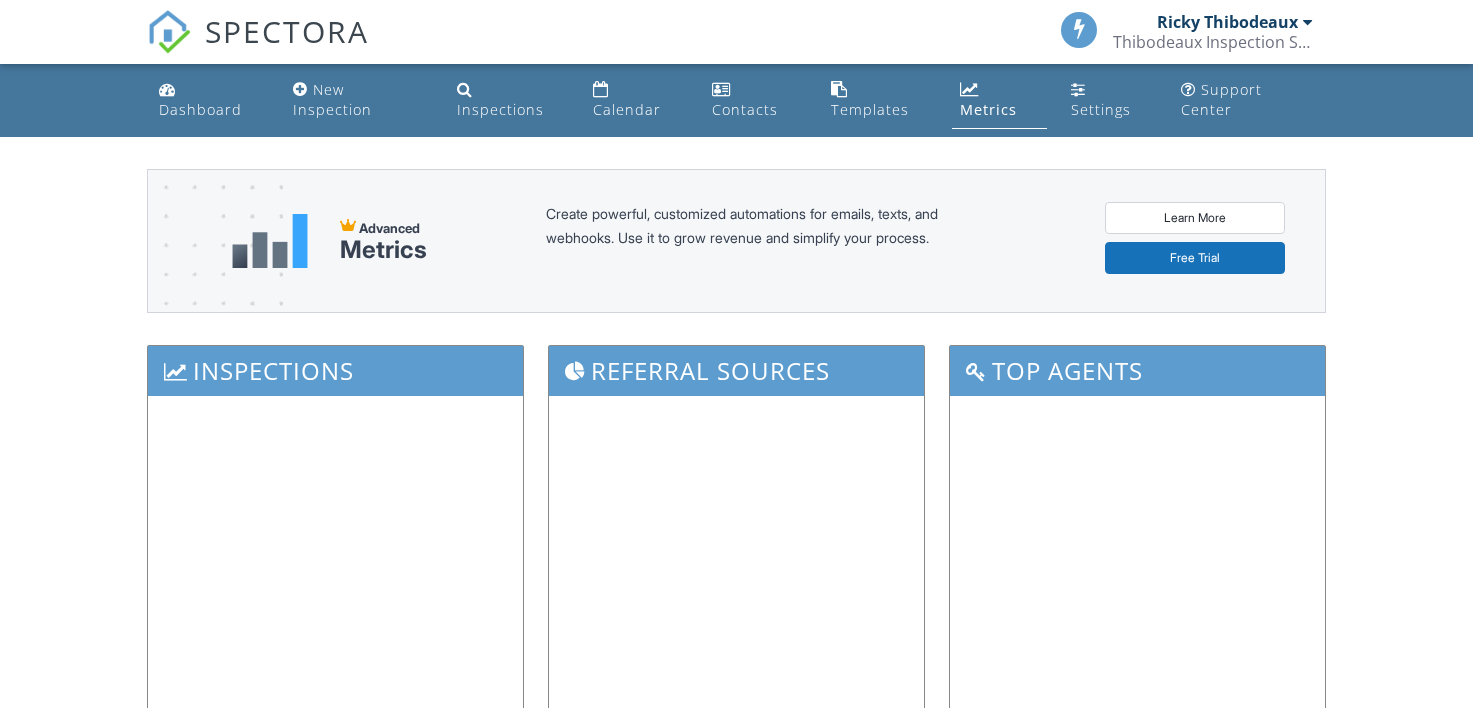 scroll, scrollTop: 0, scrollLeft: 0, axis: both 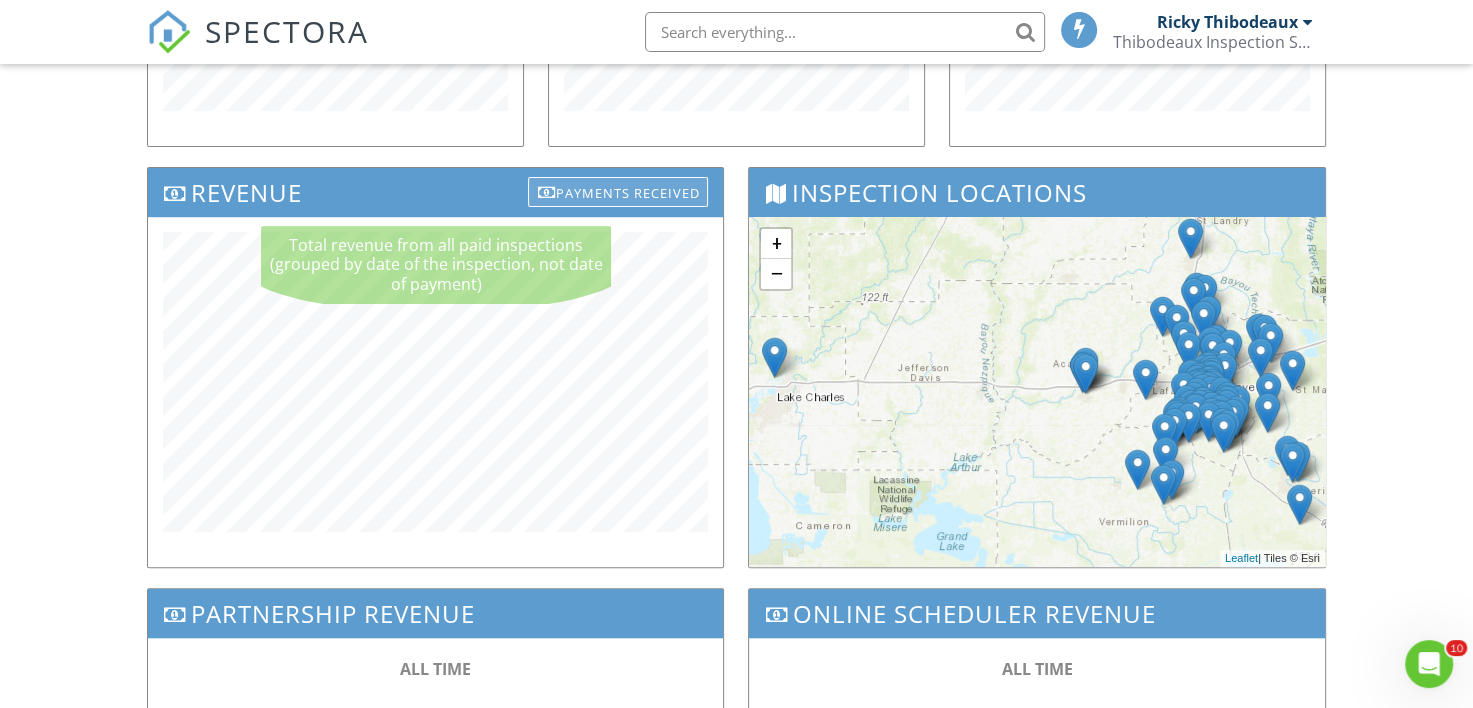 click on "Payments Received" at bounding box center (618, 192) 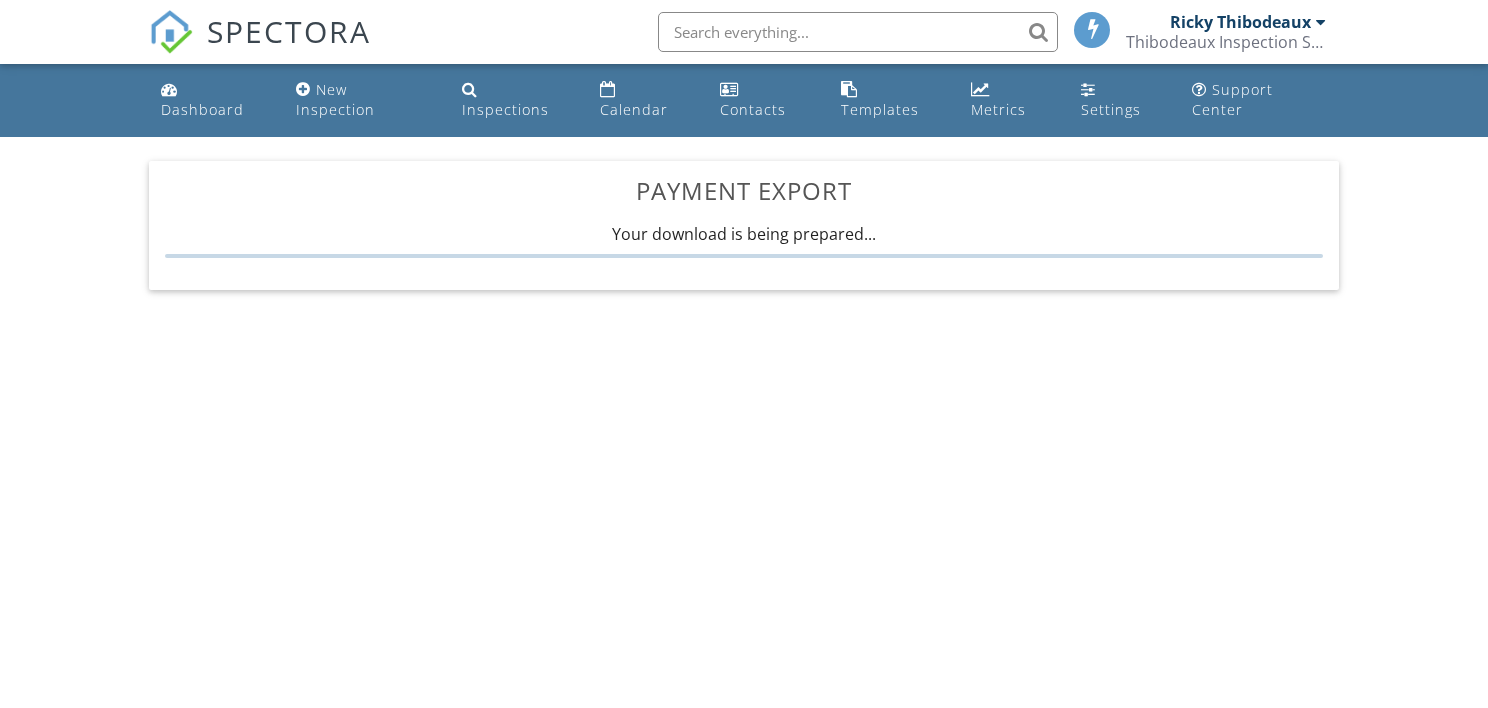 scroll, scrollTop: 0, scrollLeft: 0, axis: both 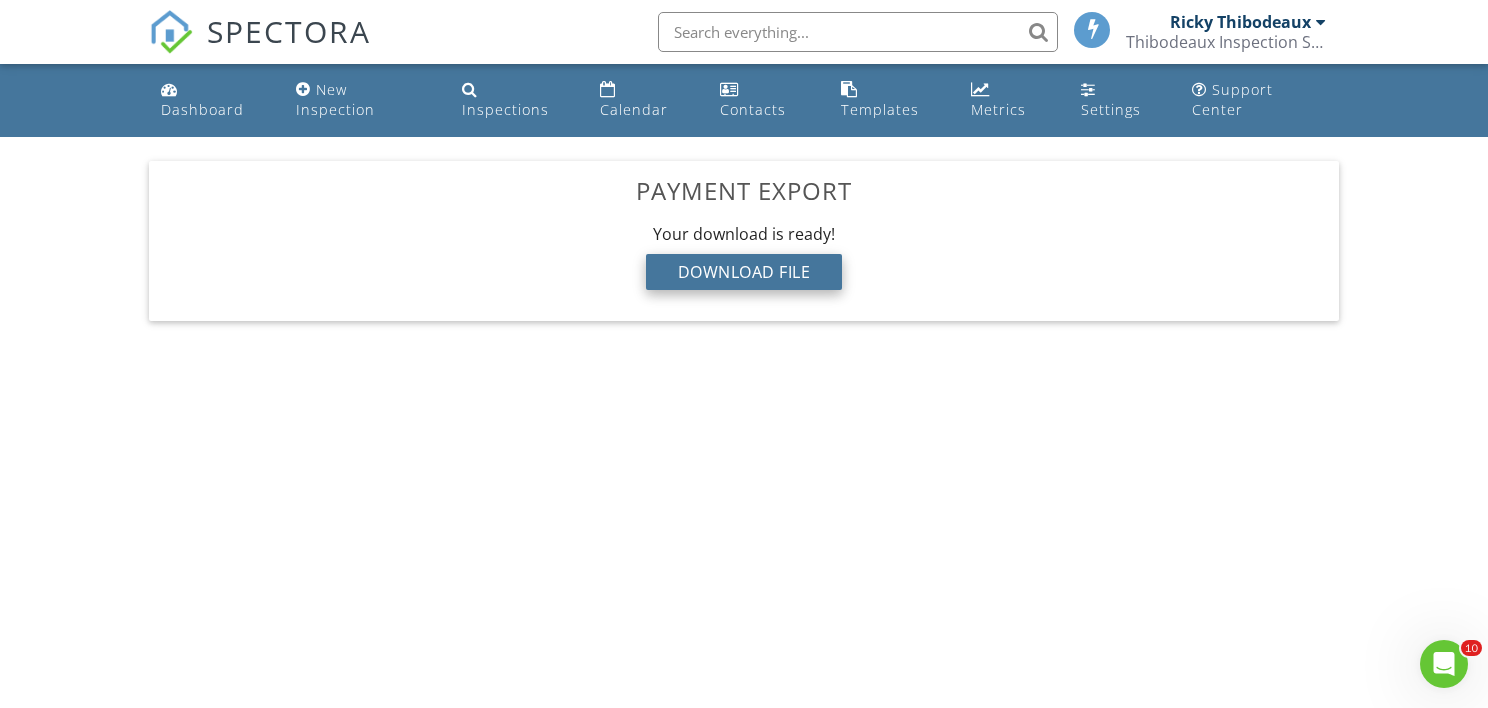 click on "Download File" at bounding box center (744, 272) 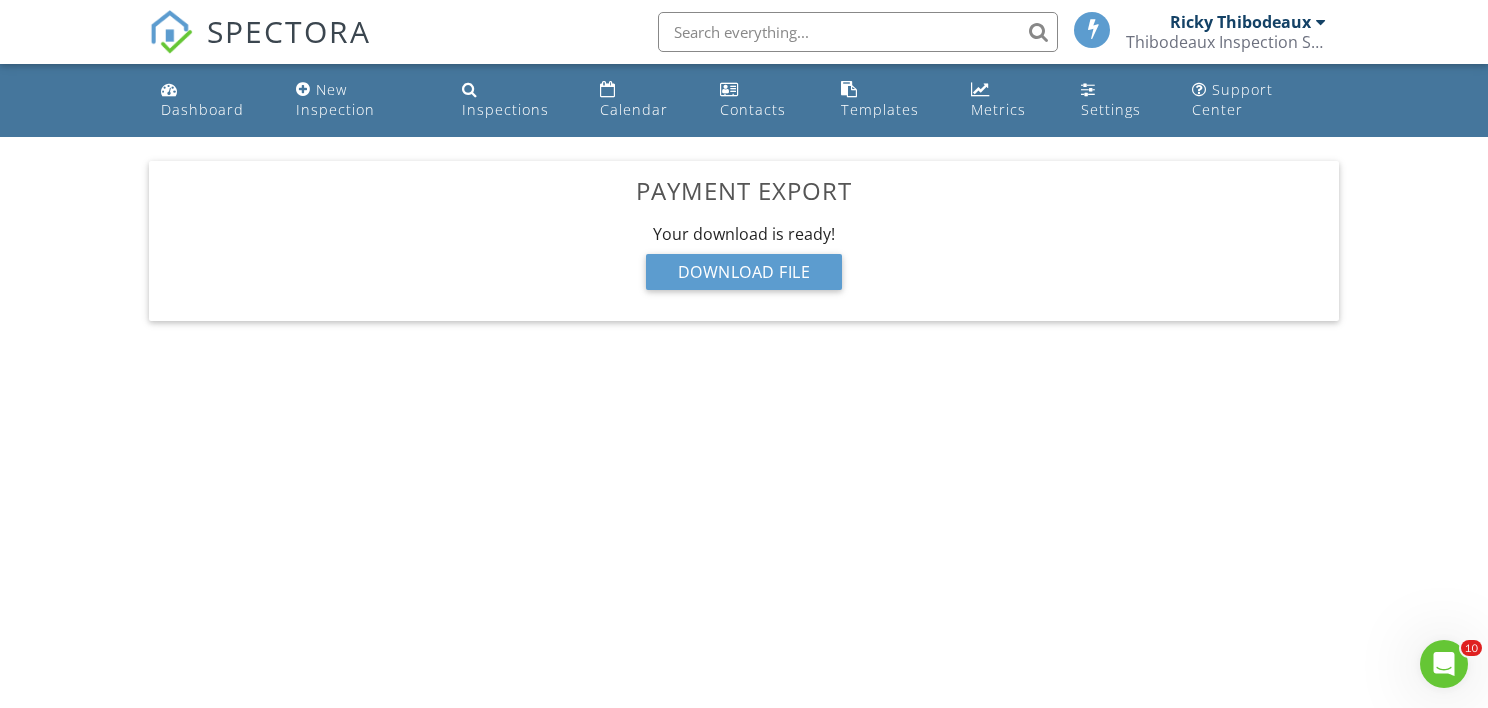 click on "Calendar" at bounding box center [634, 109] 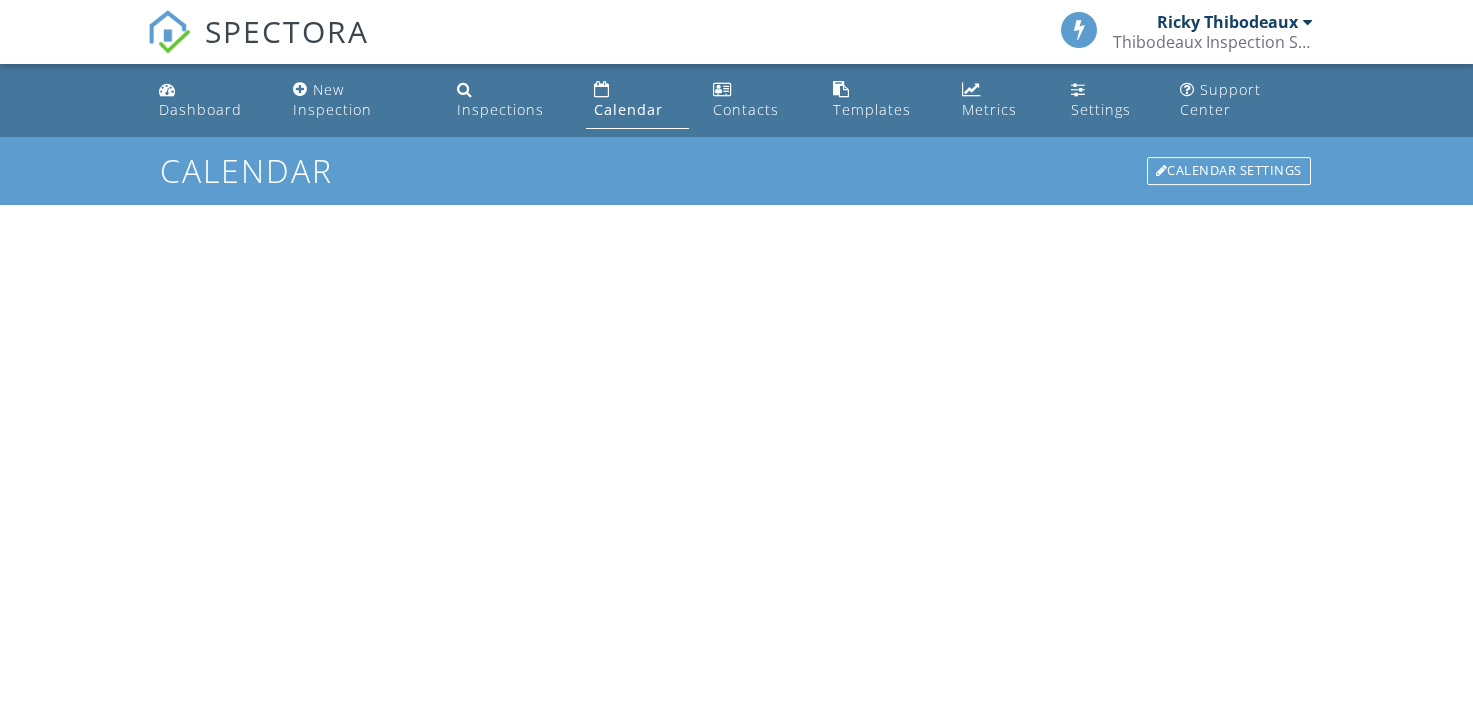 scroll, scrollTop: 0, scrollLeft: 0, axis: both 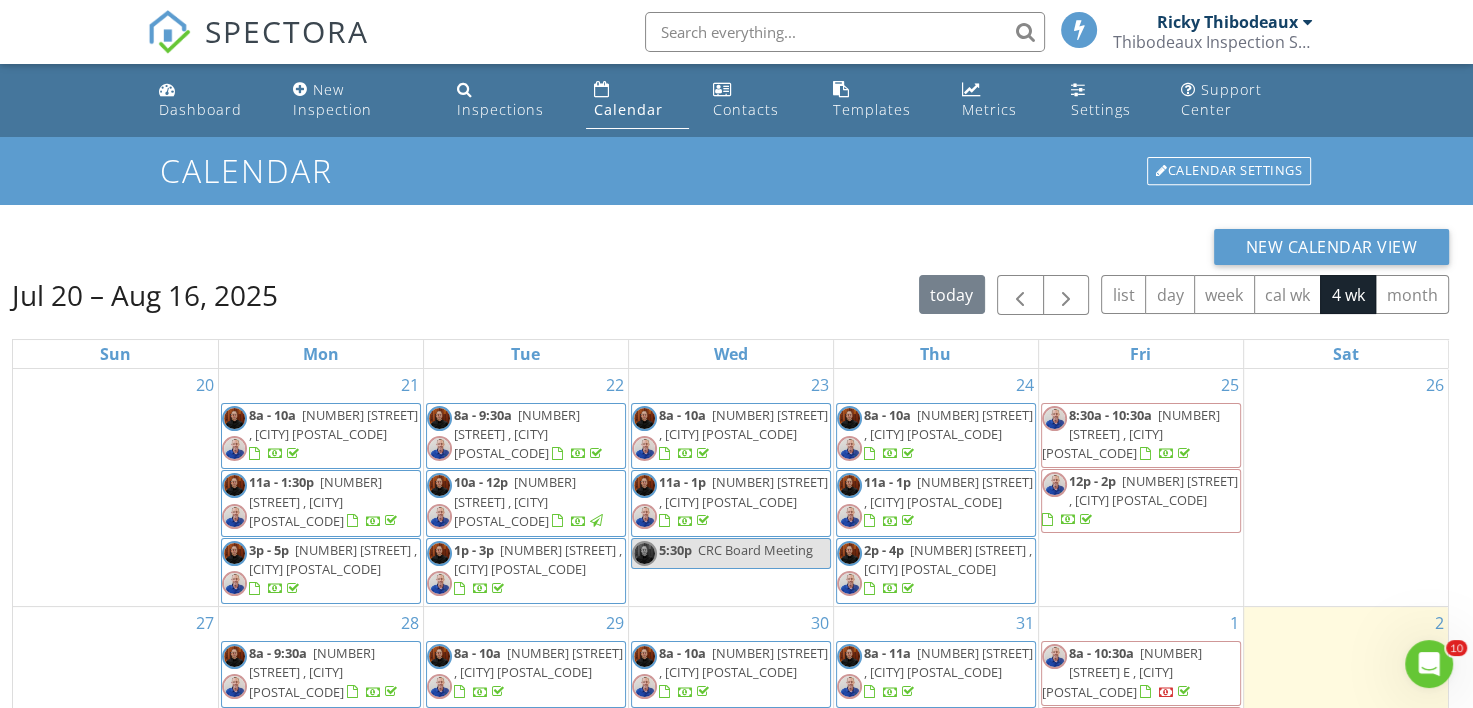 click on "SPECTORA
[FIRST] [LAST]
[LAST] Inspection Services, LLC
Role:
Inspector
Dashboard
New Inspection
Inspections
Calendar
Template Editor
Contacts
Automations
Team
Metrics
Payments
Data Exports
Billing
Reporting
Advanced
Settings
What's New
Sign Out" at bounding box center (736, 32) 